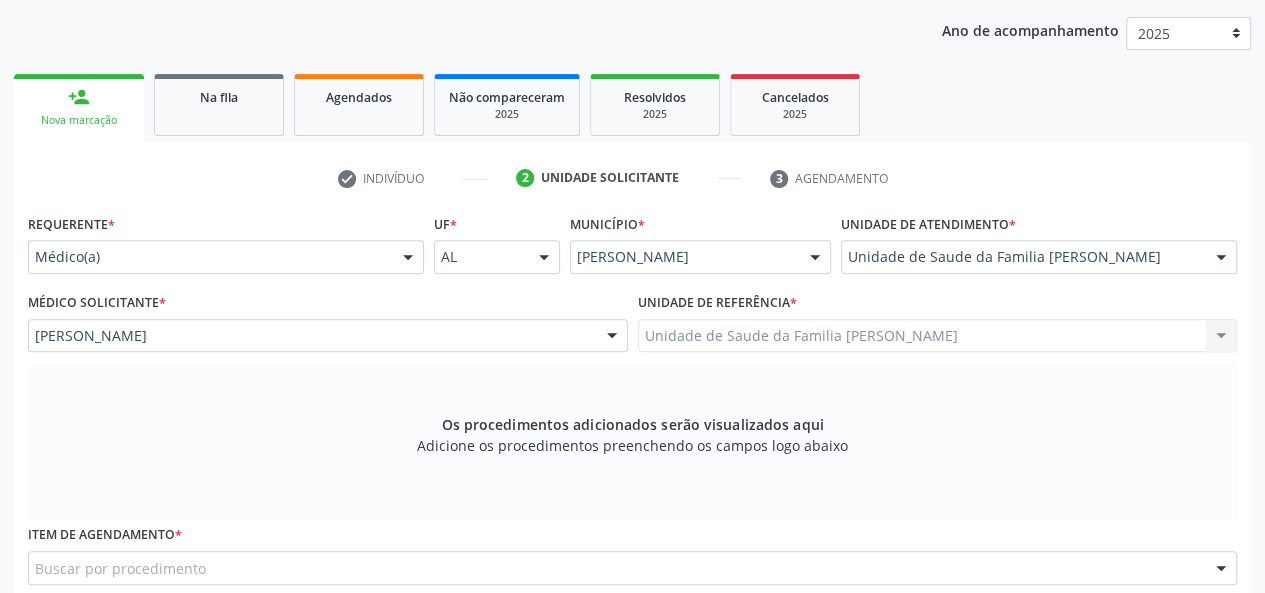 scroll, scrollTop: 234, scrollLeft: 0, axis: vertical 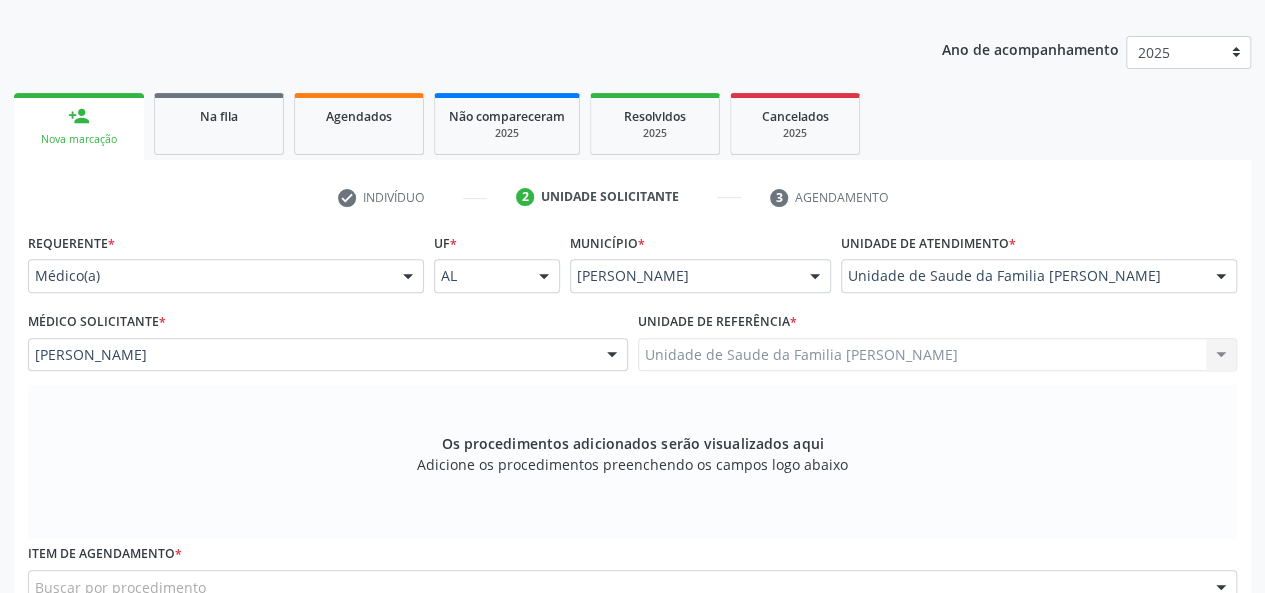 click on "Item de agendamento
*
Buscar por procedimento
0304070076 - .Quimioterapia de Leucemia Linfoide/Linfoblástica Aguda, Leucemia Mieloide Aguda e Leucemia Promielocítica Aguda Na Infância e Adolescência - 1ª Linha - Fase de Manutenção   0604320140 - Abatacepte 125 Mg Injetável (Por Seringa Preenchida)   0604320124 - Abatacepte 250 Mg Injetável (Por Frasco Ampola).   0603050018 - Abciximabe   0406010013 - Abertura de Comunicação Inter-Atrial   0406010021 - Abertura de Estenose Aortica Valvar   0406011265 - Abertura de Estenose Aortica Valvar (Criança e Adolescente)   0406010030 - Abertura de Estenose Pulmonar Valvar   0406011273 - Abertura de Estenose Pulmonar Valvar (Criança e Adolescente)   0301080011 - Abordagem Cognitiva Comportamental do Fumante (Por Atendimento / Paciente)   0307020010 - Acesso A Polpa Dentaria e Medicacao (Por Dente)   0604660030 - Acetazolamida 250 Mg (Por Comprimido)     0604600011 - Acitretina 10 Mg (Por Capsula)" at bounding box center [632, 571] 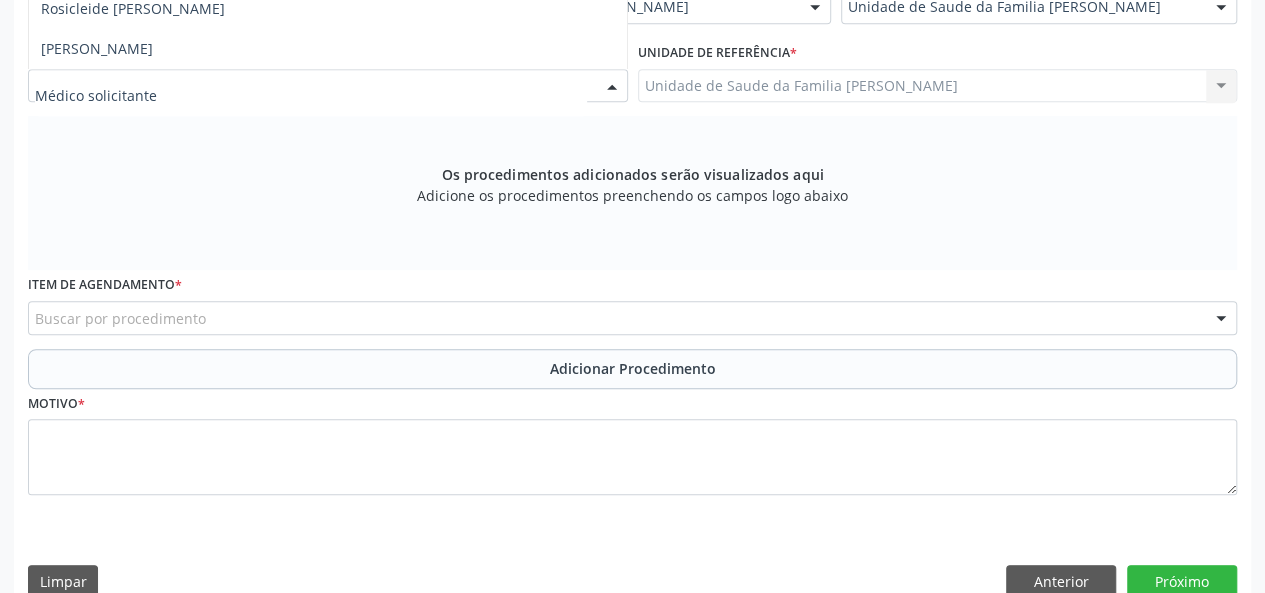scroll, scrollTop: 534, scrollLeft: 0, axis: vertical 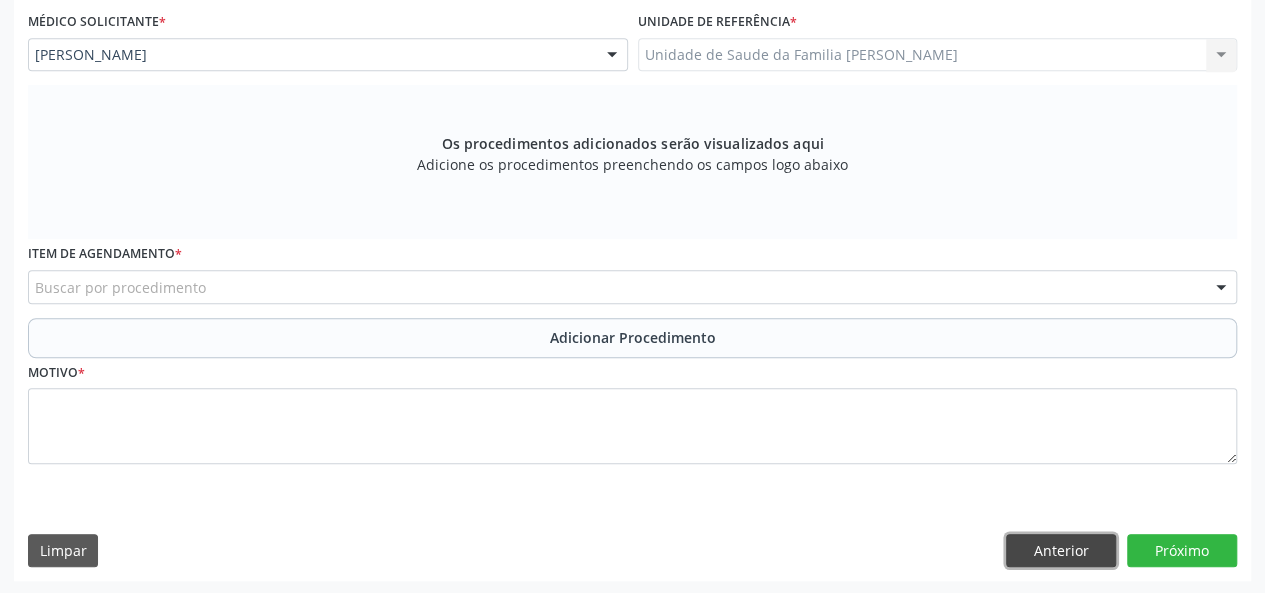 click on "Anterior" at bounding box center (1061, 551) 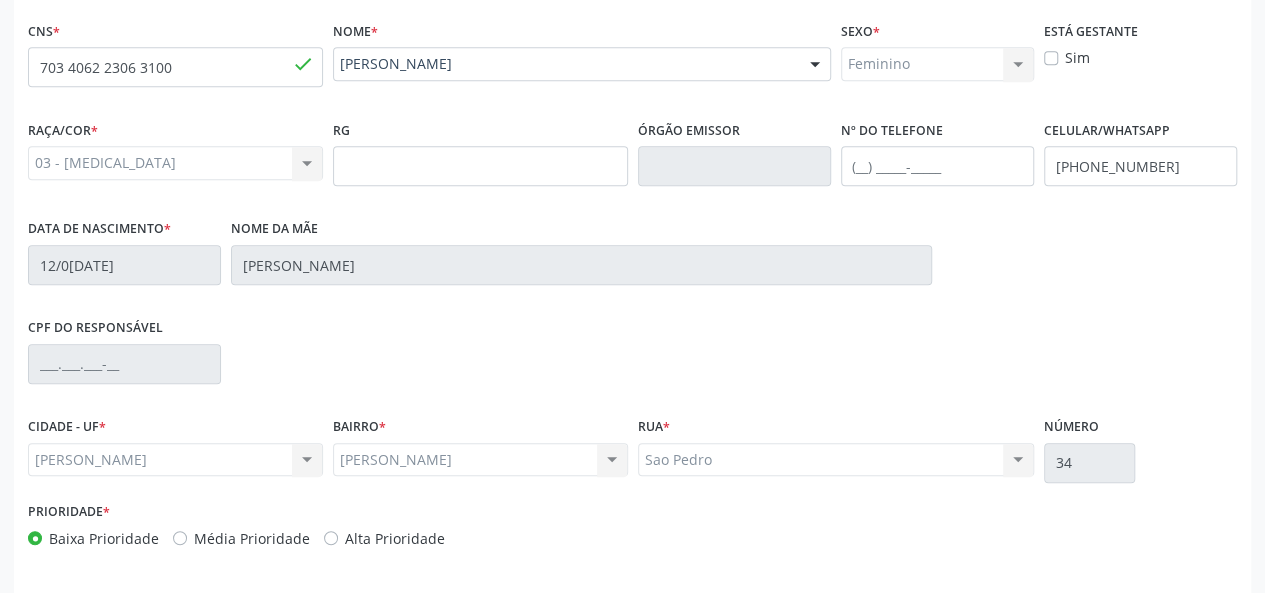 scroll, scrollTop: 518, scrollLeft: 0, axis: vertical 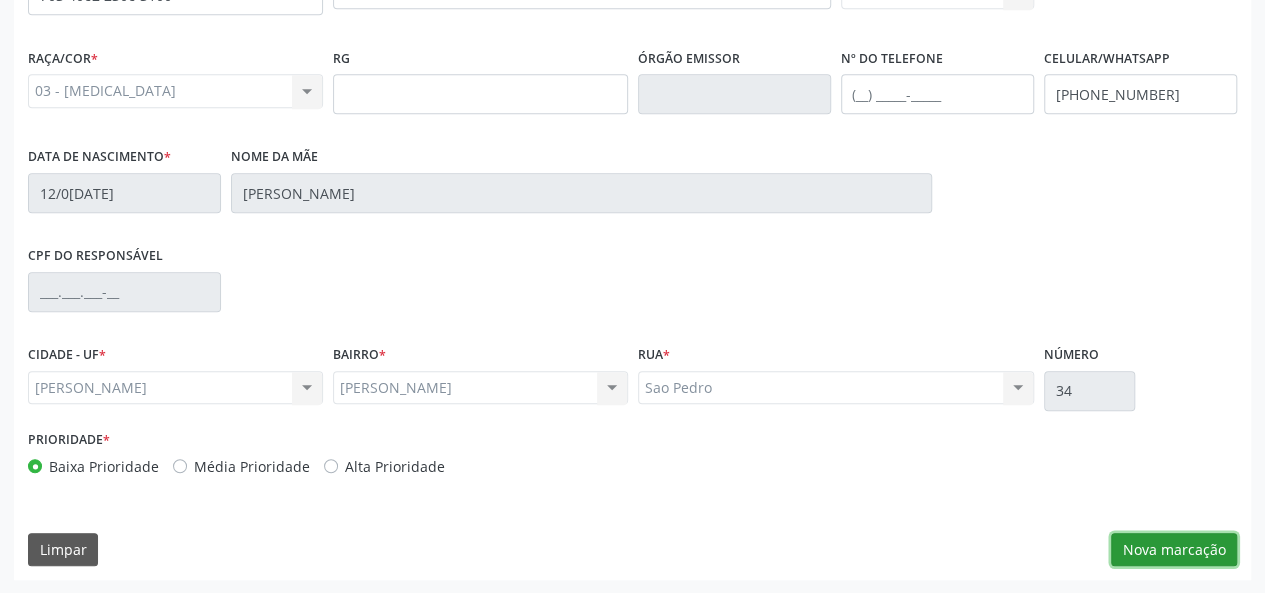 click on "Nova marcação" at bounding box center (1174, 550) 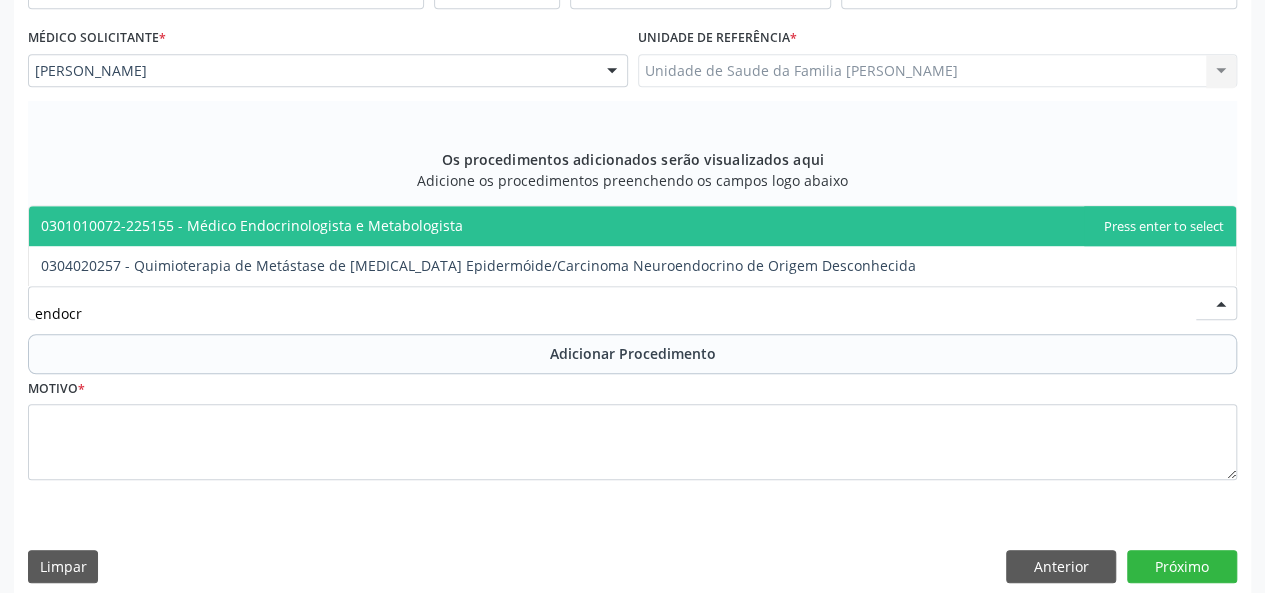 type on "endocri" 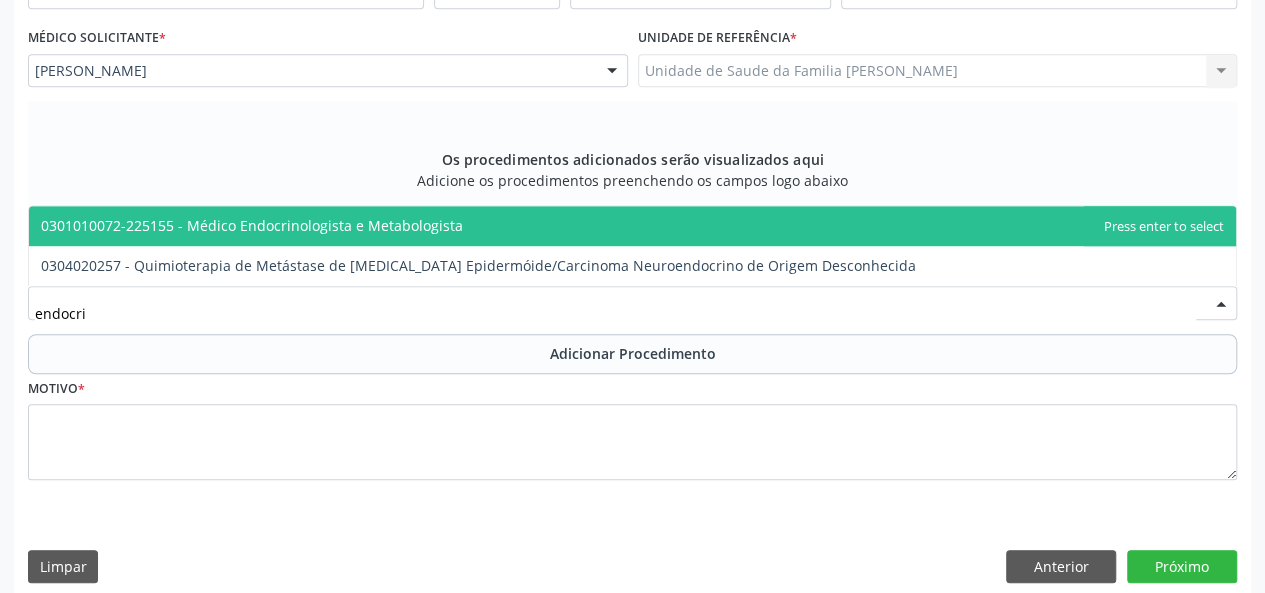 click on "0301010072-225155 - Médico Endocrinologista e Metabologista" at bounding box center (252, 225) 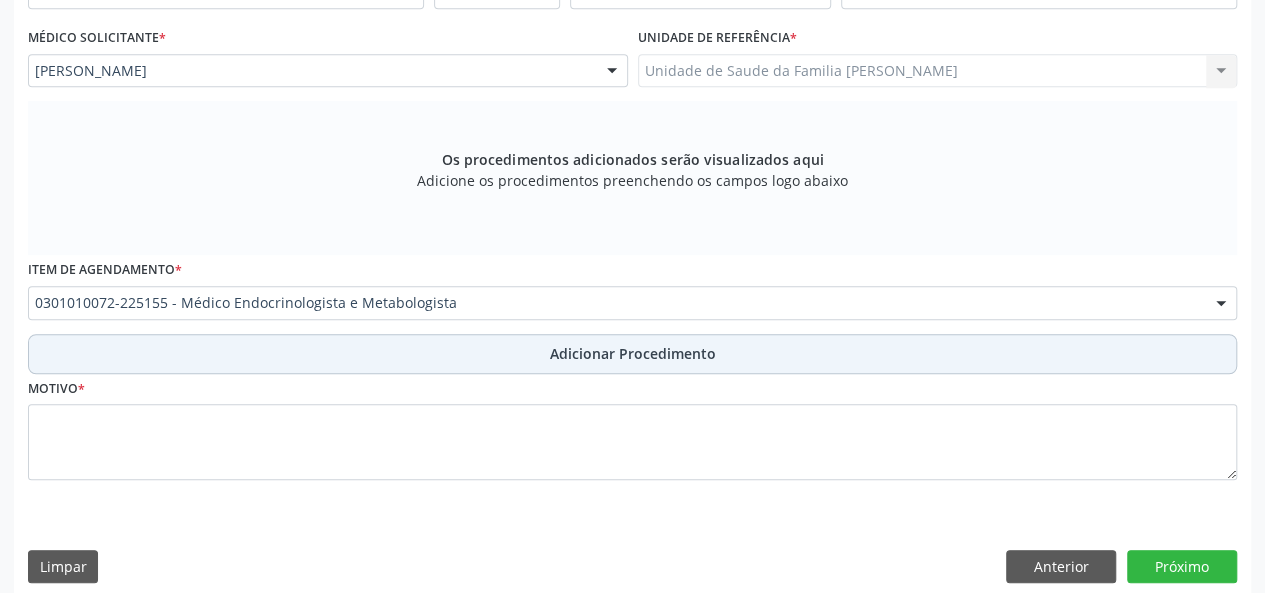 click on "Adicionar Procedimento" at bounding box center [633, 353] 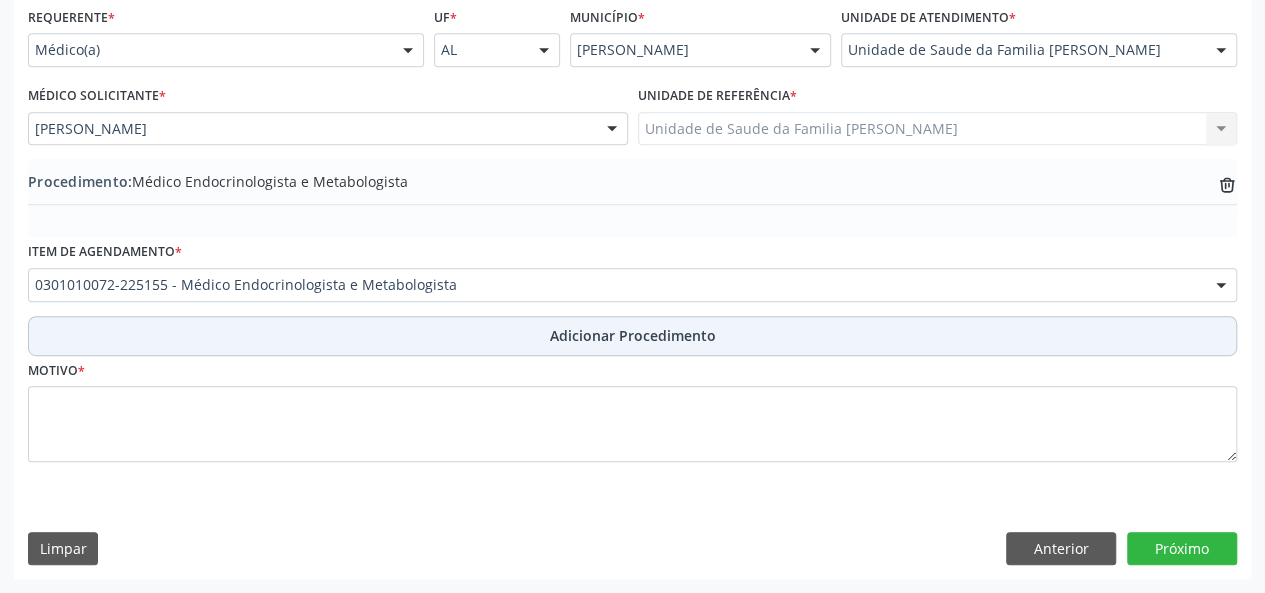 scroll, scrollTop: 458, scrollLeft: 0, axis: vertical 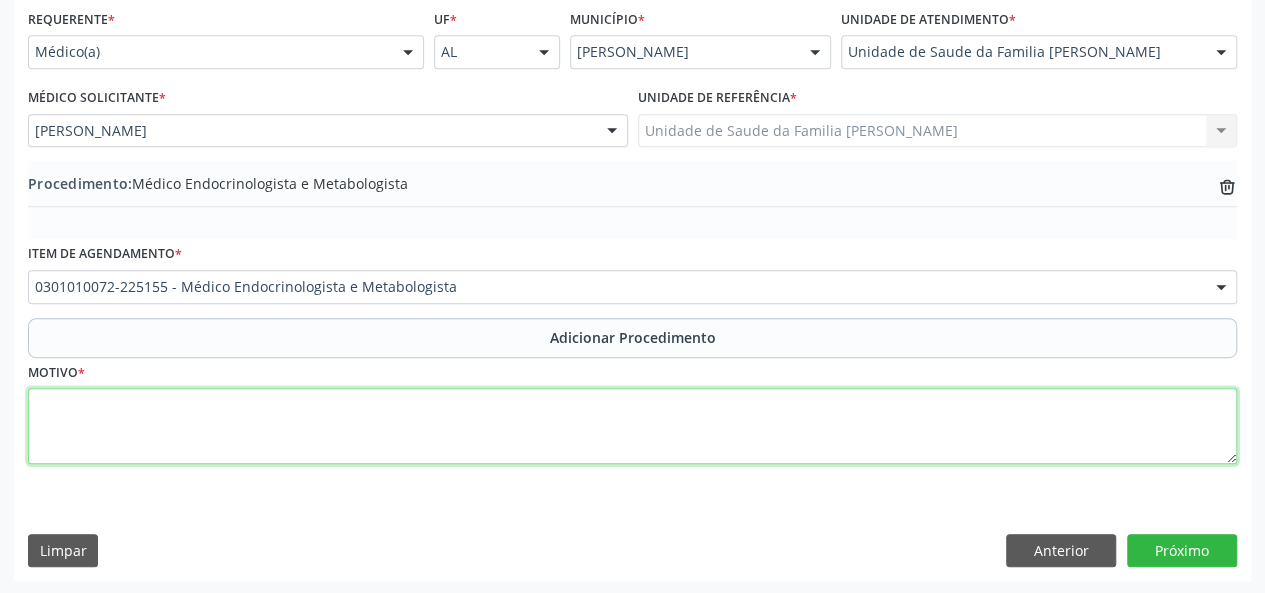 click at bounding box center [632, 426] 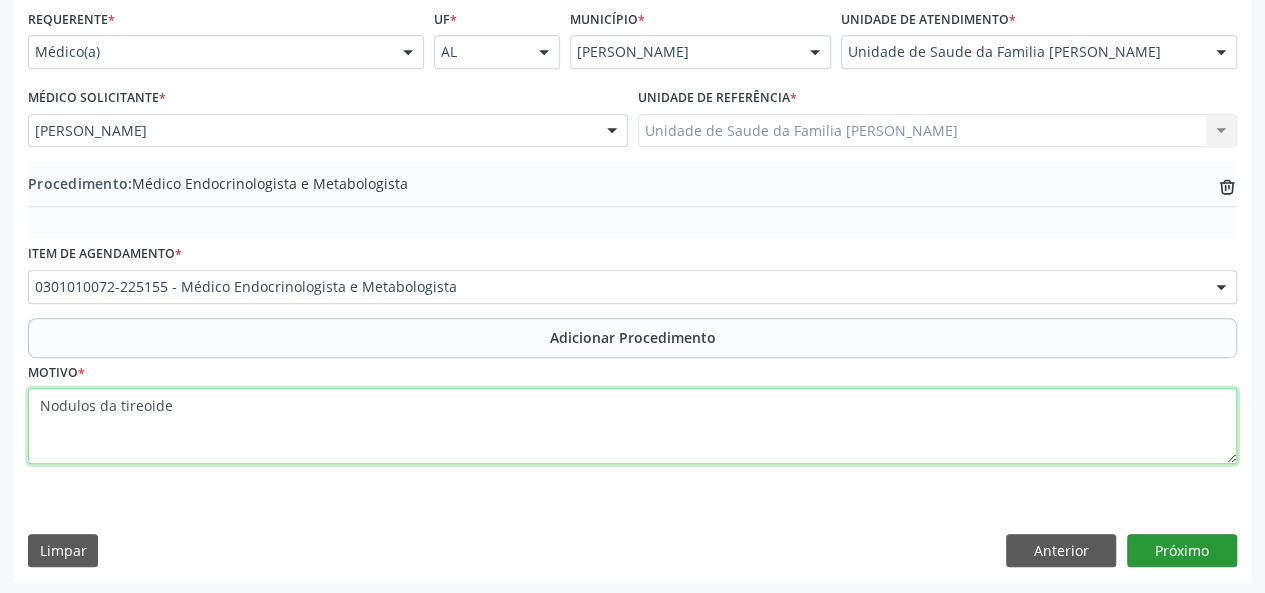 type on "Nodulos da tireoide" 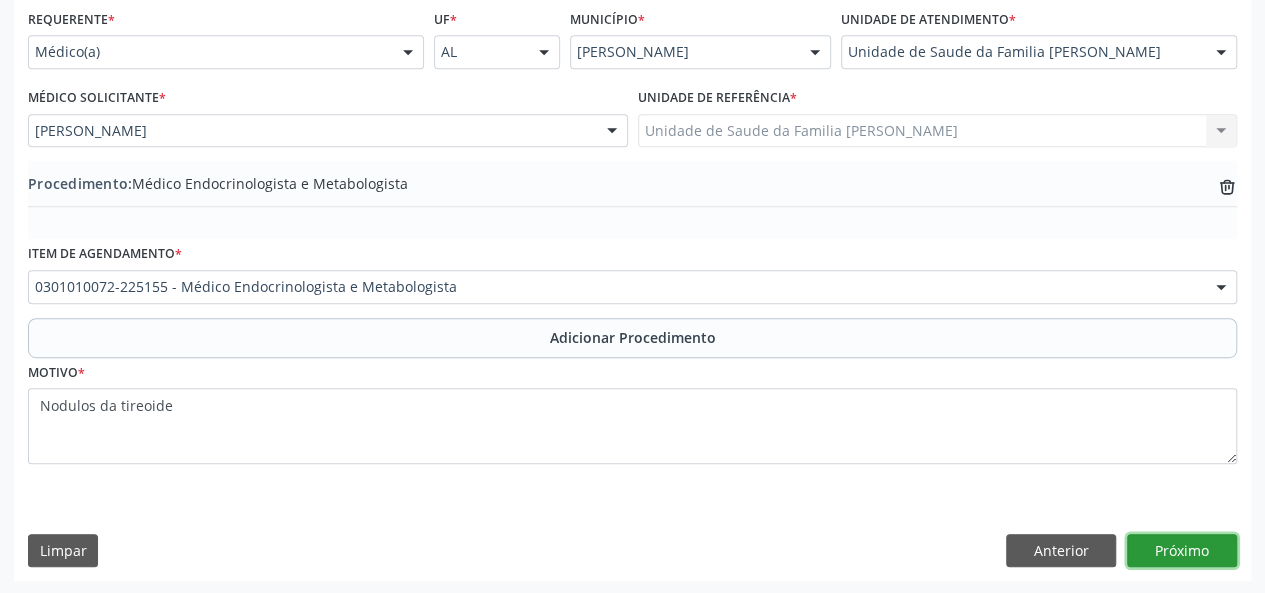 click on "Próximo" at bounding box center [1182, 551] 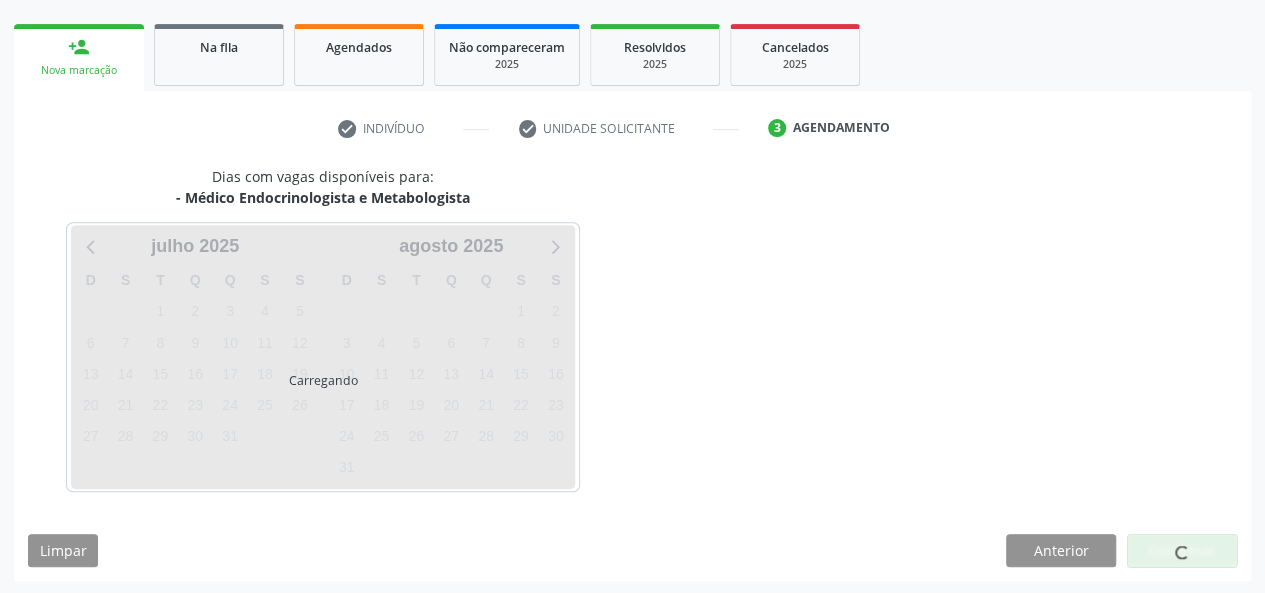 scroll, scrollTop: 362, scrollLeft: 0, axis: vertical 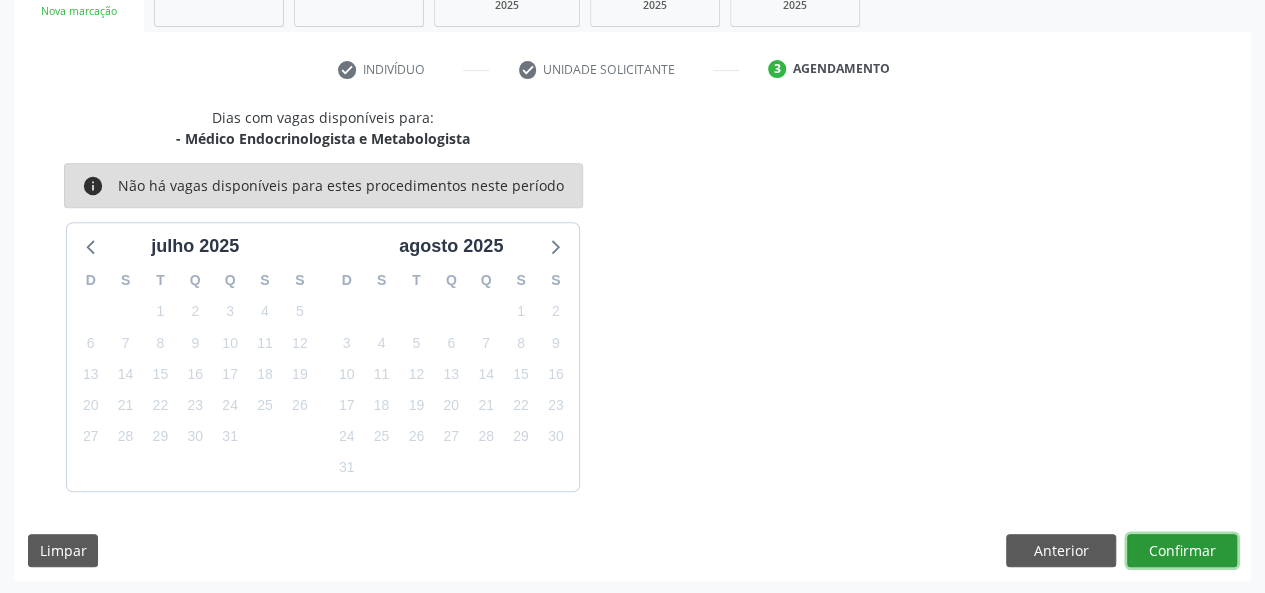 click on "Confirmar" at bounding box center (1182, 551) 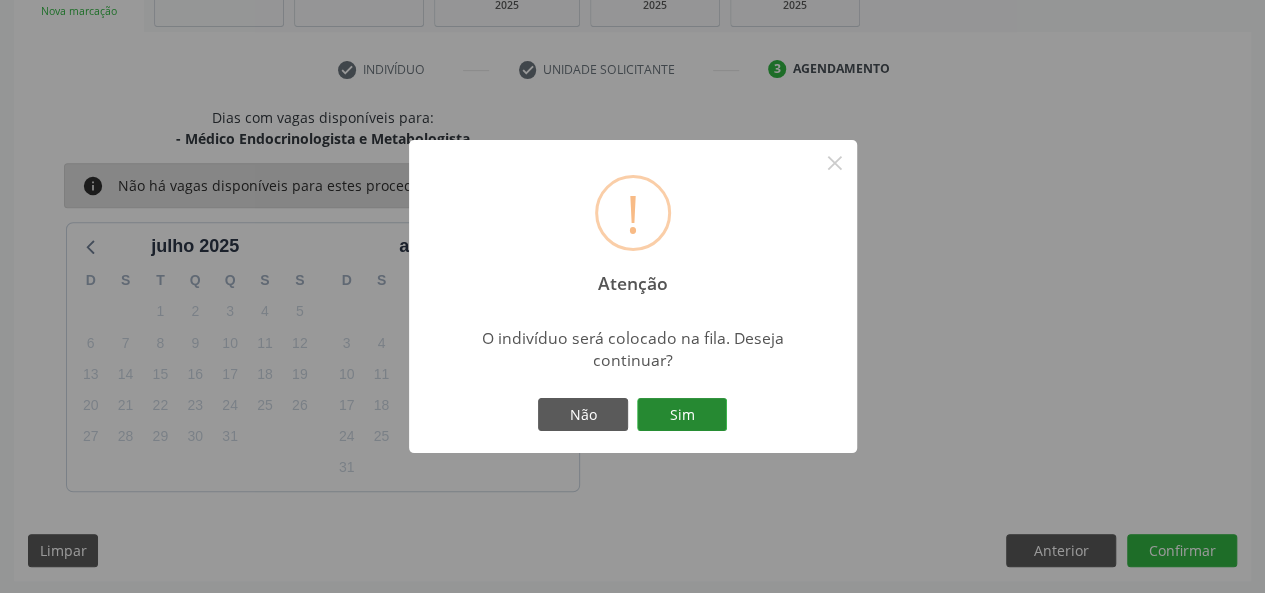 click on "Sim" at bounding box center [682, 415] 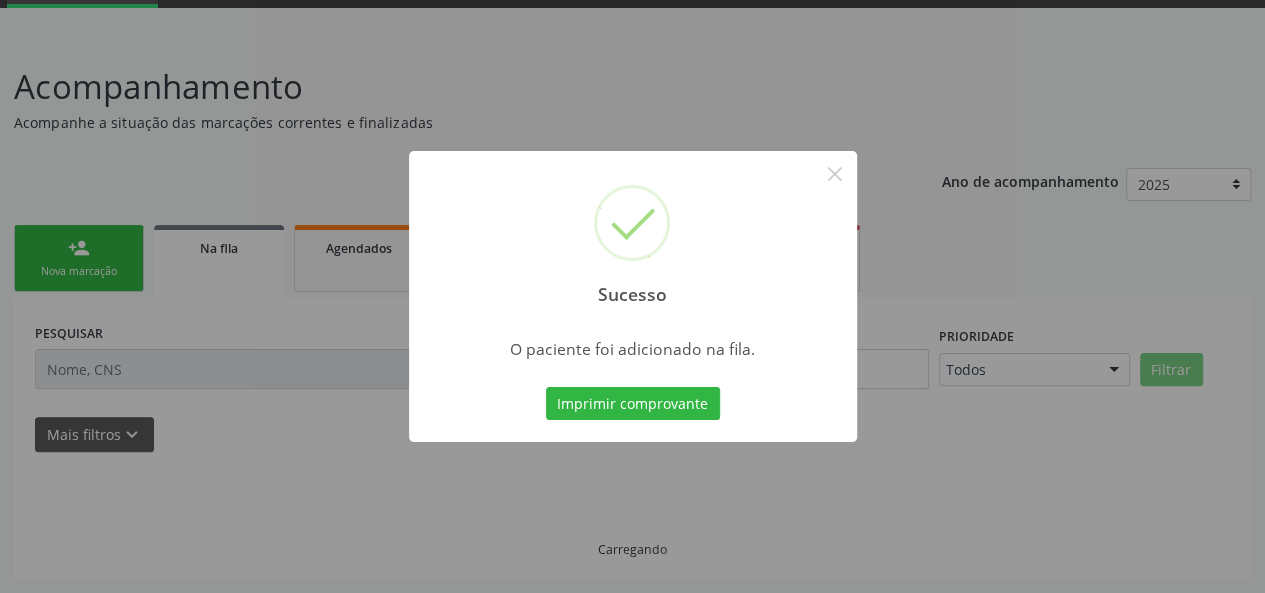 scroll, scrollTop: 100, scrollLeft: 0, axis: vertical 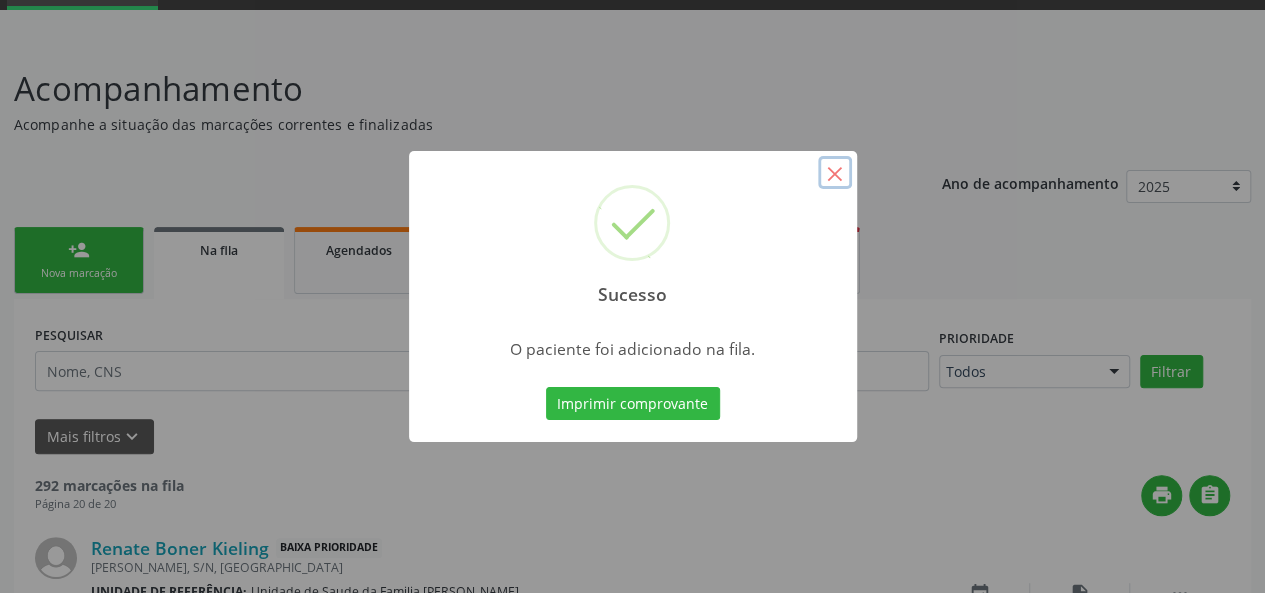 click on "×" at bounding box center (835, 173) 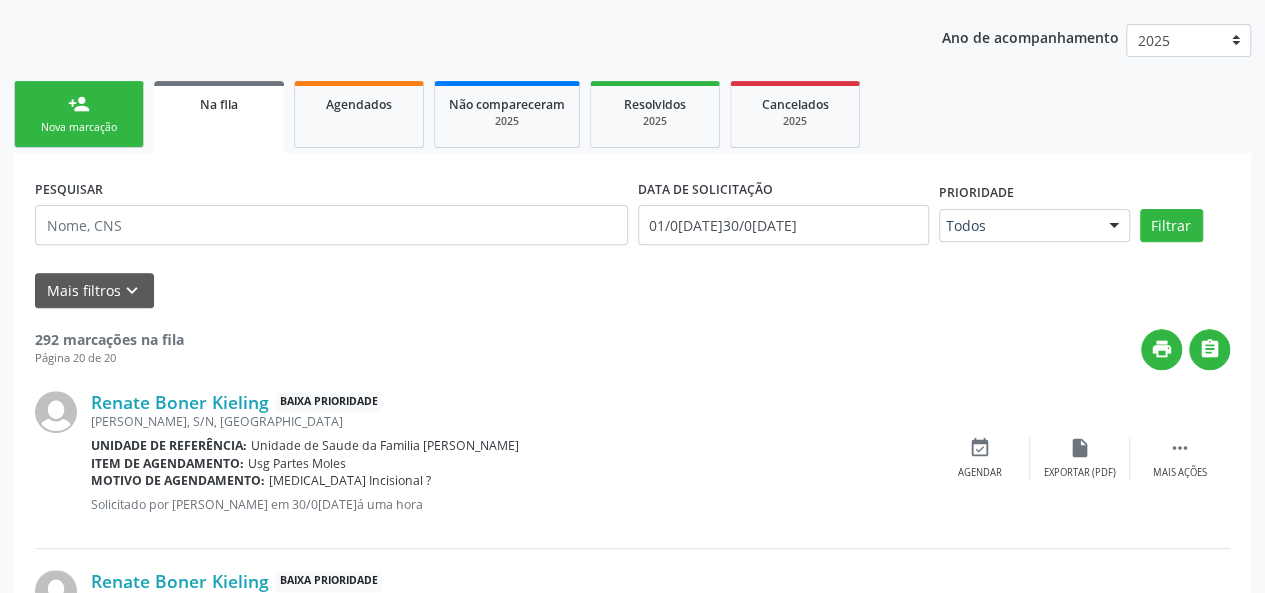 scroll, scrollTop: 264, scrollLeft: 0, axis: vertical 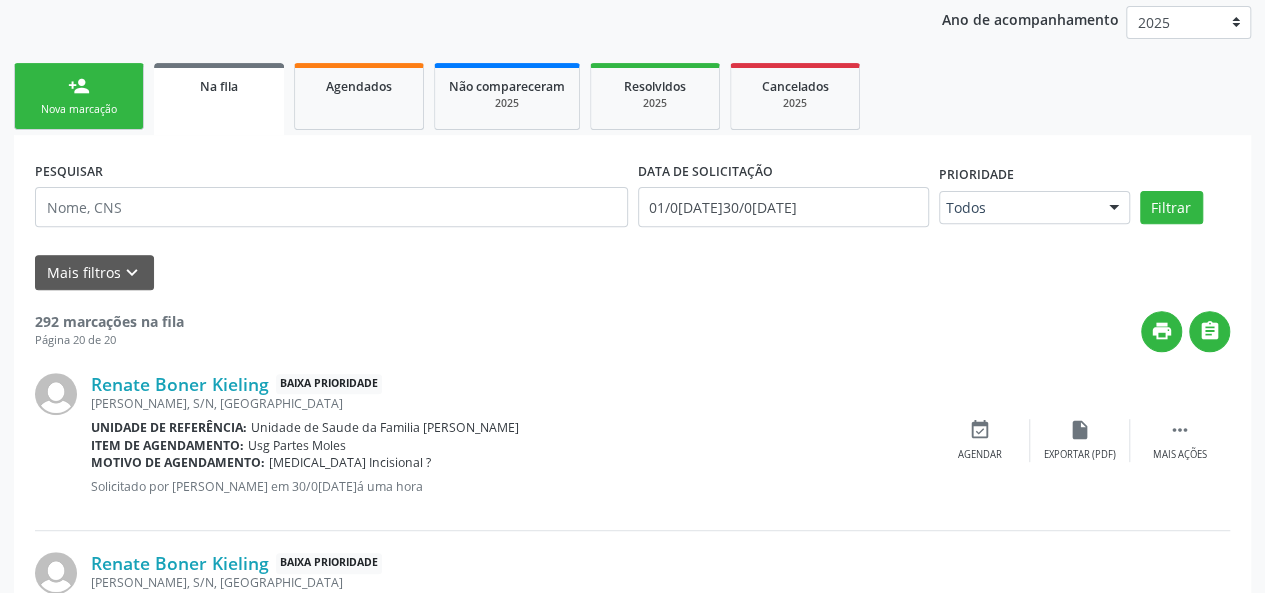 click on "Nova marcação" at bounding box center [79, 109] 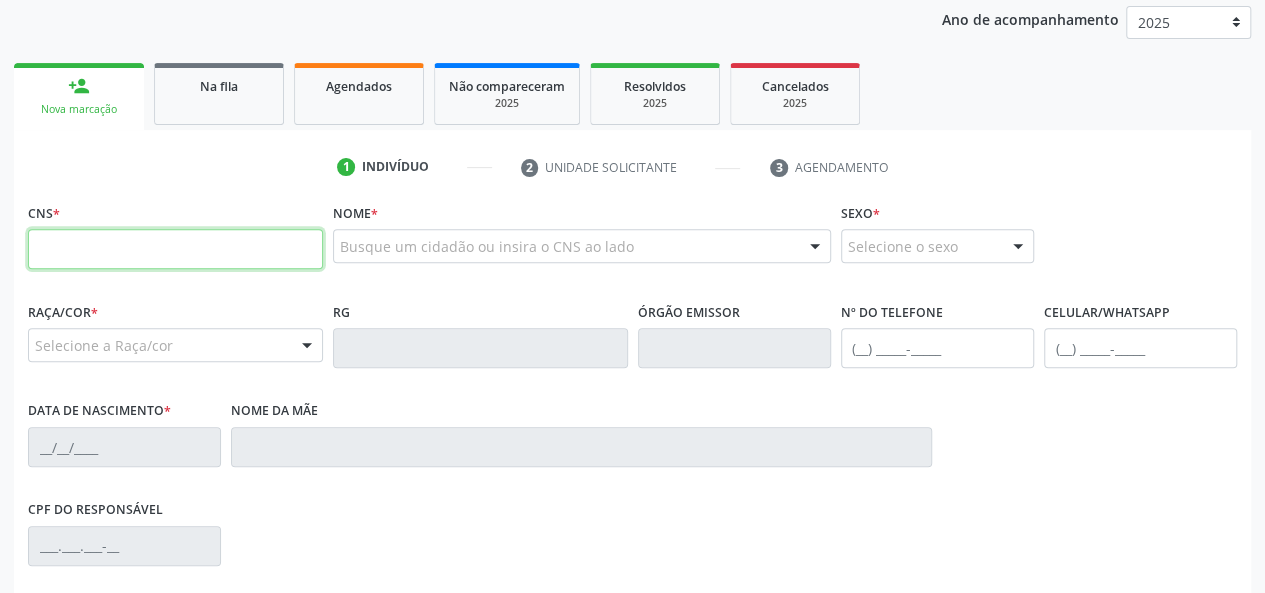 paste on "700 0023 9568 4605" 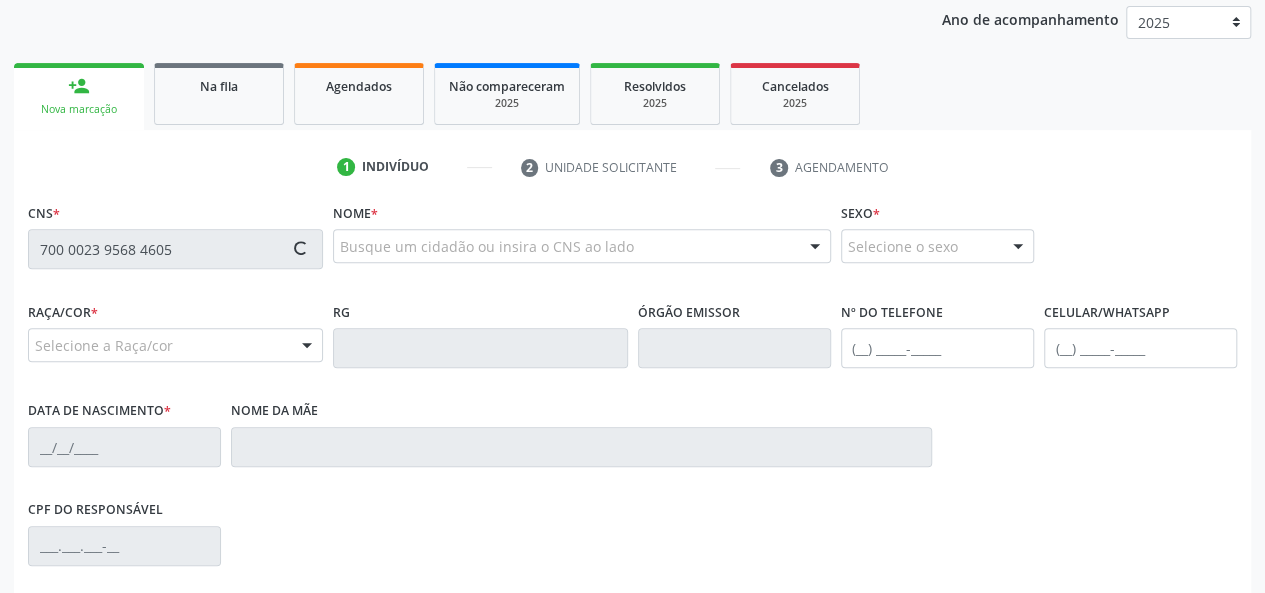 type on "700 0023 9568 4605" 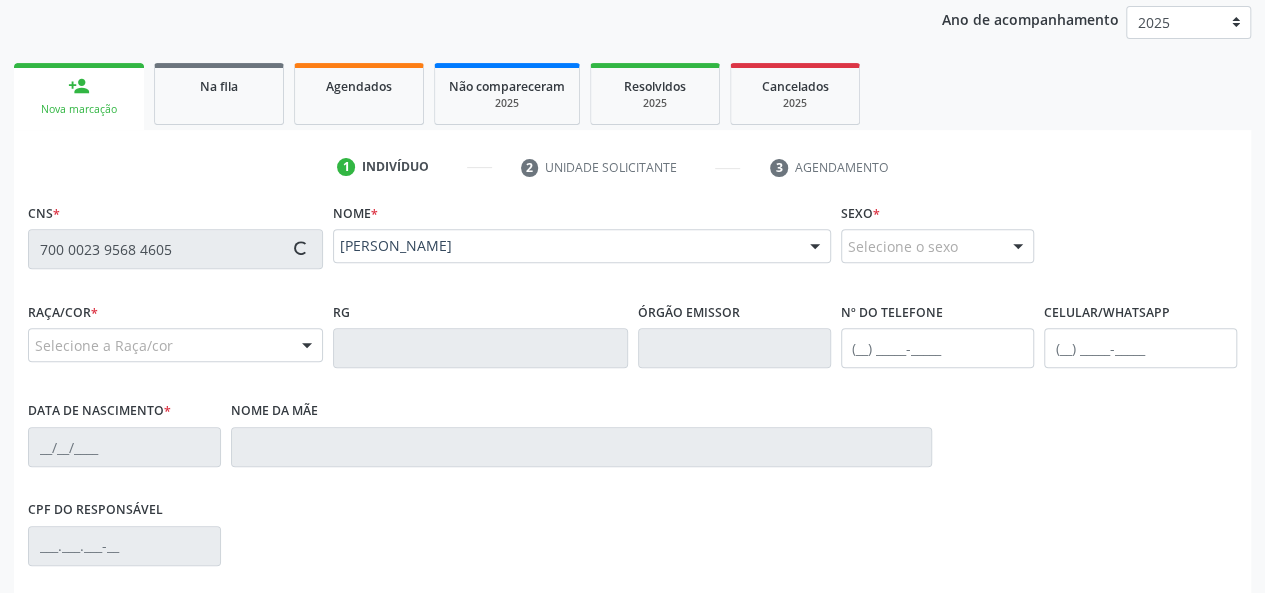 type on "(82) 99307-3382" 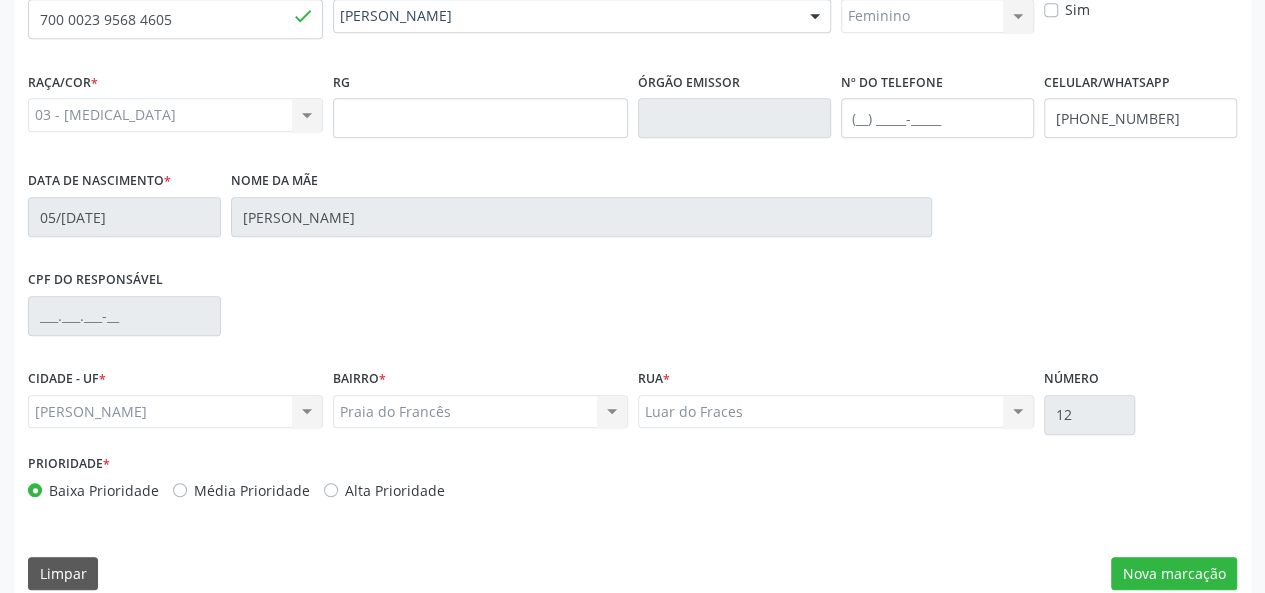 scroll, scrollTop: 518, scrollLeft: 0, axis: vertical 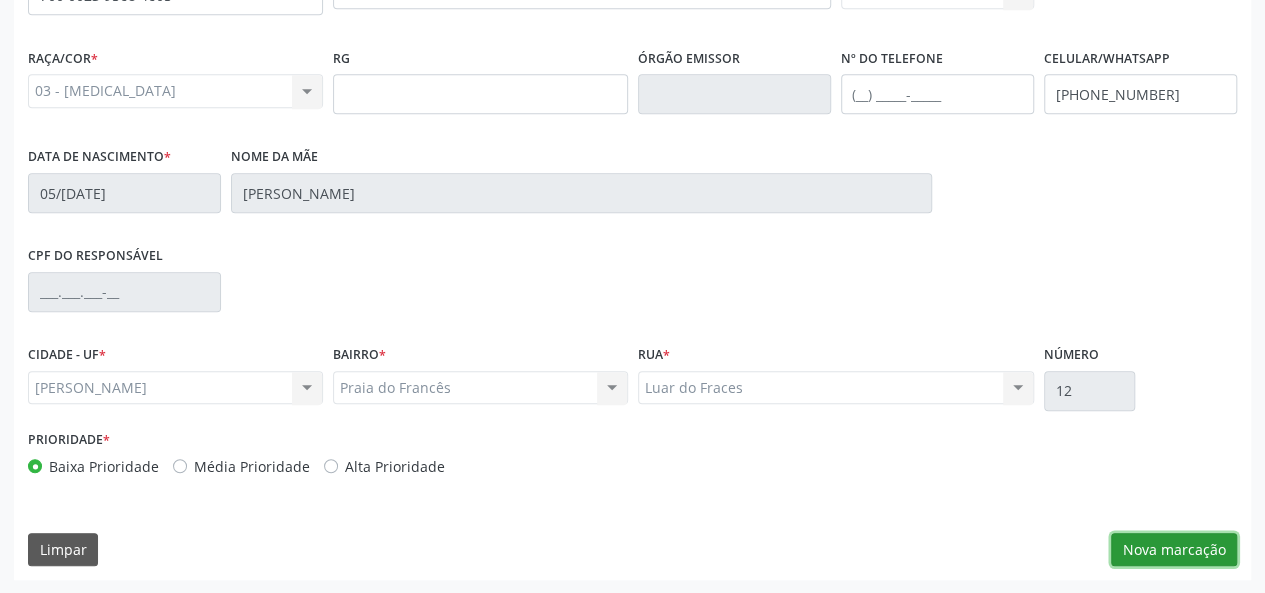 click on "Nova marcação" at bounding box center (1174, 550) 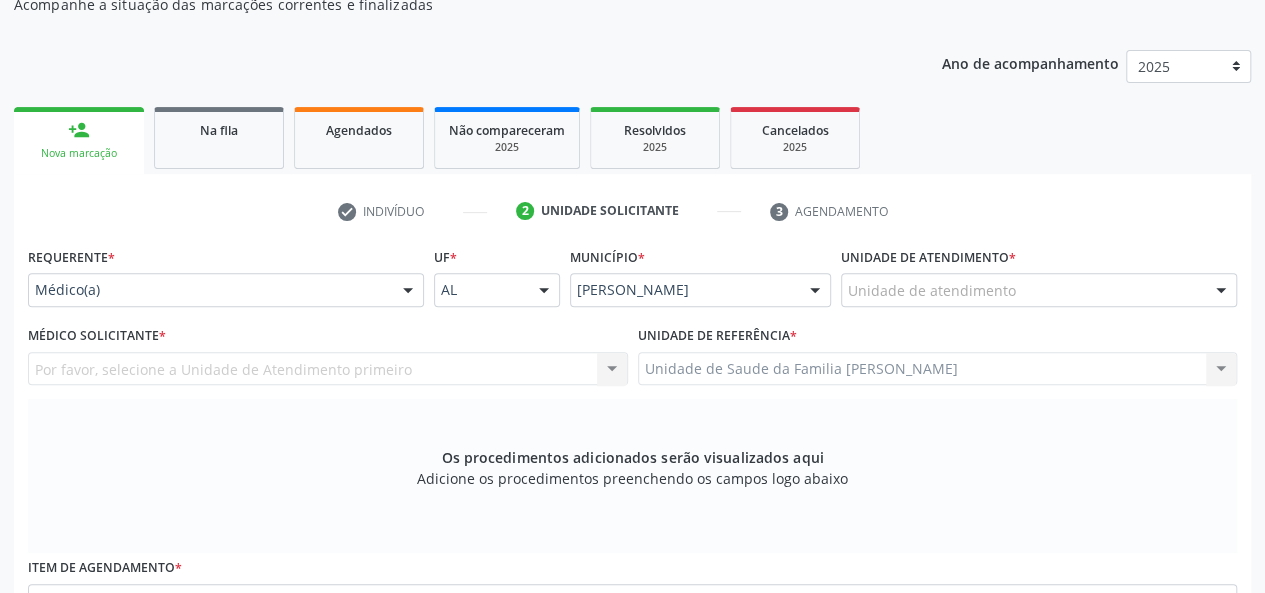scroll, scrollTop: 218, scrollLeft: 0, axis: vertical 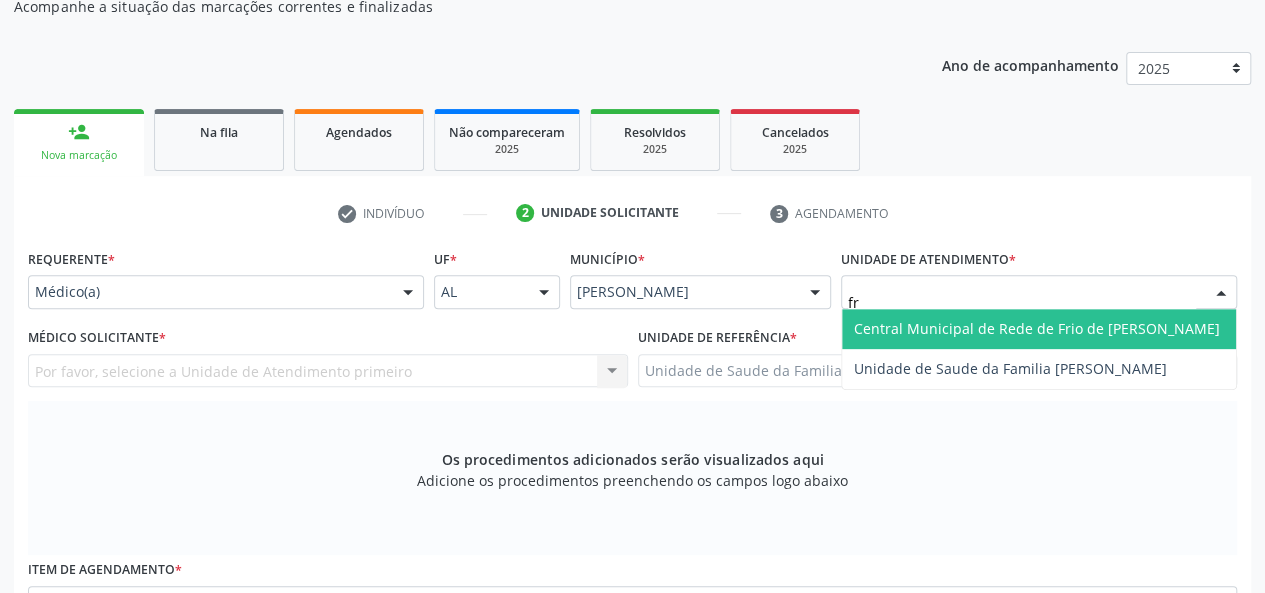 type on "fra" 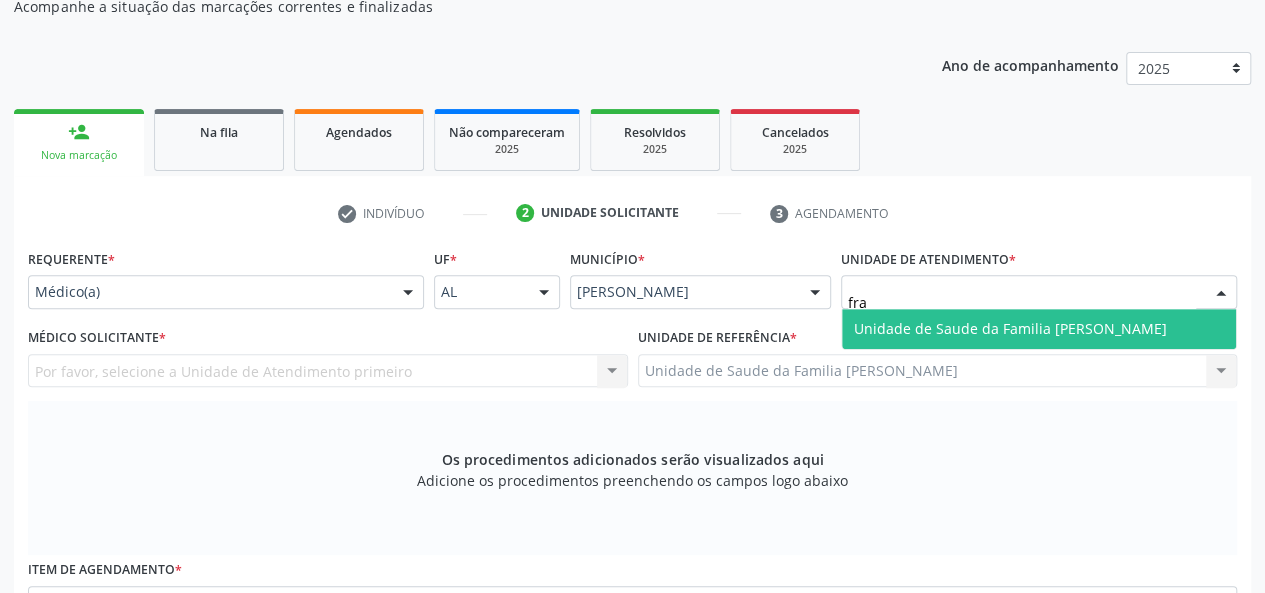 click on "Unidade de Saude da Familia [PERSON_NAME]" at bounding box center [1010, 328] 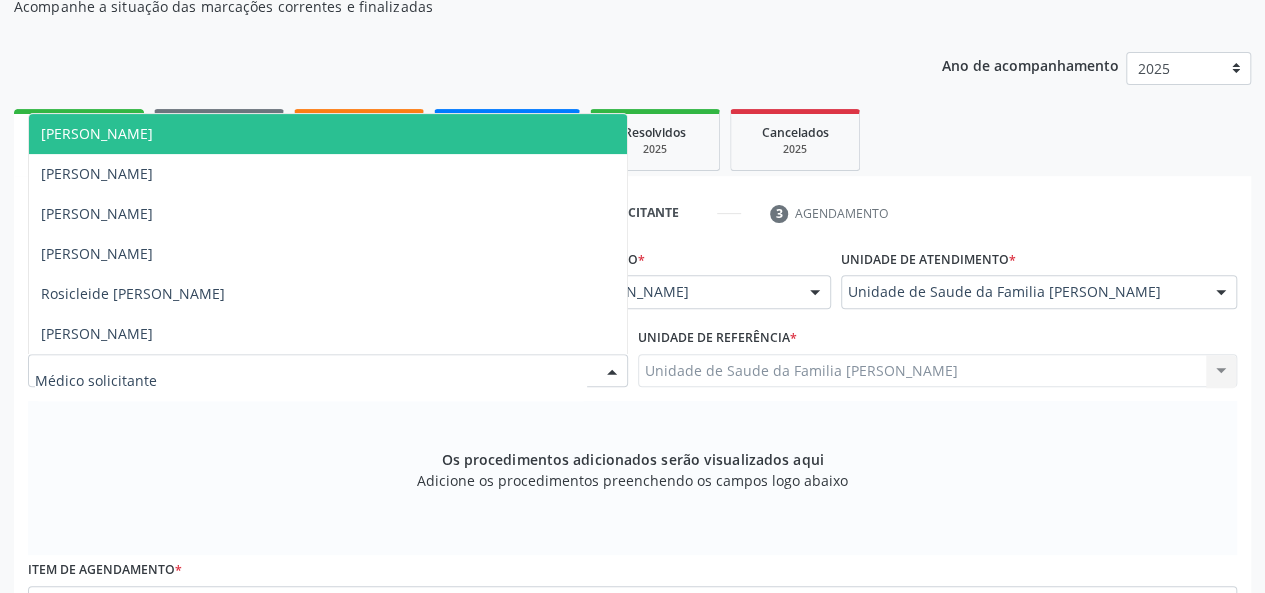 click on "[PERSON_NAME]" at bounding box center [97, 133] 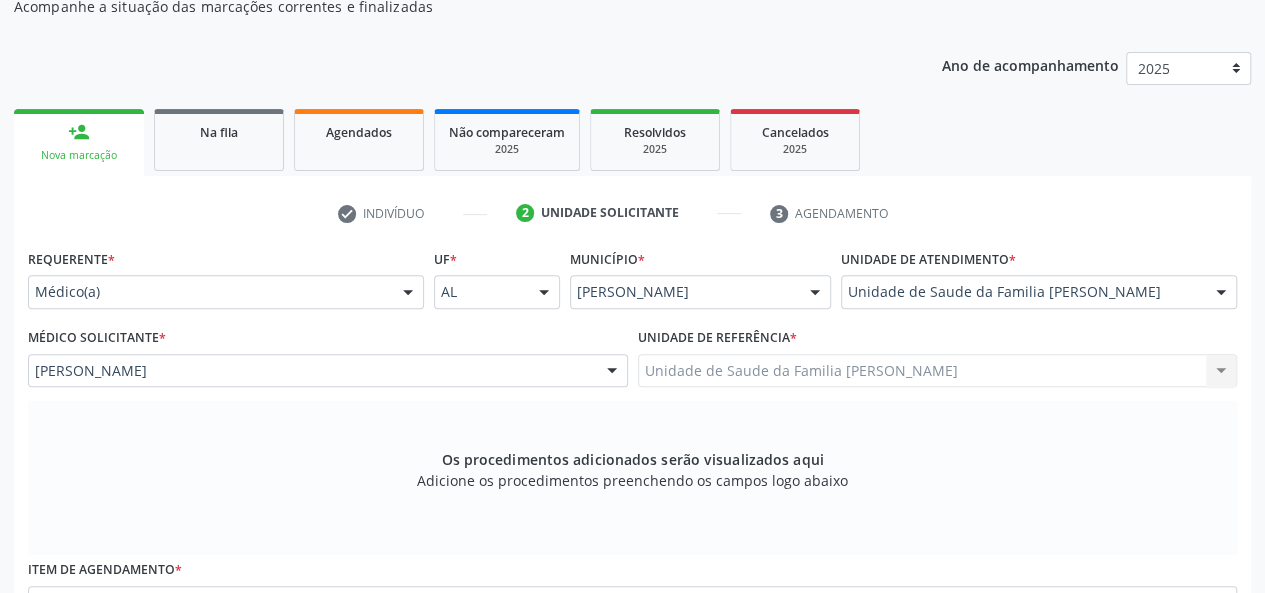 click on "Os procedimentos adicionados serão visualizados aqui
Adicione os procedimentos preenchendo os campos logo abaixo" at bounding box center [632, 478] 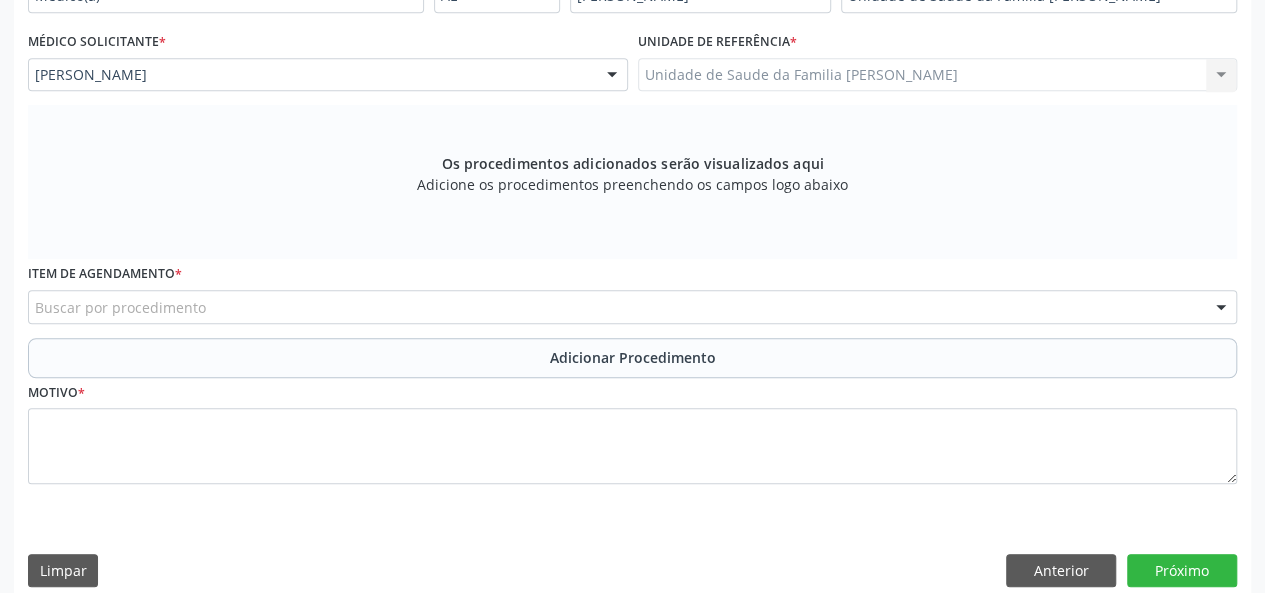 scroll, scrollTop: 518, scrollLeft: 0, axis: vertical 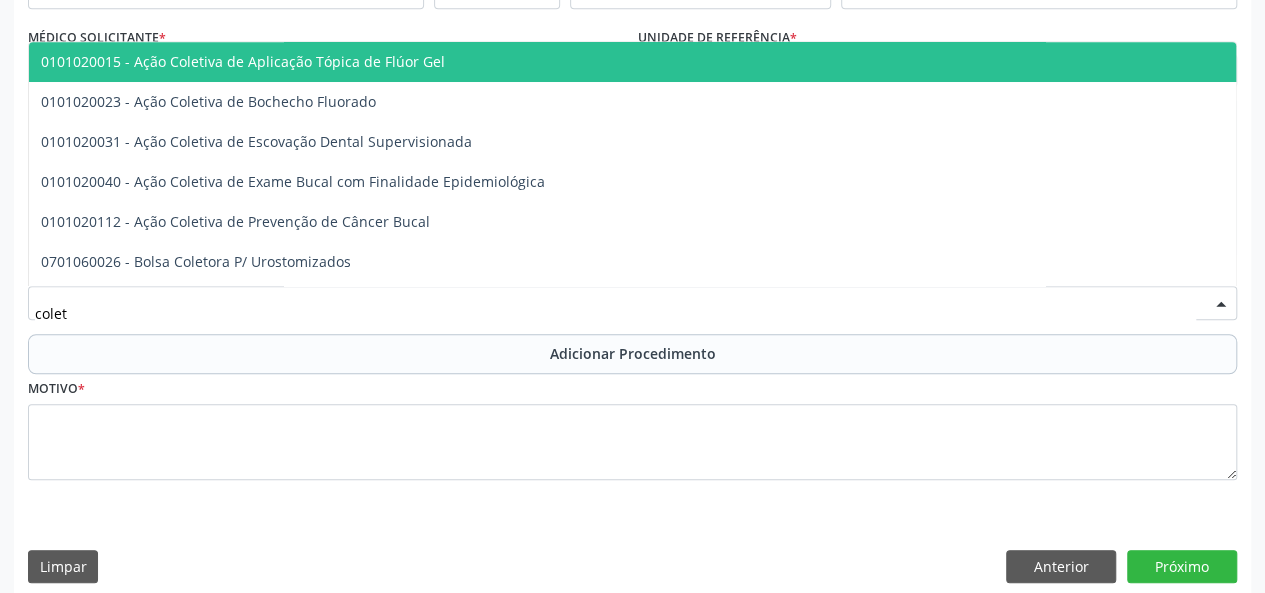 type on "coleta" 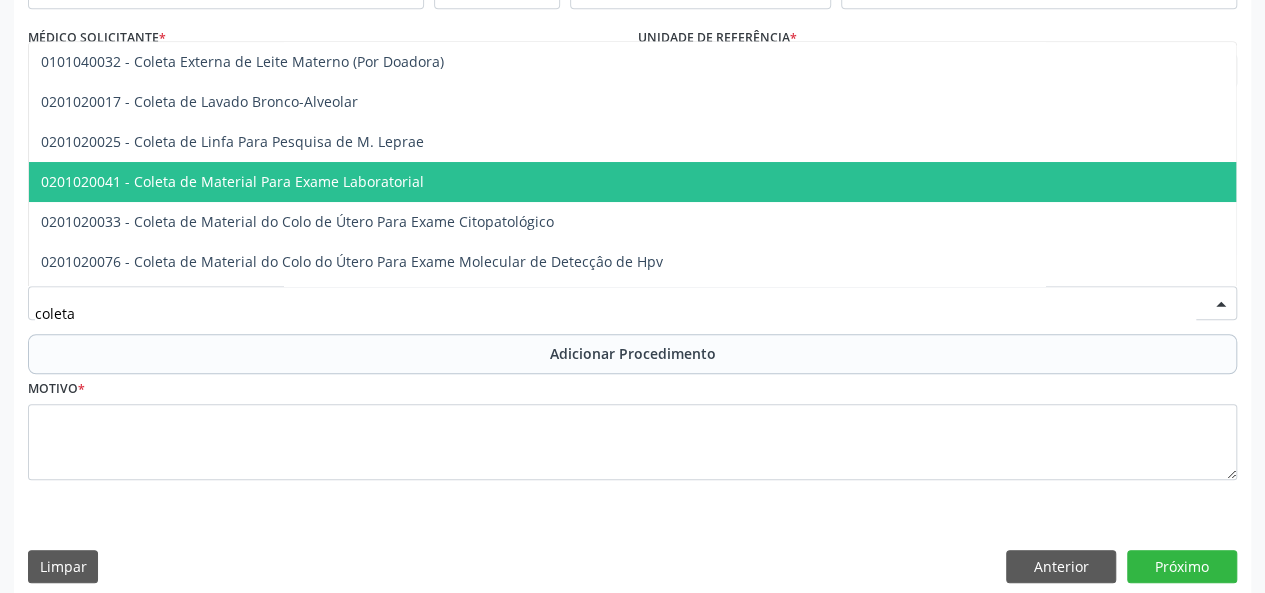 click on "0201020041 - Coleta de Material Para Exame Laboratorial" at bounding box center [232, 181] 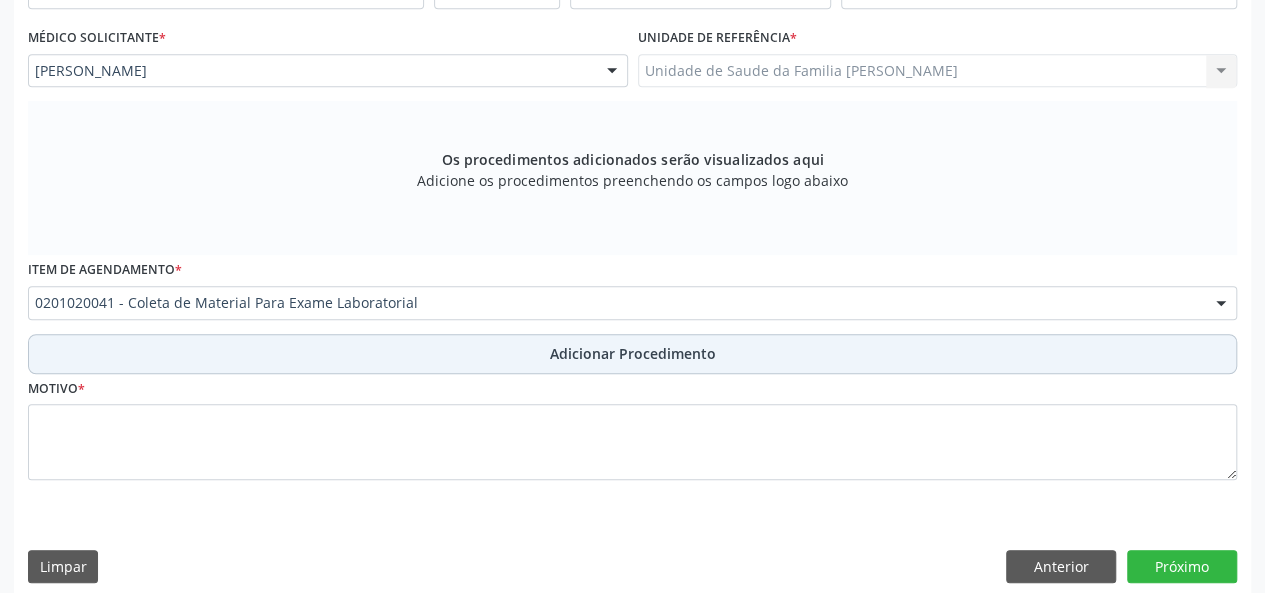 click on "Adicionar Procedimento" at bounding box center [633, 353] 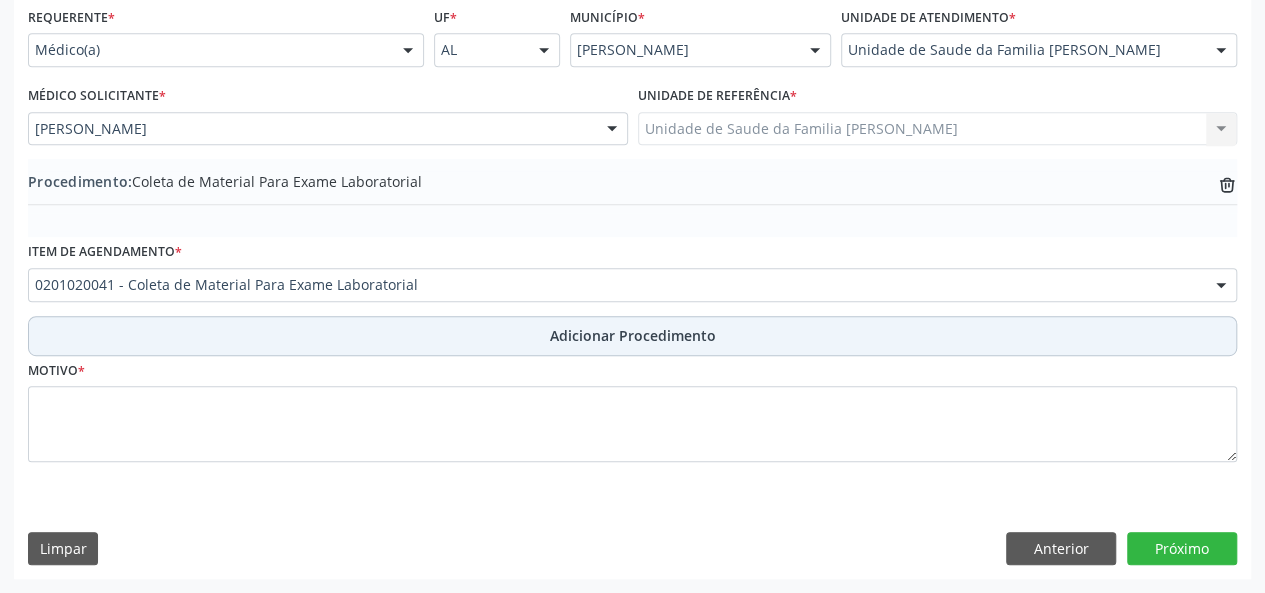 scroll, scrollTop: 458, scrollLeft: 0, axis: vertical 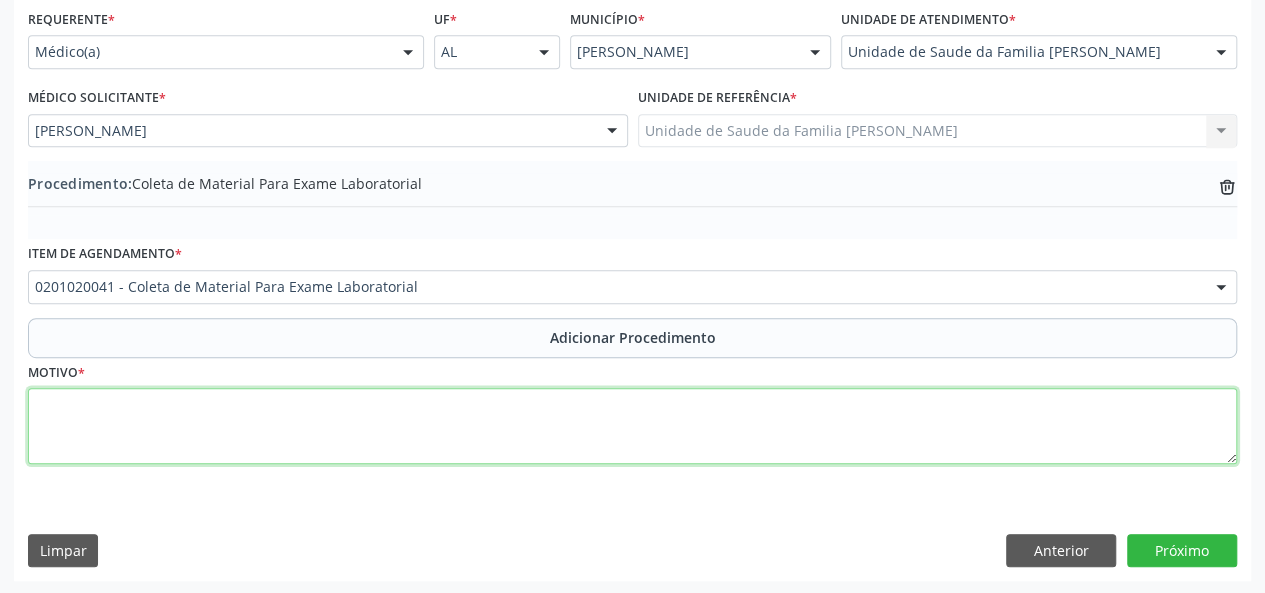 click at bounding box center (632, 426) 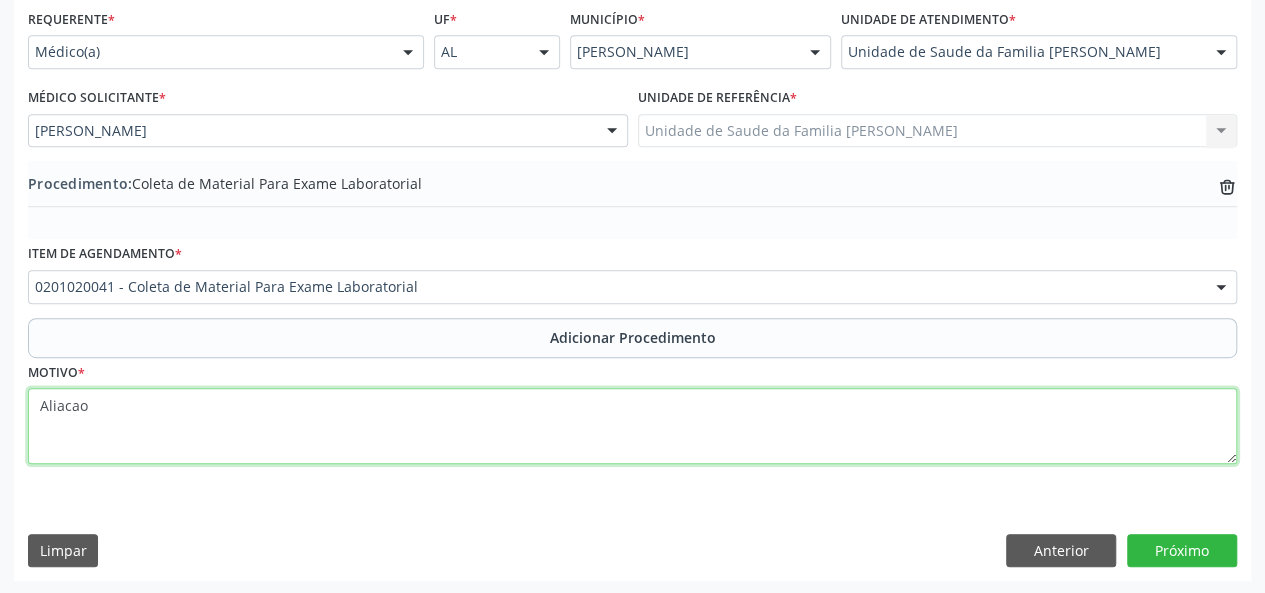 type on "Aliacao" 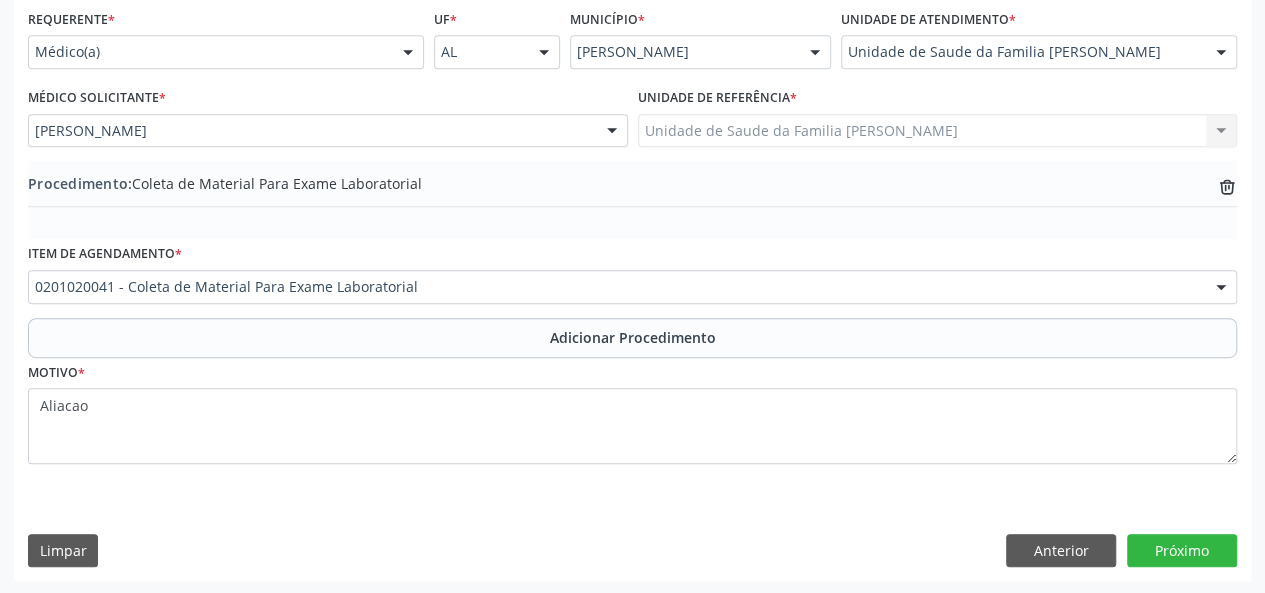 click on "Requerente
*
Médico(a)         Médico(a)   Enfermeiro(a)   Paciente
Nenhum resultado encontrado para: "   "
Não há nenhuma opção para ser exibida.
UF
*
AL         AL
Nenhum resultado encontrado para: "   "
Não há nenhuma opção para ser exibida.
Município
*
Marechal Deodoro         Marechal Deodoro
Nenhum resultado encontrado para: "   "
Não há nenhuma opção para ser exibida.
Unidade de atendimento
*
Unidade de Saude da Familia Frances         Aeronave Baron 58   Aeronave Cessna   Associacao Divina Misericordia   Caps Maria Celia de Araujo Sarmento   Central Municipal de Rede de Frio de Marechal Deodoro   Central de Abastecimento Farmaceutico Caf   Centro Municipal de Especialidade Odontologica   Centro de Parto Normal Imaculada Conceicao   Centro de Saude Professor Estacio de Lima                   Labmar" at bounding box center (632, 292) 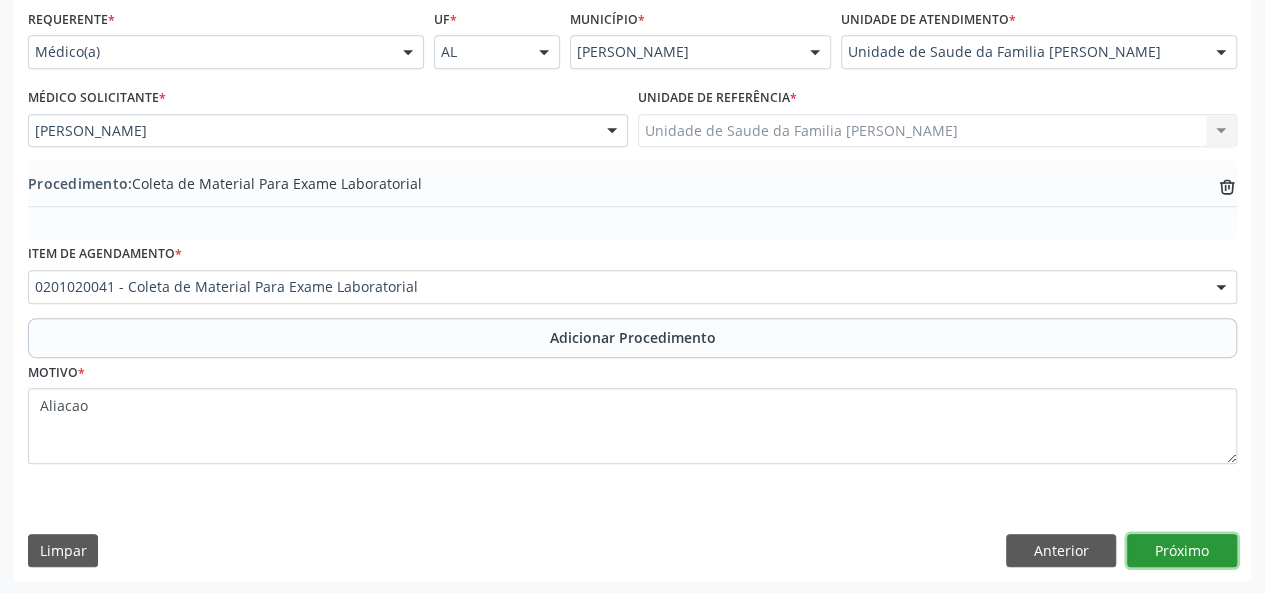 click on "Próximo" at bounding box center (1182, 551) 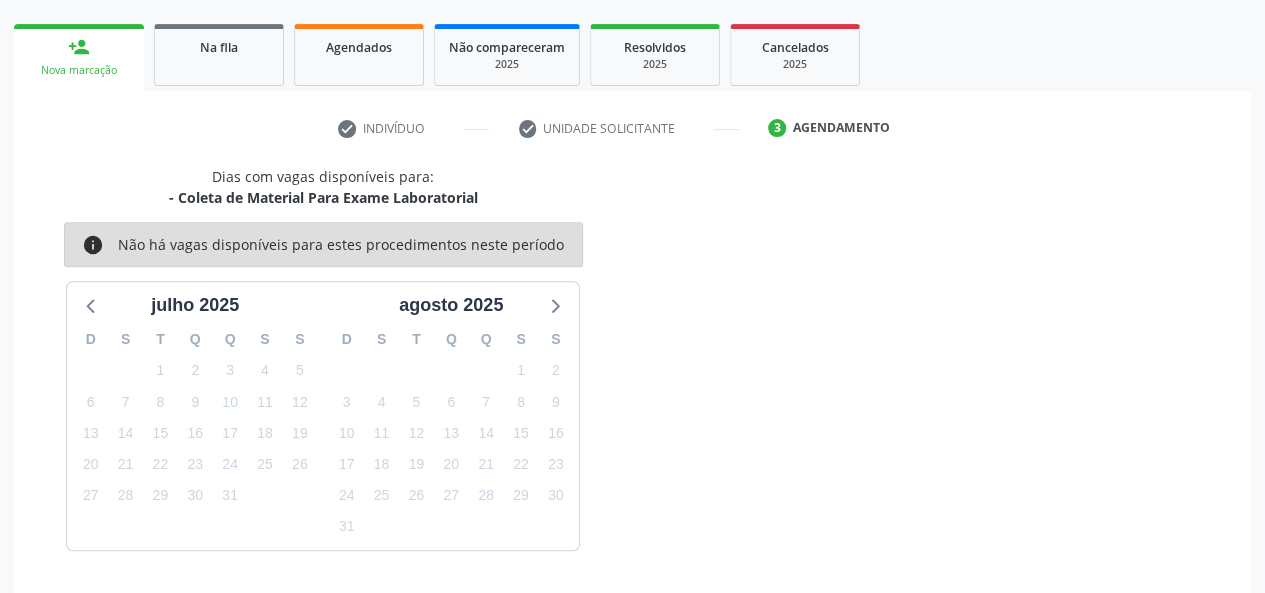 scroll, scrollTop: 362, scrollLeft: 0, axis: vertical 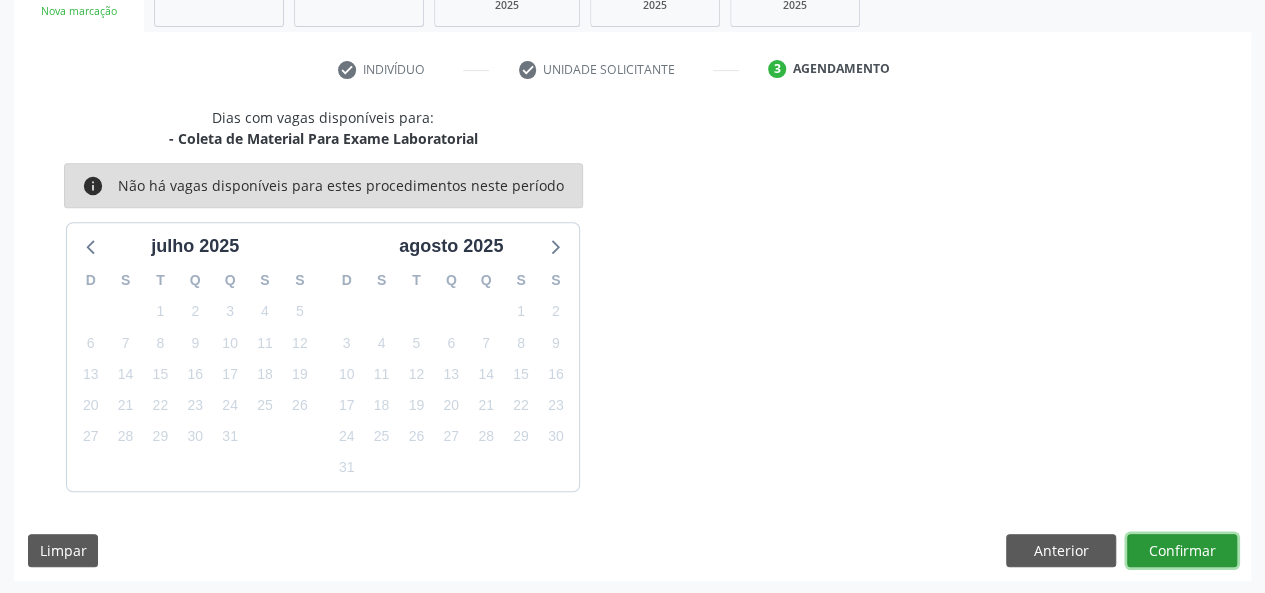 click on "Confirmar" at bounding box center [1182, 551] 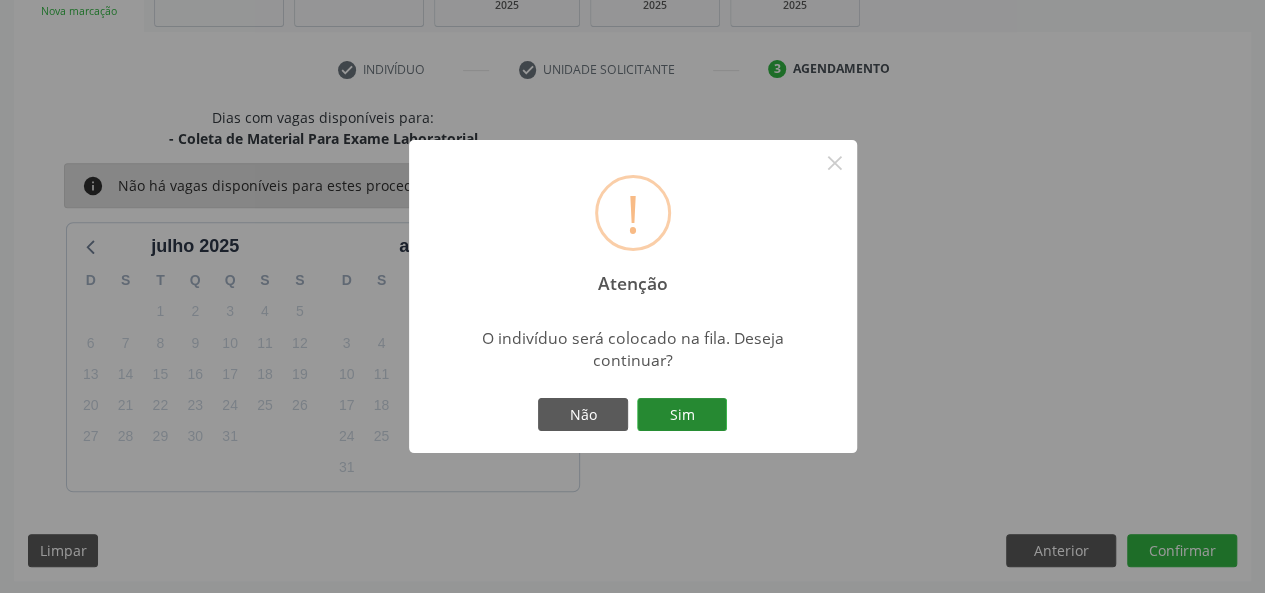 click on "Sim" at bounding box center (682, 415) 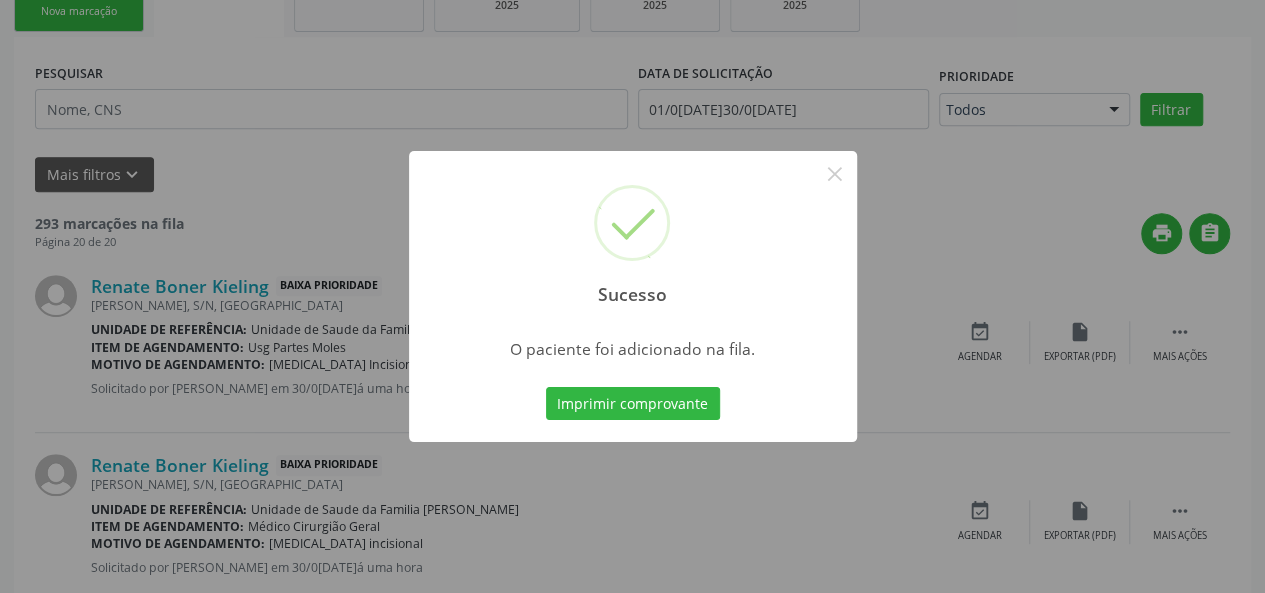 scroll, scrollTop: 100, scrollLeft: 0, axis: vertical 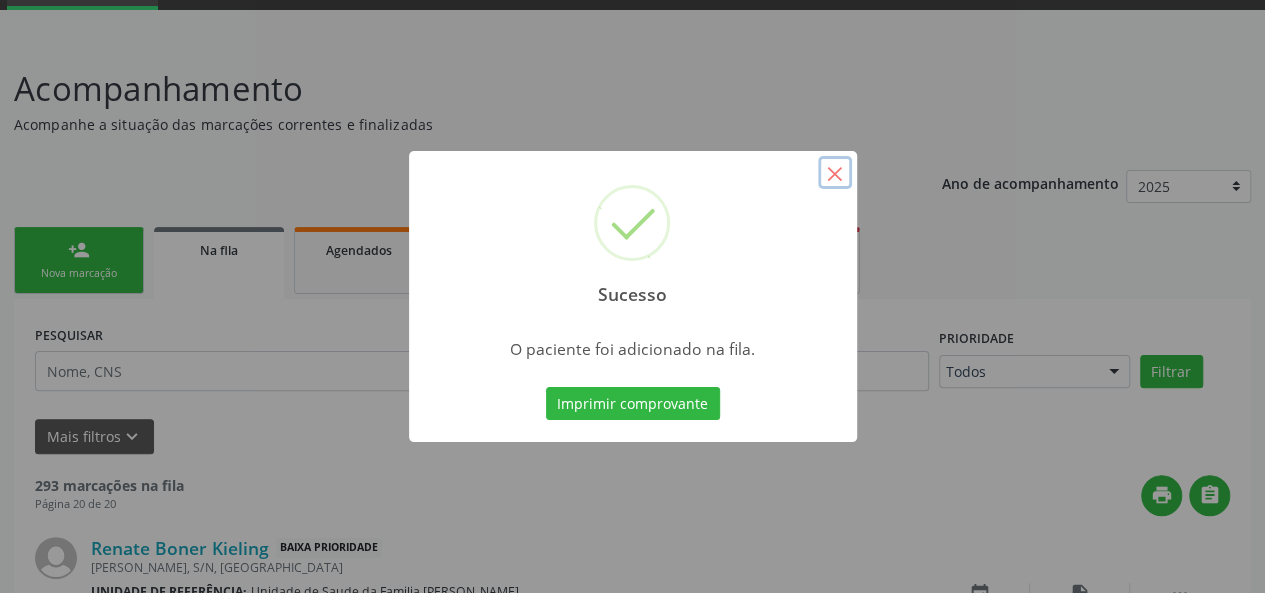 click on "×" at bounding box center (835, 173) 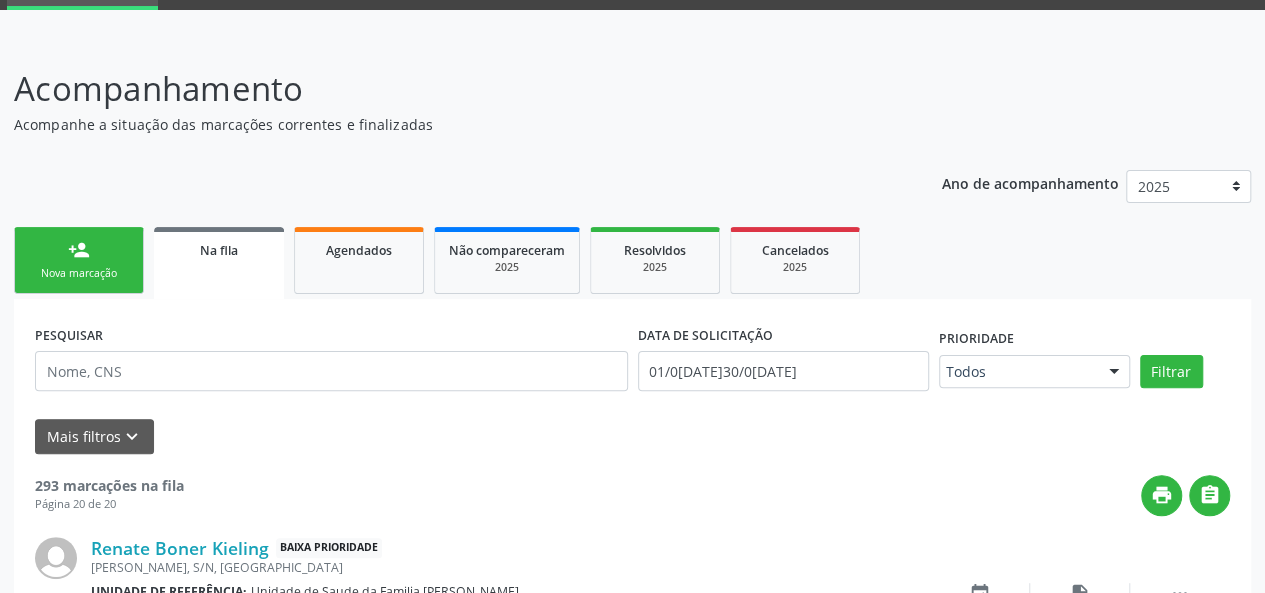 click on "person_add" at bounding box center (79, 250) 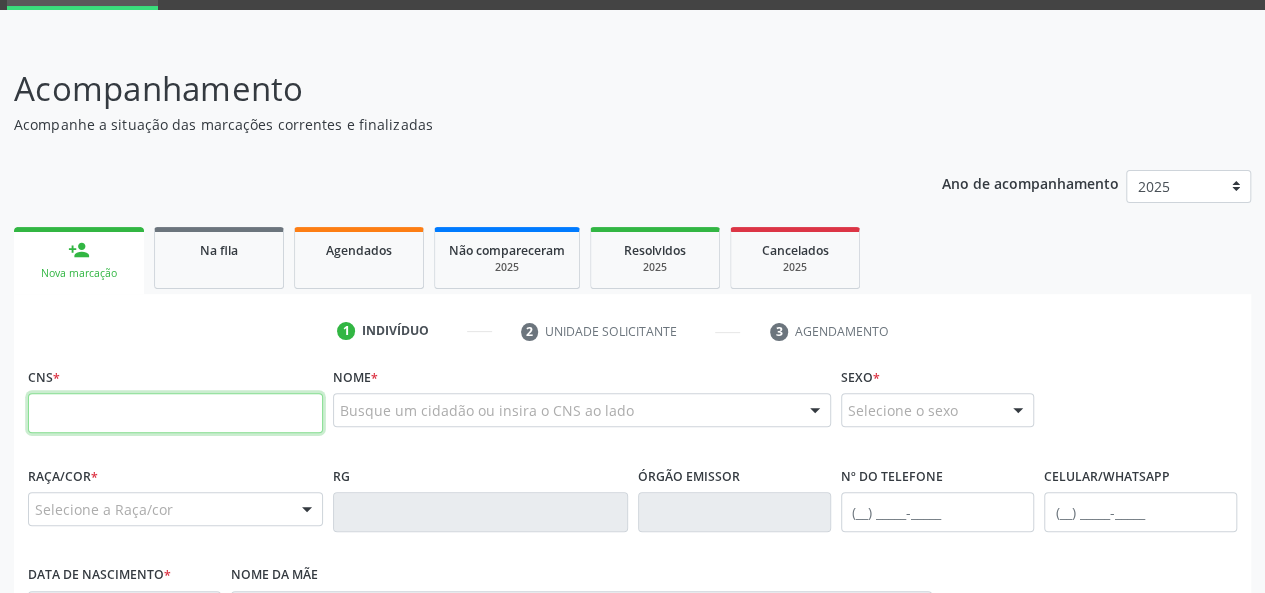 paste on "700 5065 2133 5456" 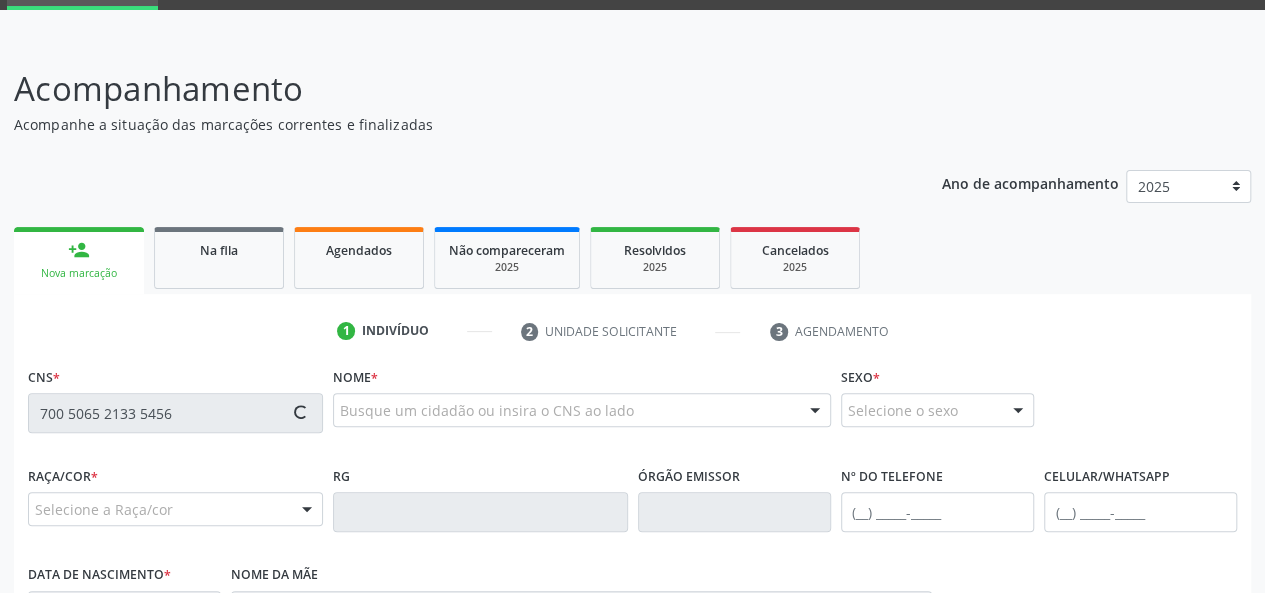 type on "700 5065 2133 5456" 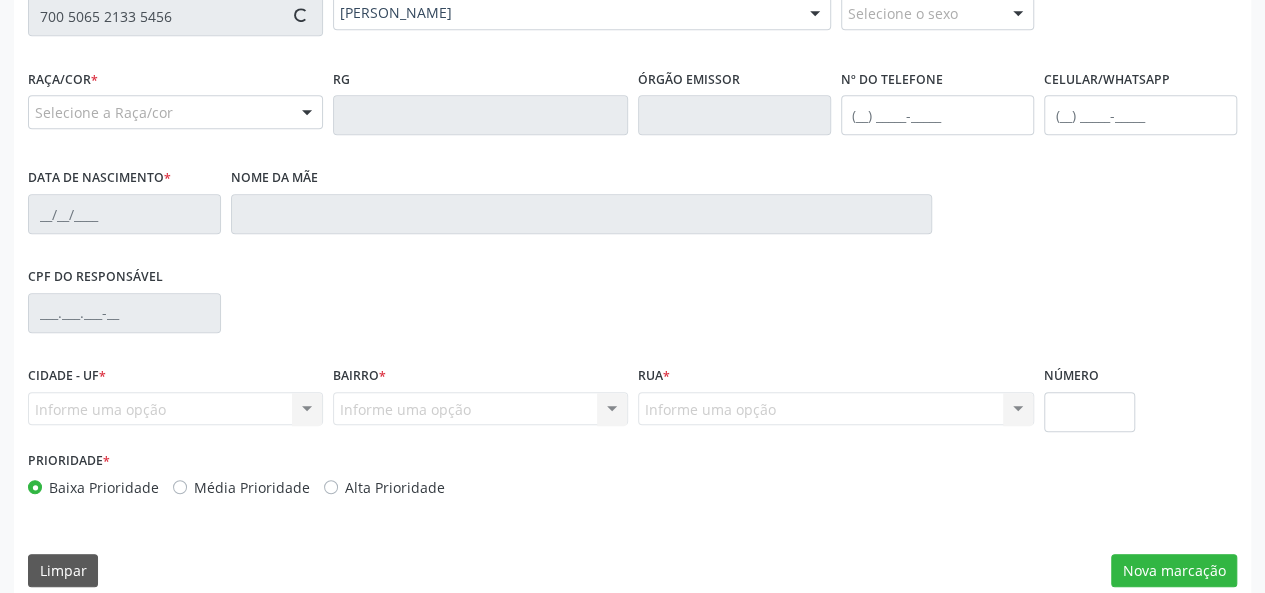 type on "(82) 99303-8093" 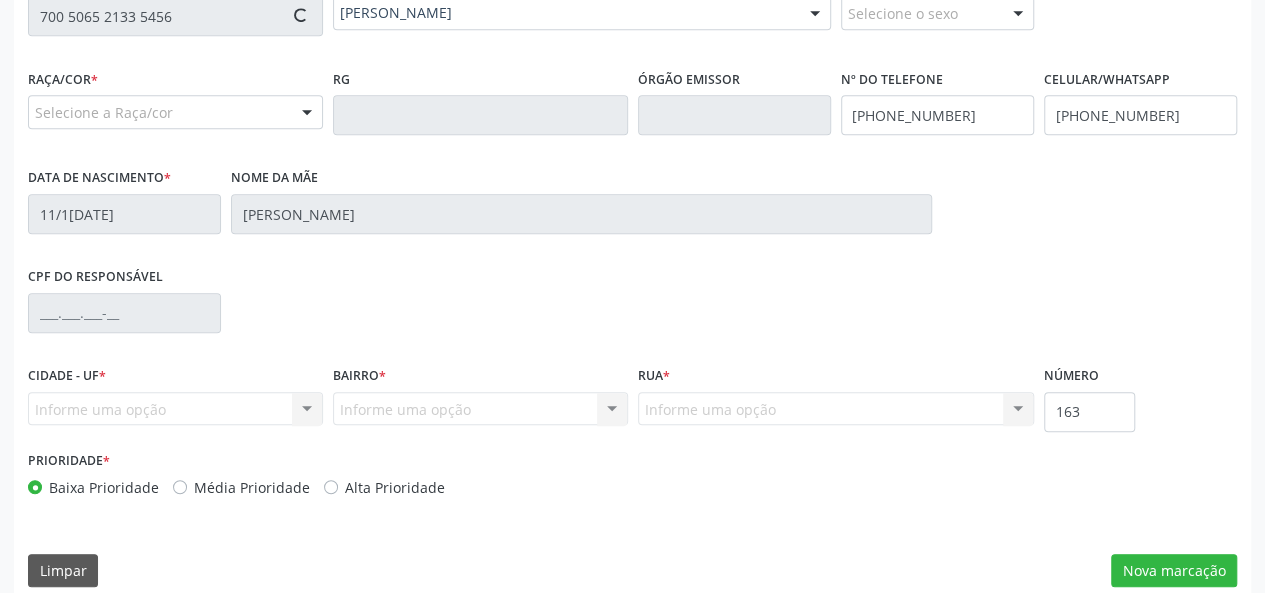 scroll, scrollTop: 500, scrollLeft: 0, axis: vertical 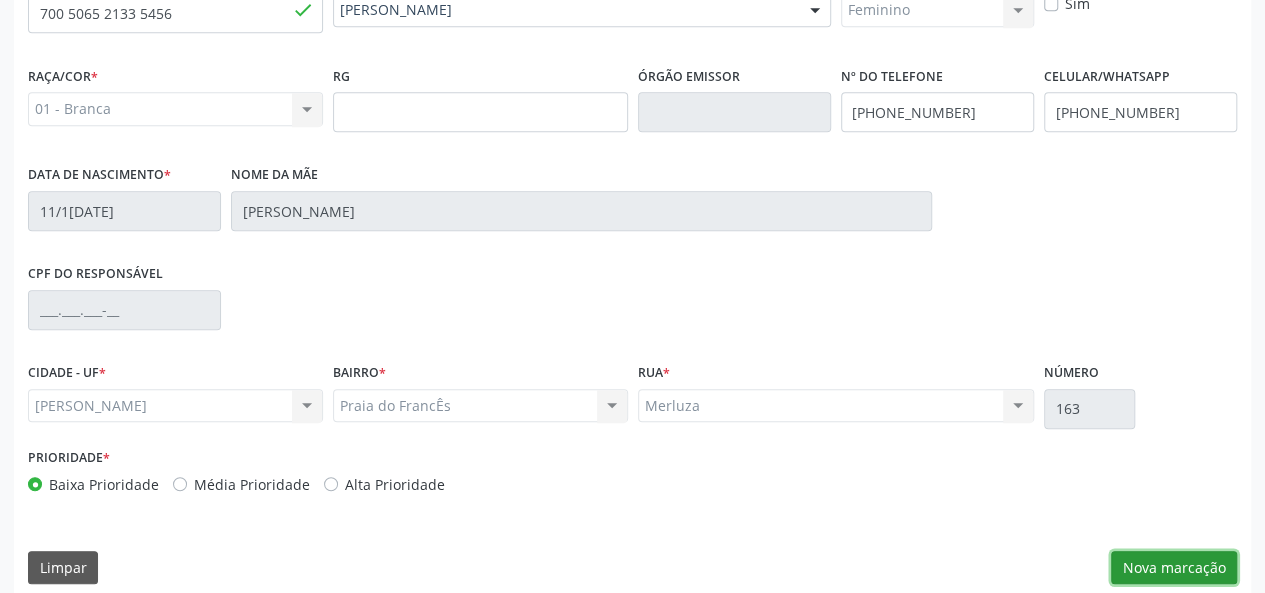 click on "Nova marcação" at bounding box center [1174, 568] 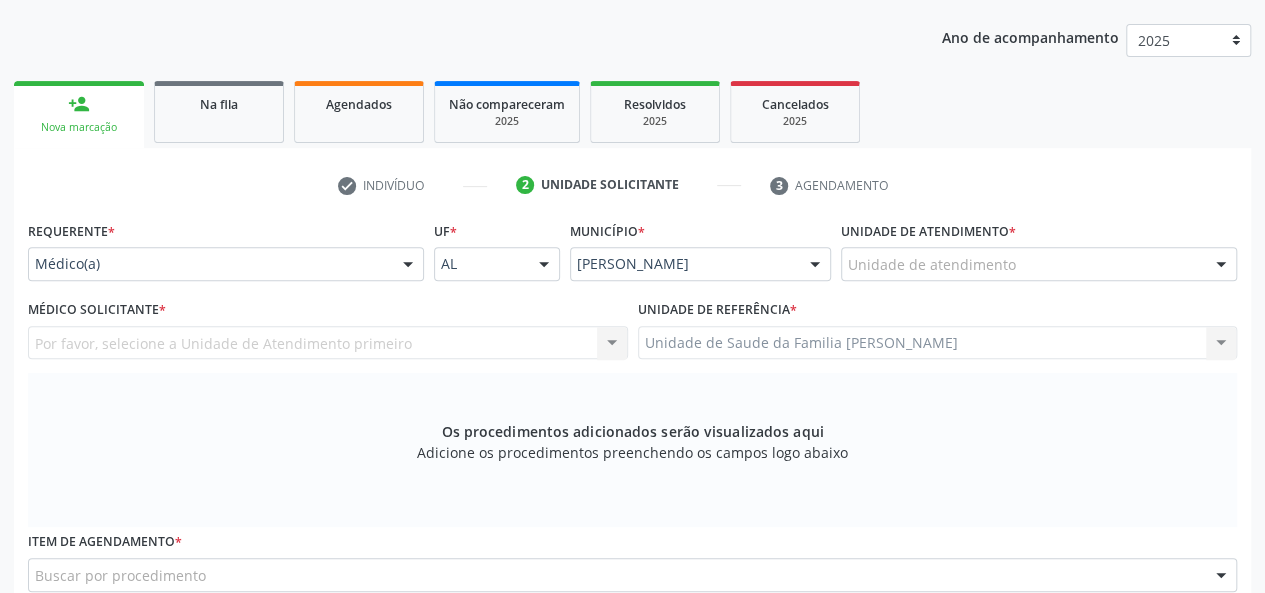 scroll, scrollTop: 200, scrollLeft: 0, axis: vertical 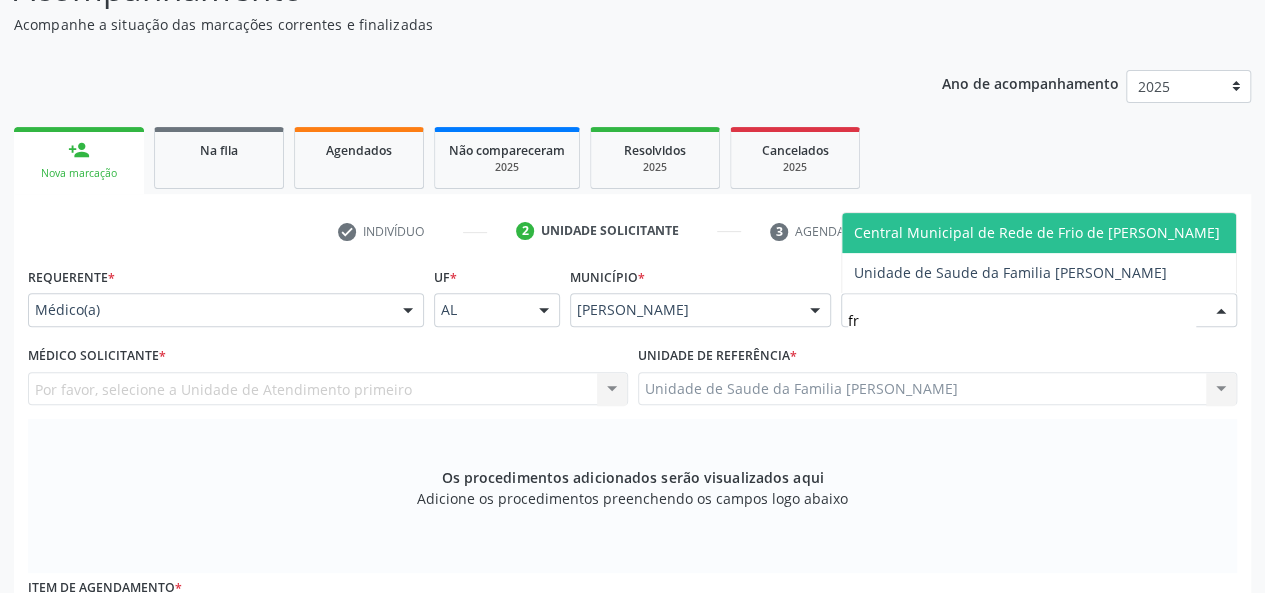 type on "fra" 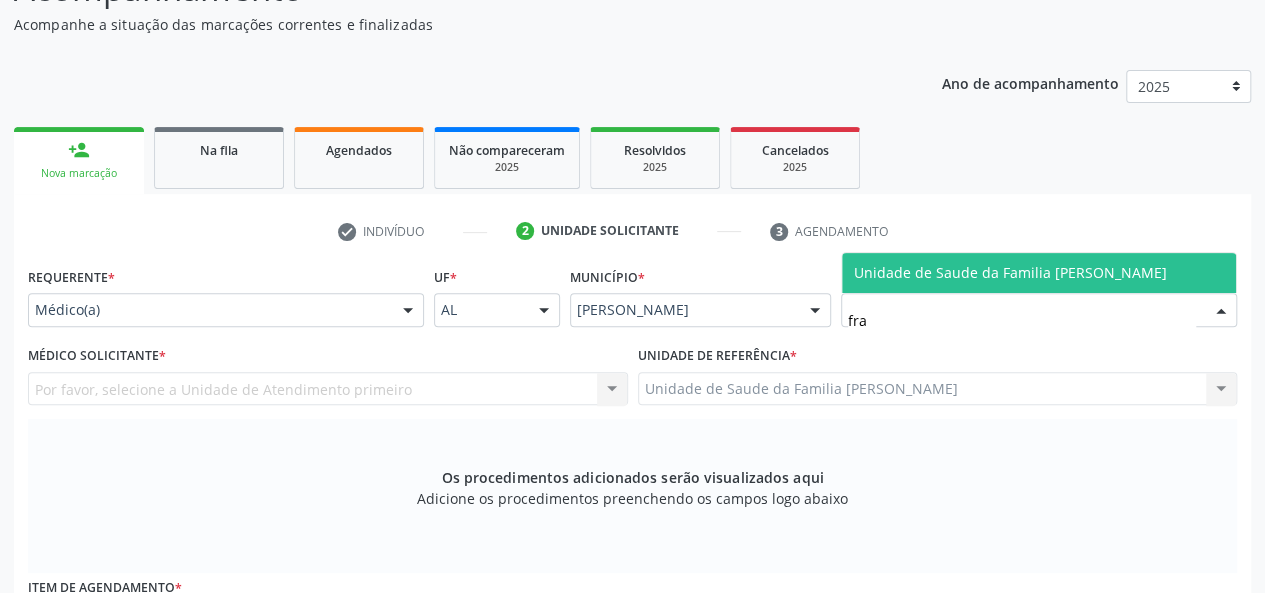 click on "Unidade de Saude da Familia [PERSON_NAME]" at bounding box center [1010, 272] 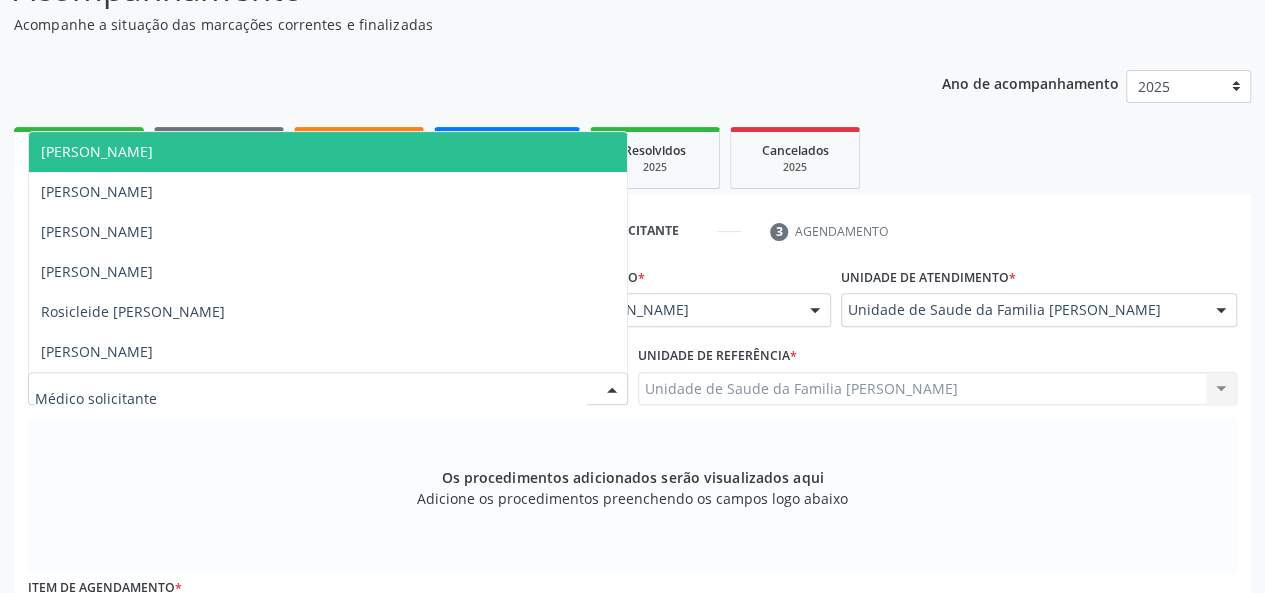 drag, startPoint x: 162, startPoint y: 168, endPoint x: 384, endPoint y: 156, distance: 222.32408 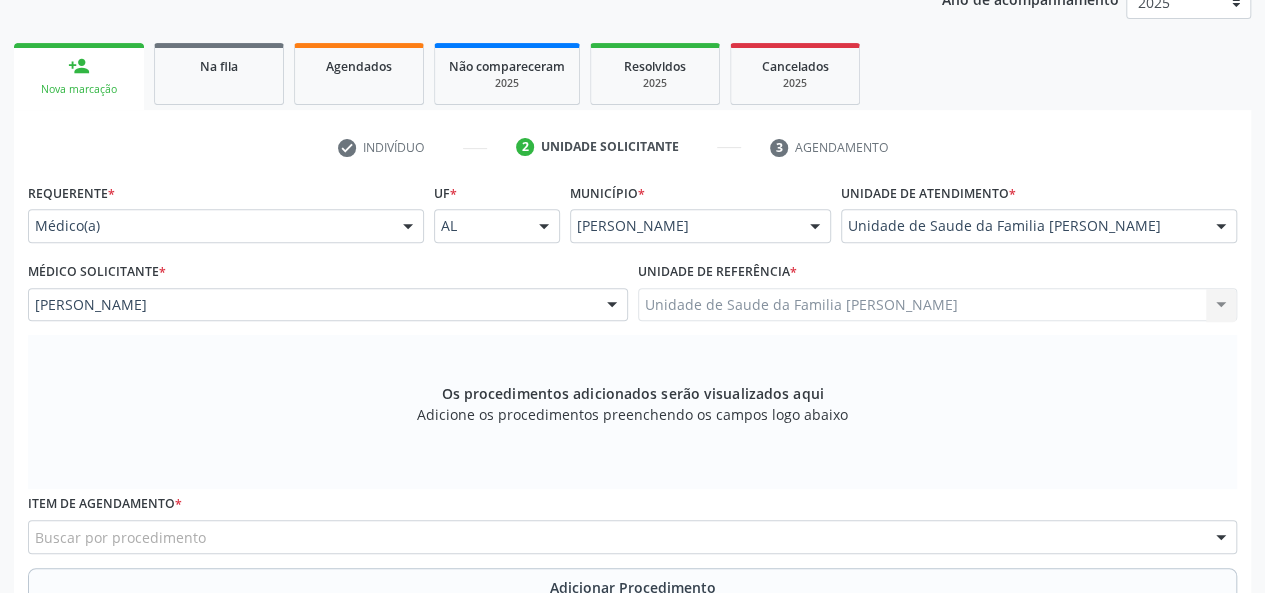 scroll, scrollTop: 400, scrollLeft: 0, axis: vertical 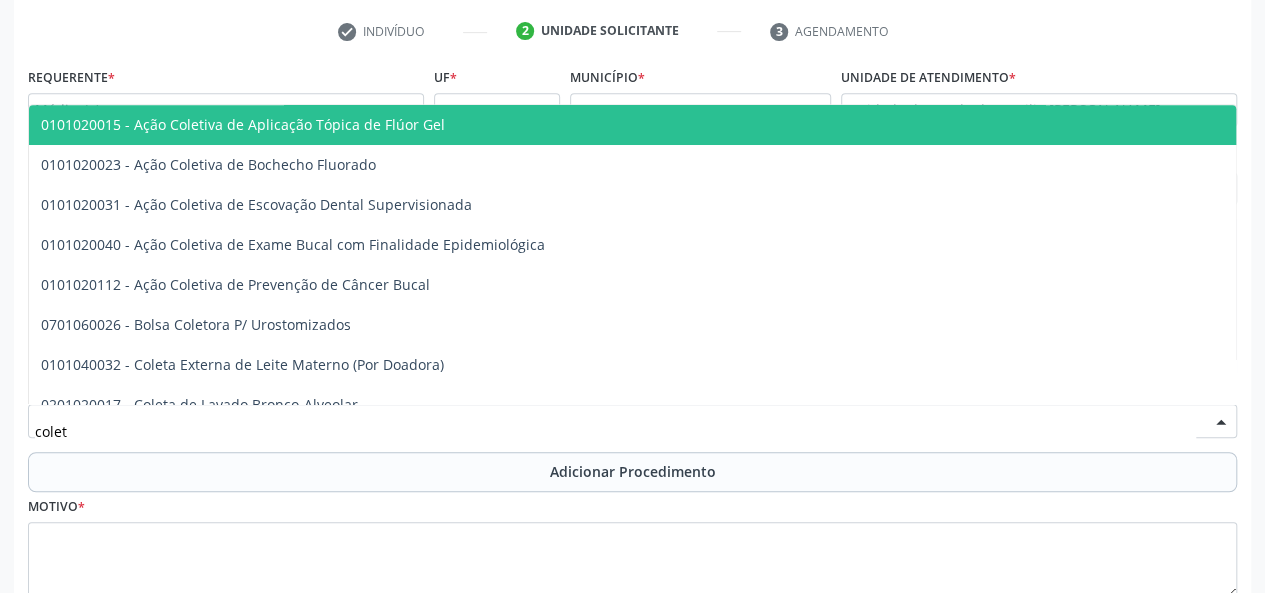 type on "coleta" 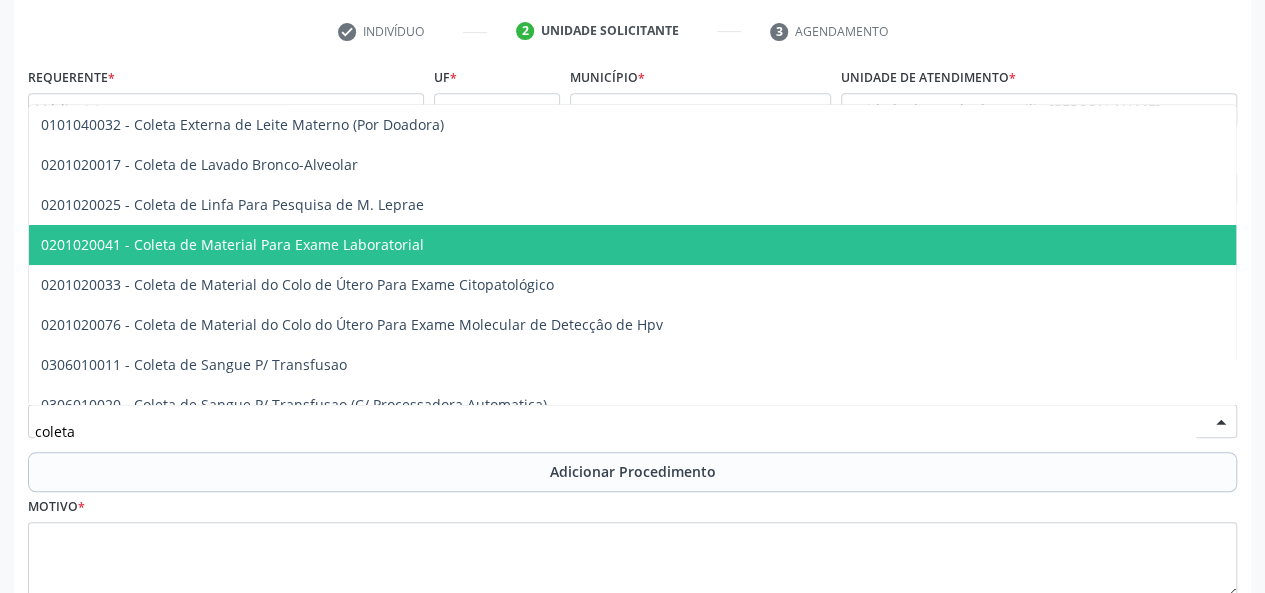click on "0201020041 - Coleta de Material Para Exame Laboratorial" at bounding box center [232, 244] 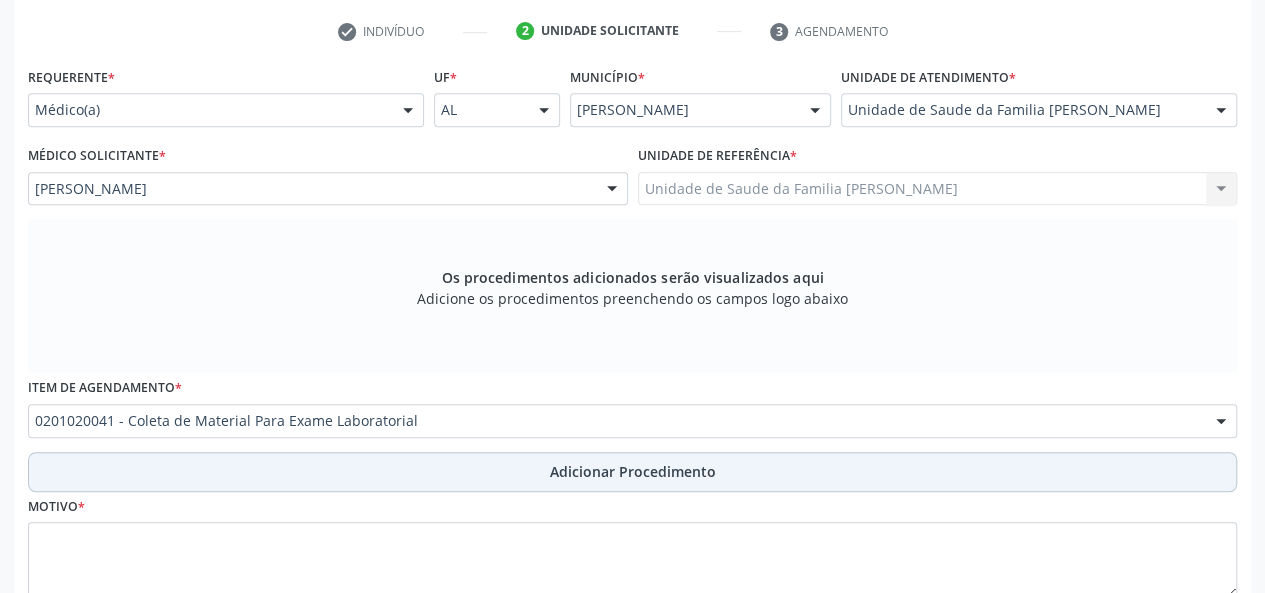 click on "Adicionar Procedimento" at bounding box center [633, 471] 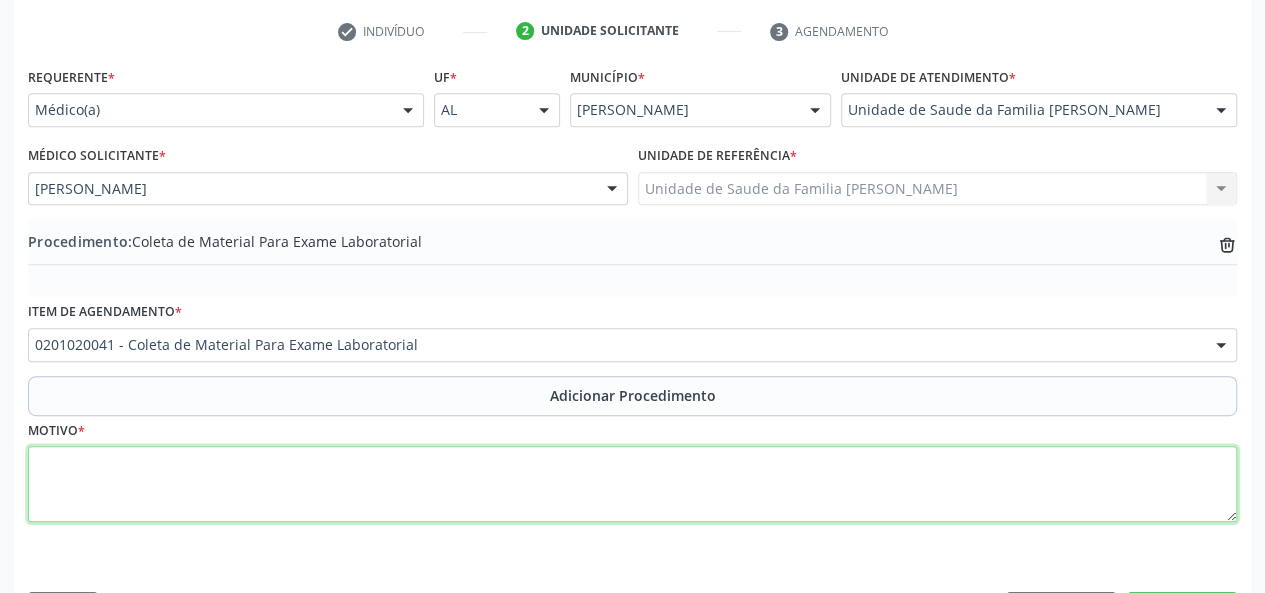 click at bounding box center (632, 484) 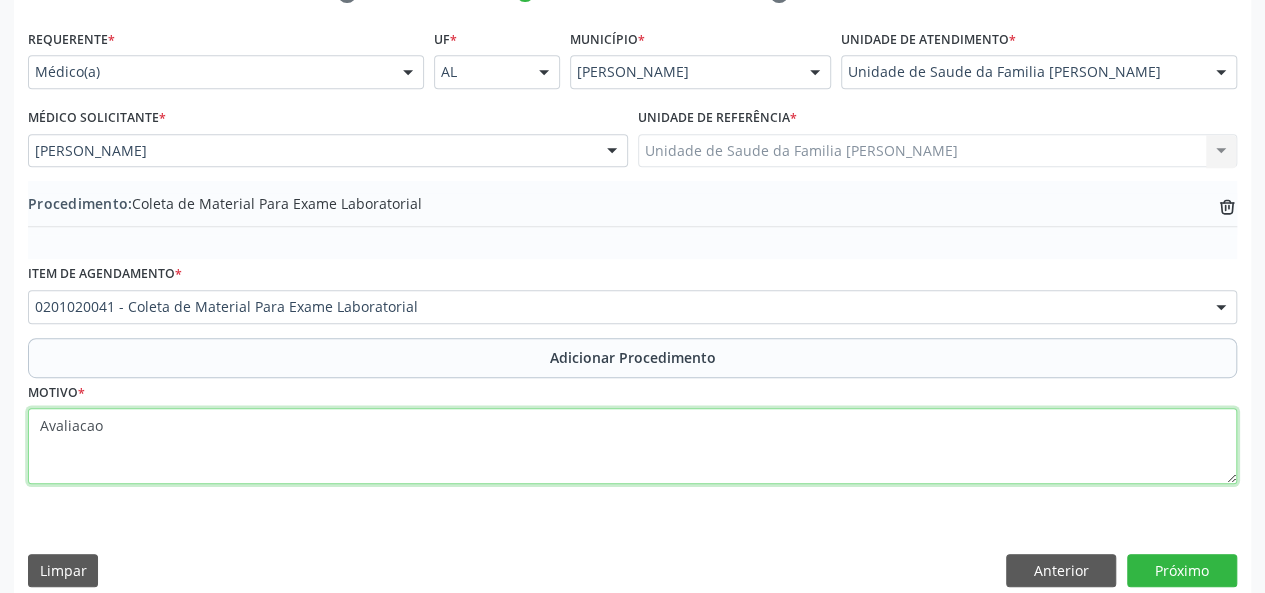 scroll, scrollTop: 458, scrollLeft: 0, axis: vertical 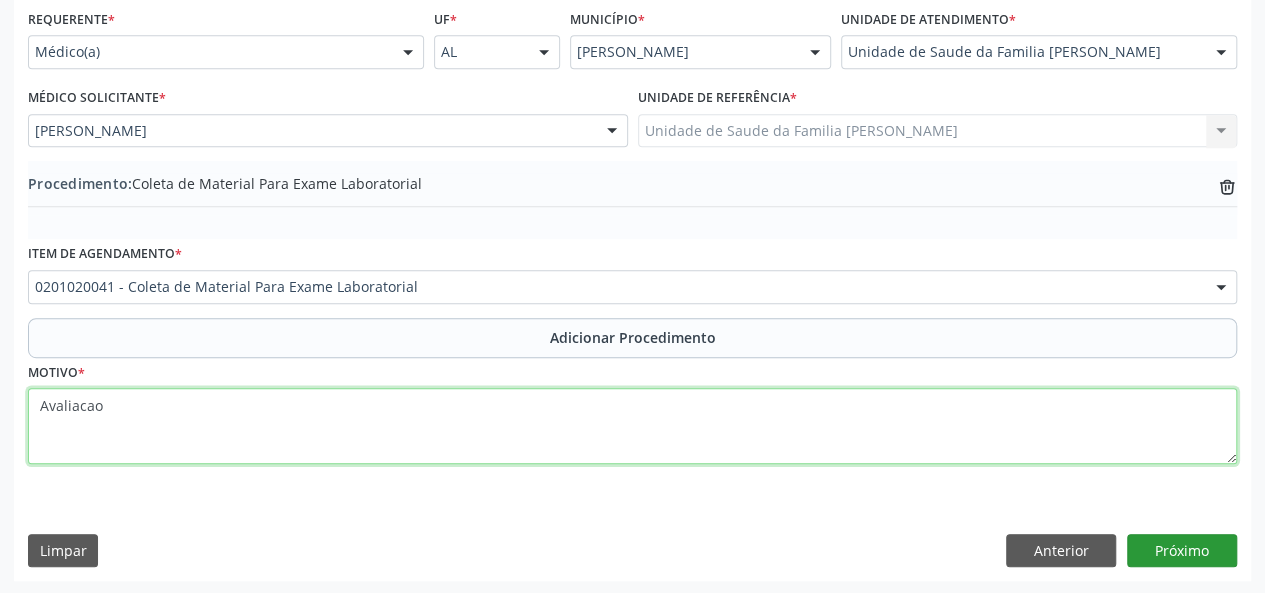 type on "Avaliacao" 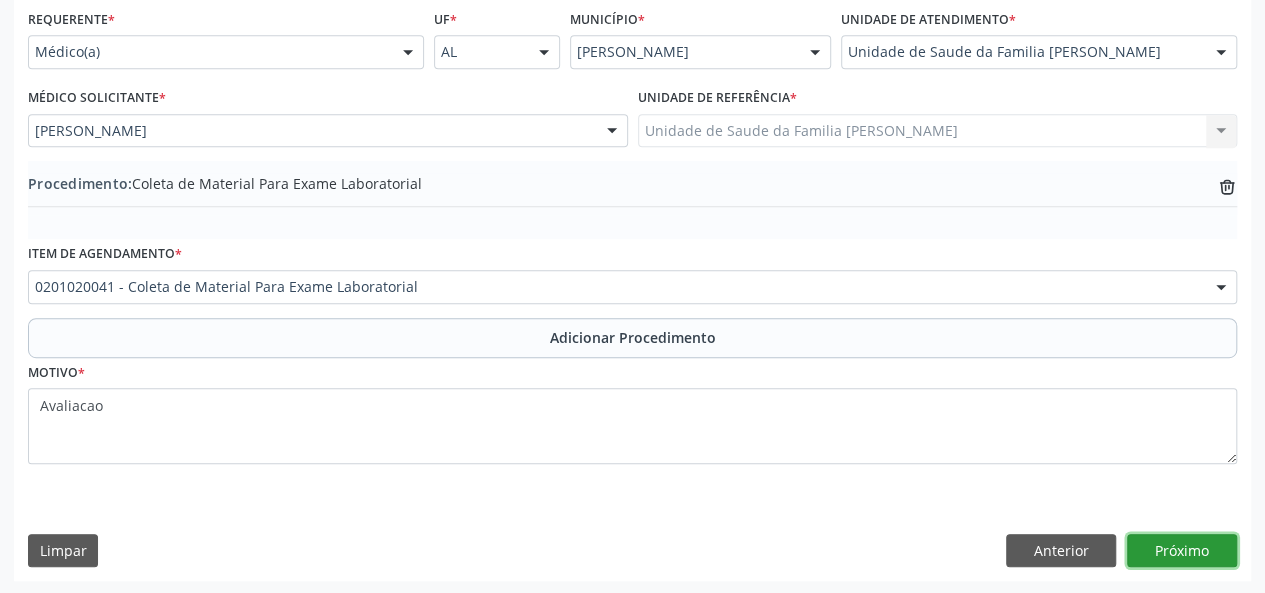 click on "Próximo" at bounding box center [1182, 551] 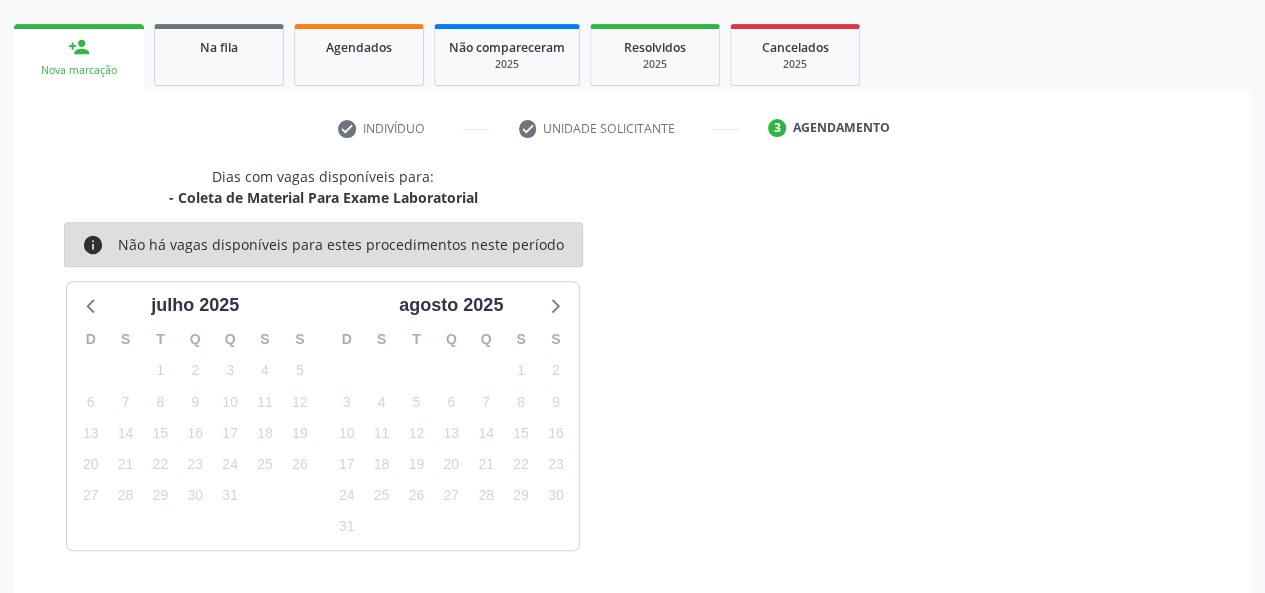 scroll, scrollTop: 362, scrollLeft: 0, axis: vertical 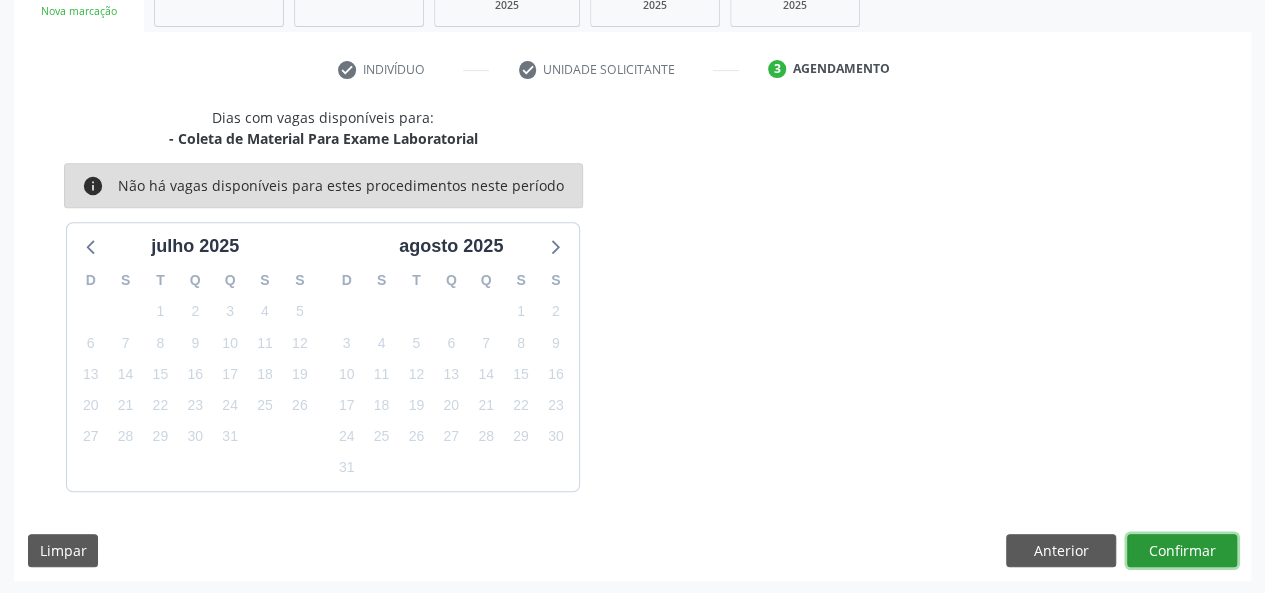 click on "Confirmar" at bounding box center [1182, 551] 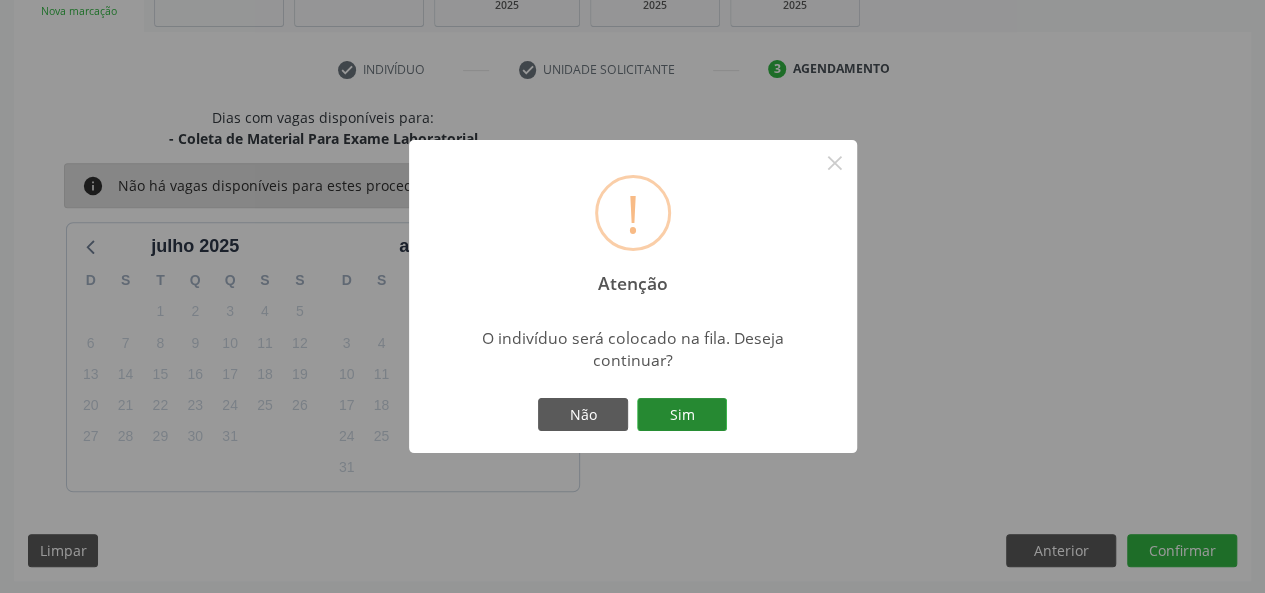 click on "Sim" at bounding box center [682, 415] 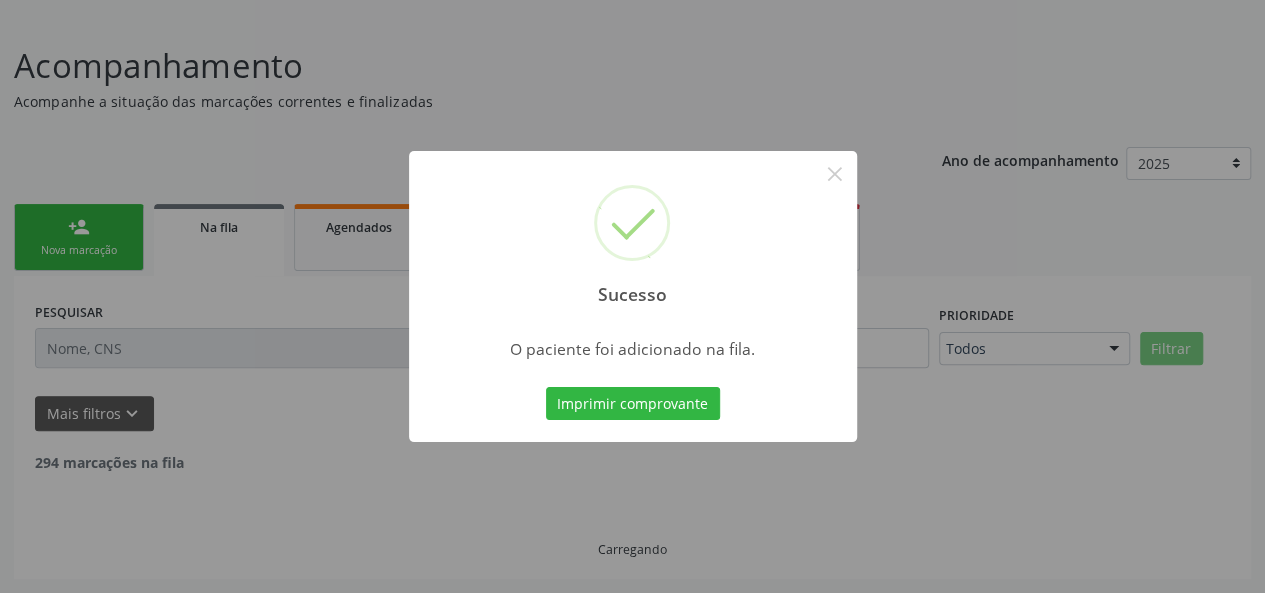 scroll, scrollTop: 100, scrollLeft: 0, axis: vertical 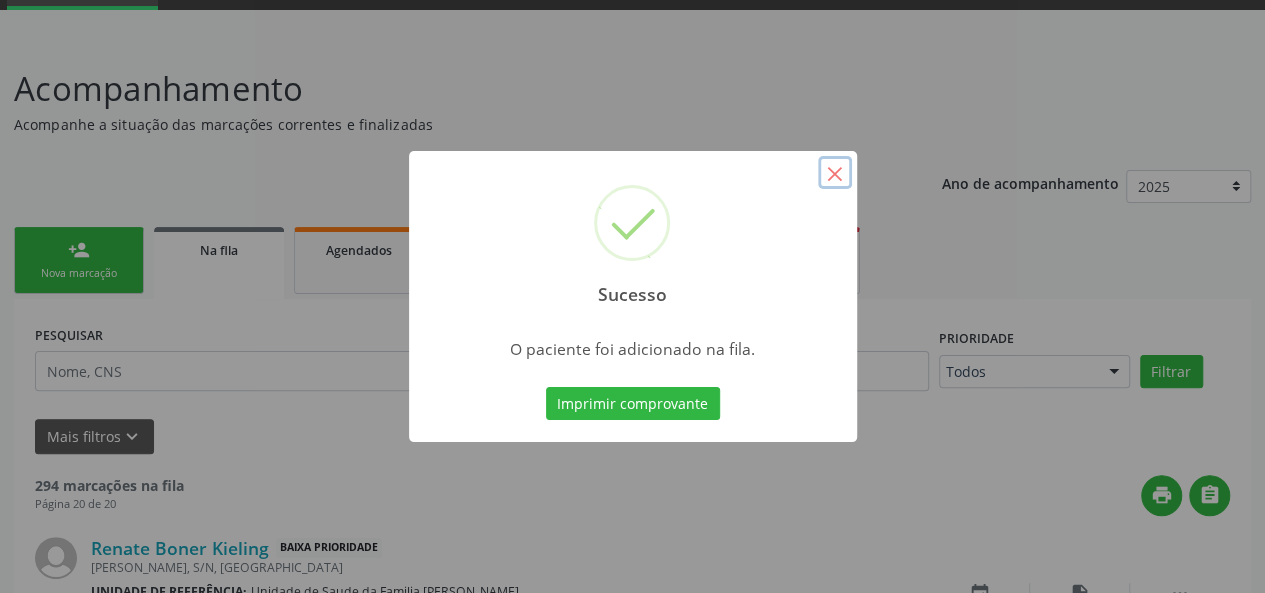 click on "×" at bounding box center (835, 173) 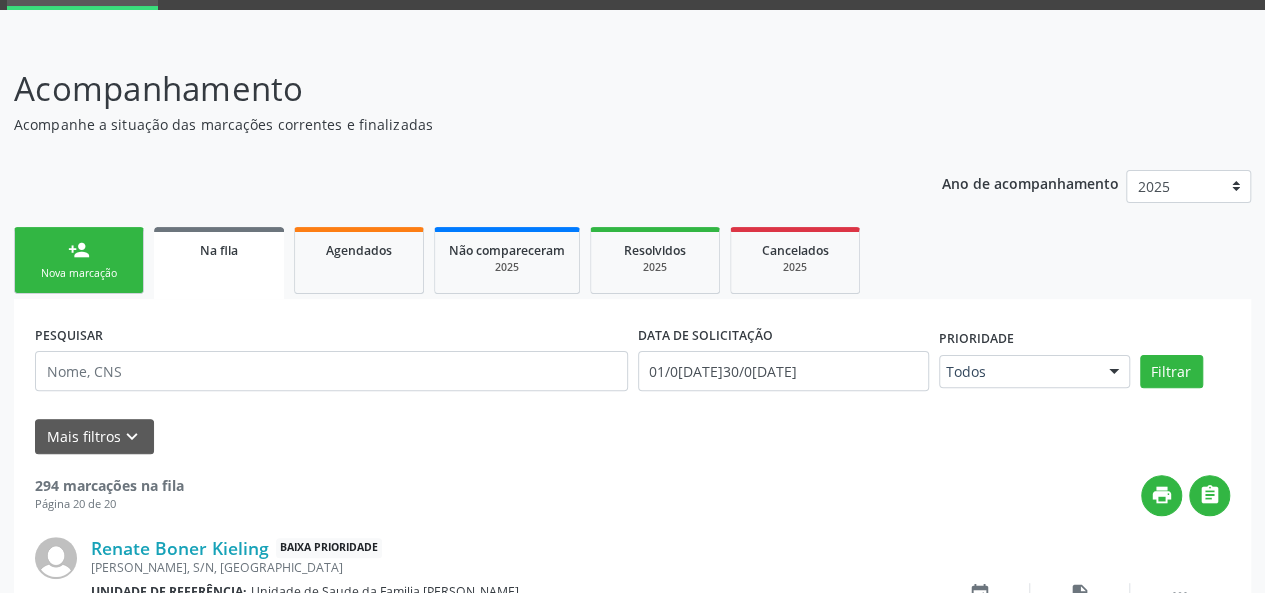click on "person_add
Nova marcação" at bounding box center [79, 260] 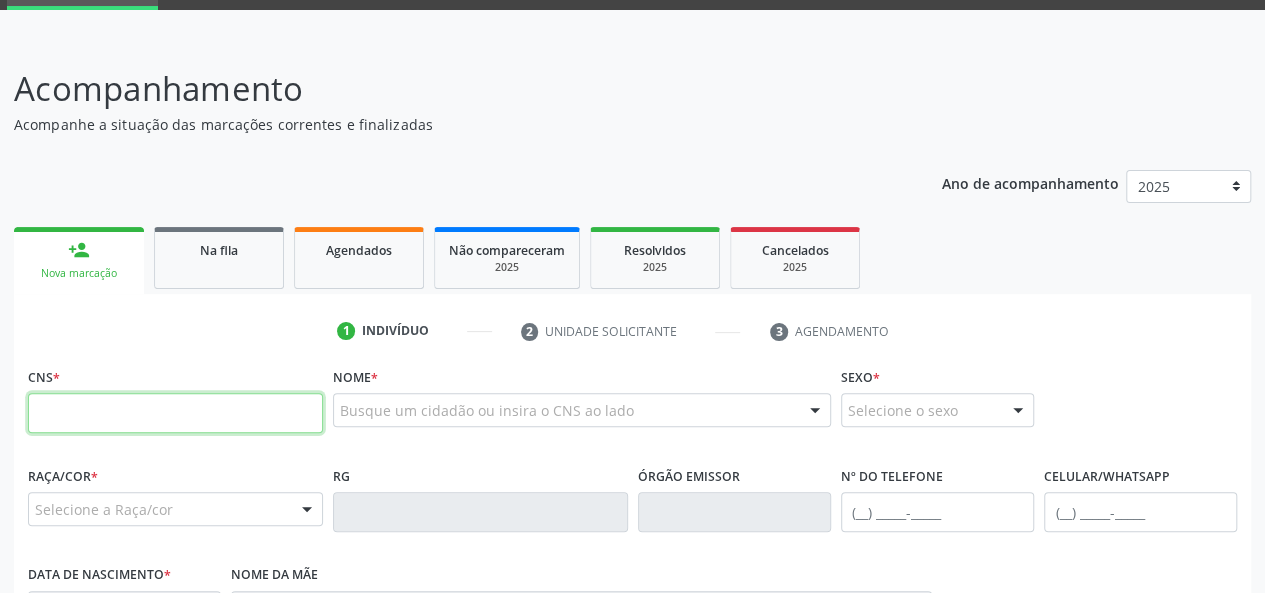 click at bounding box center [175, 413] 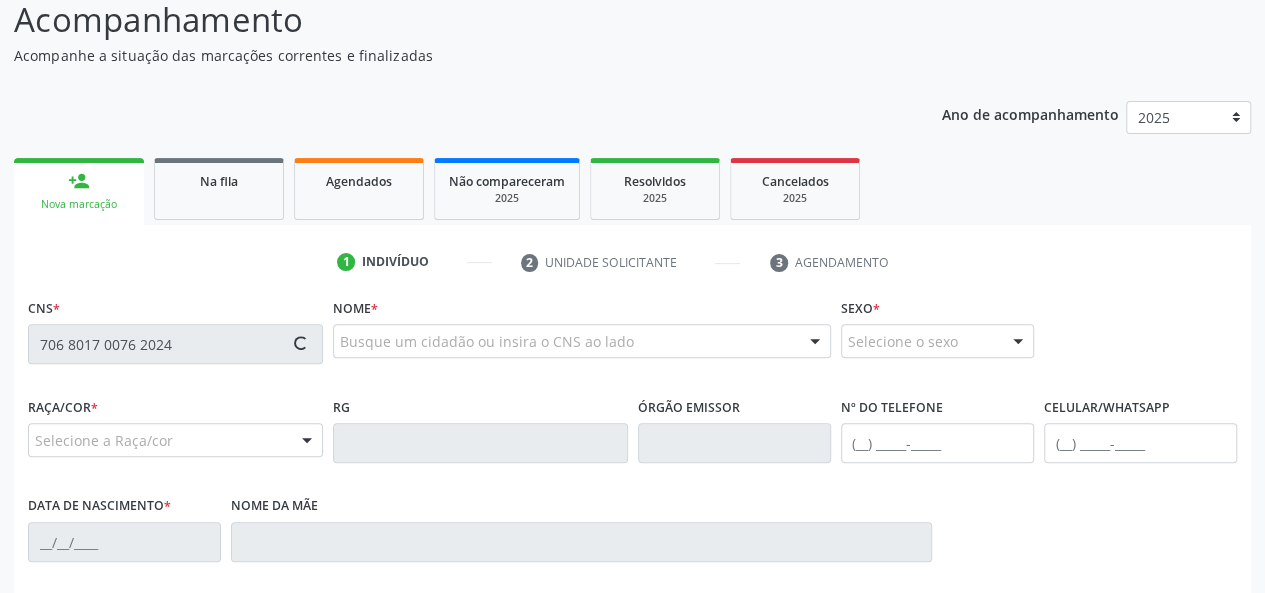 scroll, scrollTop: 200, scrollLeft: 0, axis: vertical 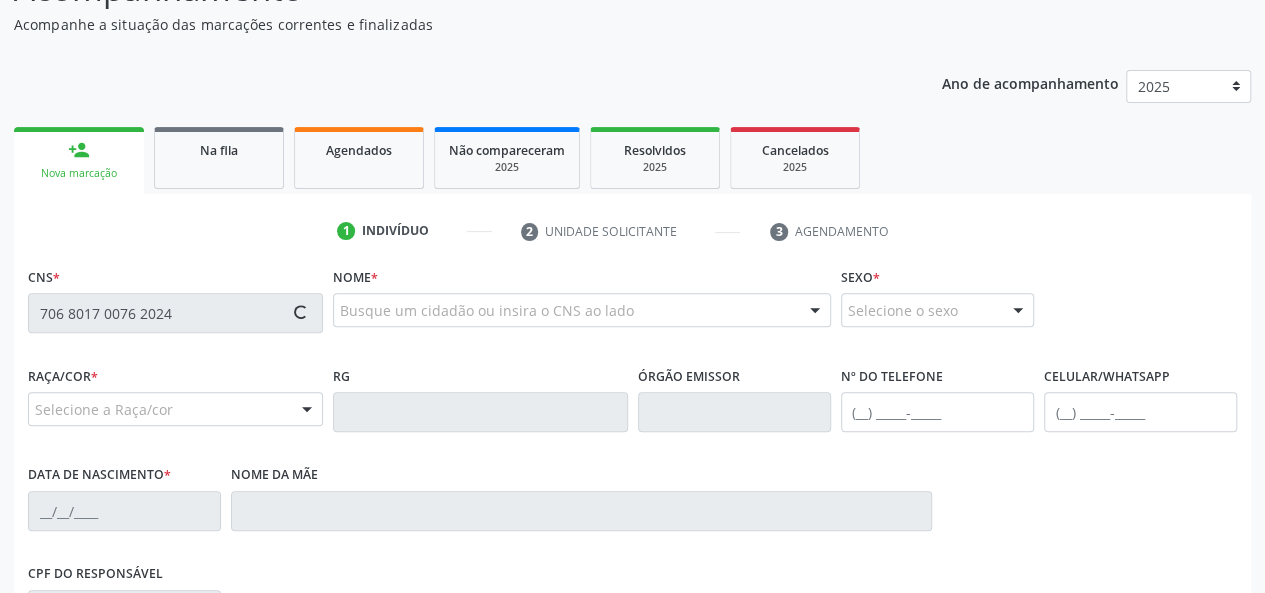 type on "706 8017 0076 2024" 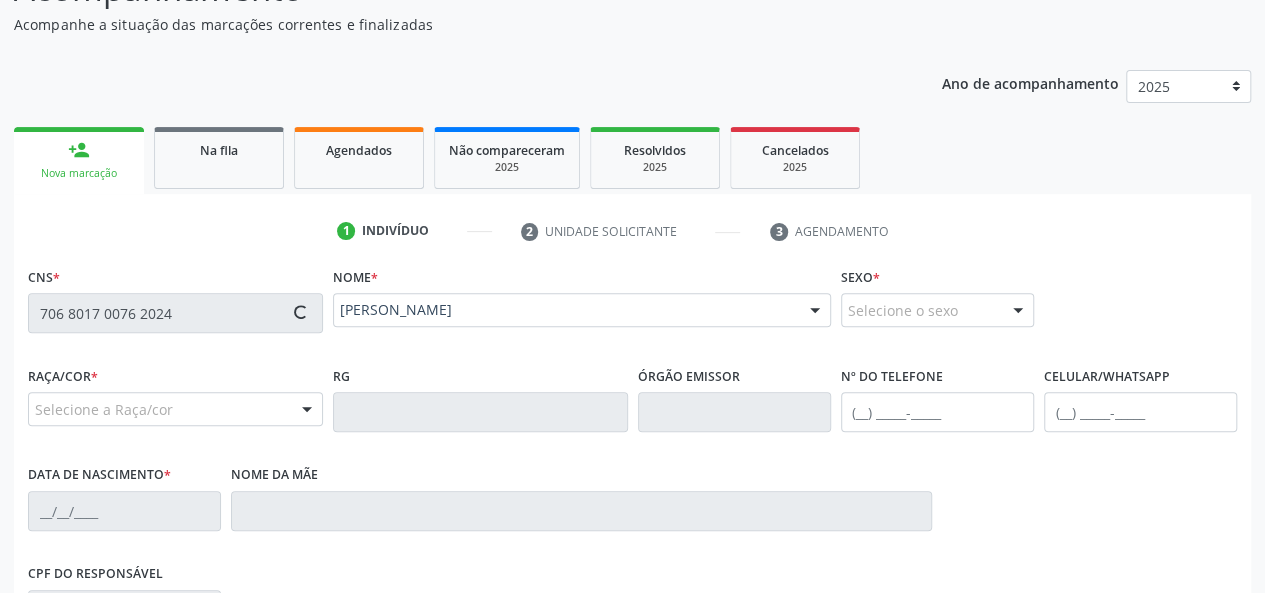 type on "[PHONE_NUMBER]" 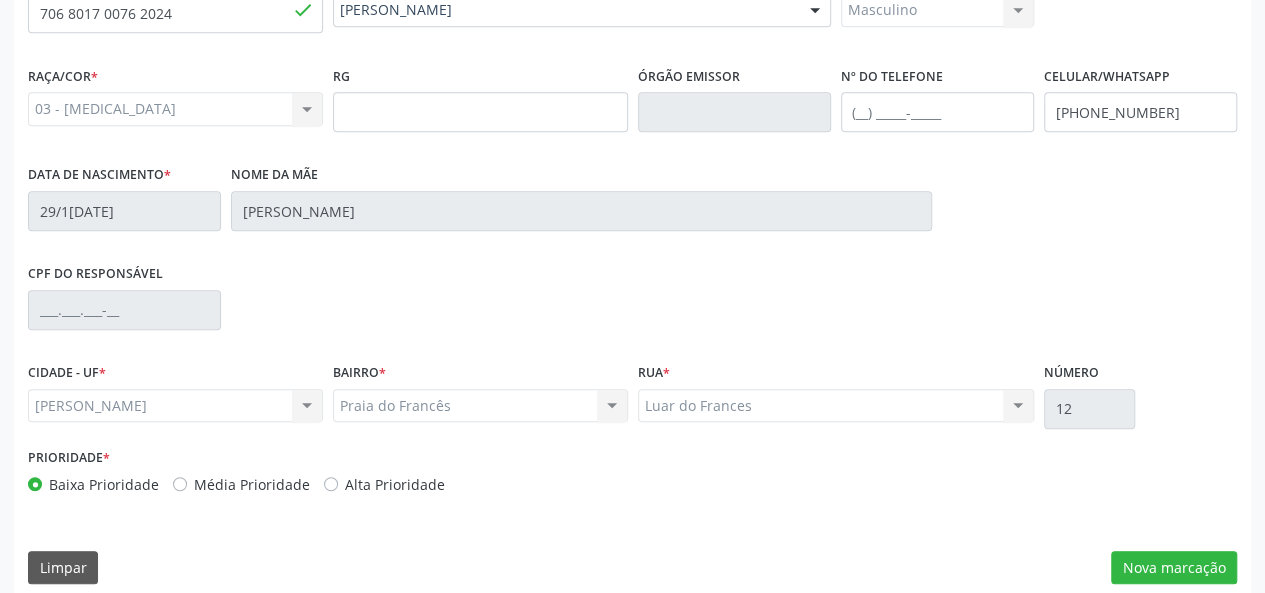 scroll, scrollTop: 518, scrollLeft: 0, axis: vertical 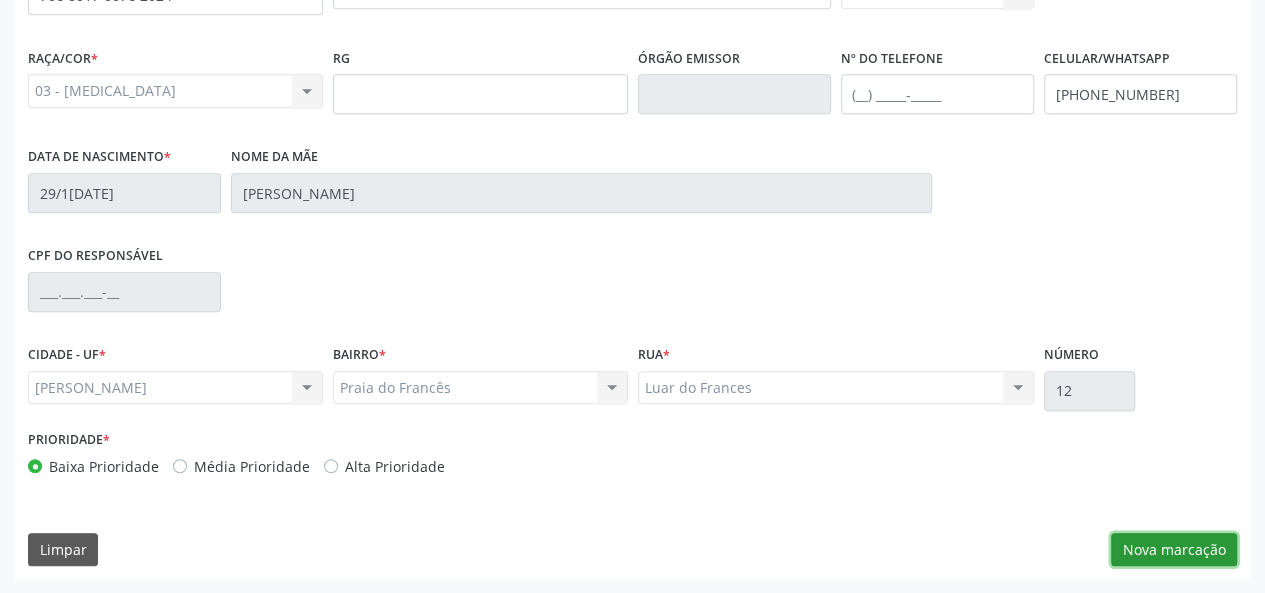click on "Nova marcação" at bounding box center [1174, 550] 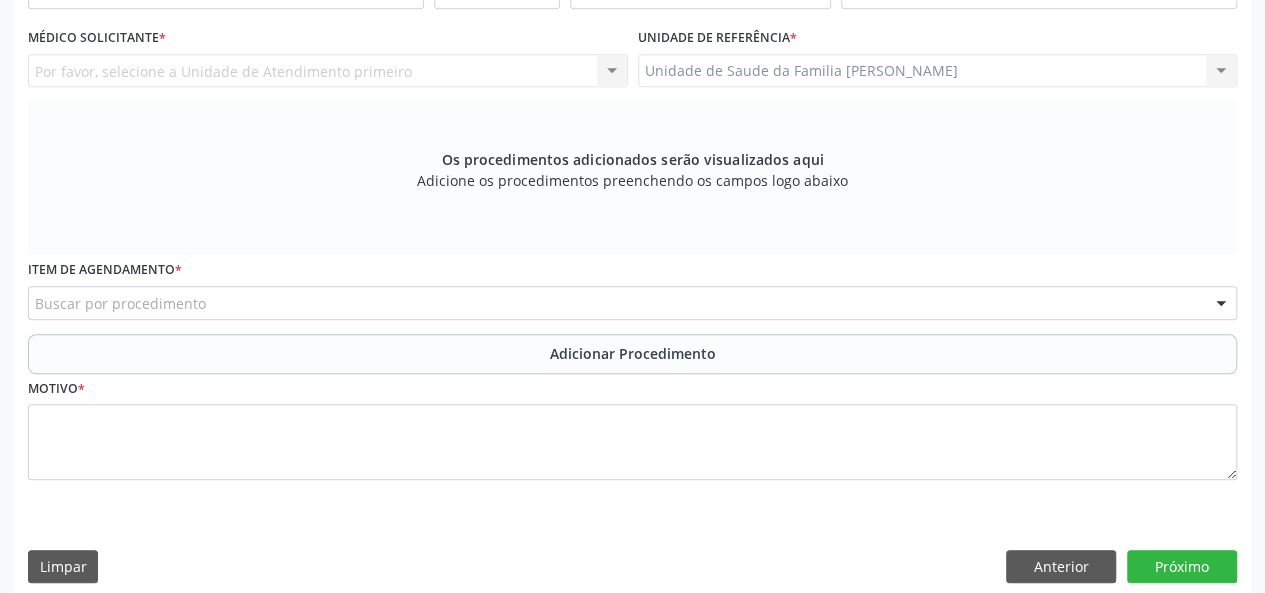 scroll, scrollTop: 218, scrollLeft: 0, axis: vertical 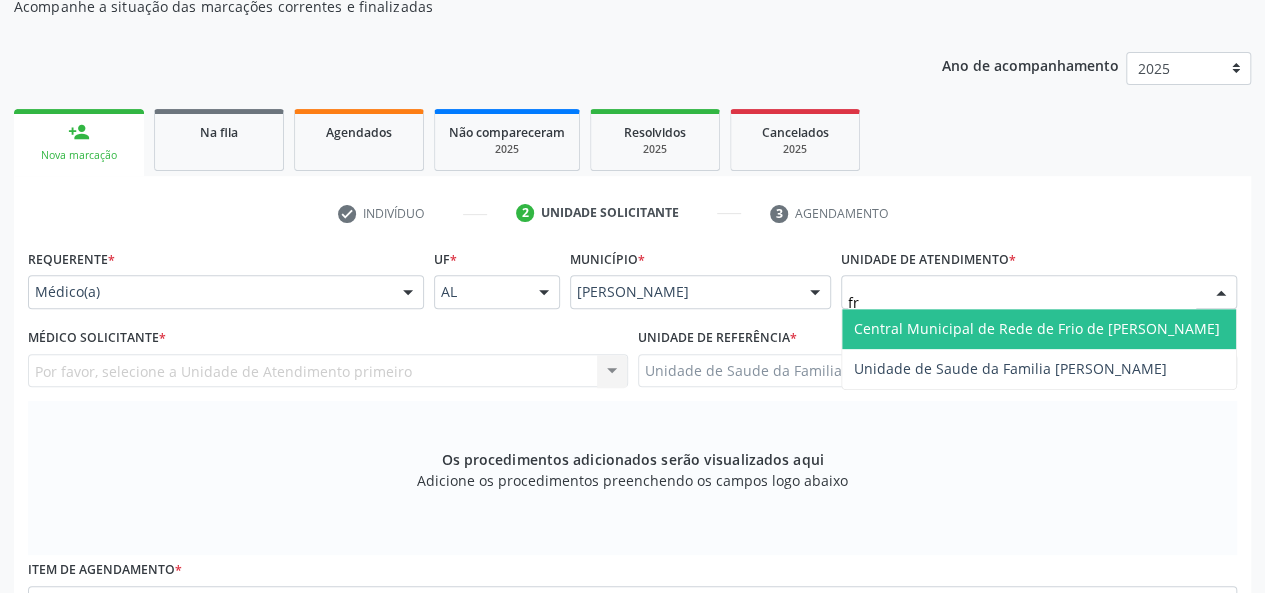 type on "fra" 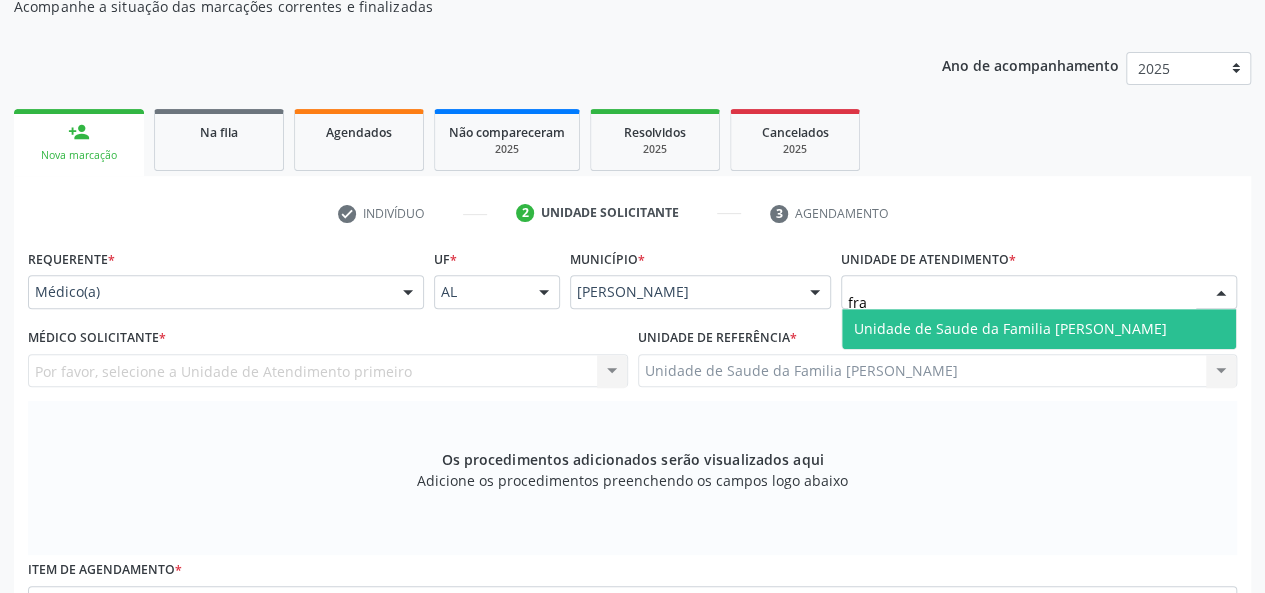 click on "Unidade de Saude da Familia [PERSON_NAME]" at bounding box center [1010, 328] 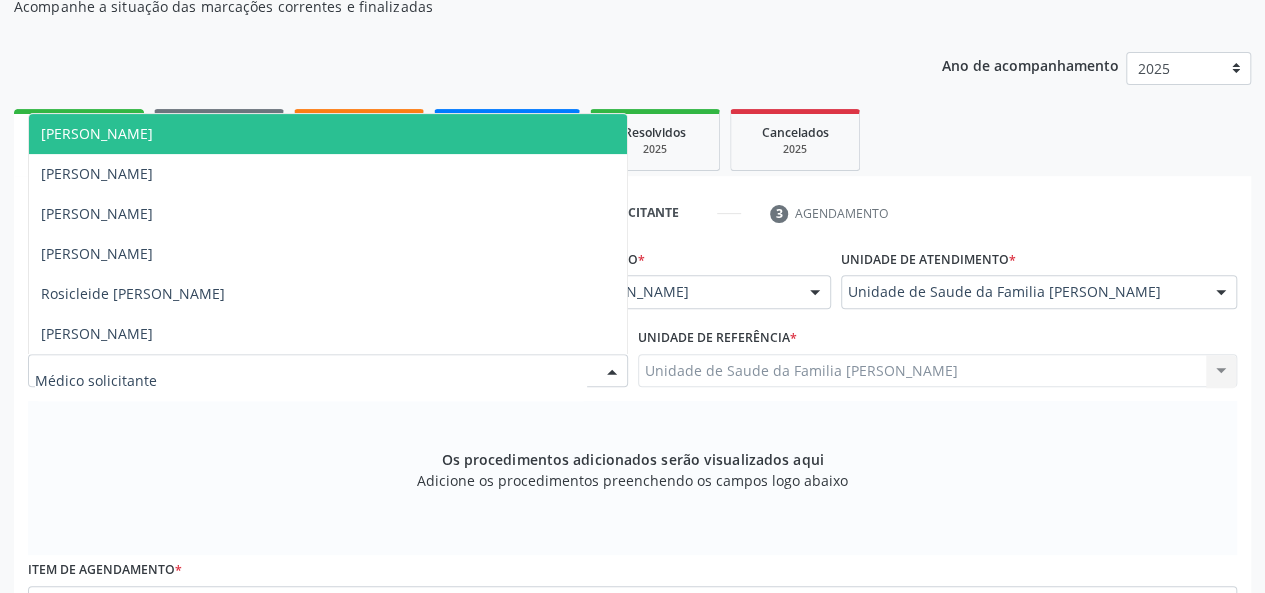 click on "[PERSON_NAME]" at bounding box center (328, 134) 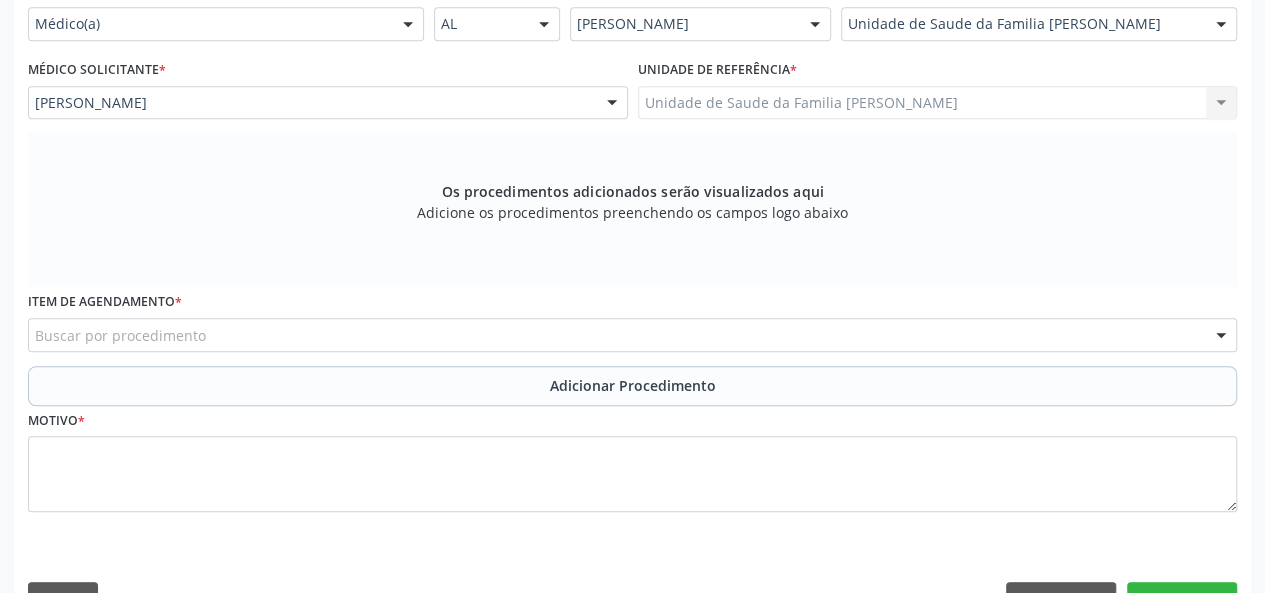 scroll, scrollTop: 518, scrollLeft: 0, axis: vertical 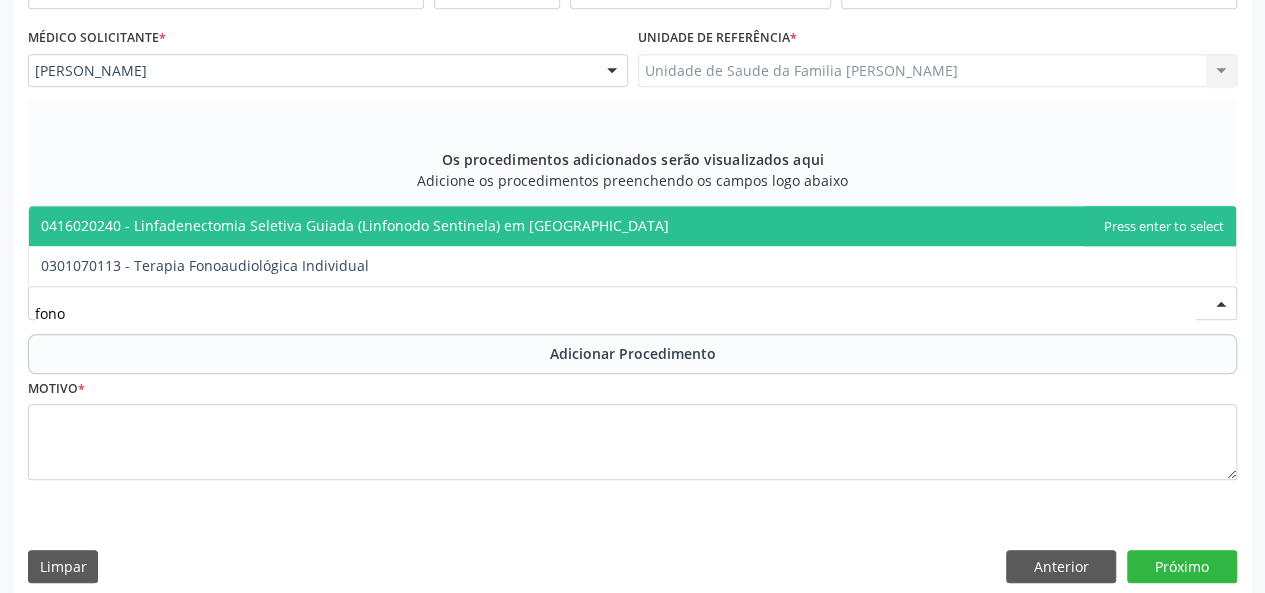 type on "fonoa" 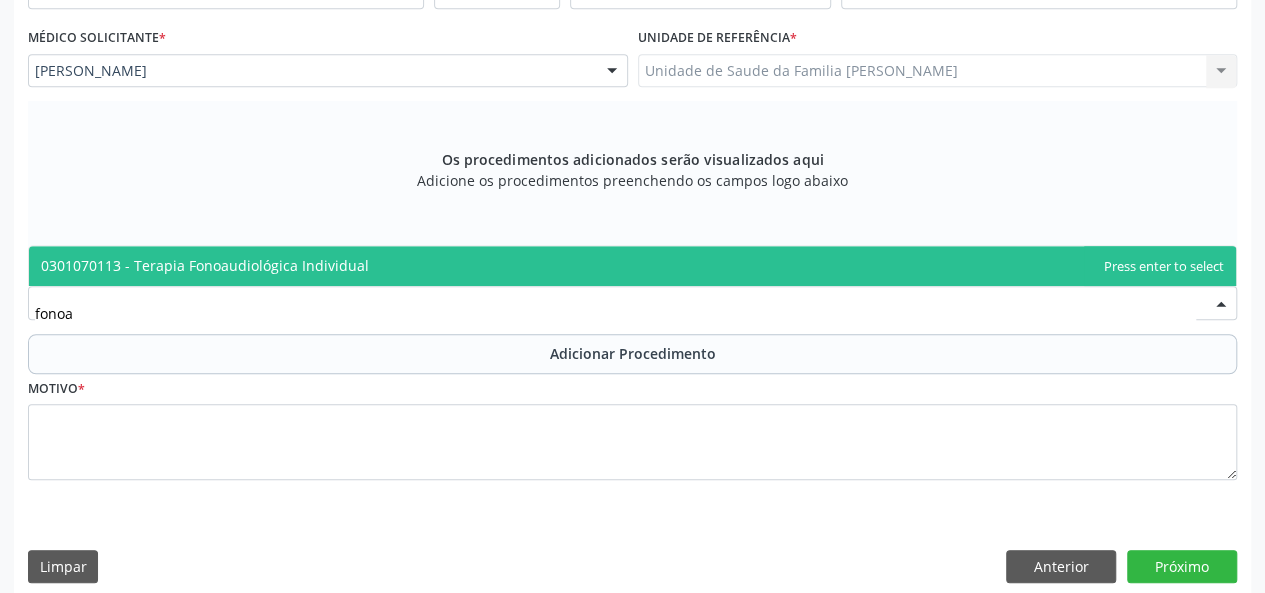 drag, startPoint x: 77, startPoint y: 322, endPoint x: 6, endPoint y: 320, distance: 71.02816 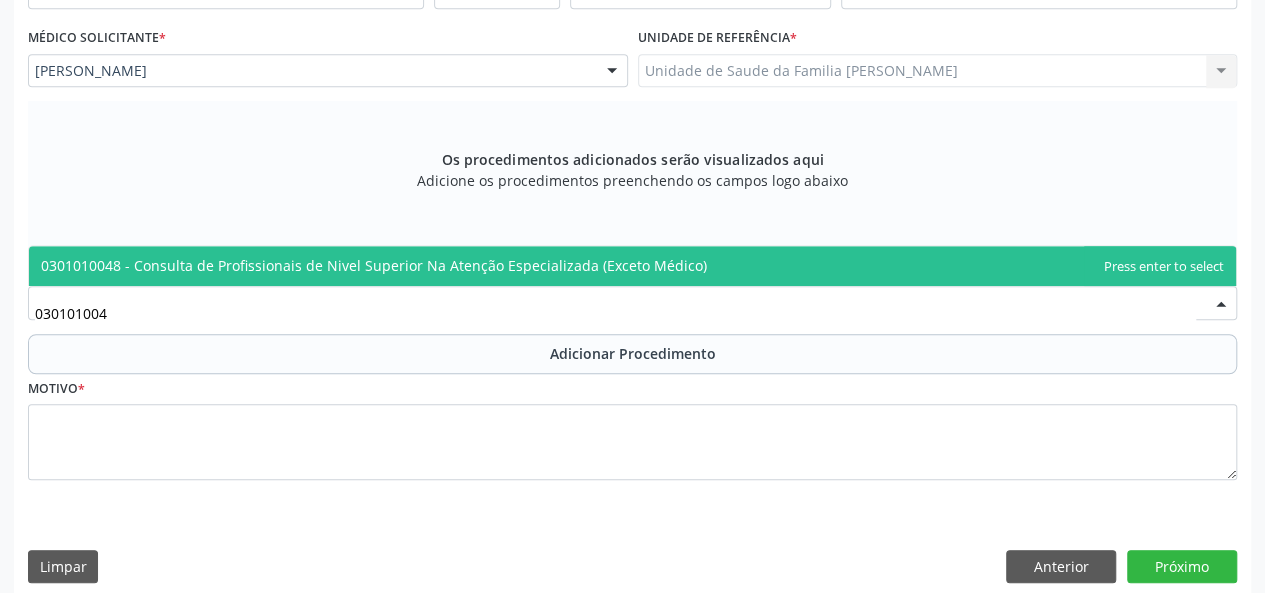 type on "0301010048" 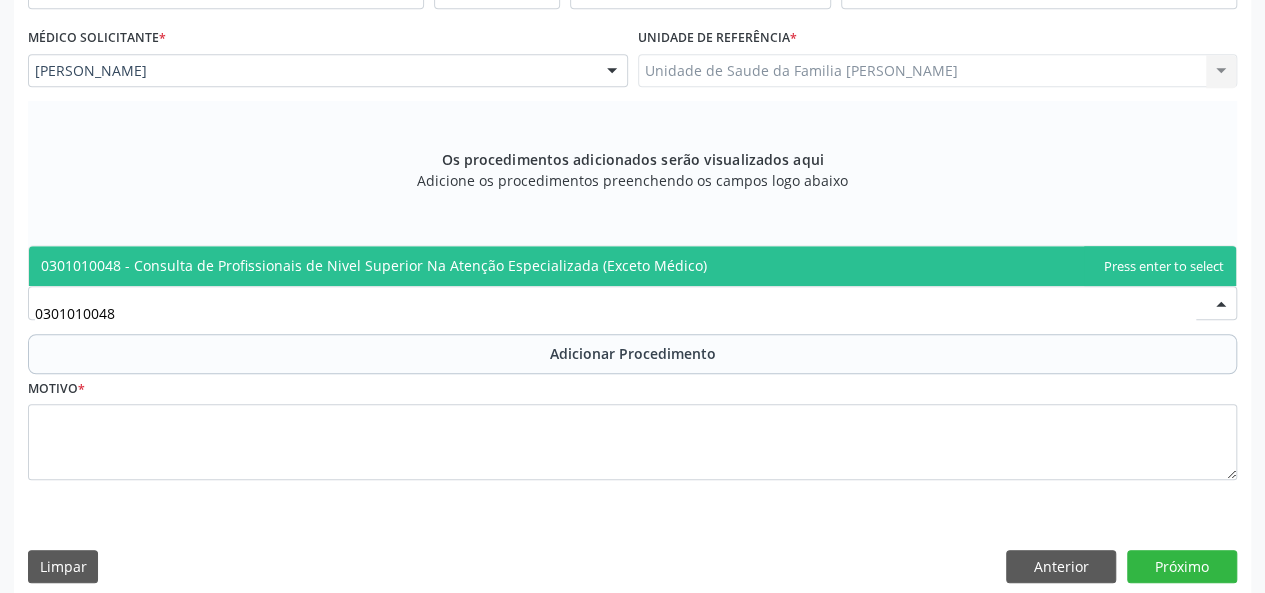 click on "0301010048 - Consulta de Profissionais de Nivel Superior Na Atenção Especializada (Exceto Médico)" at bounding box center [374, 265] 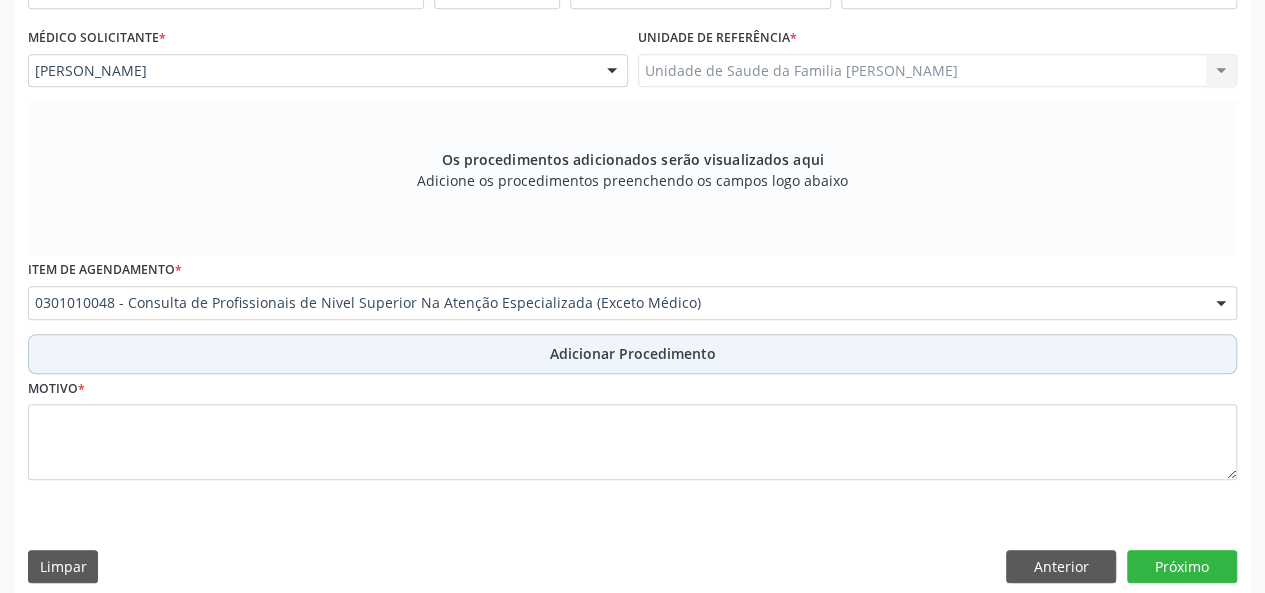 click on "Adicionar Procedimento" at bounding box center (633, 353) 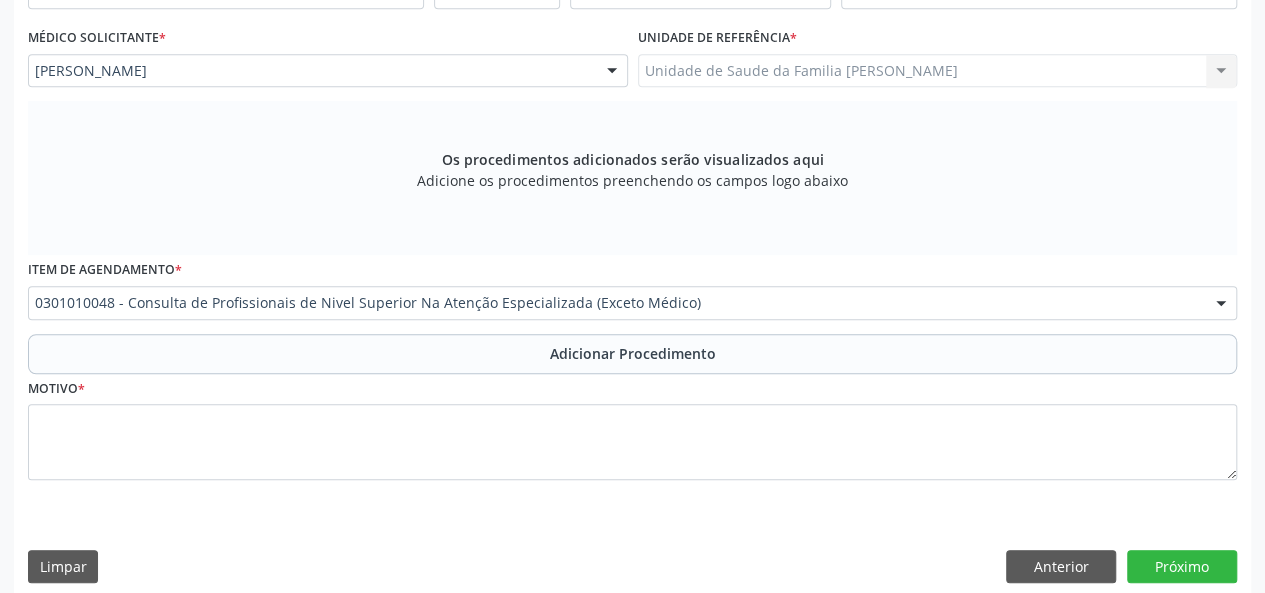 scroll, scrollTop: 458, scrollLeft: 0, axis: vertical 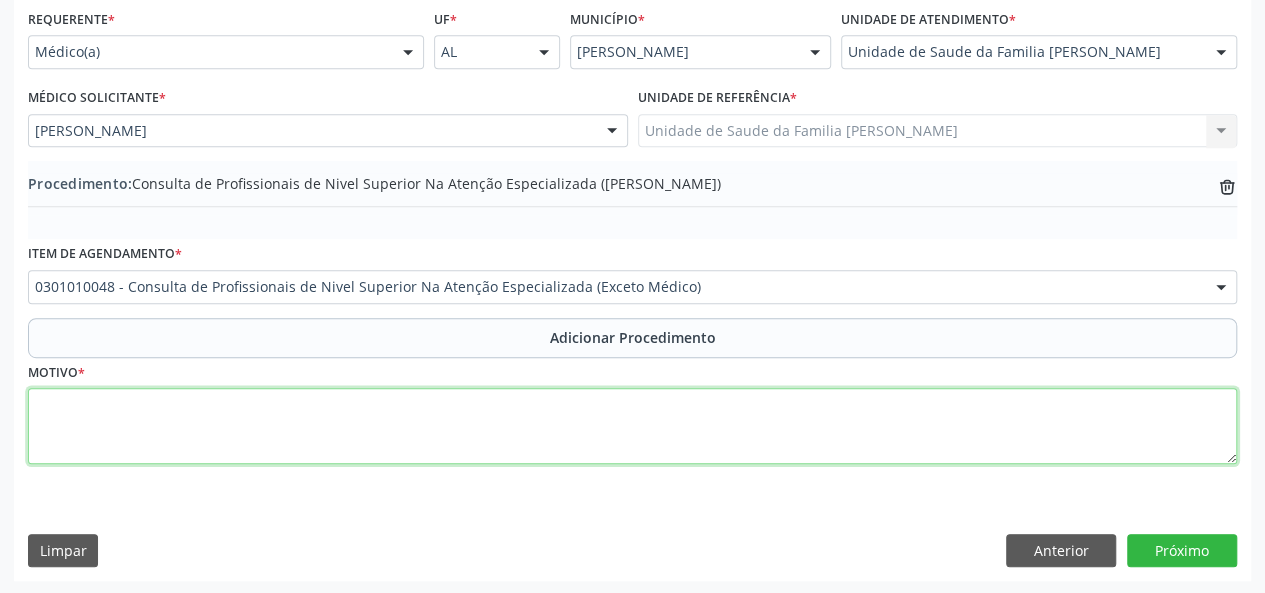 click at bounding box center [632, 426] 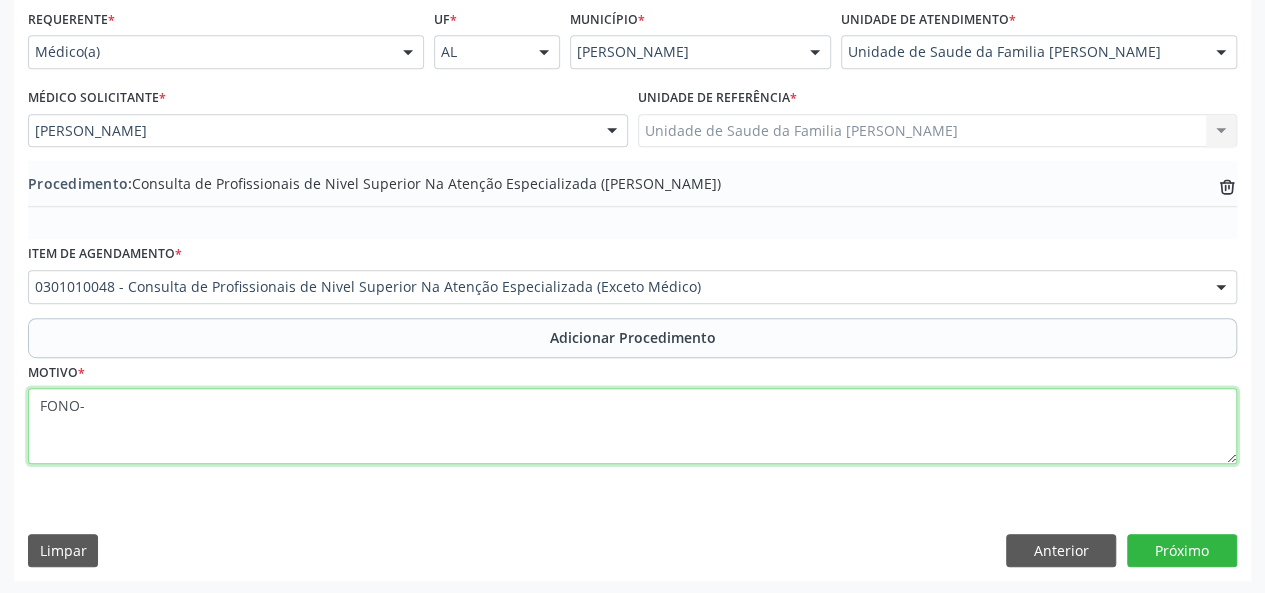 click on "FONO-" at bounding box center (632, 426) 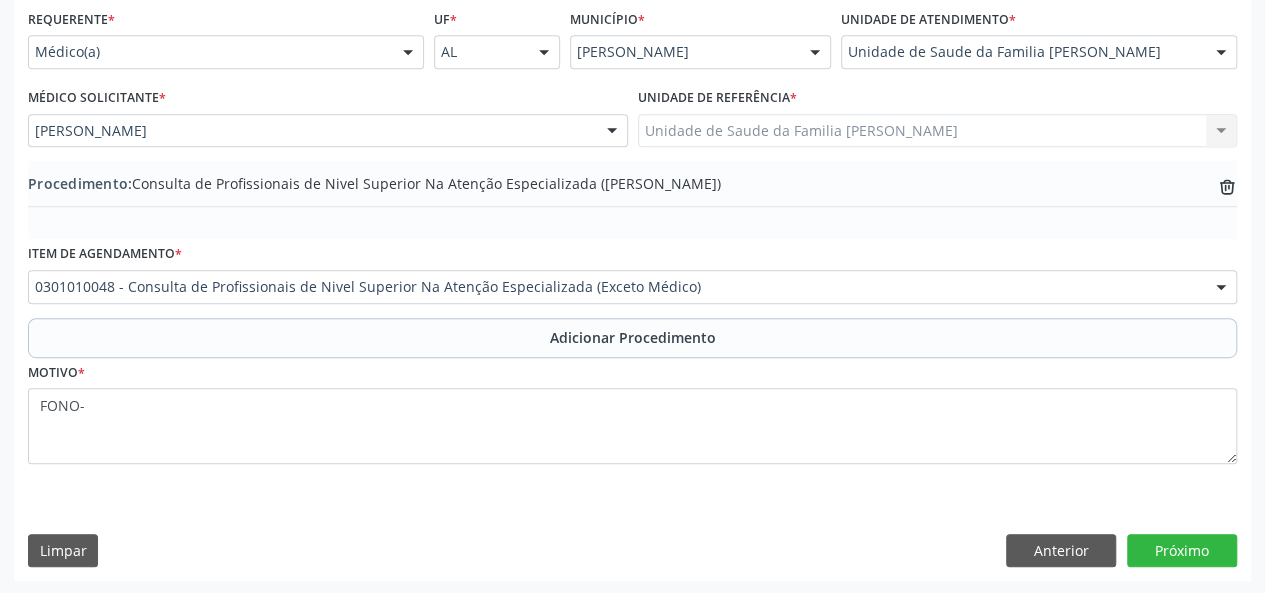 click on "Motivo
*
FONO-" at bounding box center [632, 411] 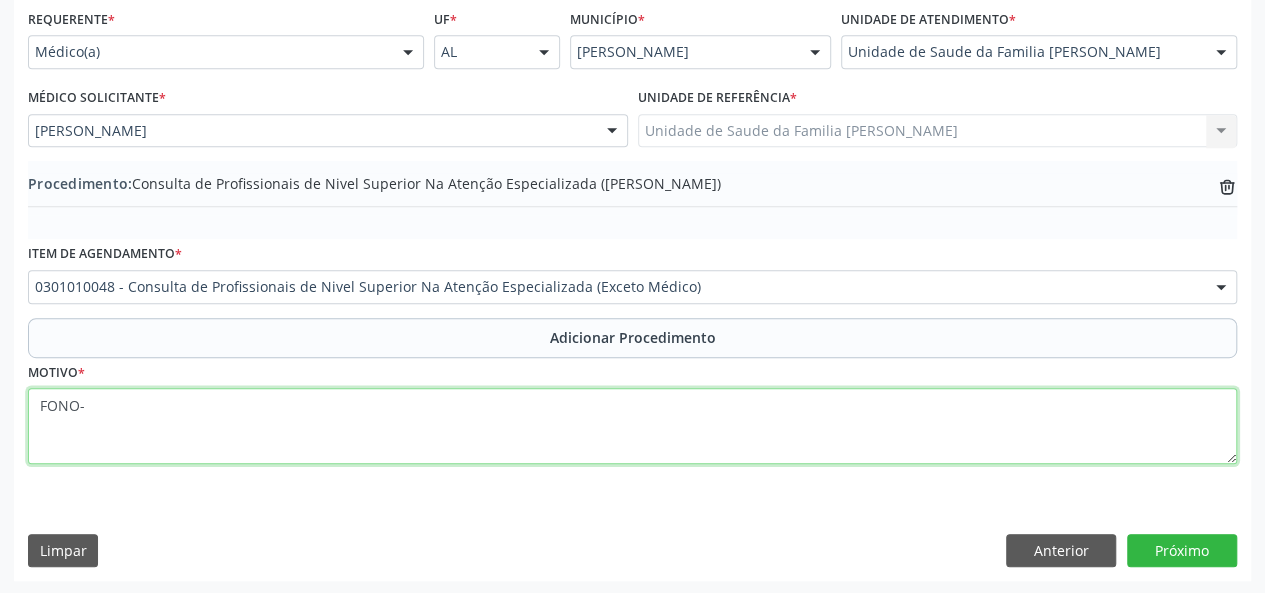 click on "FONO-" at bounding box center (632, 426) 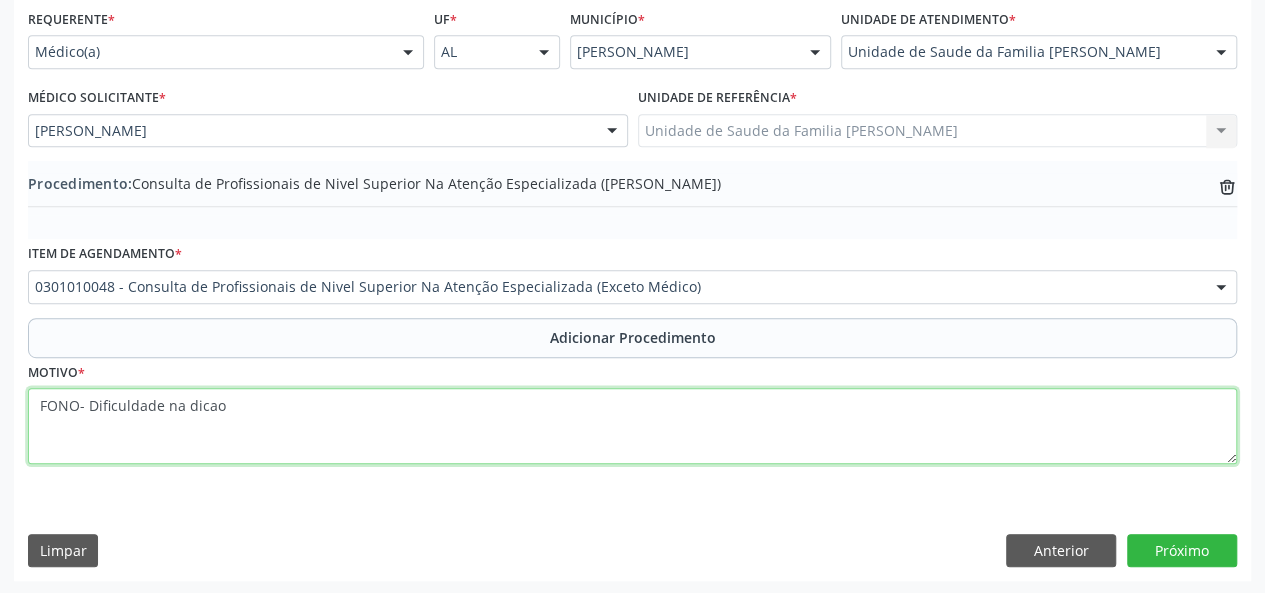 click on "FONO- Dificuldade na dicao" at bounding box center [632, 426] 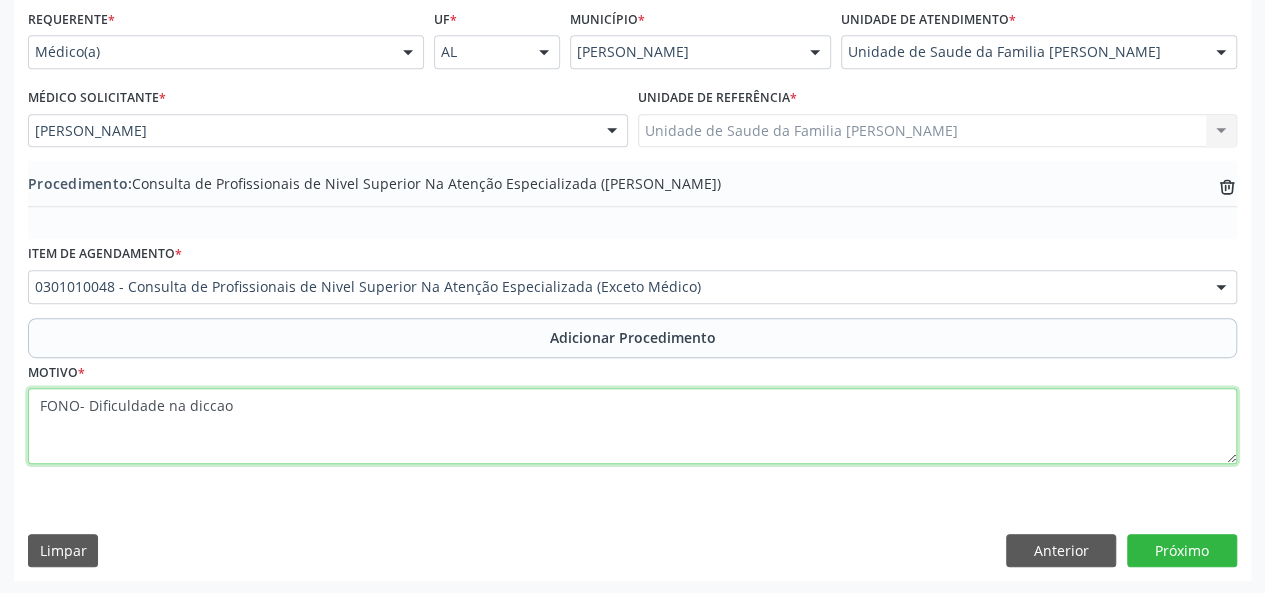 type on "FONO- Dificuldade na diccao" 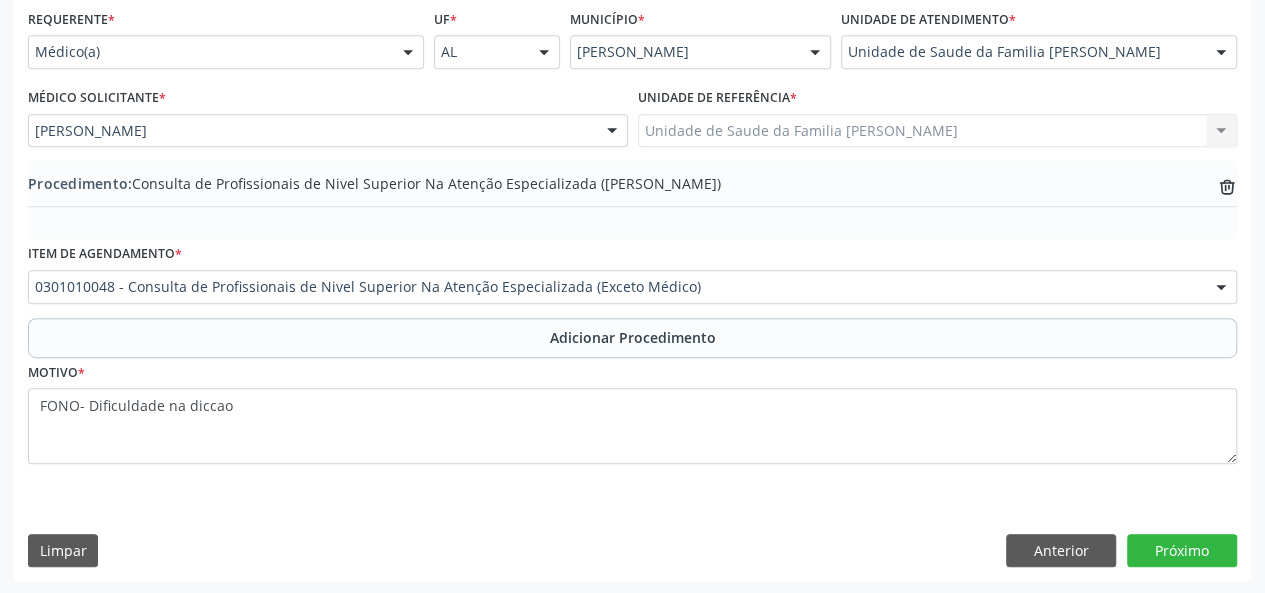 click on "Requerente
*
Médico(a)         Médico(a)   Enfermeiro(a)   Paciente
Nenhum resultado encontrado para: "   "
Não há nenhuma opção para ser exibida.
UF
*
AL         AL
Nenhum resultado encontrado para: "   "
Não há nenhuma opção para ser exibida.
Município
*
Marechal Deodoro         Marechal Deodoro
Nenhum resultado encontrado para: "   "
Não há nenhuma opção para ser exibida.
Unidade de atendimento
*
Unidade de Saude da Familia Frances         Aeronave Baron 58   Aeronave Cessna   Associacao Divina Misericordia   Caps Maria Celia de Araujo Sarmento   Central Municipal de Rede de Frio de Marechal Deodoro   Central de Abastecimento Farmaceutico Caf   Centro Municipal de Especialidade Odontologica   Centro de Parto Normal Imaculada Conceicao   Centro de Saude Professor Estacio de Lima                   Labmar" at bounding box center [632, 292] 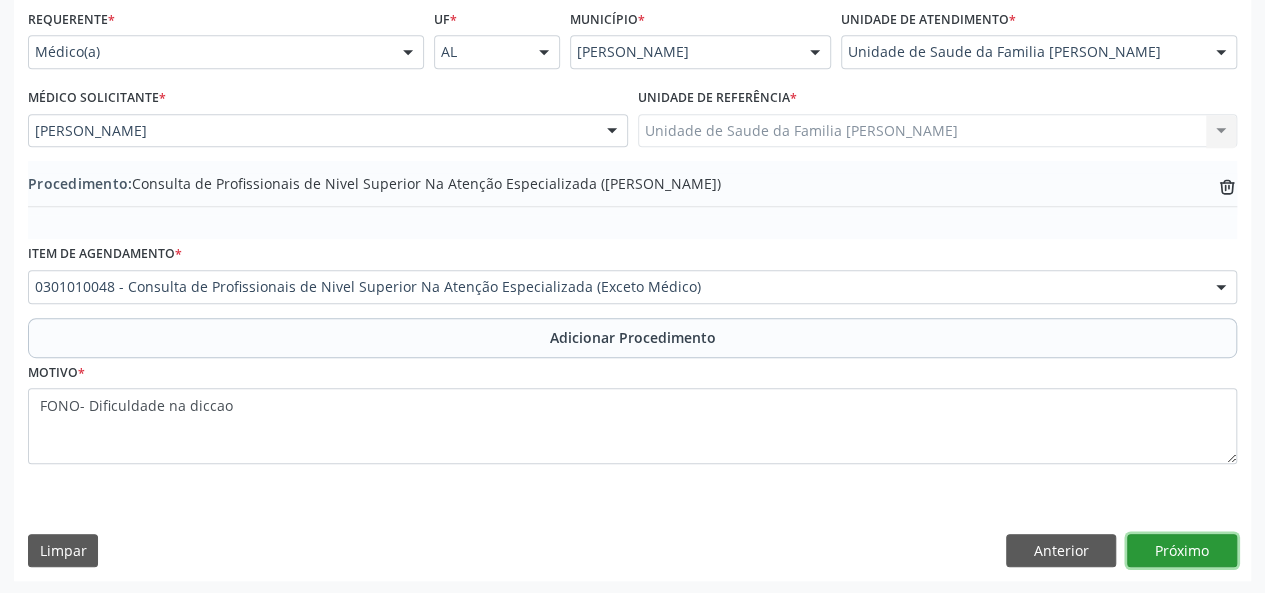 click on "Próximo" at bounding box center (1182, 551) 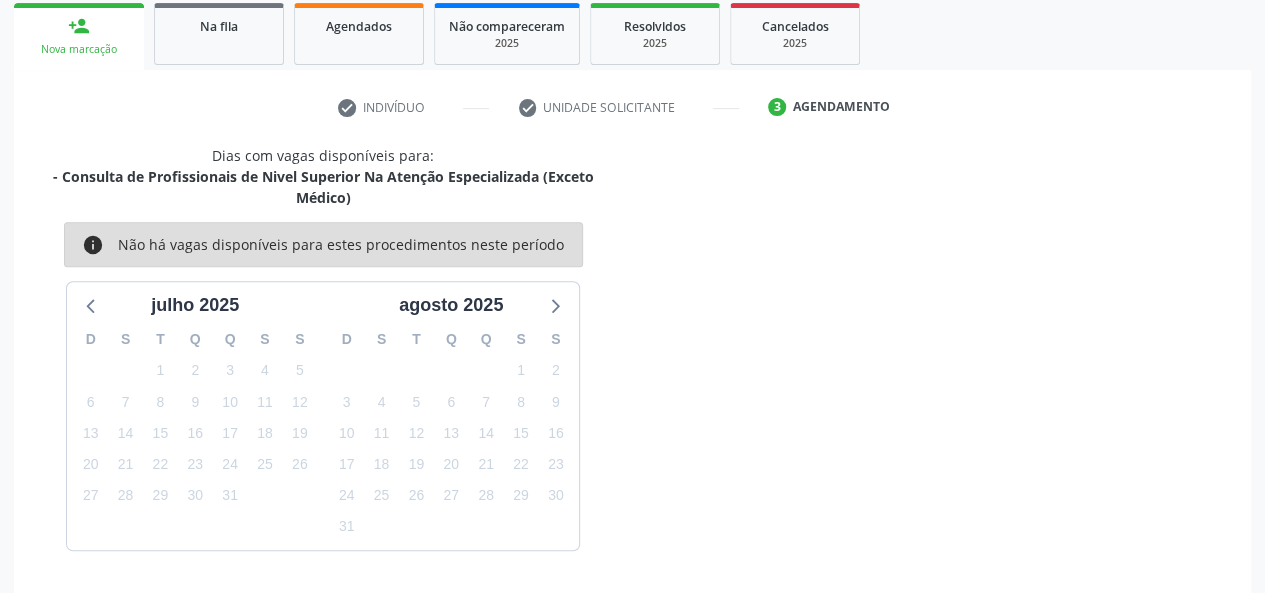 scroll, scrollTop: 382, scrollLeft: 0, axis: vertical 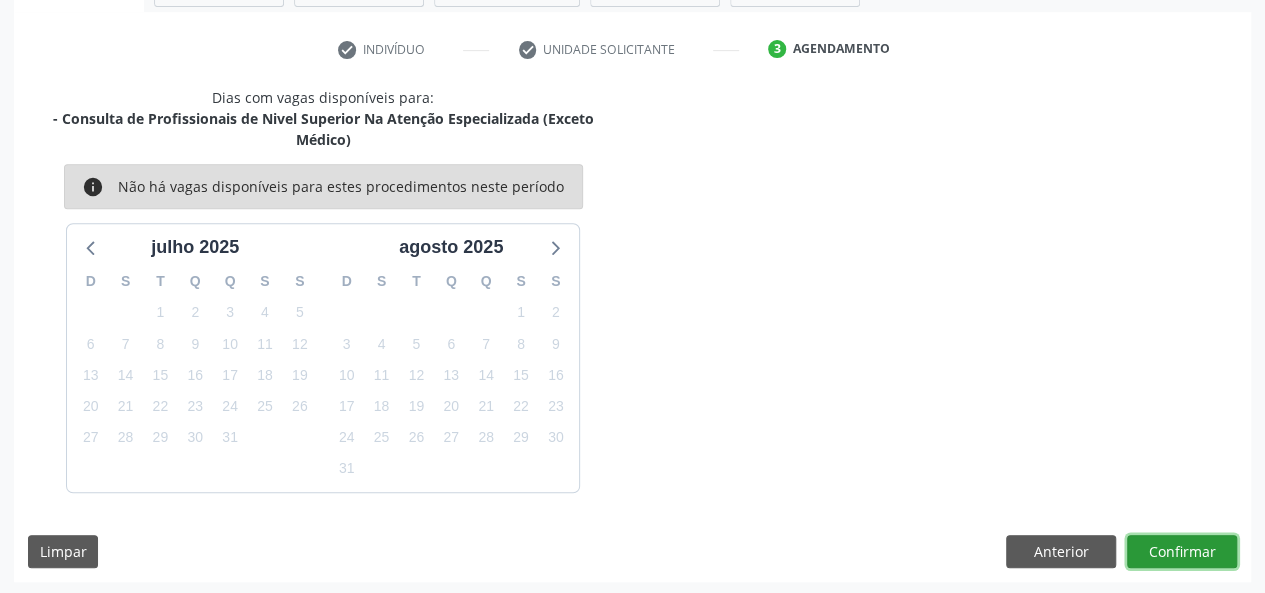 click on "Confirmar" at bounding box center (1182, 552) 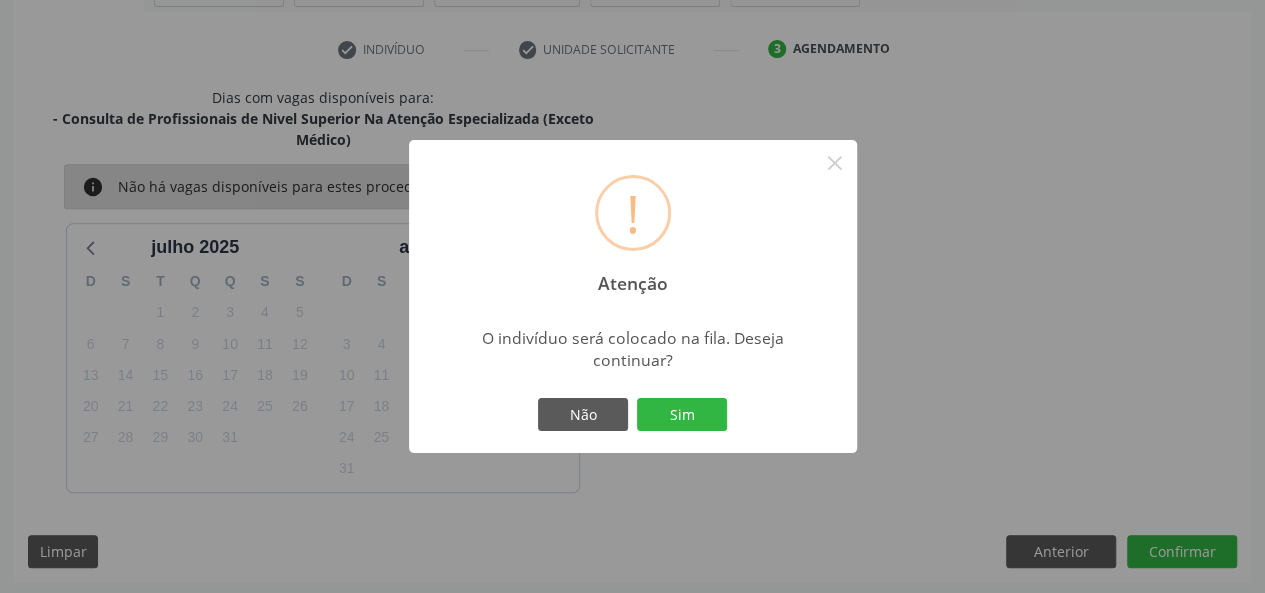 drag, startPoint x: 681, startPoint y: 409, endPoint x: 669, endPoint y: 406, distance: 12.369317 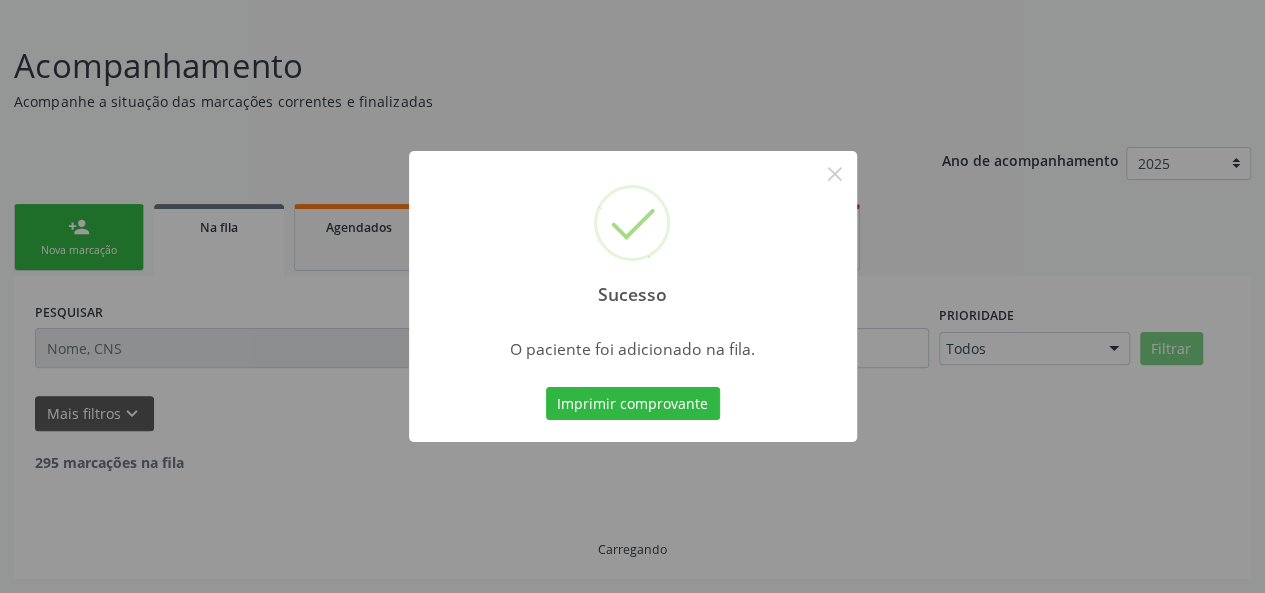 scroll, scrollTop: 100, scrollLeft: 0, axis: vertical 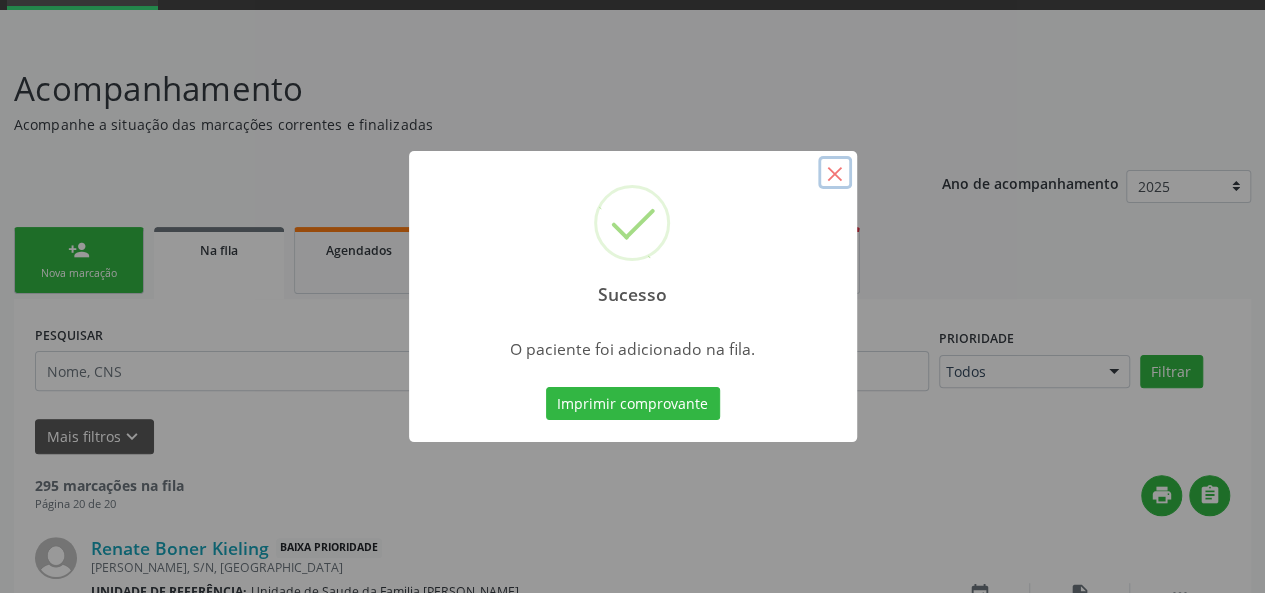 click on "×" at bounding box center (835, 173) 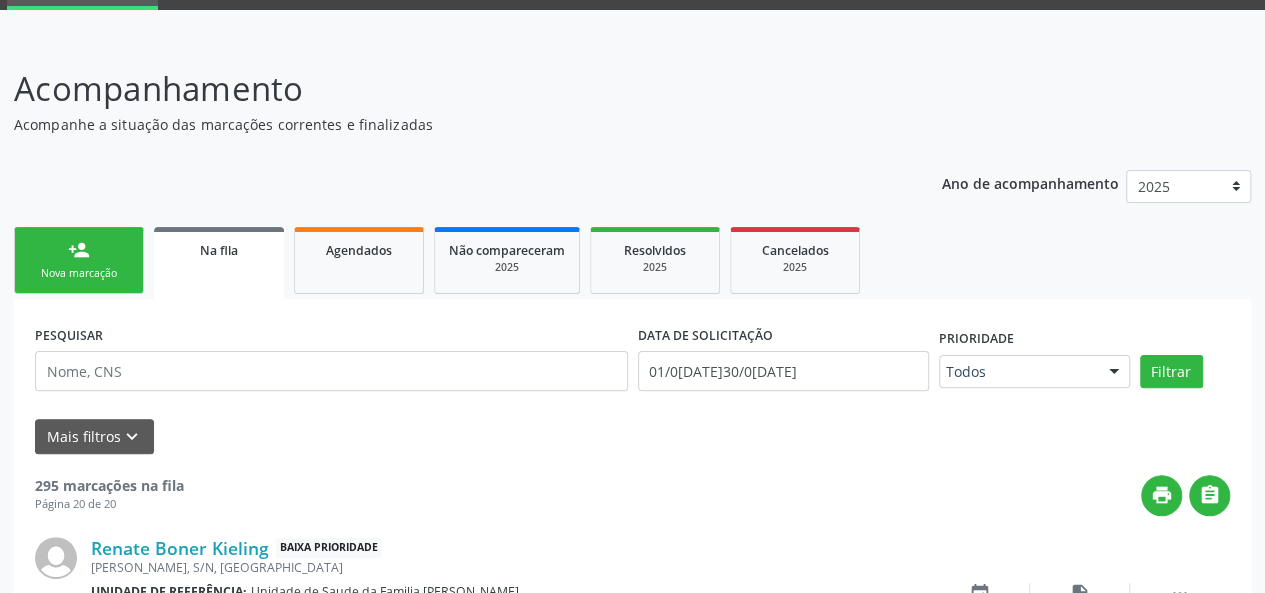 click on "person_add
Nova marcação" at bounding box center (79, 260) 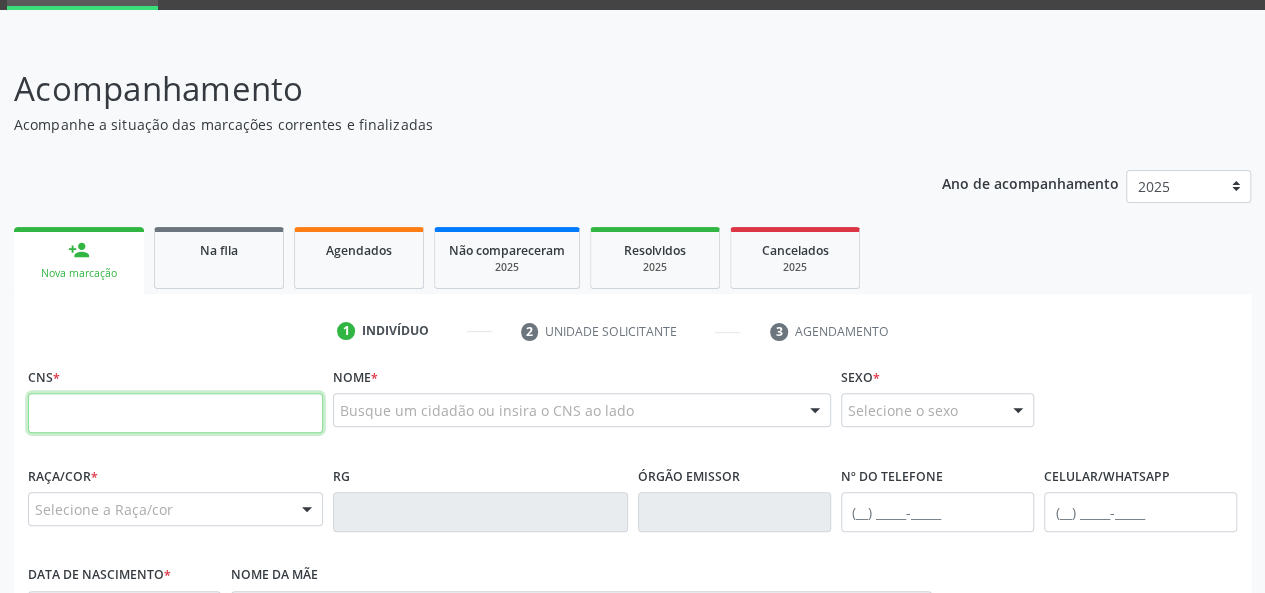 paste on "706 8017 0076 2024" 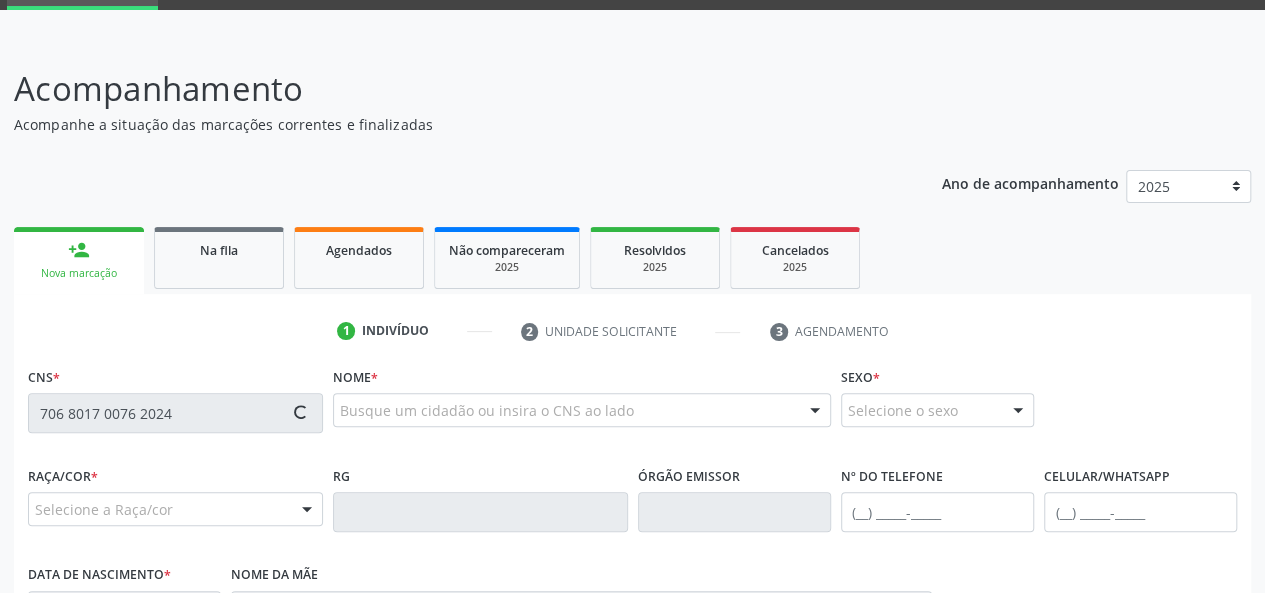 type on "706 8017 0076 2024" 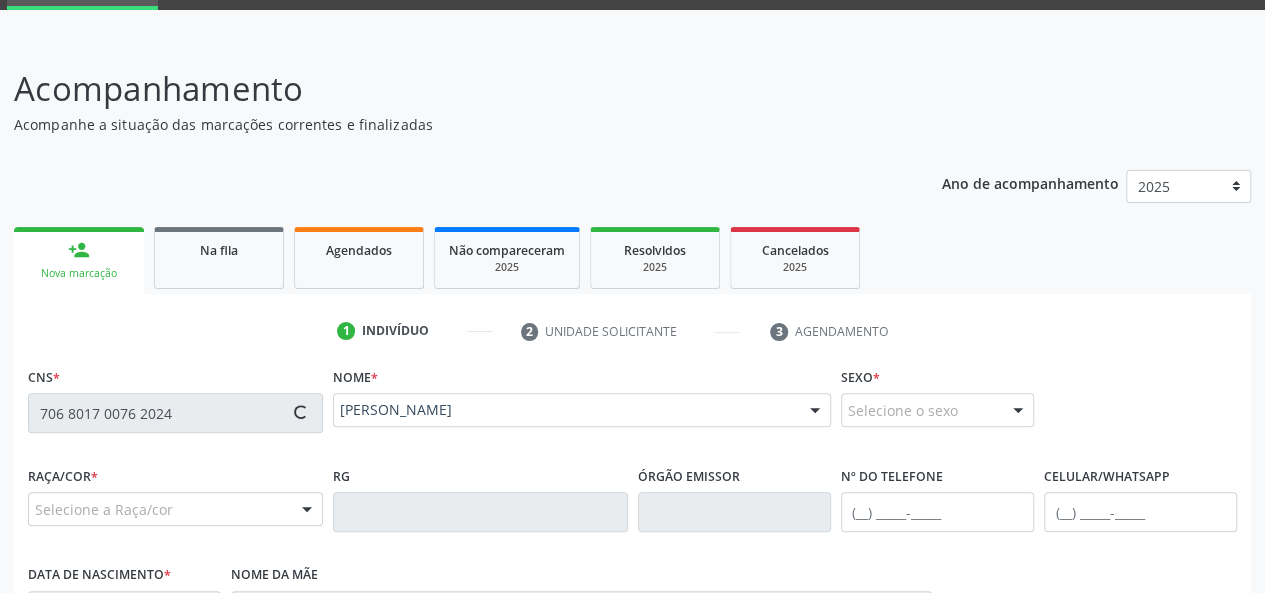 type on "[PHONE_NUMBER]" 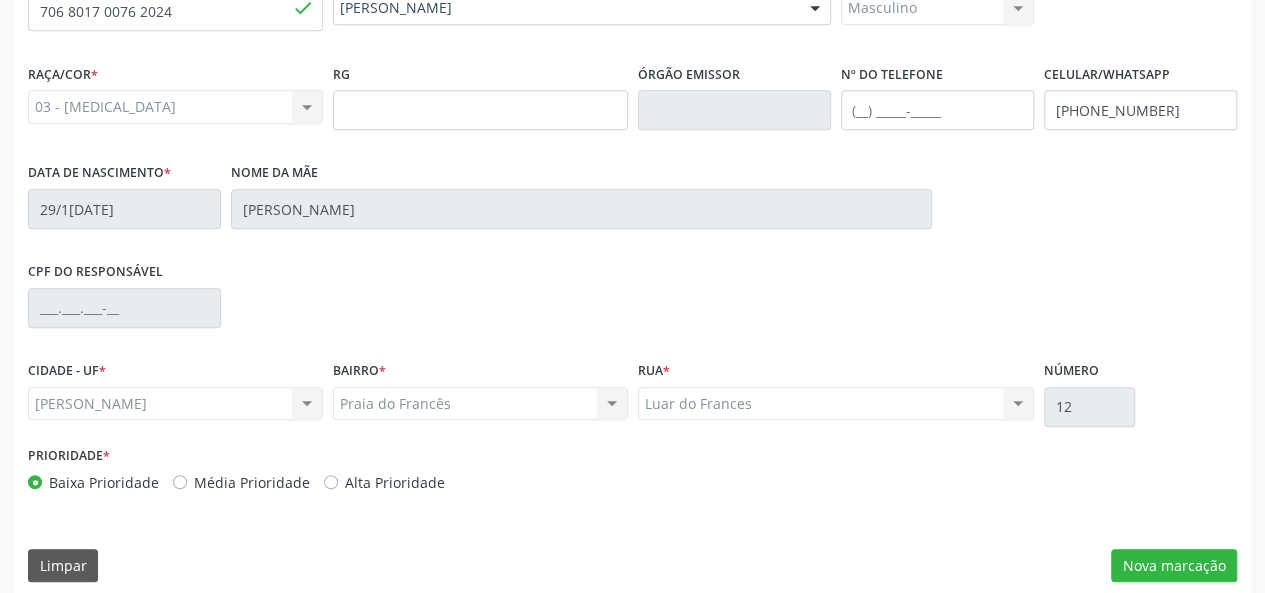 scroll, scrollTop: 518, scrollLeft: 0, axis: vertical 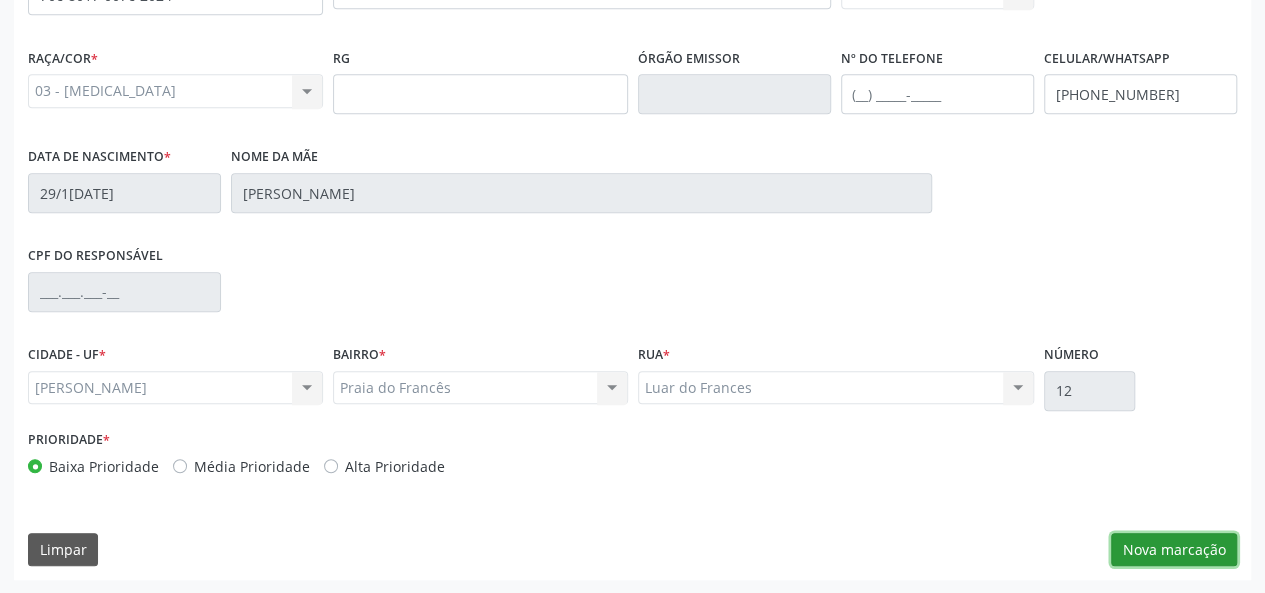 click on "Nova marcação" at bounding box center (1174, 550) 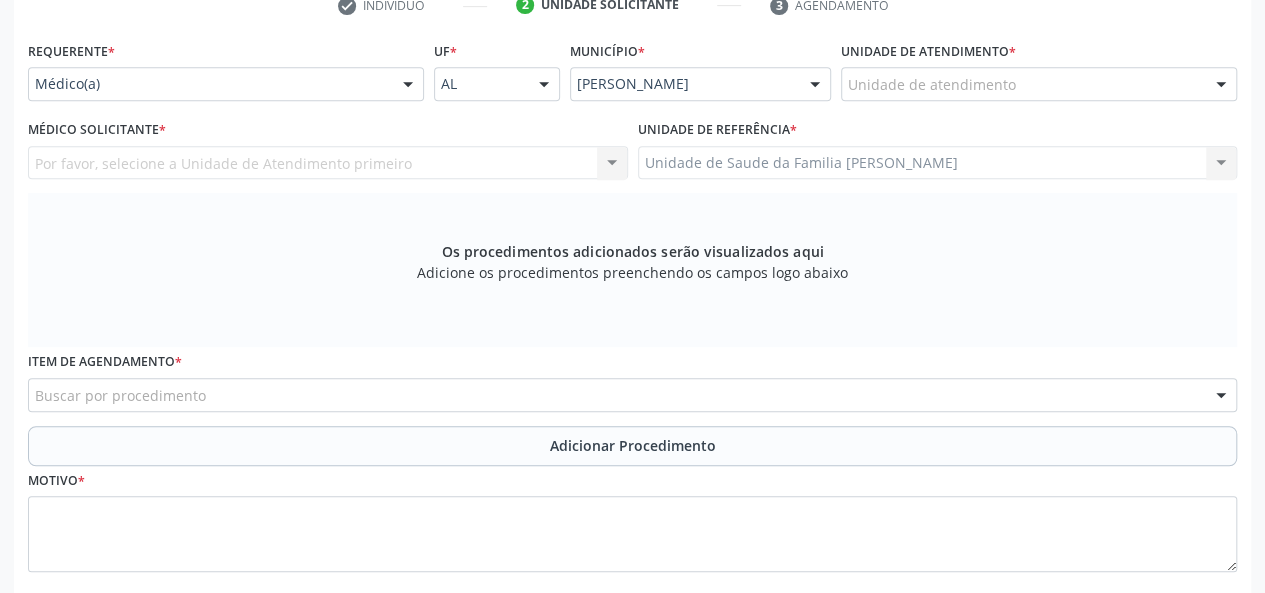 scroll, scrollTop: 318, scrollLeft: 0, axis: vertical 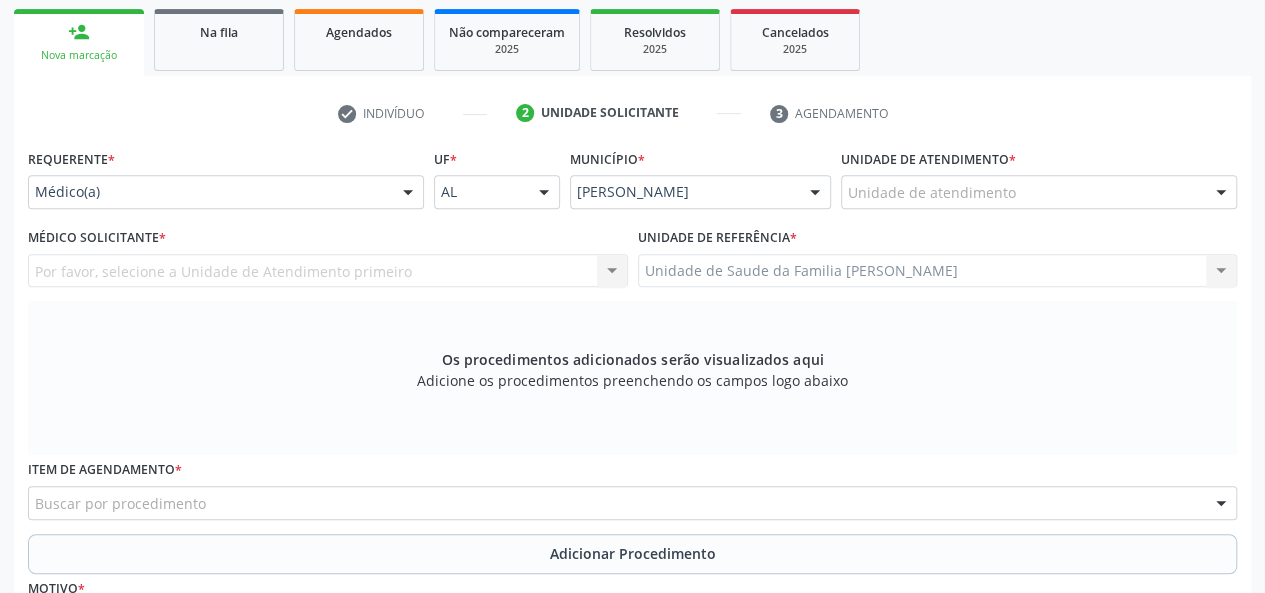 click on "Unidade de Saude da Familia Frances         Unidade de Saude da Familia Frances
Nenhum resultado encontrado para: "   "
Não há nenhuma opção para ser exibida." at bounding box center [938, 271] 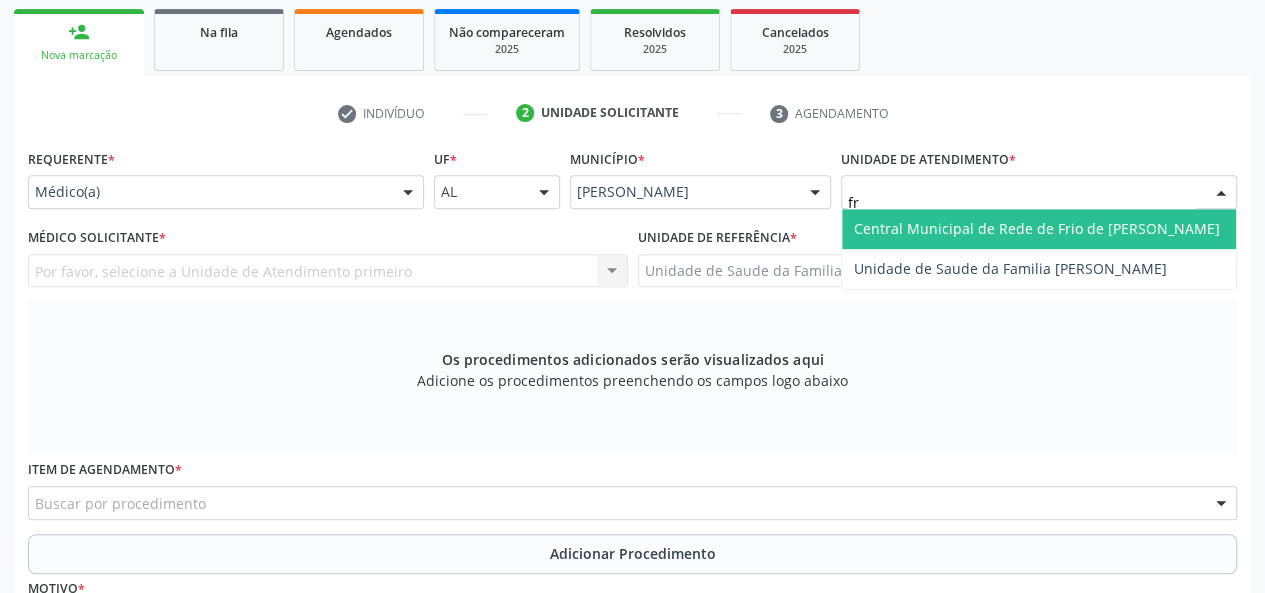 type on "fra" 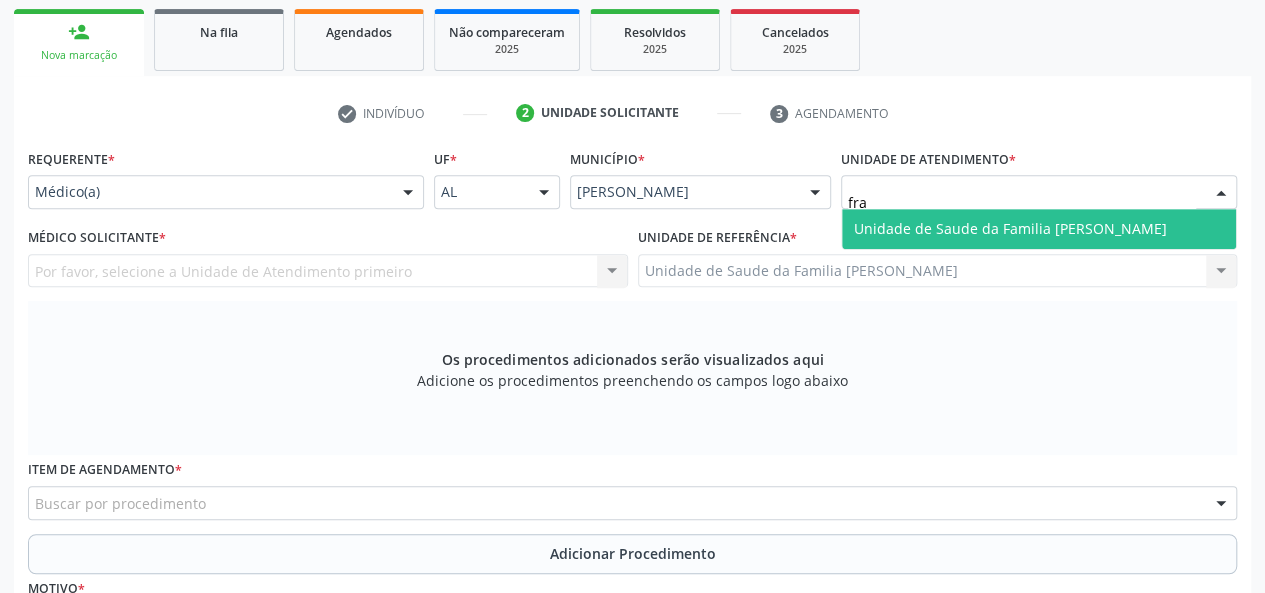 click on "Unidade de Saude da Familia [PERSON_NAME]" at bounding box center (1010, 228) 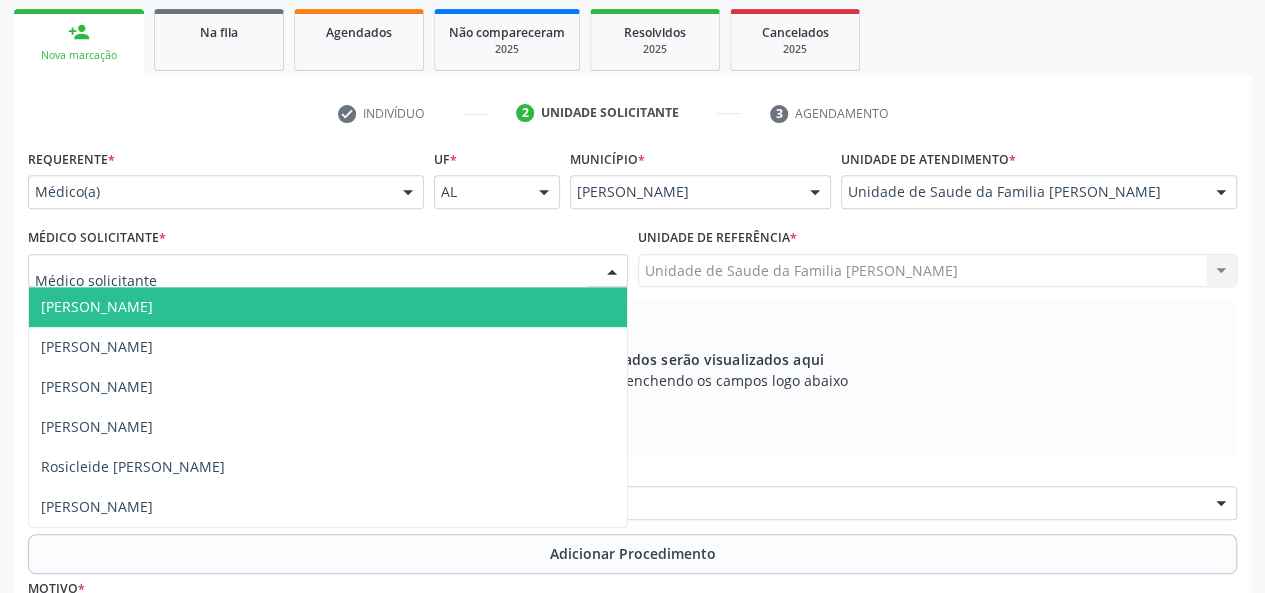 drag, startPoint x: 116, startPoint y: 308, endPoint x: 356, endPoint y: 345, distance: 242.83534 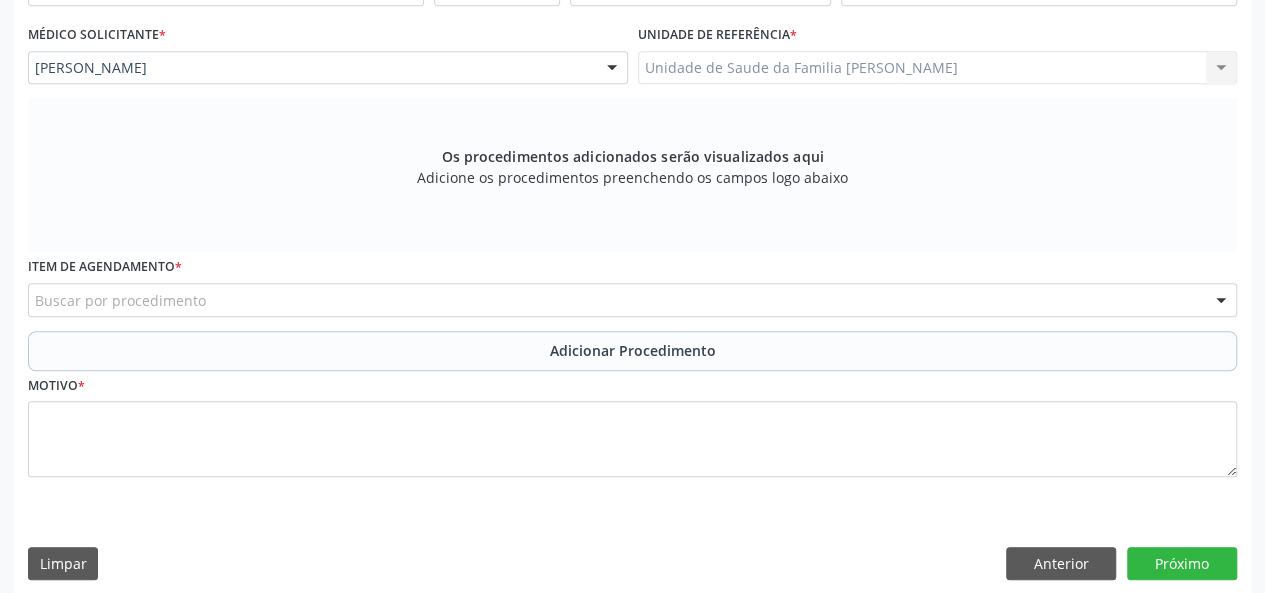 scroll, scrollTop: 534, scrollLeft: 0, axis: vertical 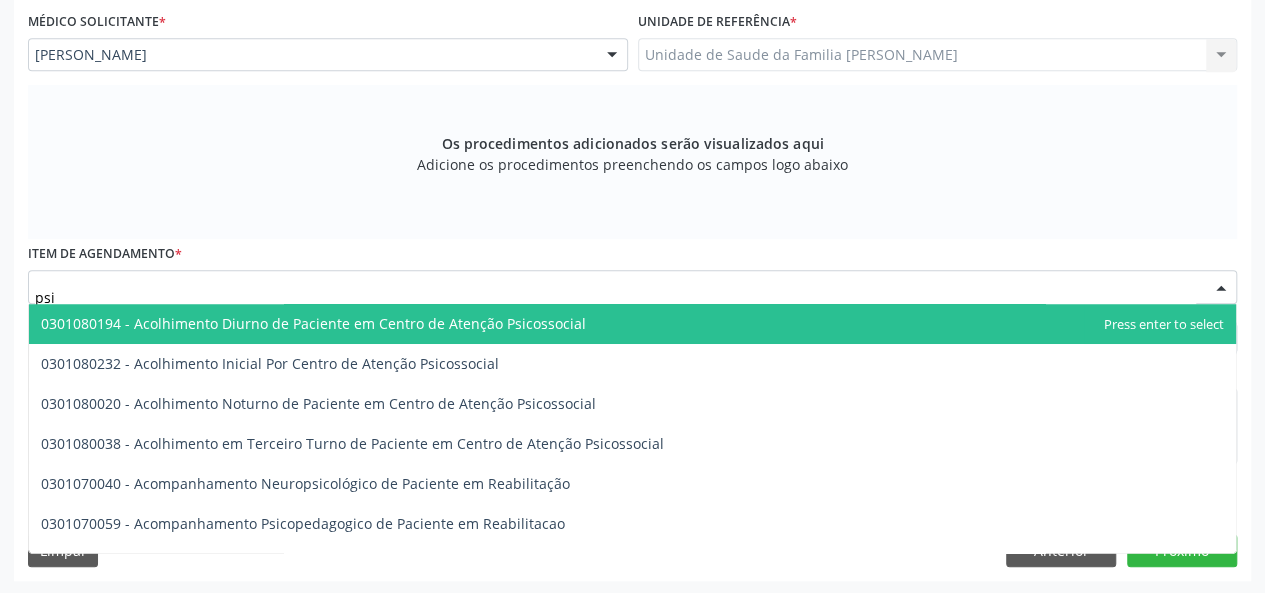 type on "psiq" 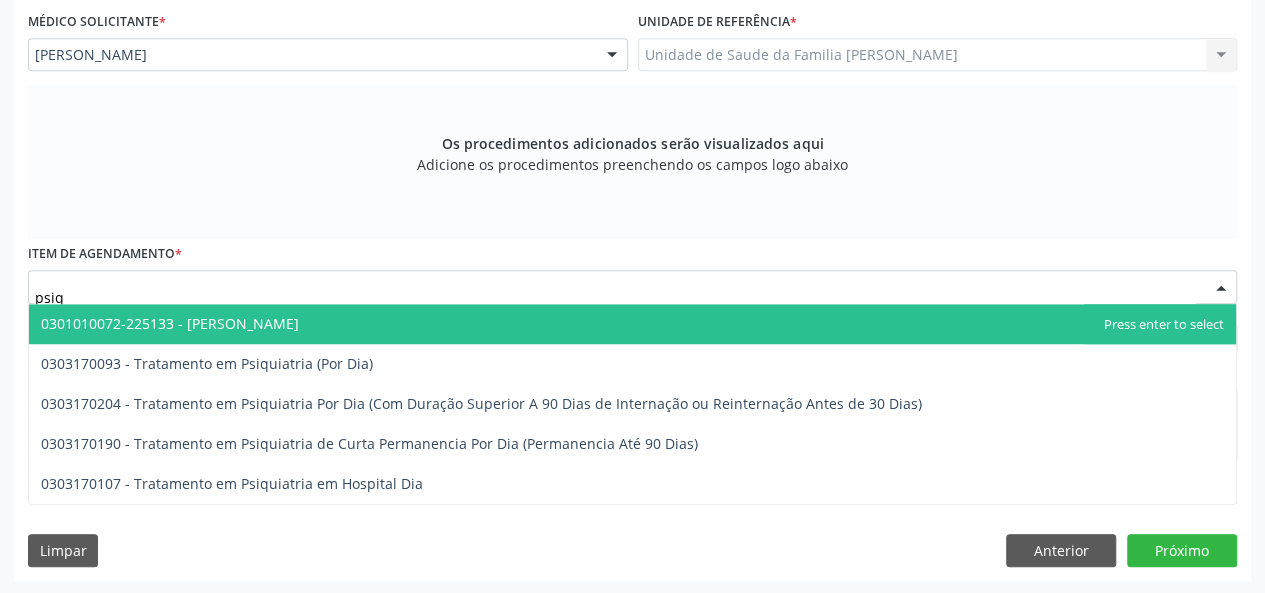 click on "0301010072-225133 - [PERSON_NAME]" at bounding box center (170, 323) 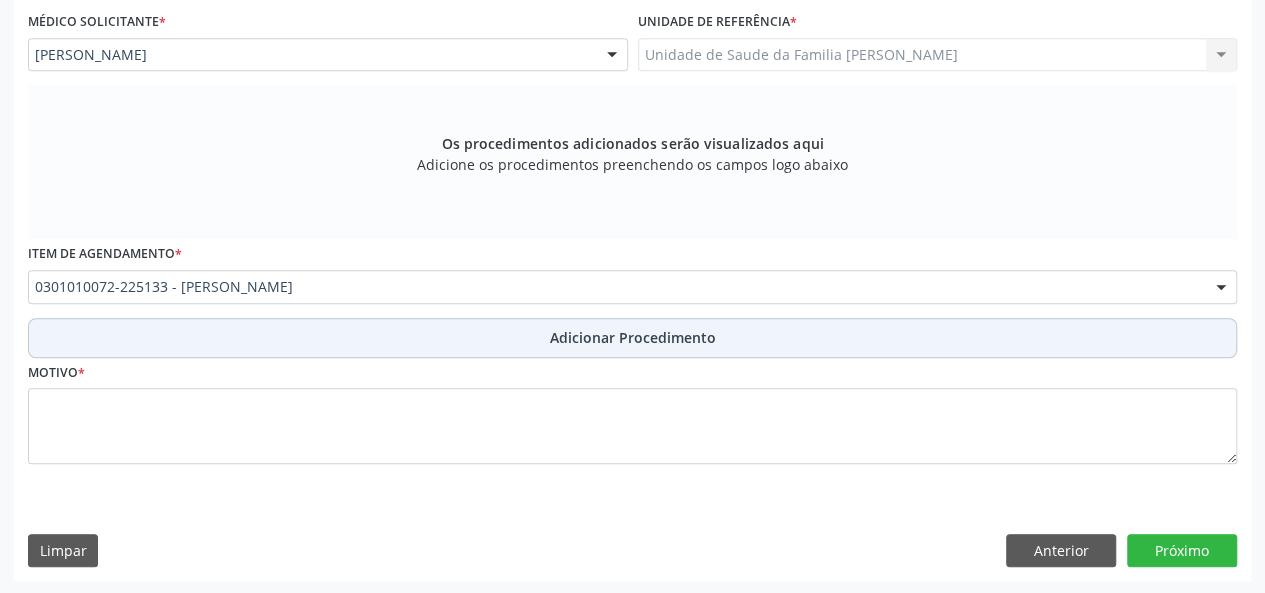 click on "Adicionar Procedimento" at bounding box center [633, 337] 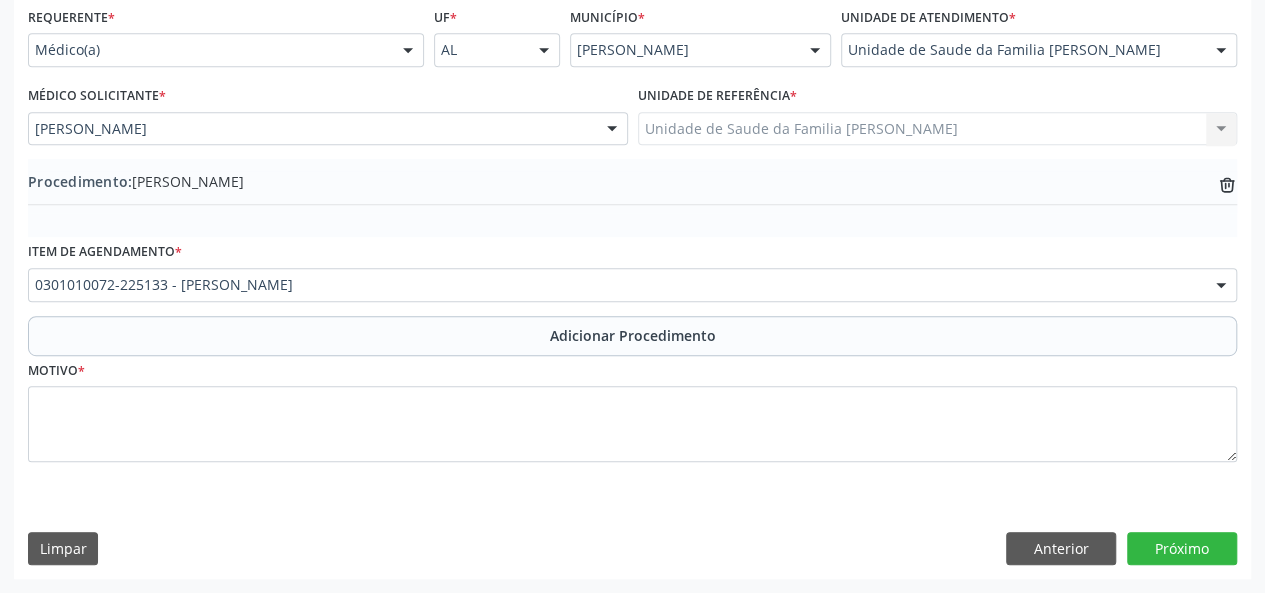 scroll, scrollTop: 458, scrollLeft: 0, axis: vertical 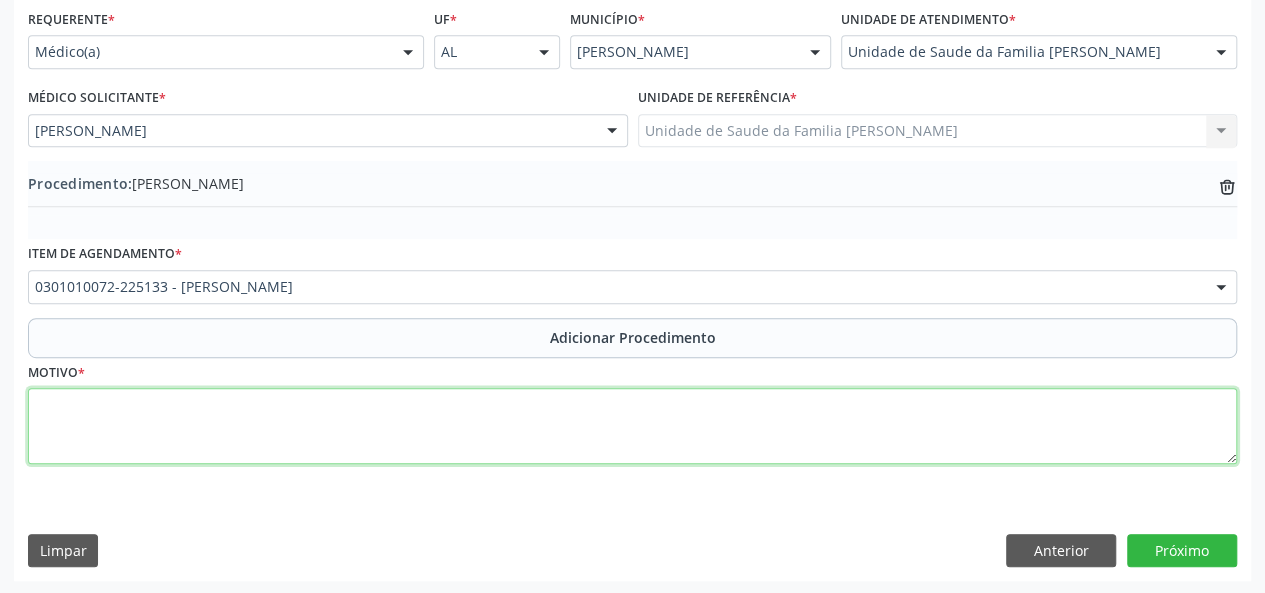 click at bounding box center [632, 426] 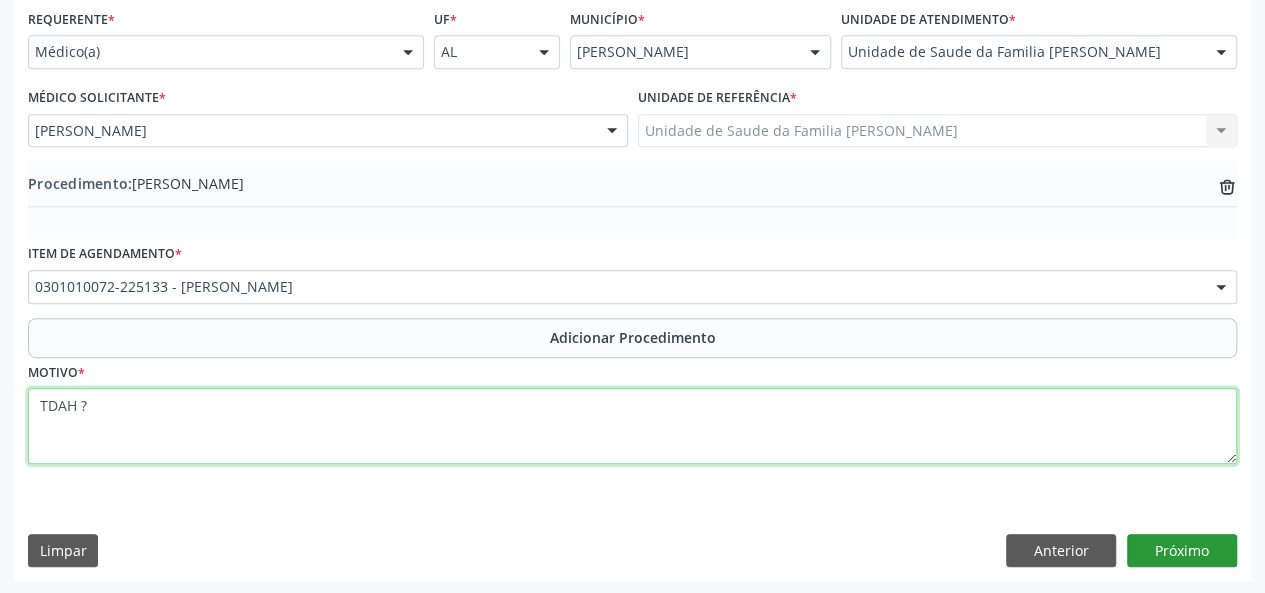 type on "TDAH ?" 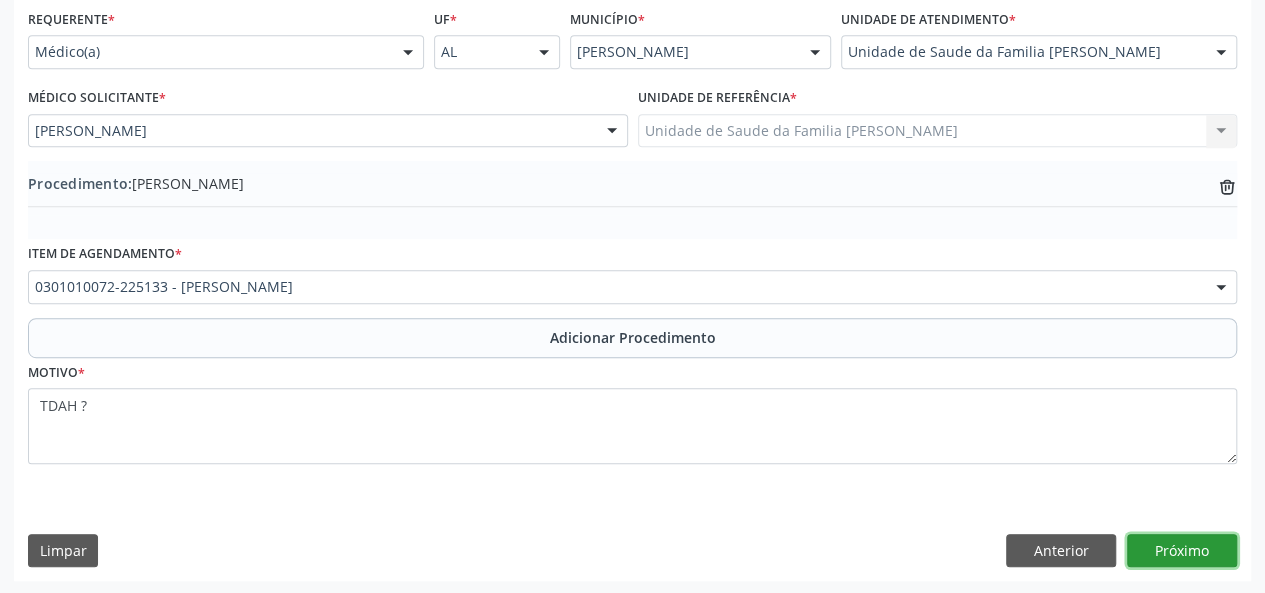 click on "Próximo" at bounding box center [1182, 551] 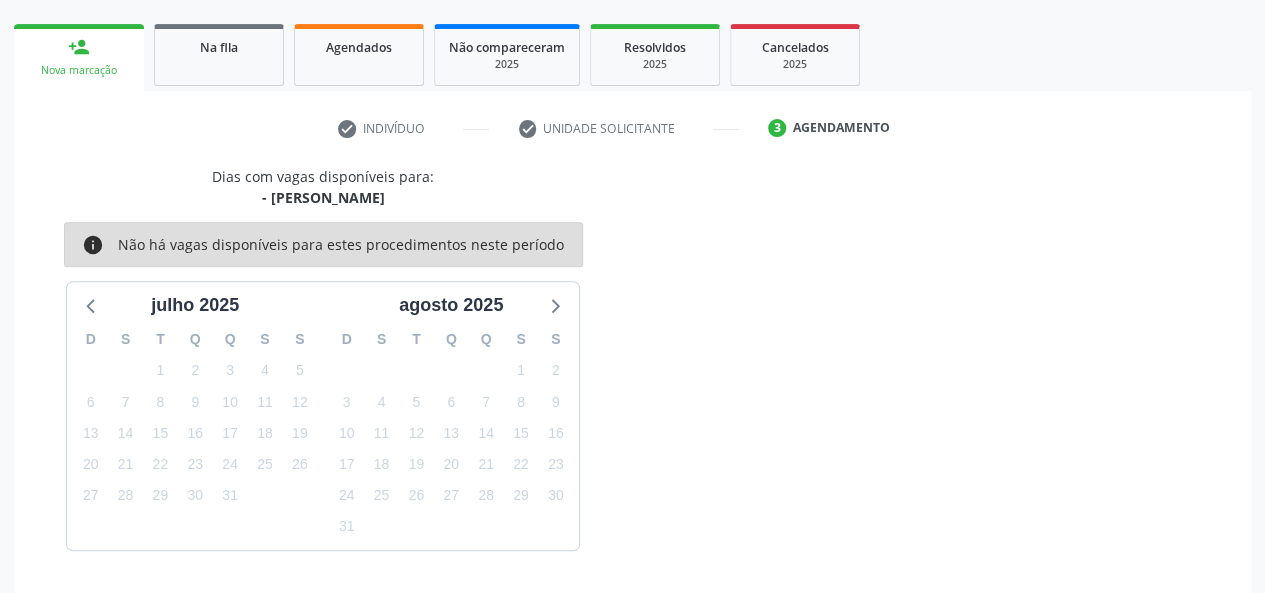 scroll, scrollTop: 362, scrollLeft: 0, axis: vertical 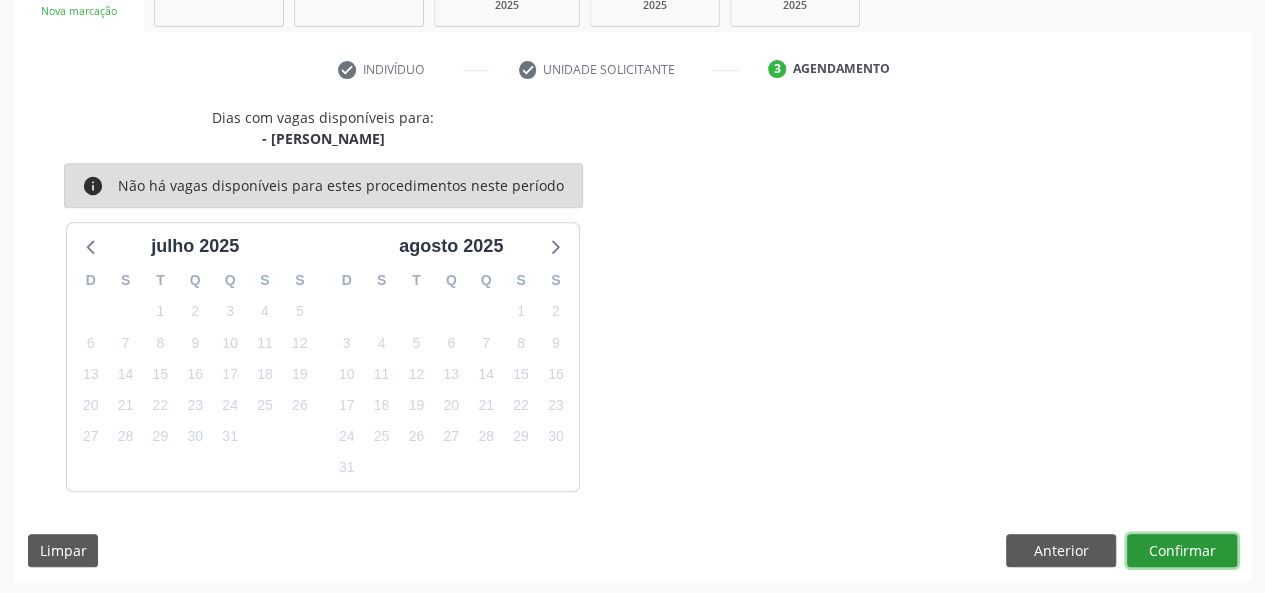 click on "Confirmar" at bounding box center (1182, 551) 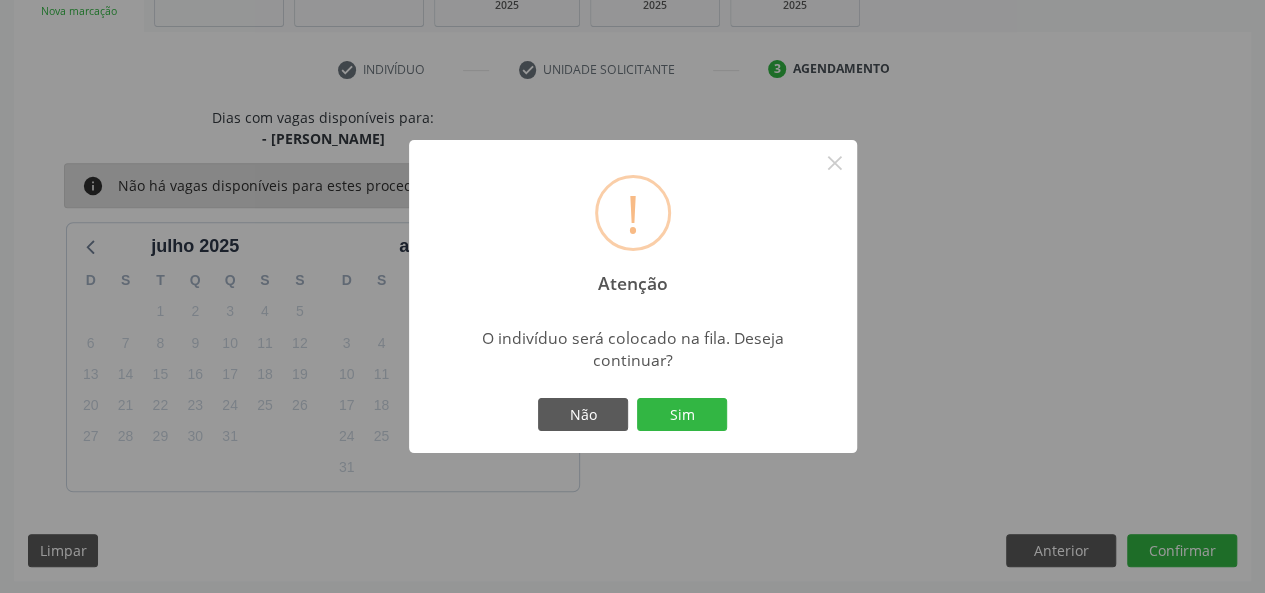 click on "! Atenção × O indivíduo será colocado na fila. Deseja continuar? Não Sim" at bounding box center [633, 297] 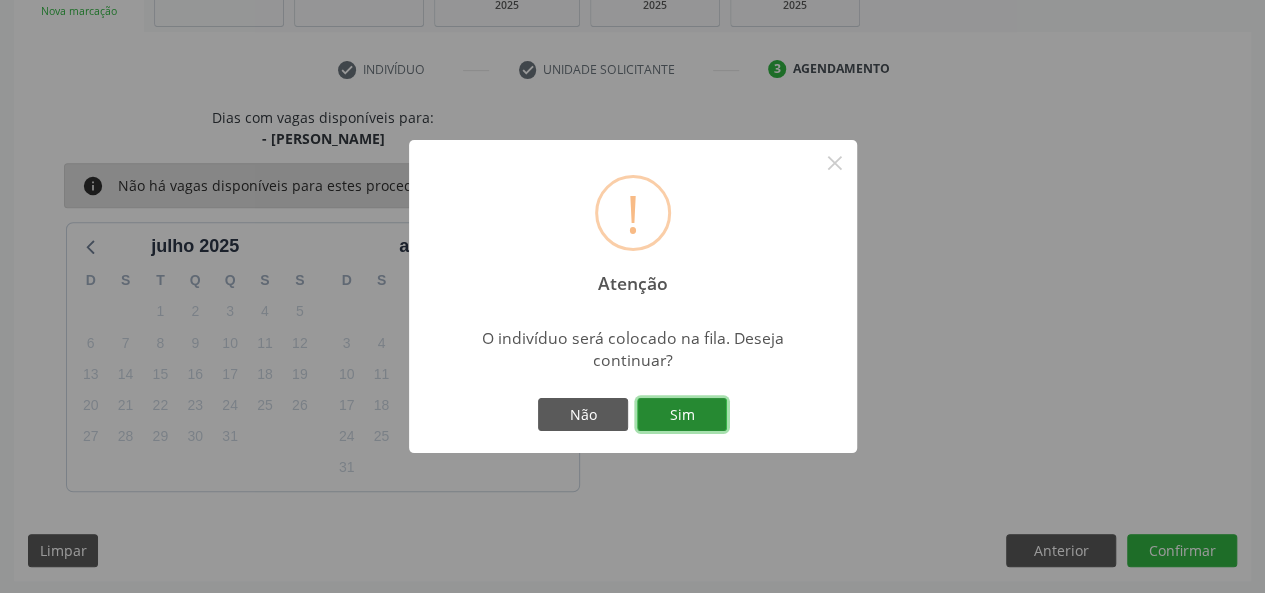 click on "Sim" at bounding box center (682, 415) 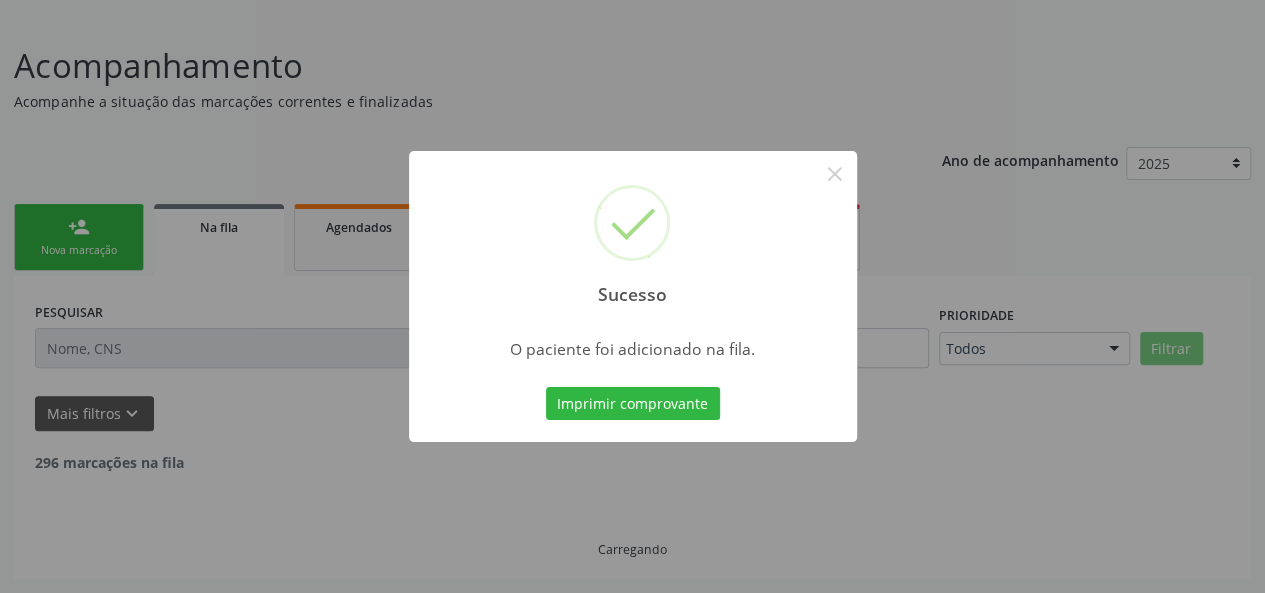 scroll, scrollTop: 100, scrollLeft: 0, axis: vertical 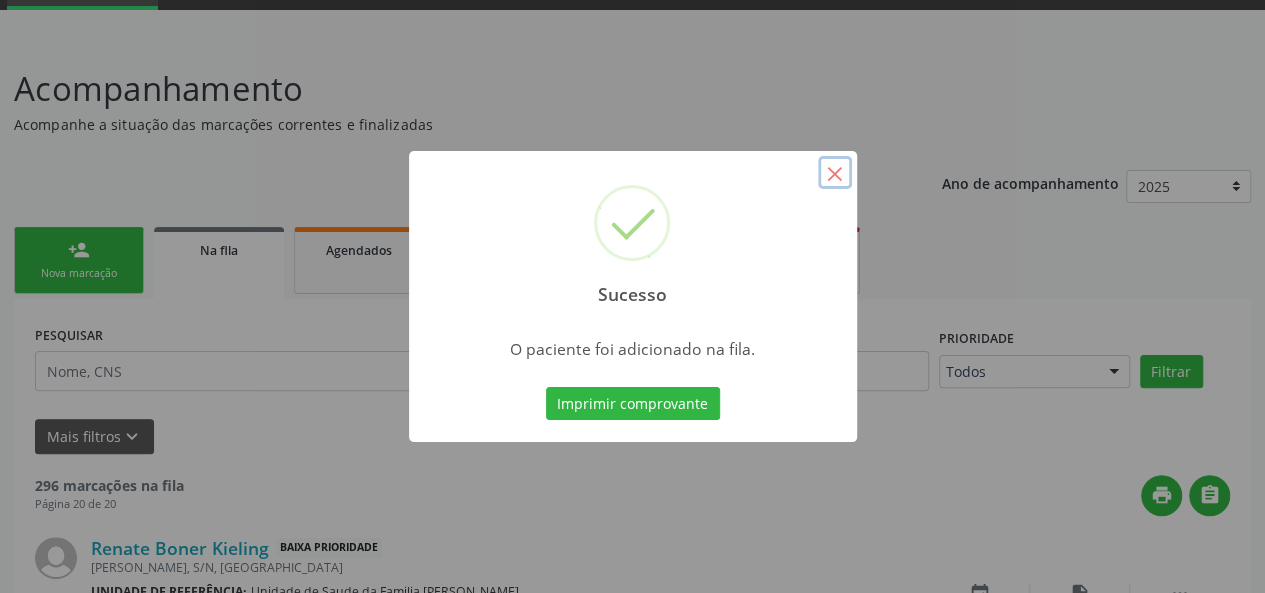 click on "×" at bounding box center (835, 173) 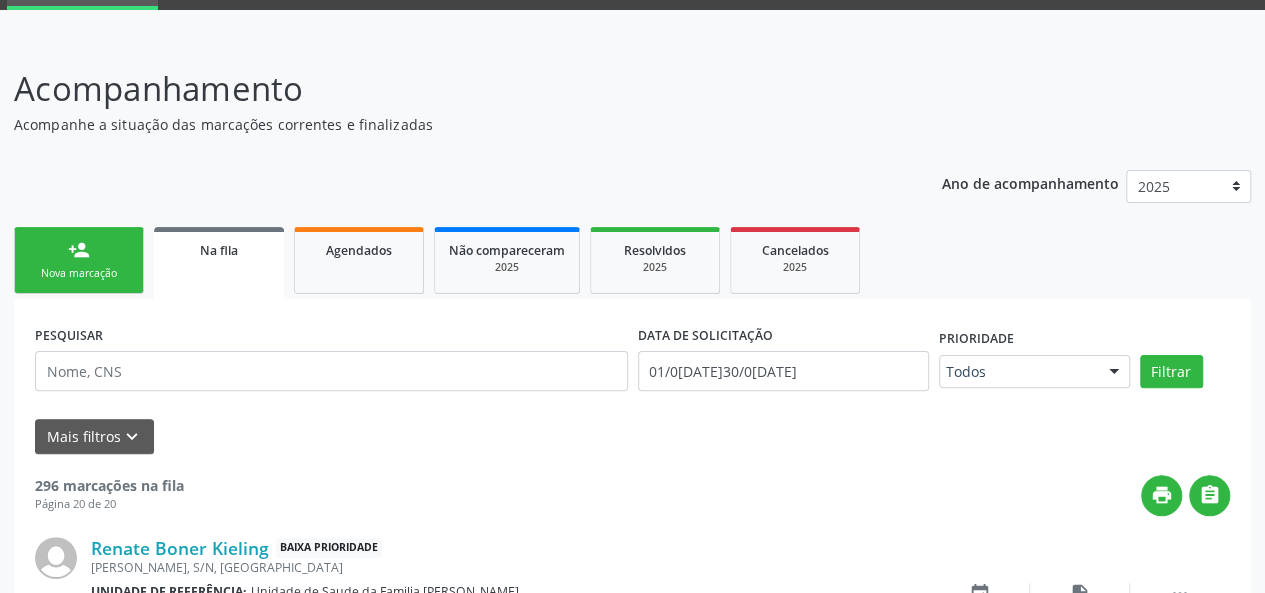 drag, startPoint x: 110, startPoint y: 262, endPoint x: 542, endPoint y: 133, distance: 450.8492 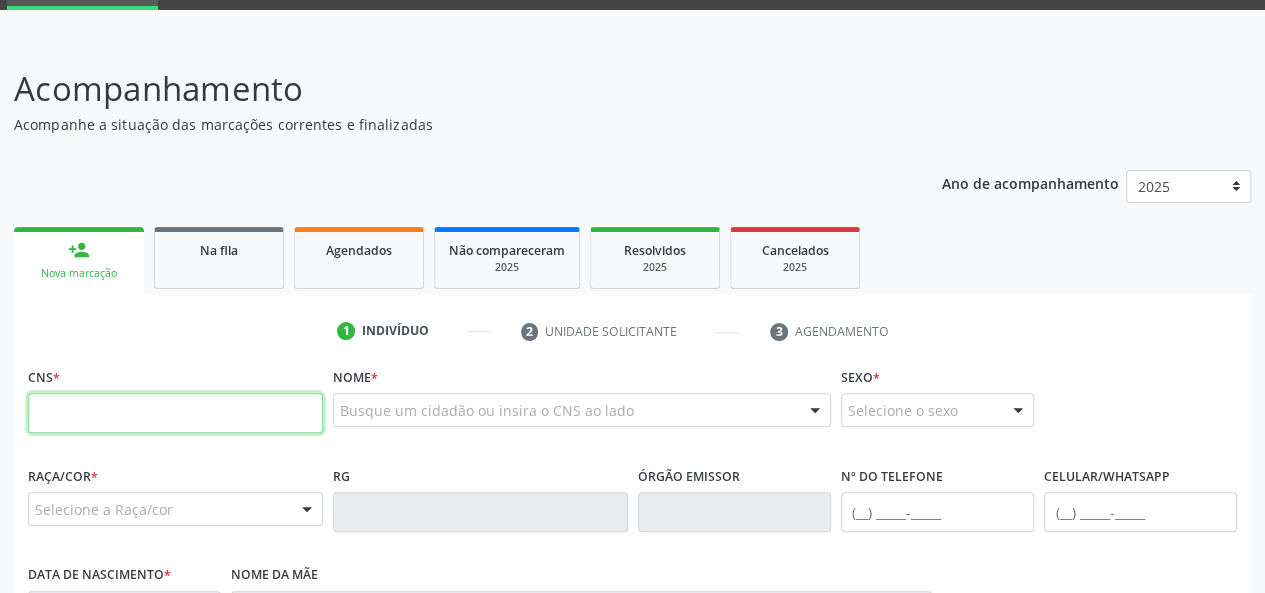 paste on "706 8017 0076 2024" 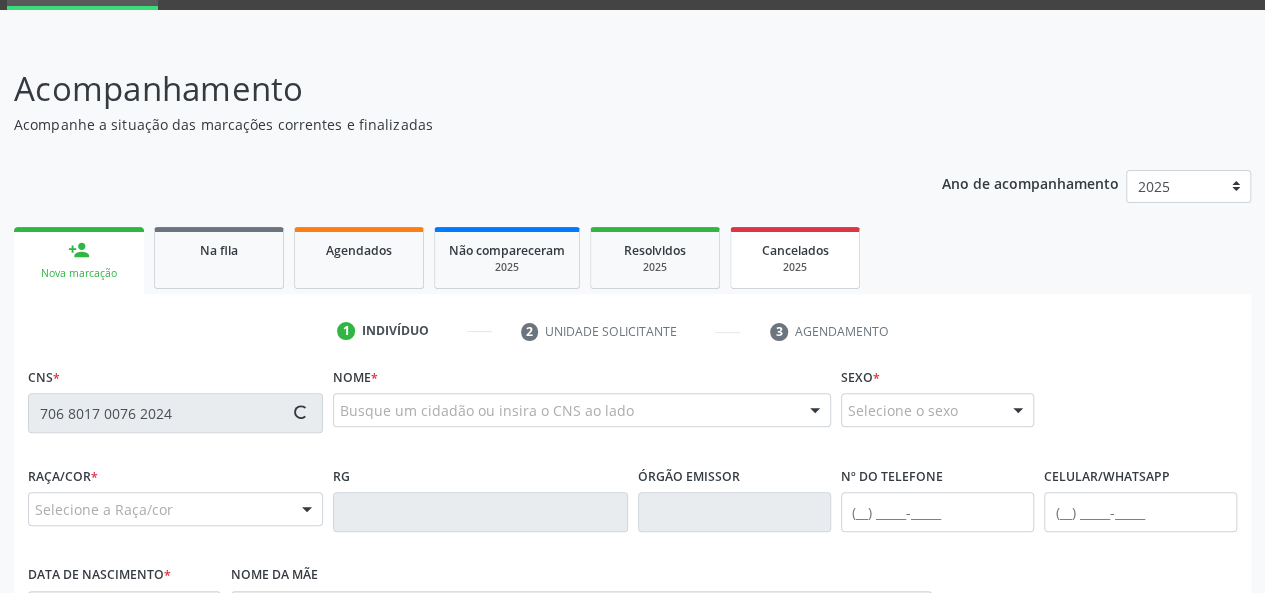 type on "706 8017 0076 2024" 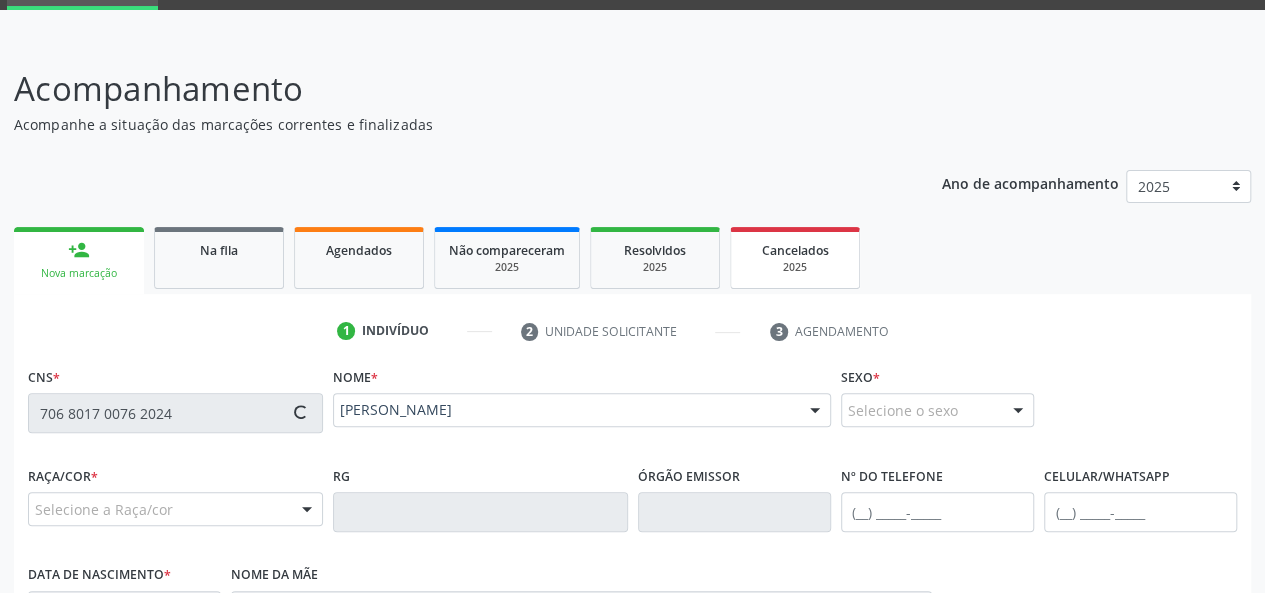 type on "[PHONE_NUMBER]" 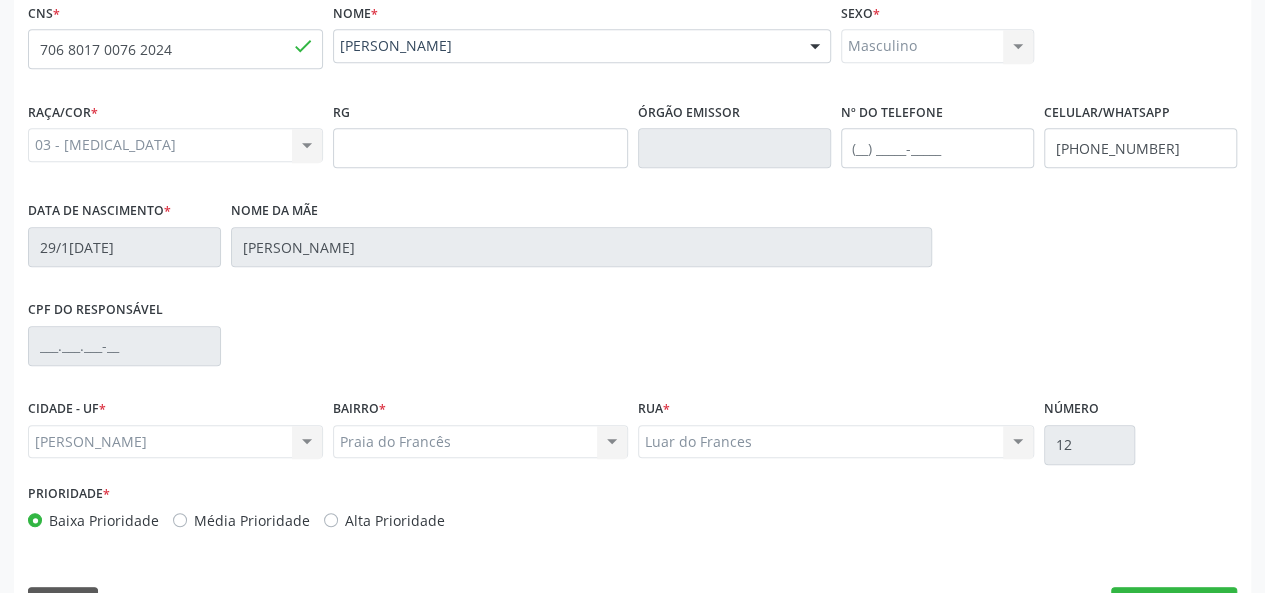 scroll, scrollTop: 518, scrollLeft: 0, axis: vertical 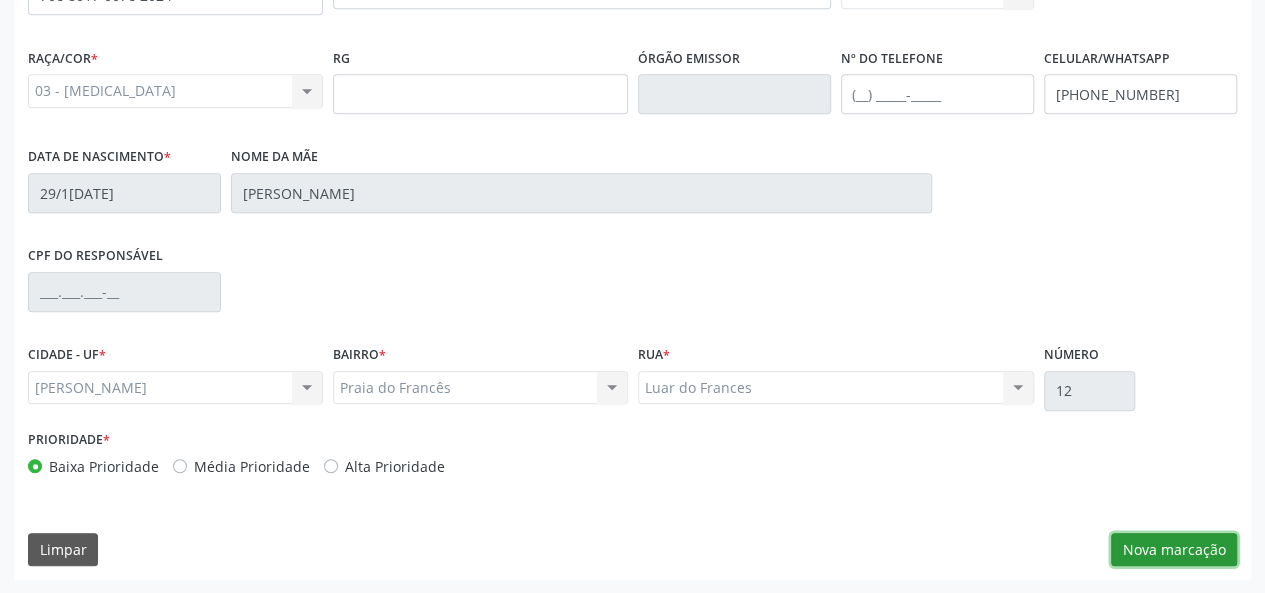 click on "Nova marcação" at bounding box center [1174, 550] 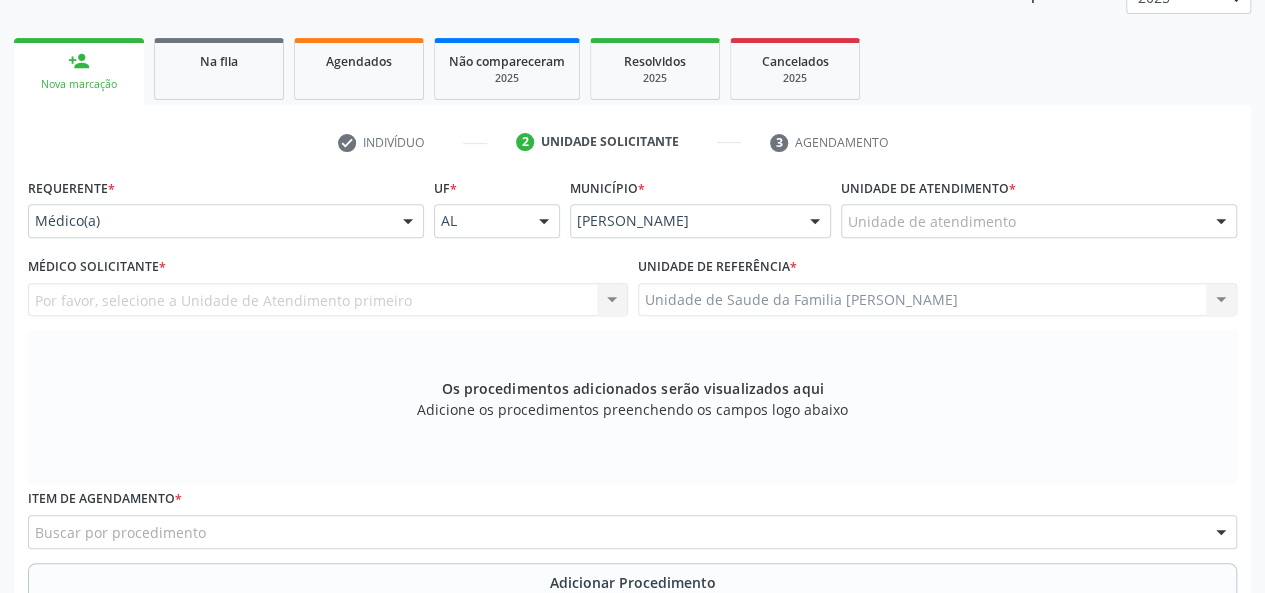 scroll, scrollTop: 218, scrollLeft: 0, axis: vertical 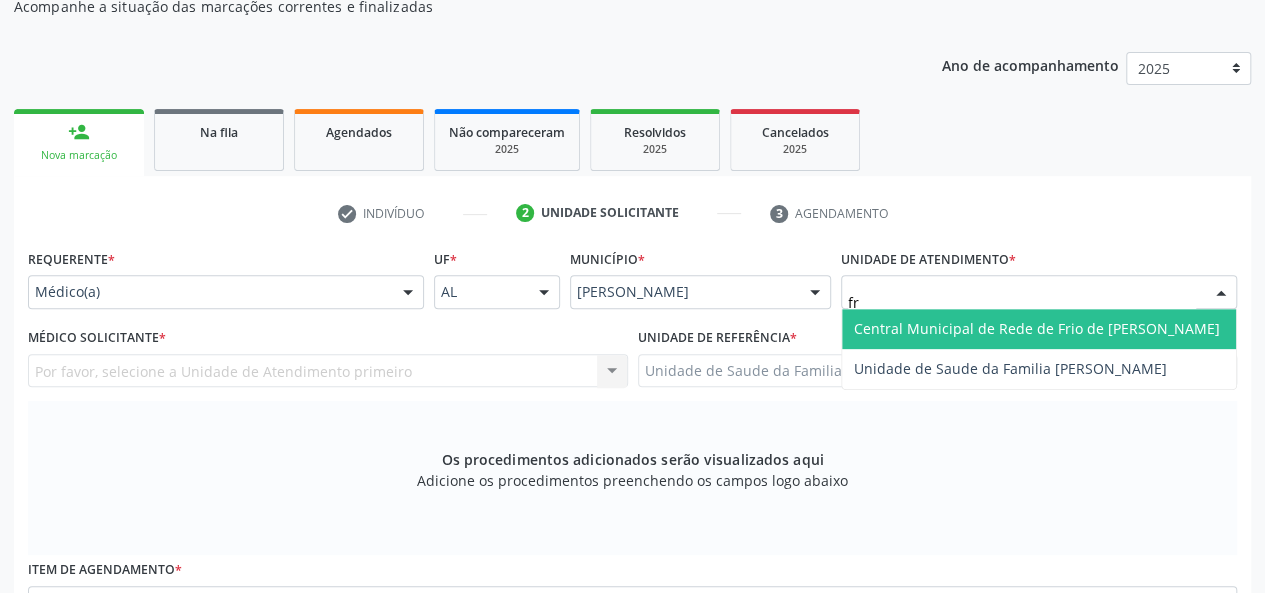 type on "fra" 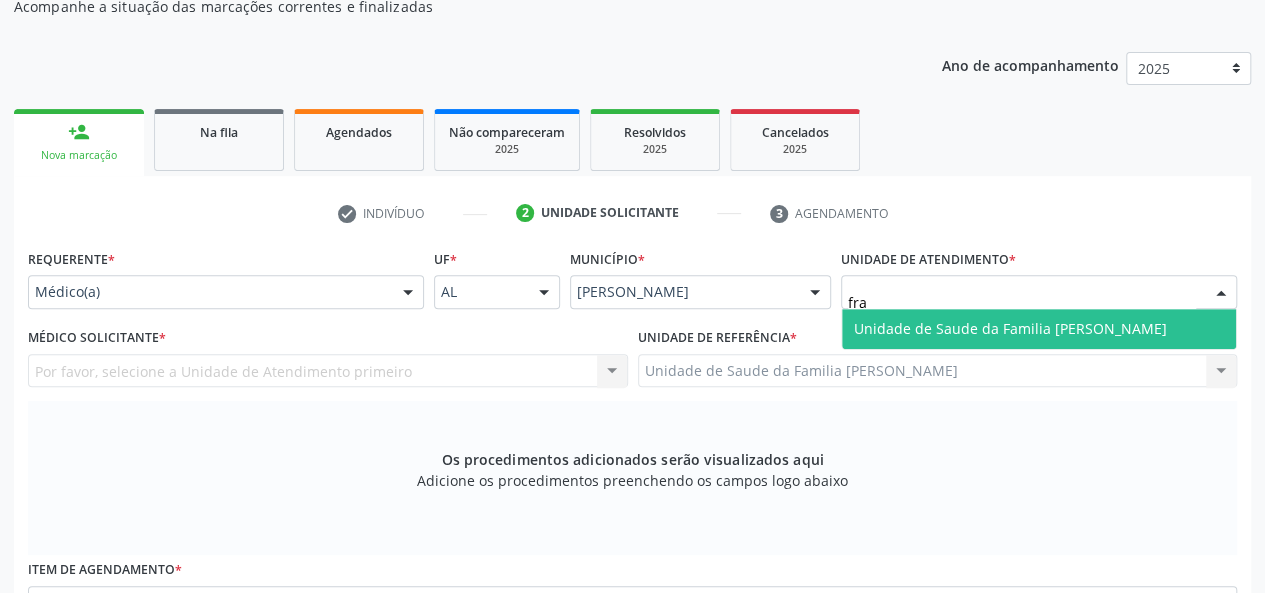 click on "Unidade de Saude da Familia [PERSON_NAME]" at bounding box center (1010, 328) 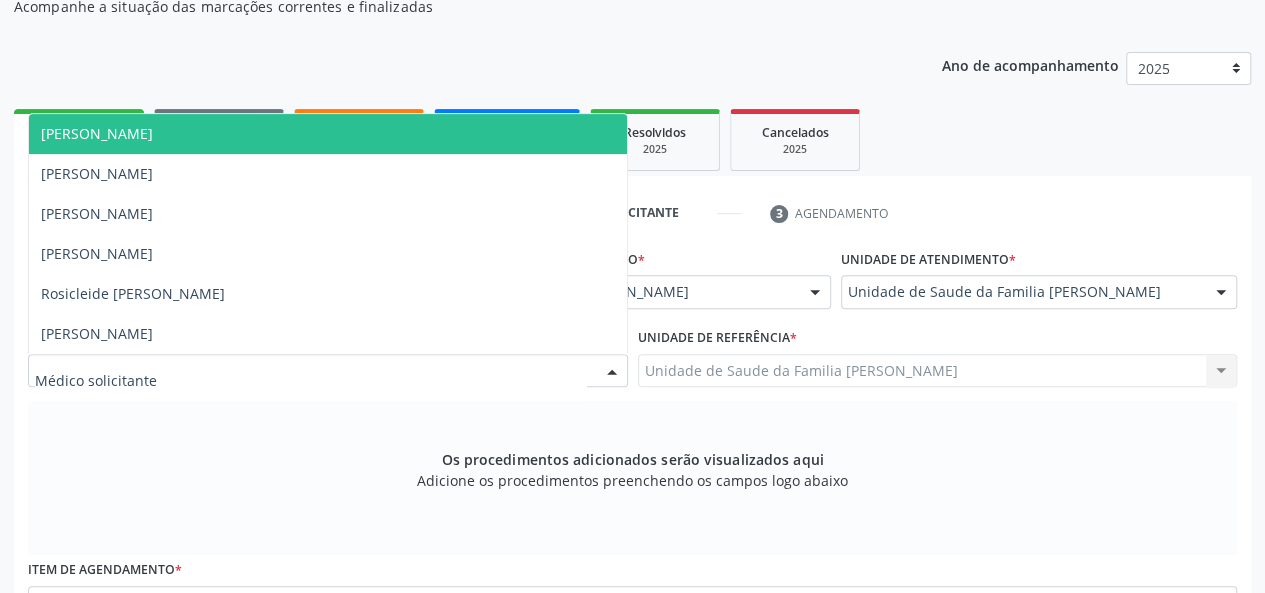 click on "[PERSON_NAME]" at bounding box center (328, 134) 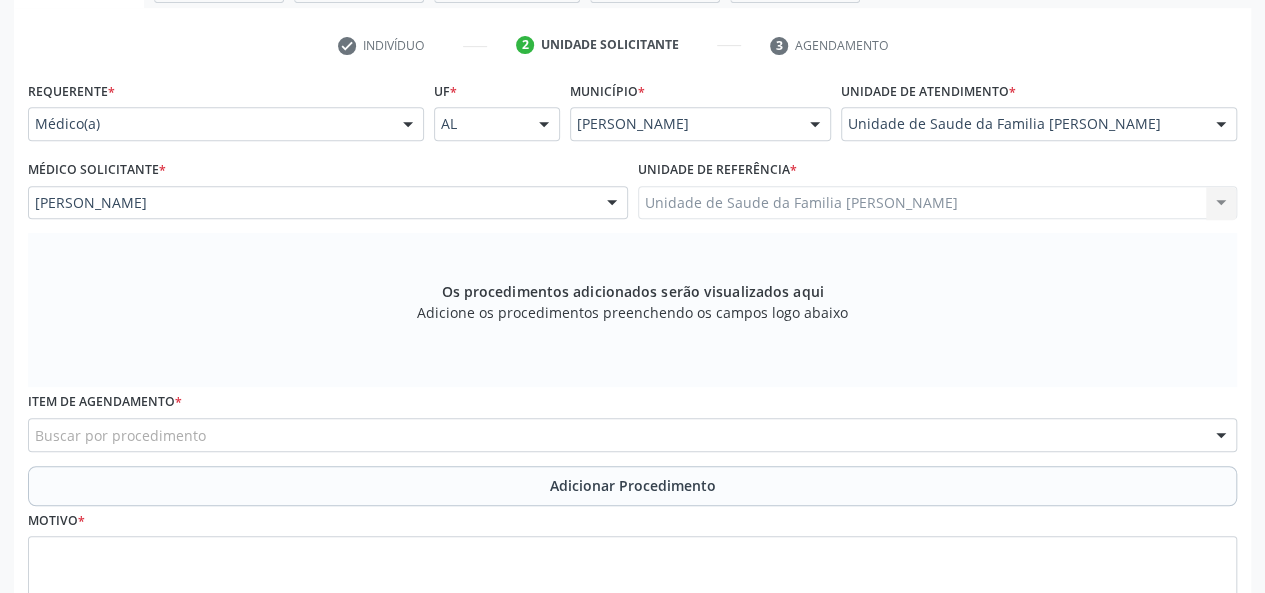 scroll, scrollTop: 518, scrollLeft: 0, axis: vertical 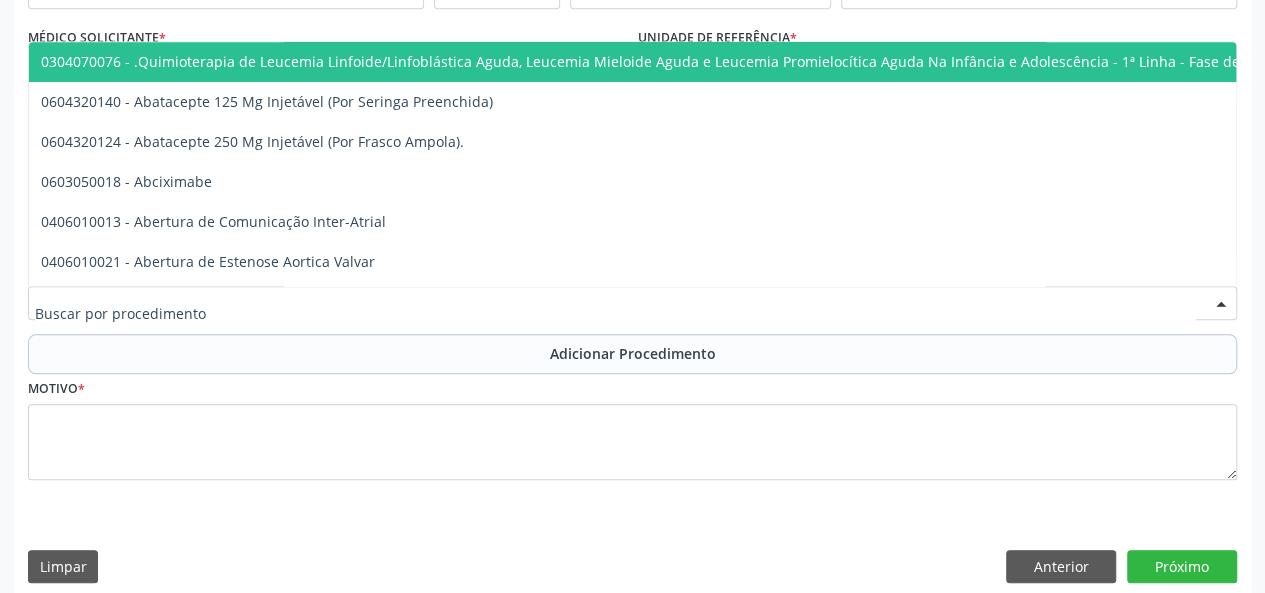 click at bounding box center [632, 303] 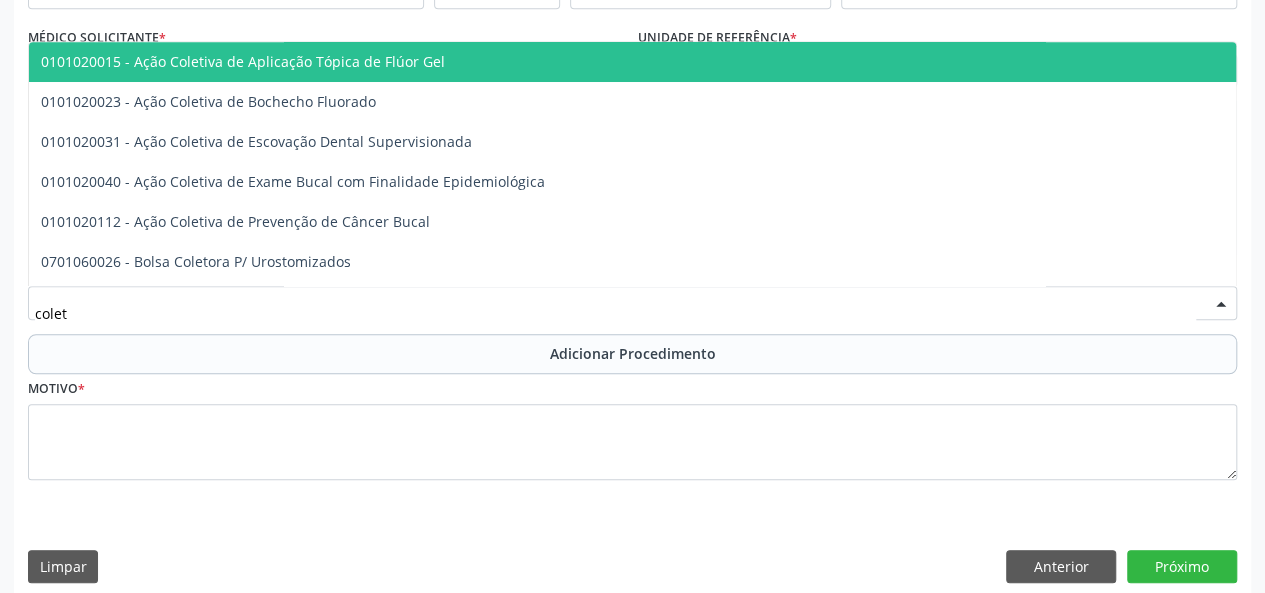 type on "coleta" 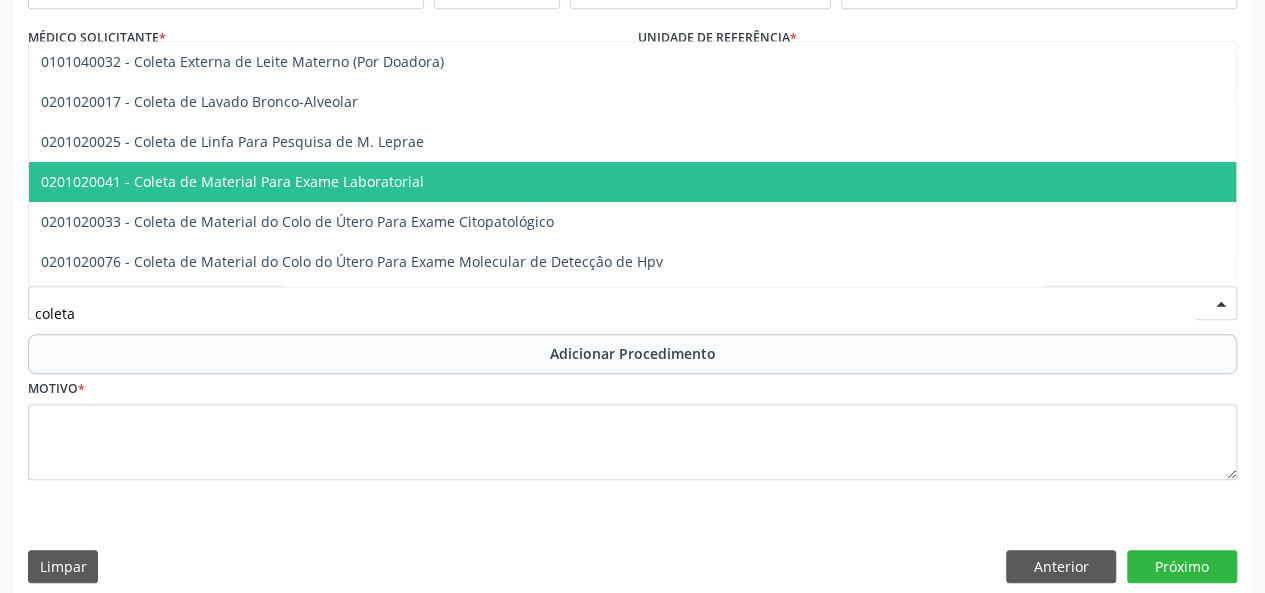 click on "0201020041 - Coleta de Material Para Exame Laboratorial" at bounding box center [232, 181] 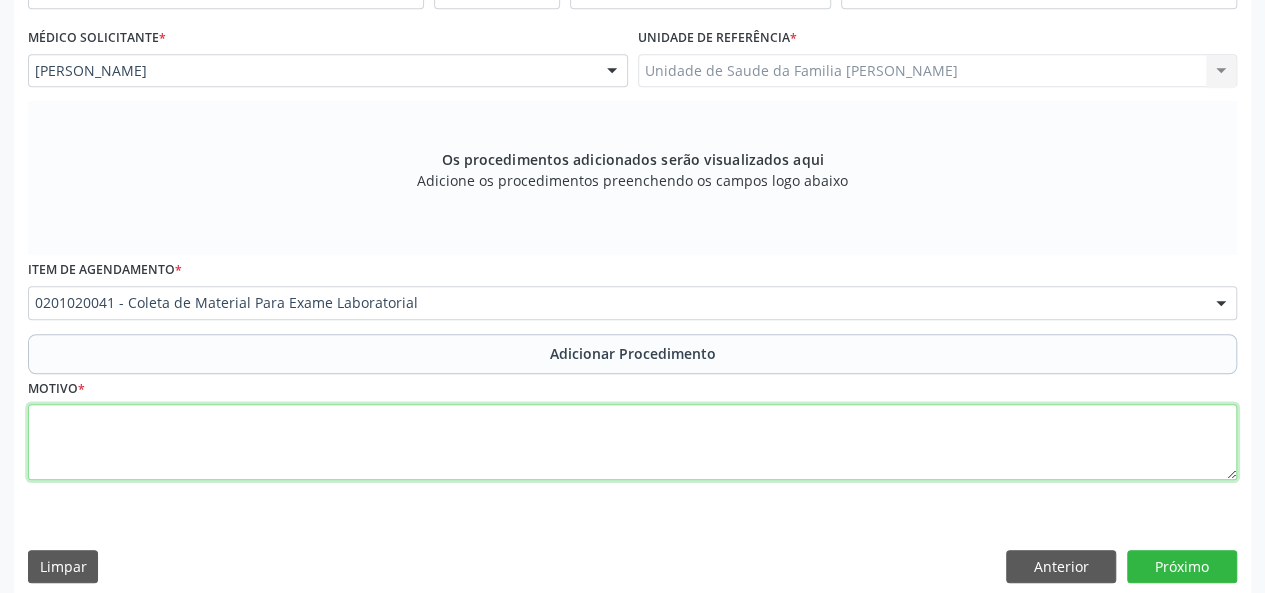 click at bounding box center (632, 442) 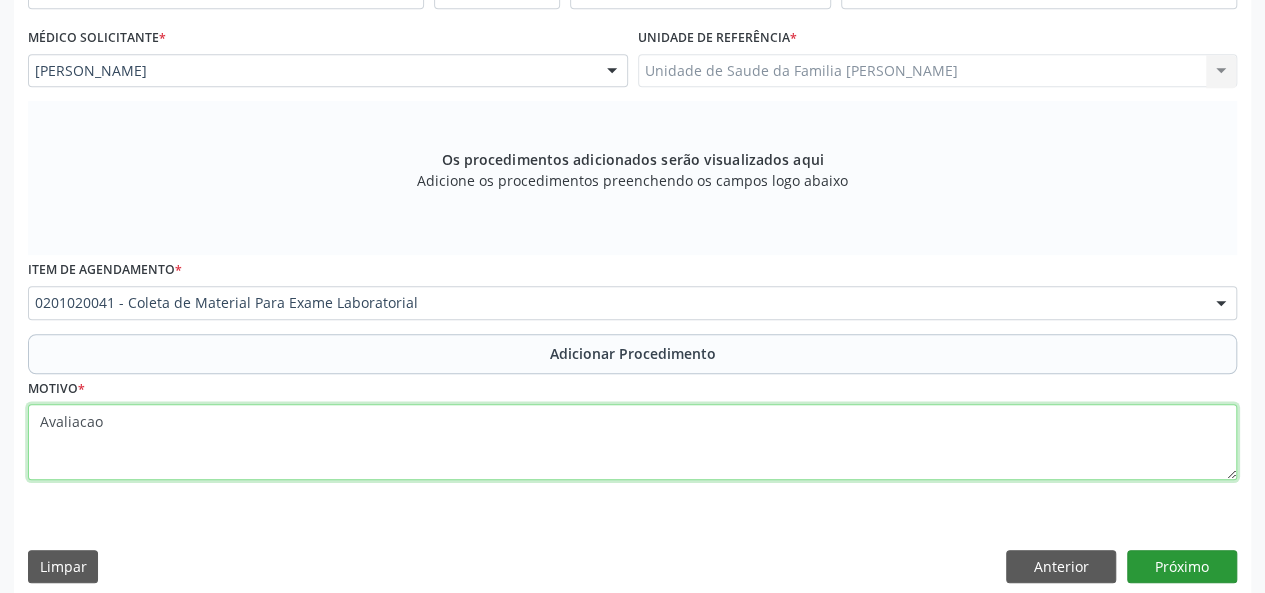 type on "Avaliacao" 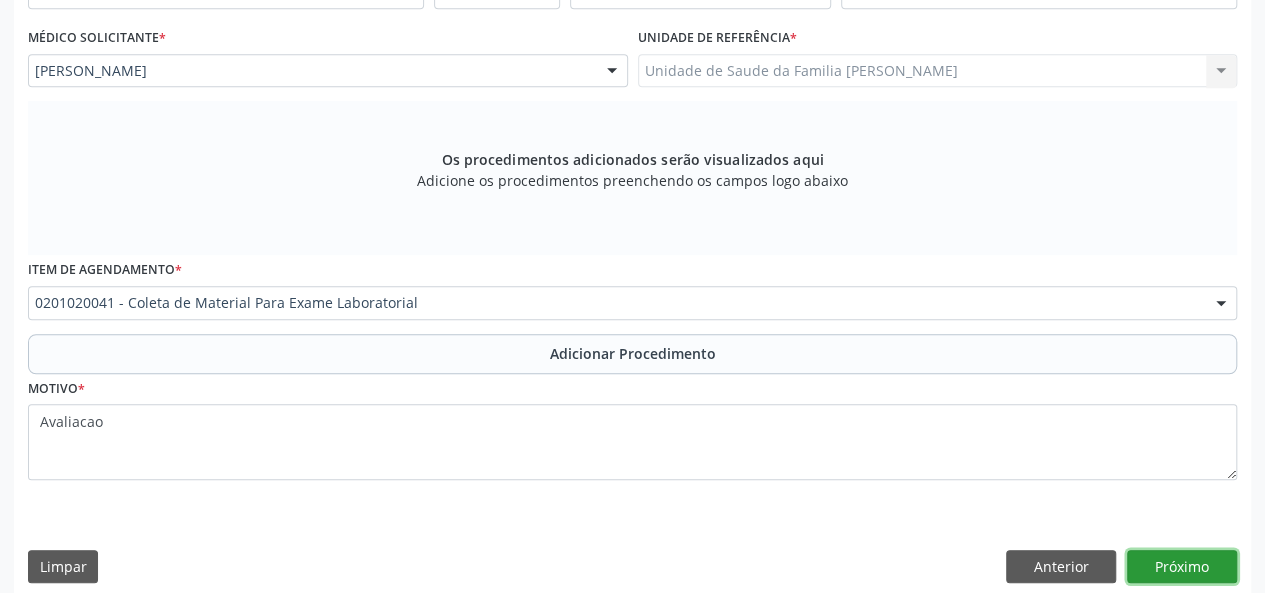click on "Próximo" at bounding box center [1182, 567] 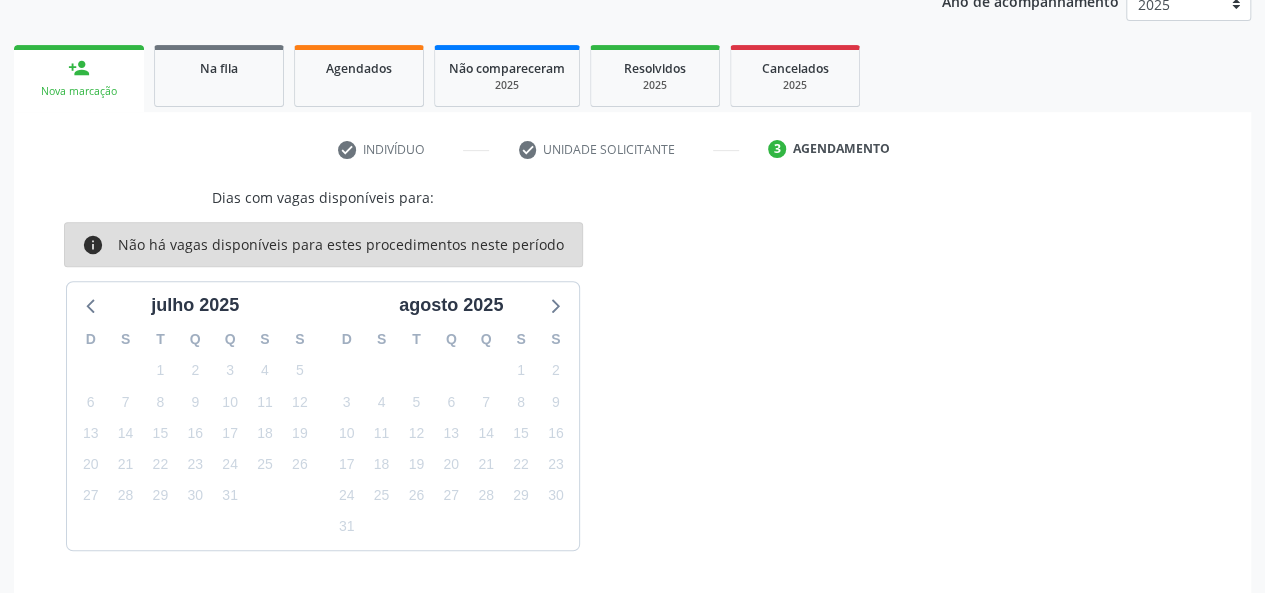 scroll, scrollTop: 340, scrollLeft: 0, axis: vertical 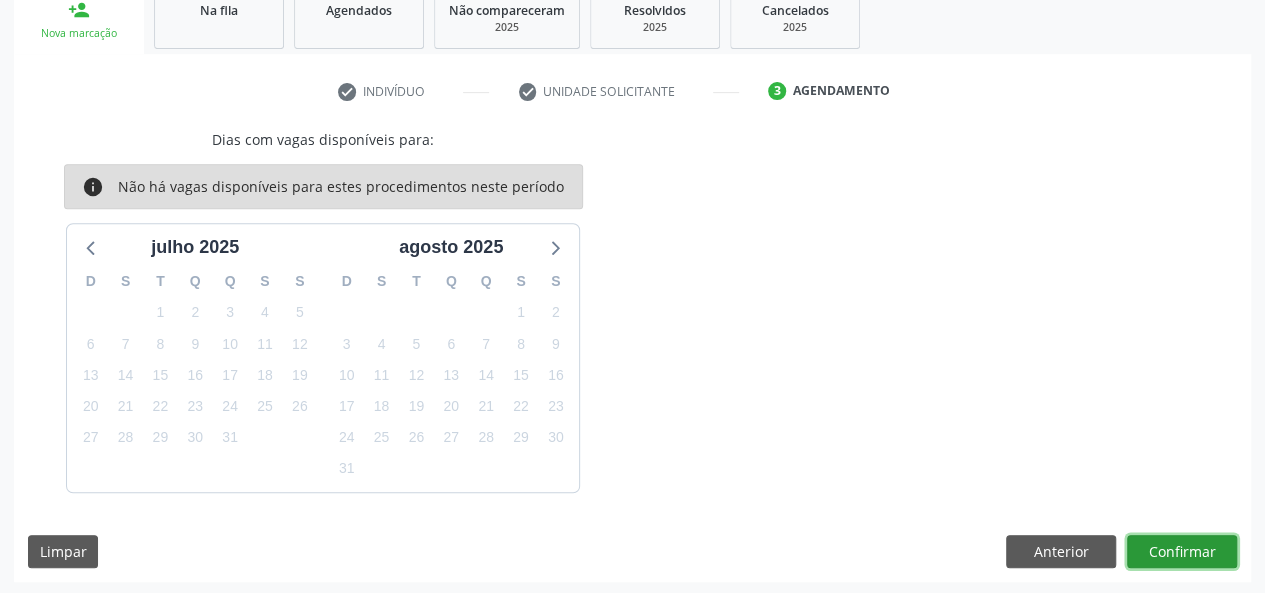 click on "Confirmar" at bounding box center (1182, 552) 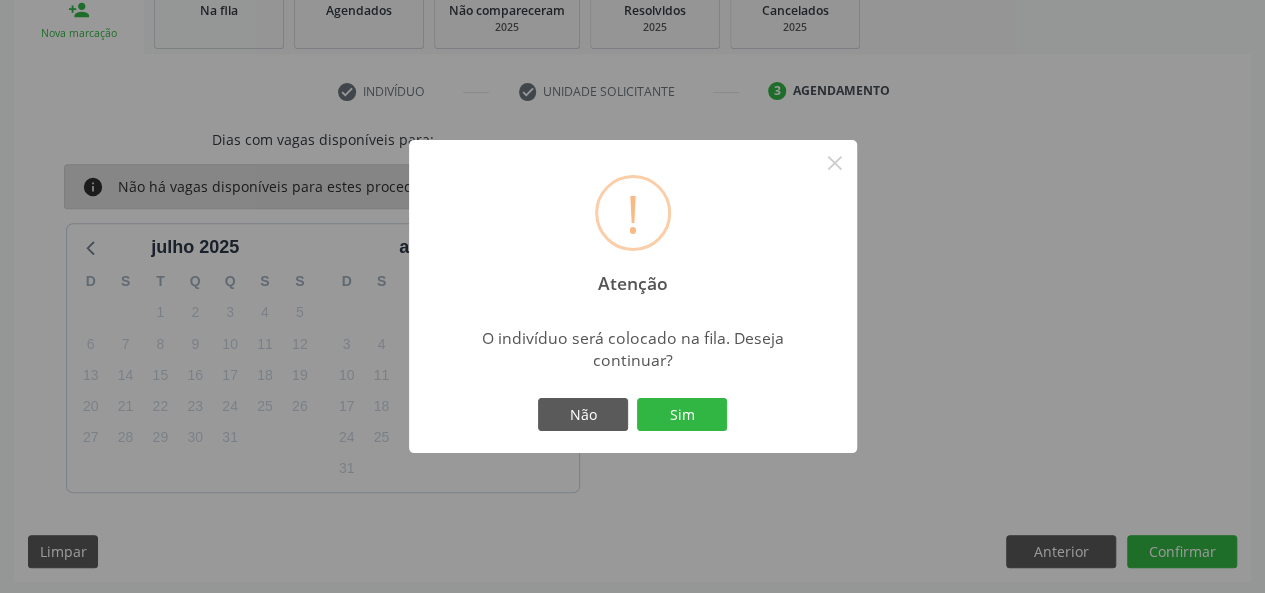 click on "Não Sim" at bounding box center [633, 415] 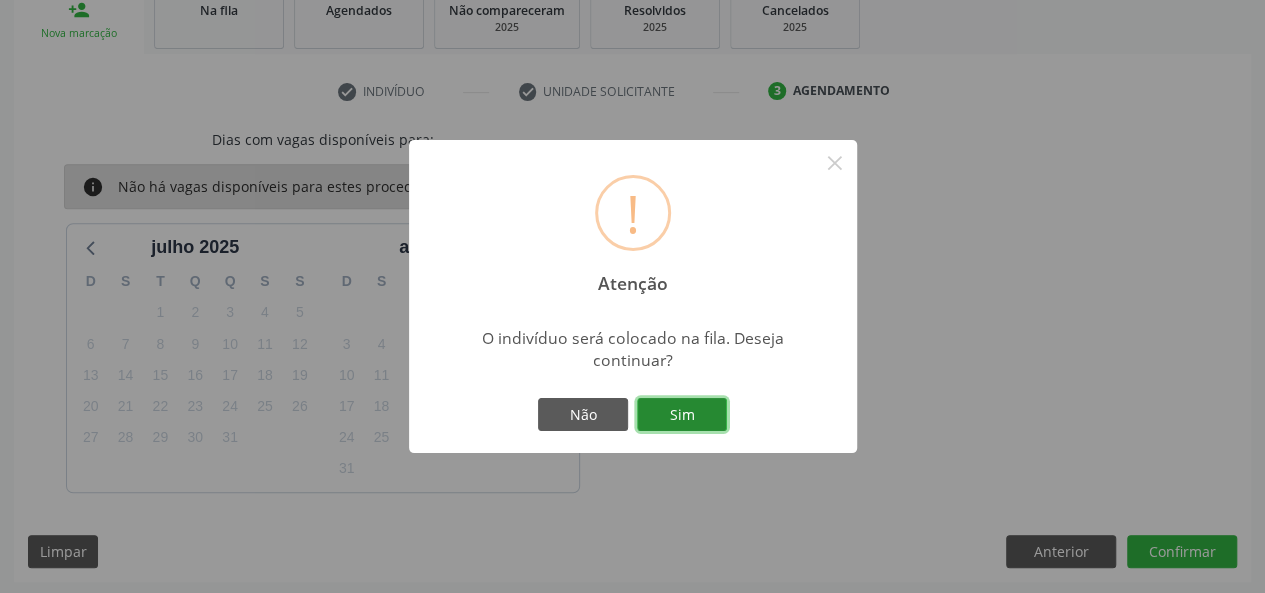click on "Sim" at bounding box center (682, 415) 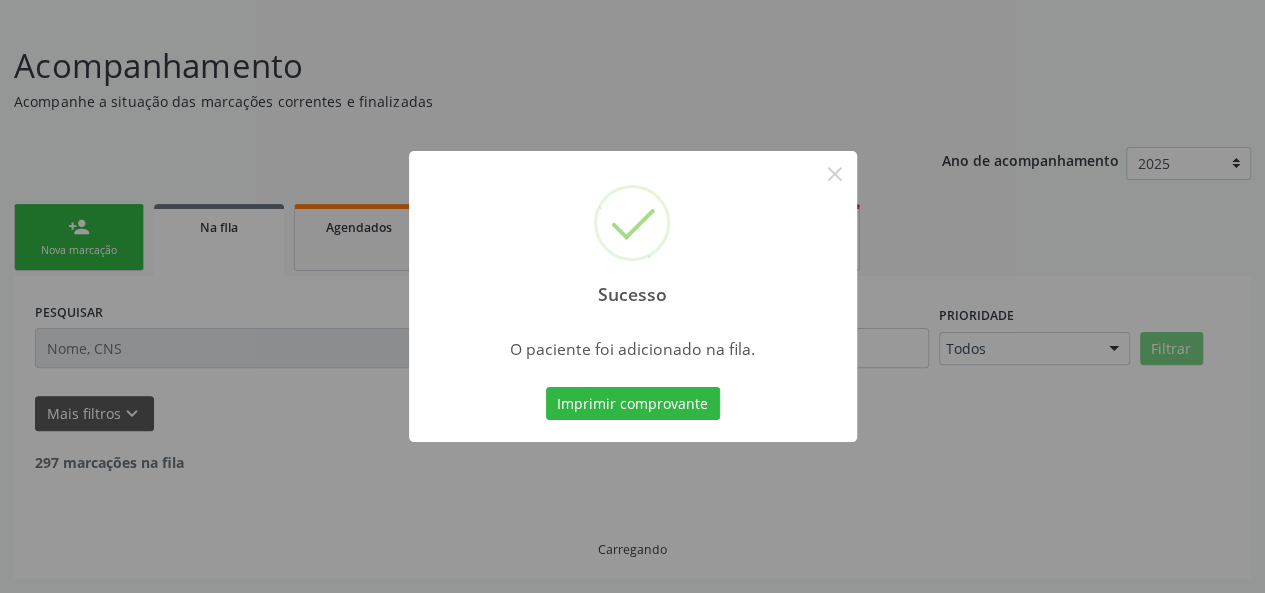 scroll, scrollTop: 100, scrollLeft: 0, axis: vertical 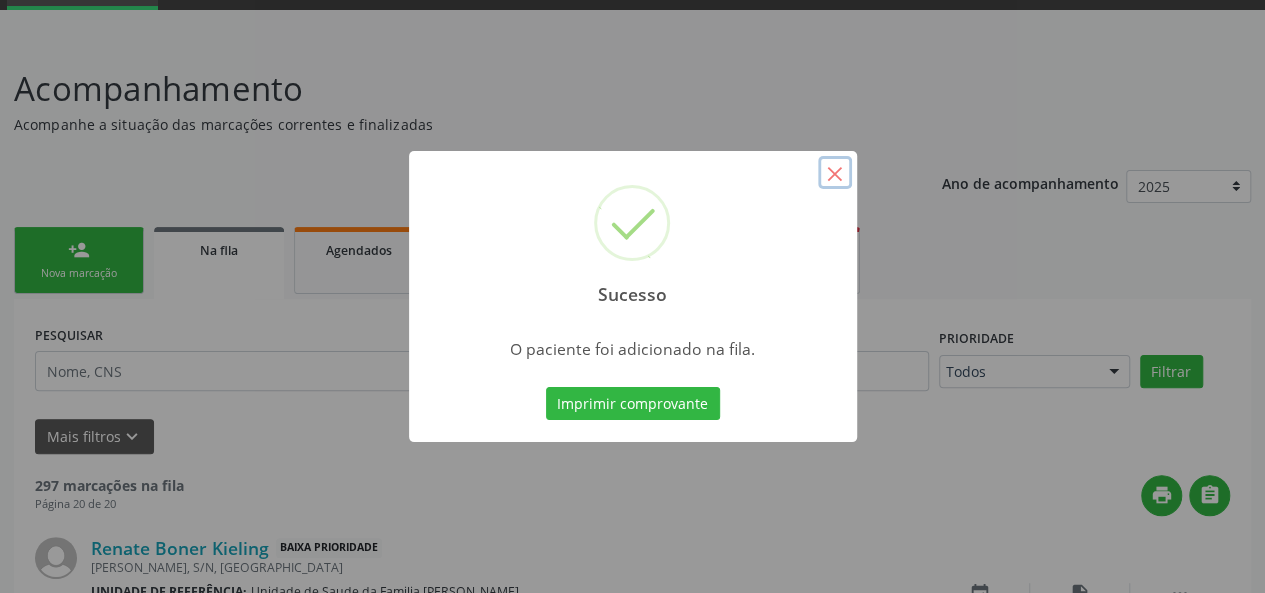 drag, startPoint x: 829, startPoint y: 169, endPoint x: 729, endPoint y: 246, distance: 126.210144 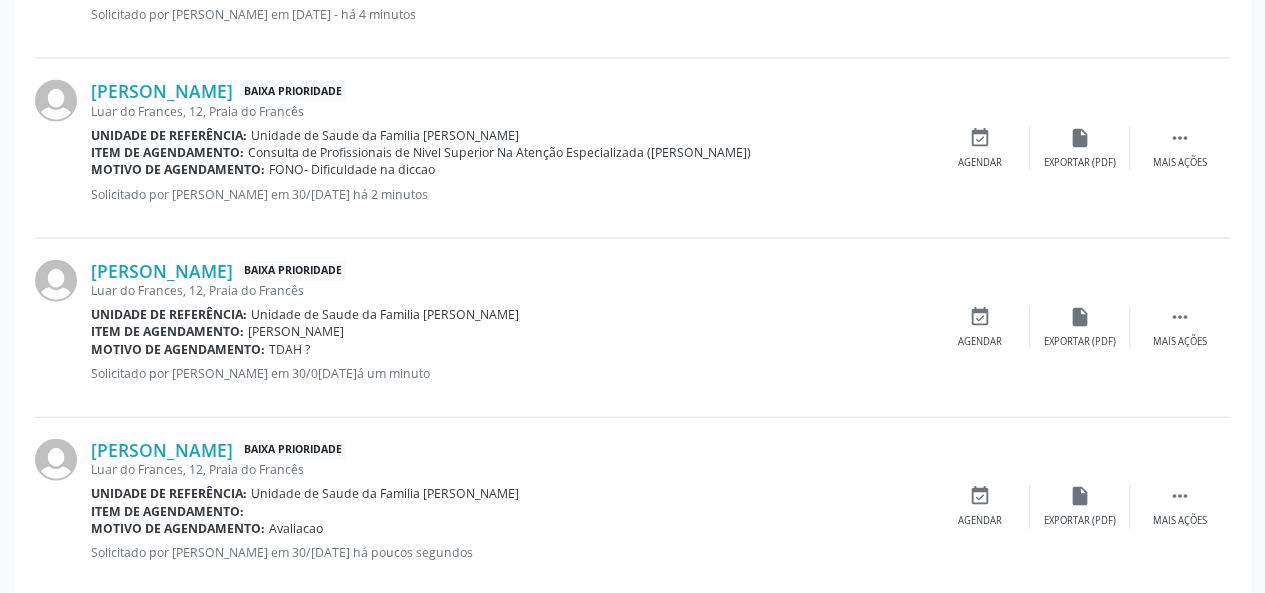 scroll, scrollTop: 2200, scrollLeft: 0, axis: vertical 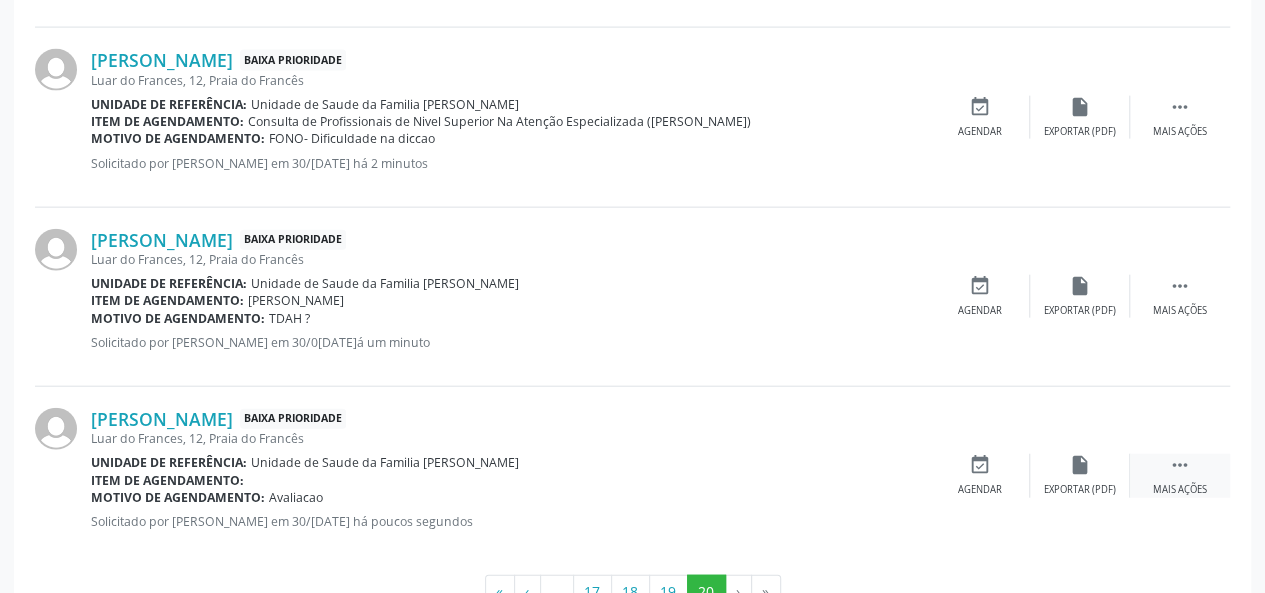 click on "
Mais ações" at bounding box center [1180, 475] 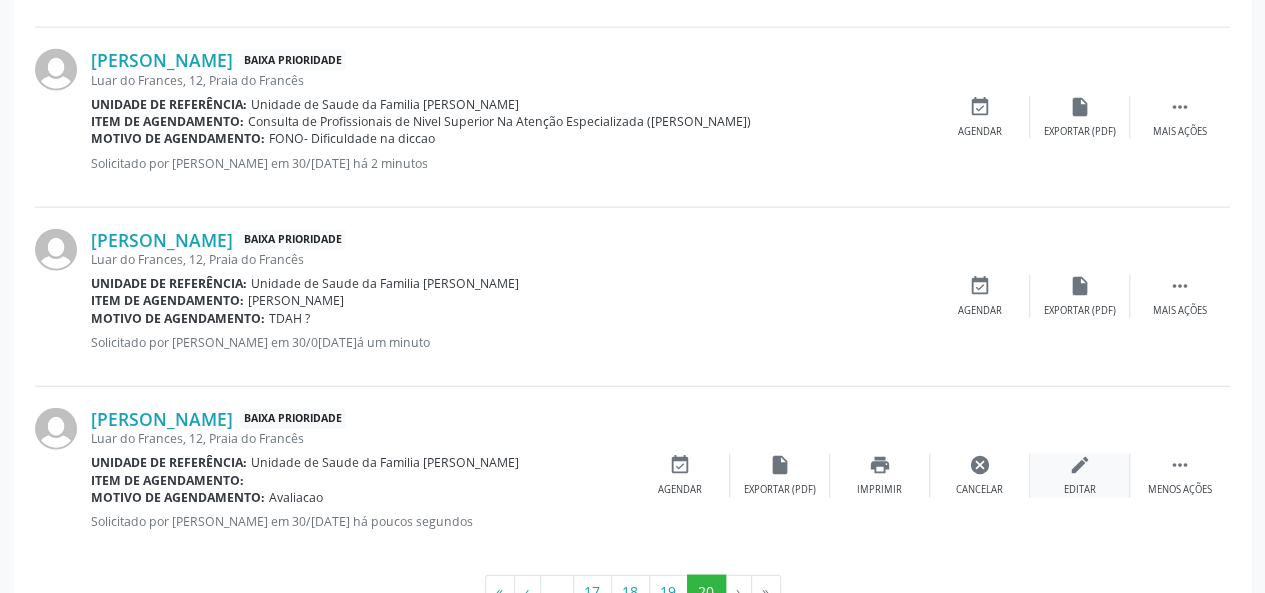 click on "edit
Editar" at bounding box center (1080, 475) 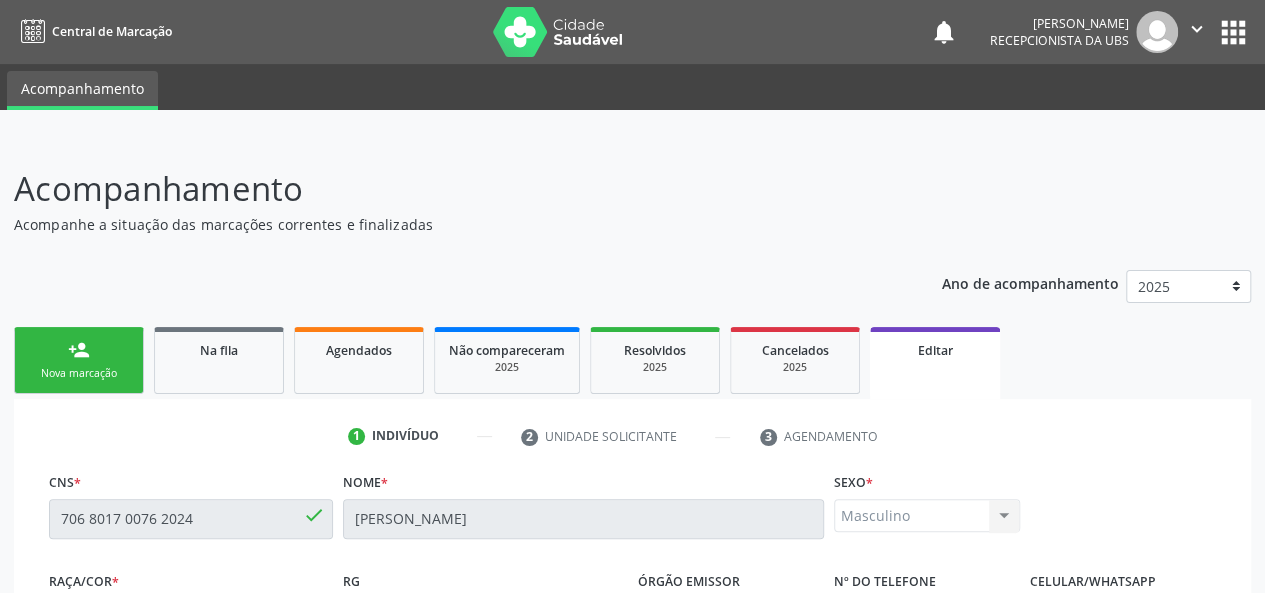 scroll, scrollTop: 500, scrollLeft: 0, axis: vertical 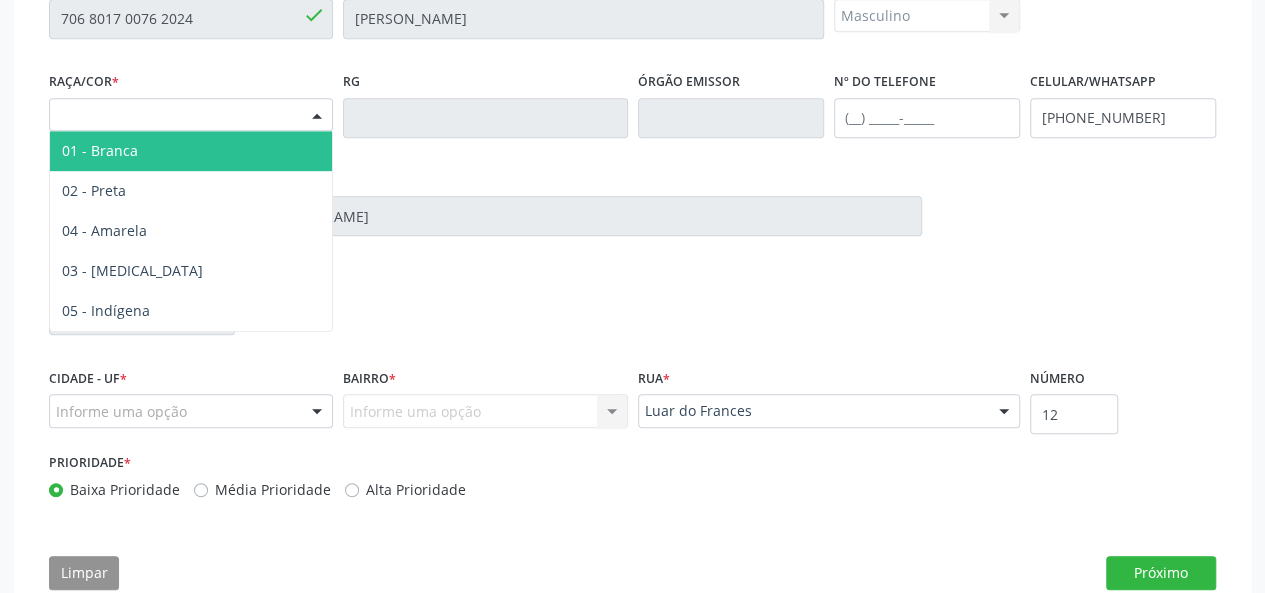 click on "Selecione a Raça/cor" at bounding box center [191, 115] 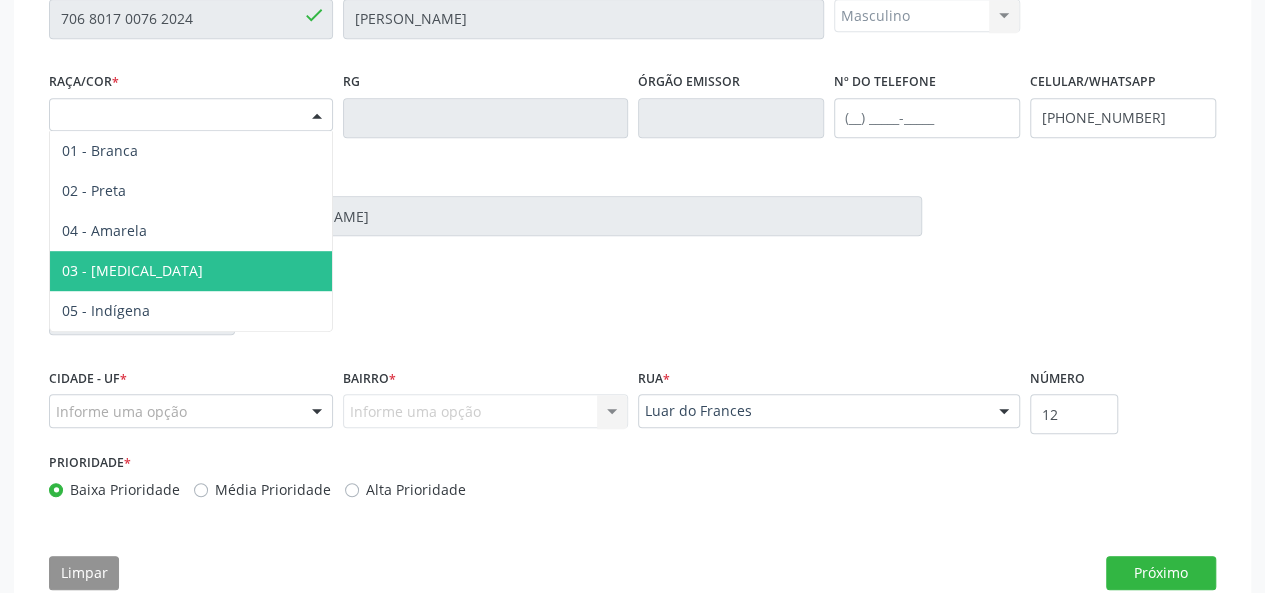 drag, startPoint x: 122, startPoint y: 238, endPoint x: 127, endPoint y: 262, distance: 24.5153 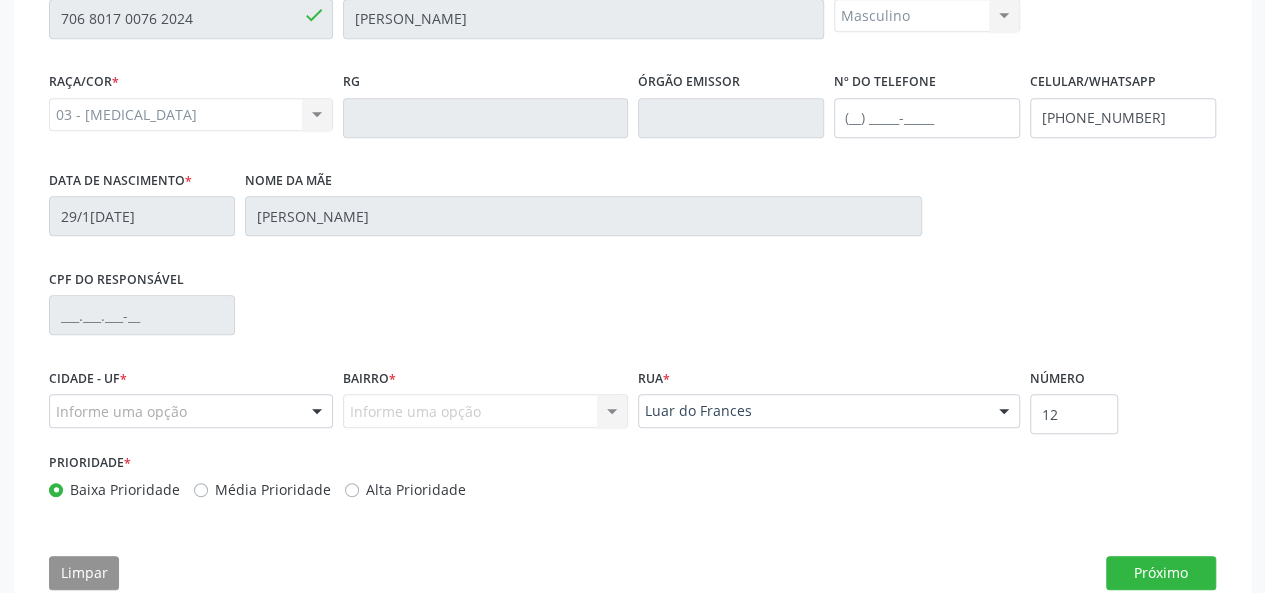 click on "CNS
*
706 8017 0076 2024       done
Nome
*
Natanael Estevao Santos da Silva
Sexo
*
Masculino         Masculino   Feminino
Nenhum resultado encontrado para: "   "
Não há nenhuma opção para ser exibida.
Raça/cor
*
03 - Parda         01 - Branca   02 - Preta   04 - Amarela   03 - Parda   05 - Indígena
Nenhum resultado encontrado para: "   "
Não há nenhuma opção para ser exibida.
RG
Órgão emissor
Nº do Telefone
Celular/WhatsApp
(82) 99810-7688
Data de nascimento
*
29/12/2017
Nome da mãe
Ketty Silva dos Santos
CPF do responsável
Cidade - UF
*
Informe uma opção
Marechal Deodoro - AL       "
Bairro" at bounding box center [632, 286] 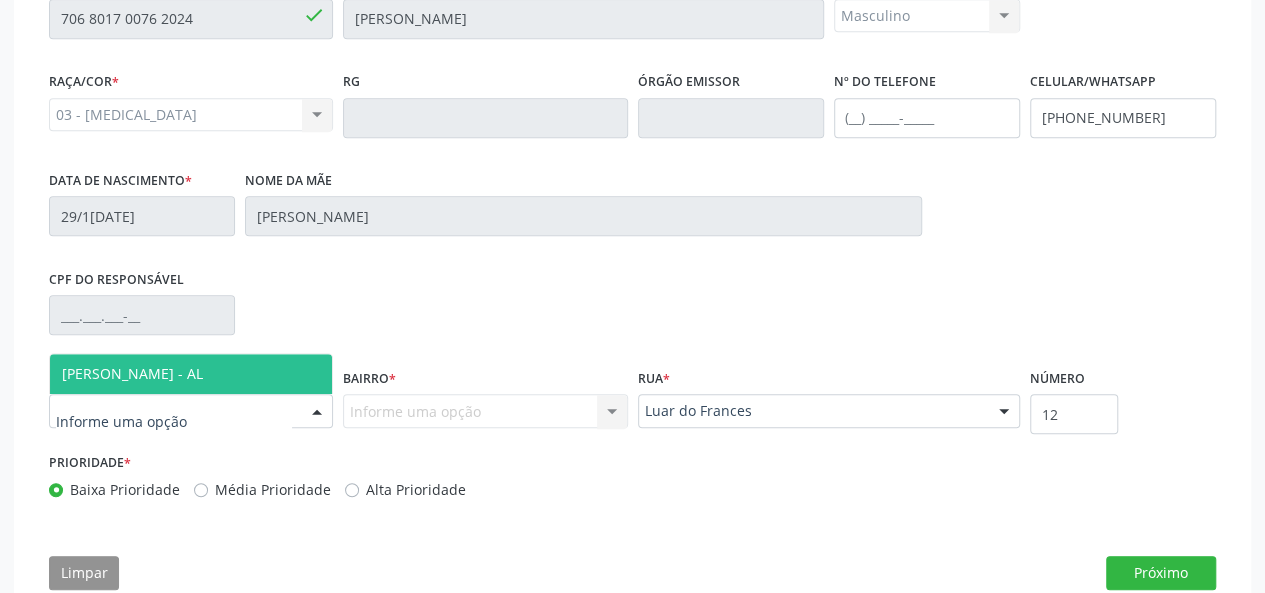 click on "[PERSON_NAME] - AL" at bounding box center (132, 373) 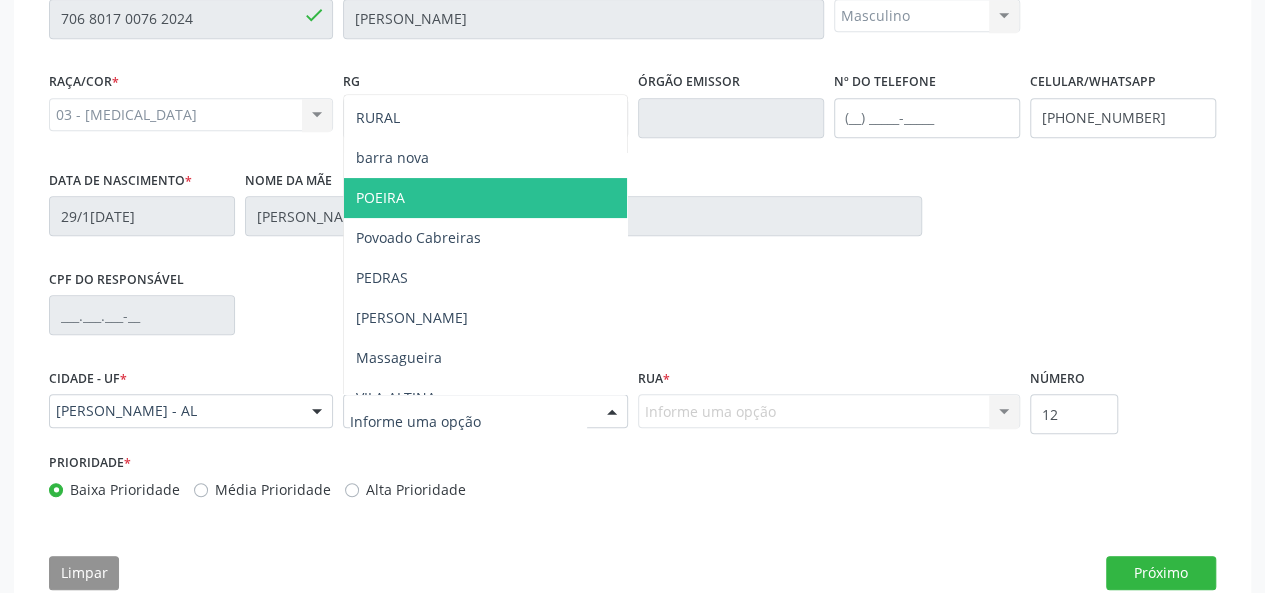 scroll, scrollTop: 200, scrollLeft: 0, axis: vertical 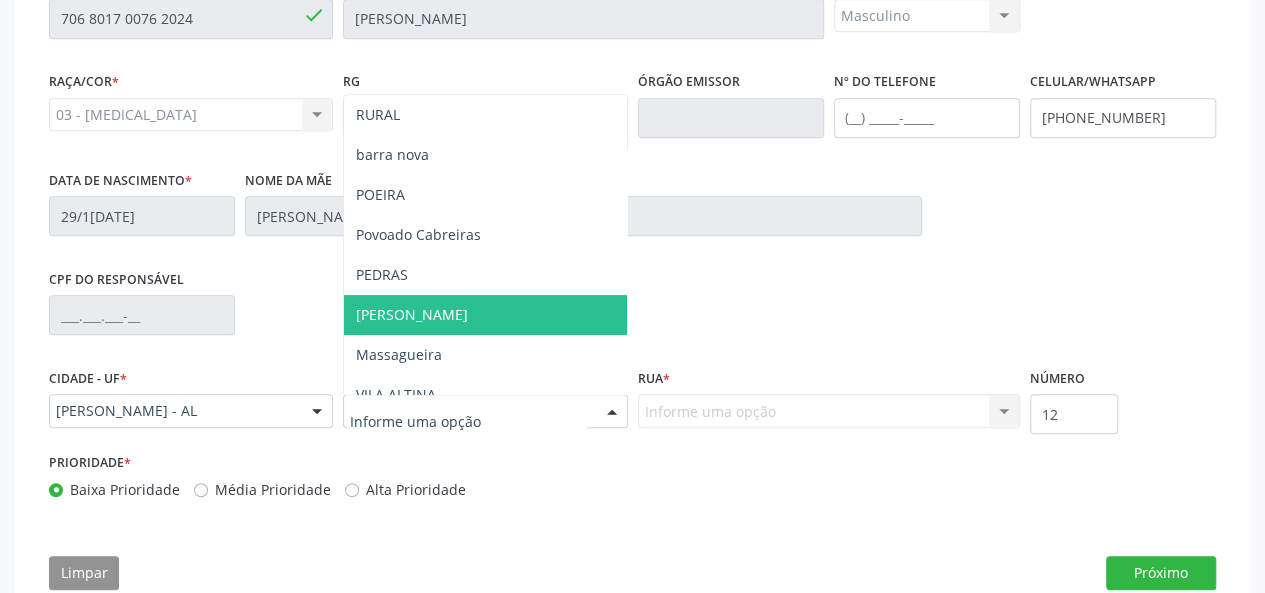 click on "[PERSON_NAME]" at bounding box center [485, 315] 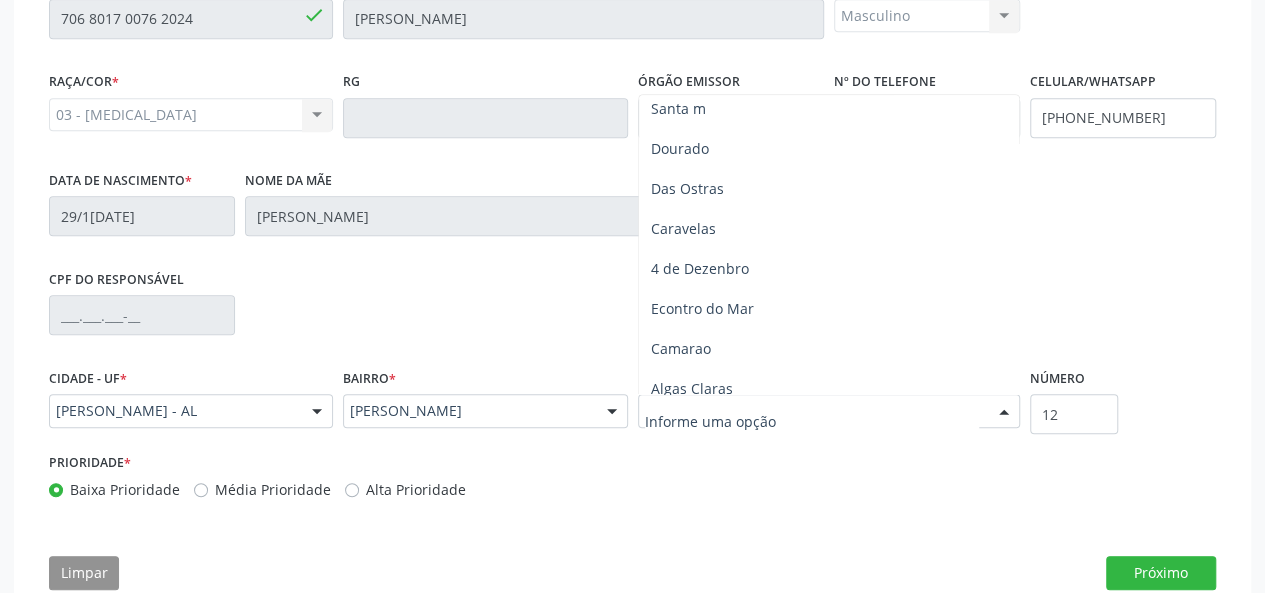 scroll, scrollTop: 0, scrollLeft: 0, axis: both 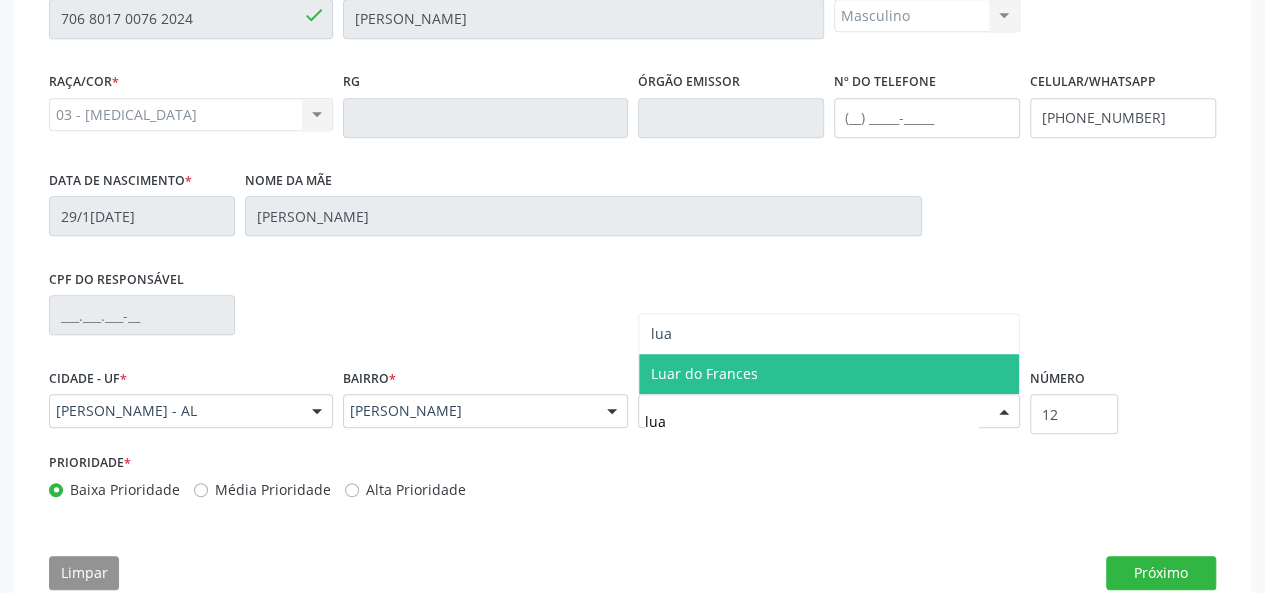type on "luar" 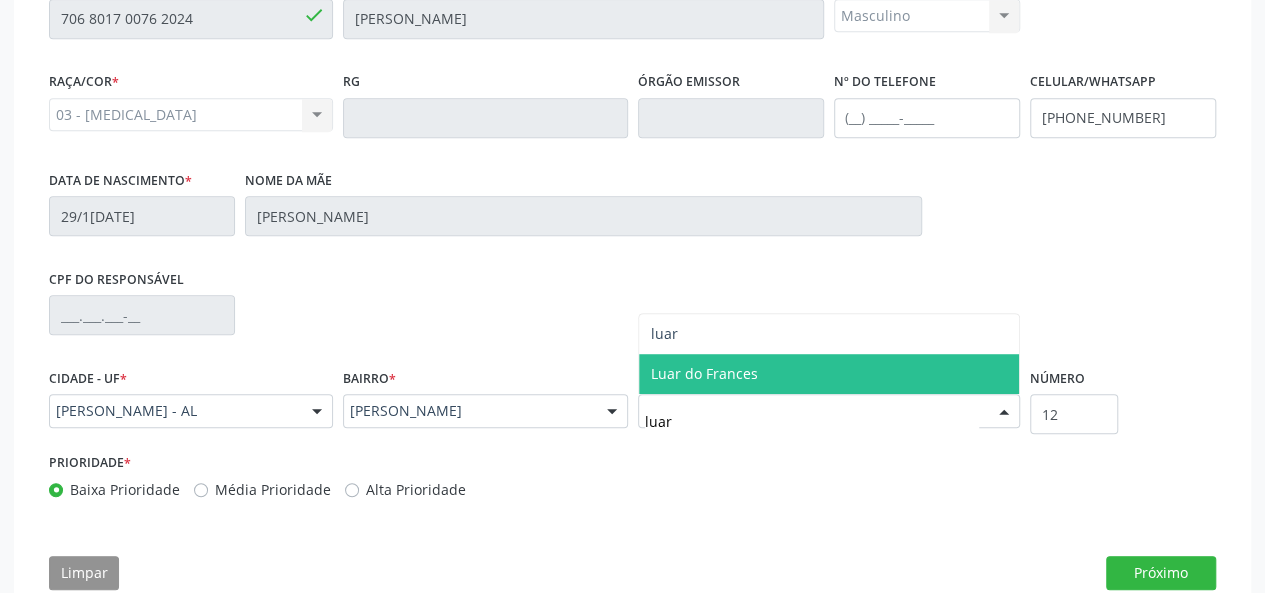 drag, startPoint x: 786, startPoint y: 349, endPoint x: 786, endPoint y: 363, distance: 14 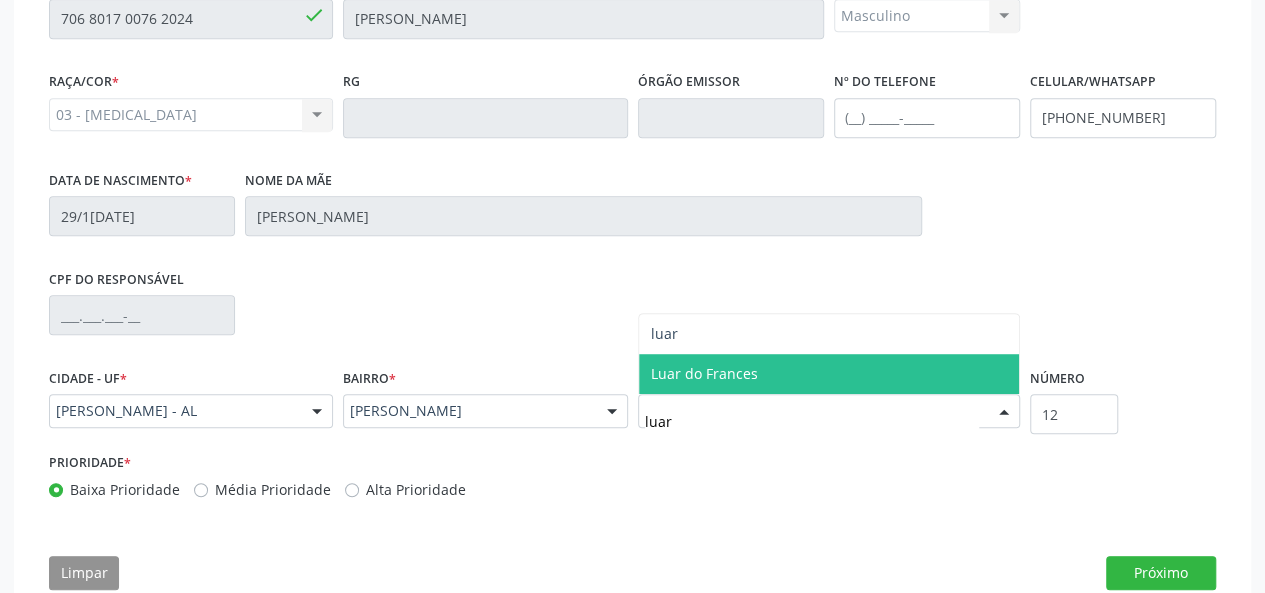 click on "Luar do Frances" at bounding box center [704, 373] 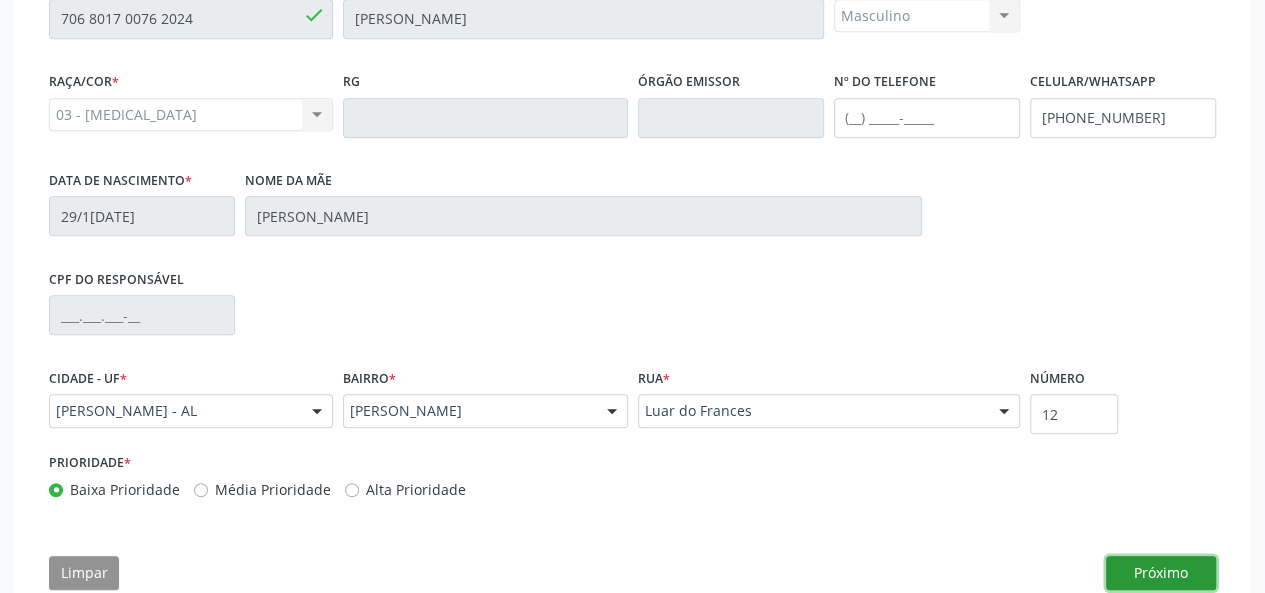 click on "Próximo" at bounding box center (1161, 573) 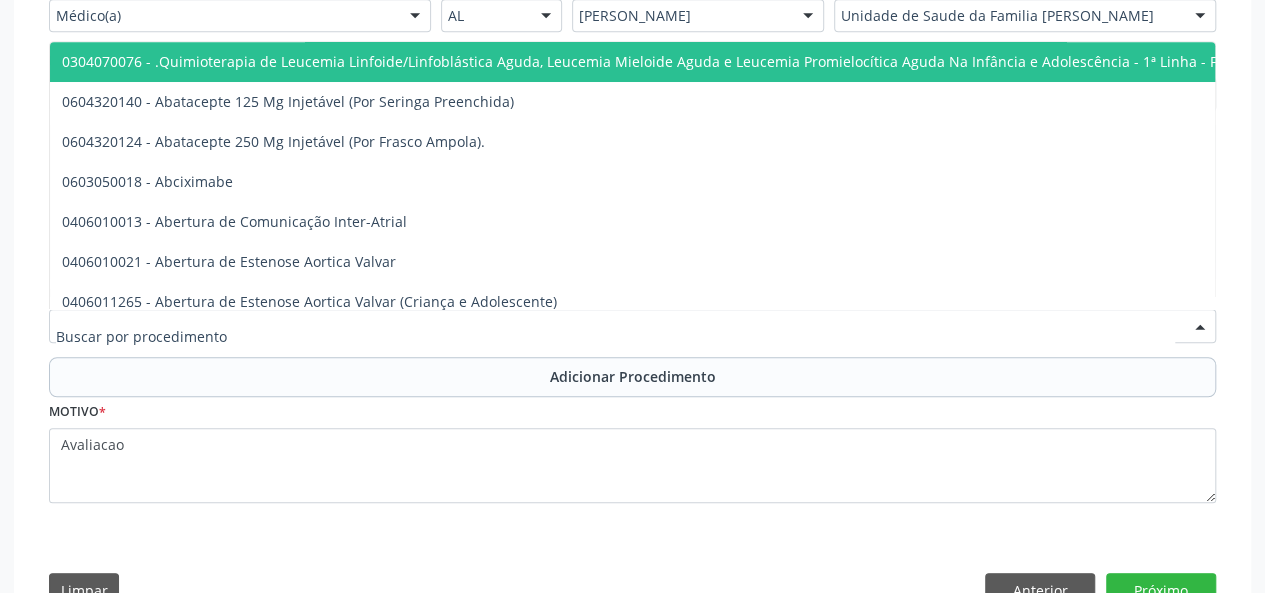 click at bounding box center (632, 326) 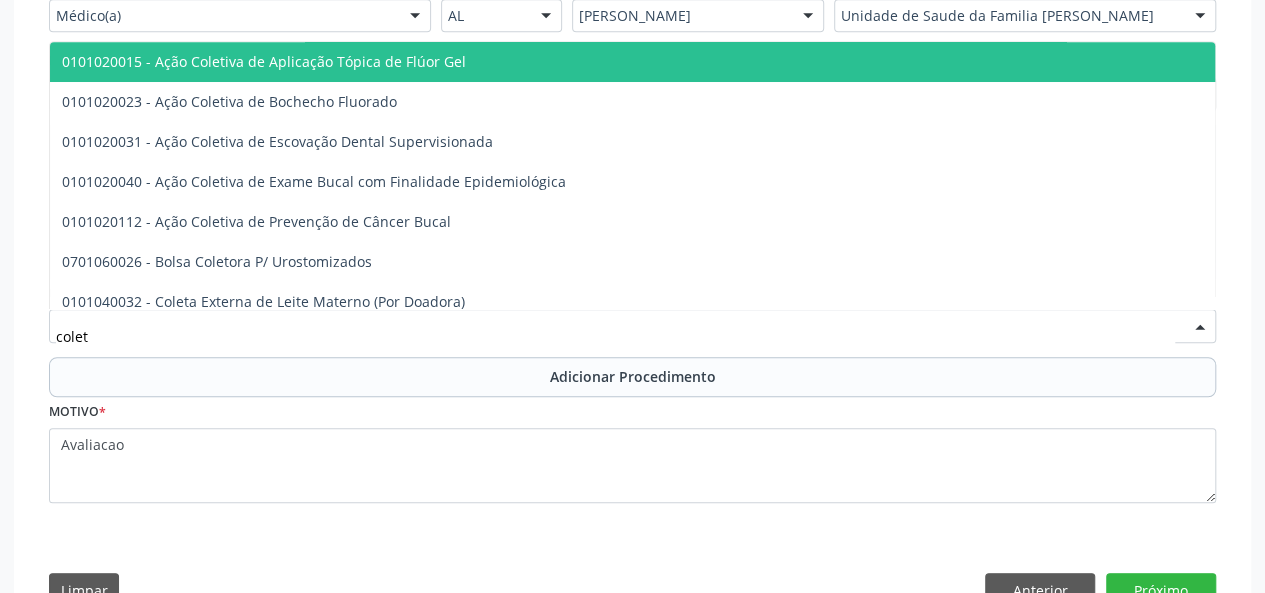 type on "coleta" 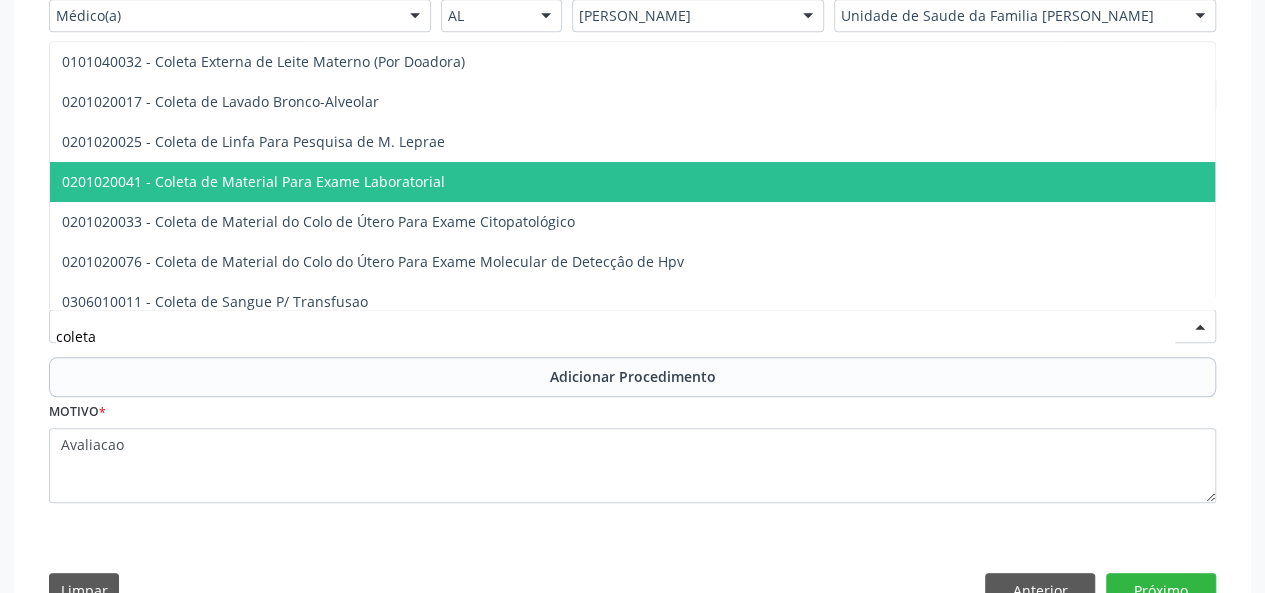 click on "0201020041 - Coleta de Material Para Exame Laboratorial" at bounding box center [771, 182] 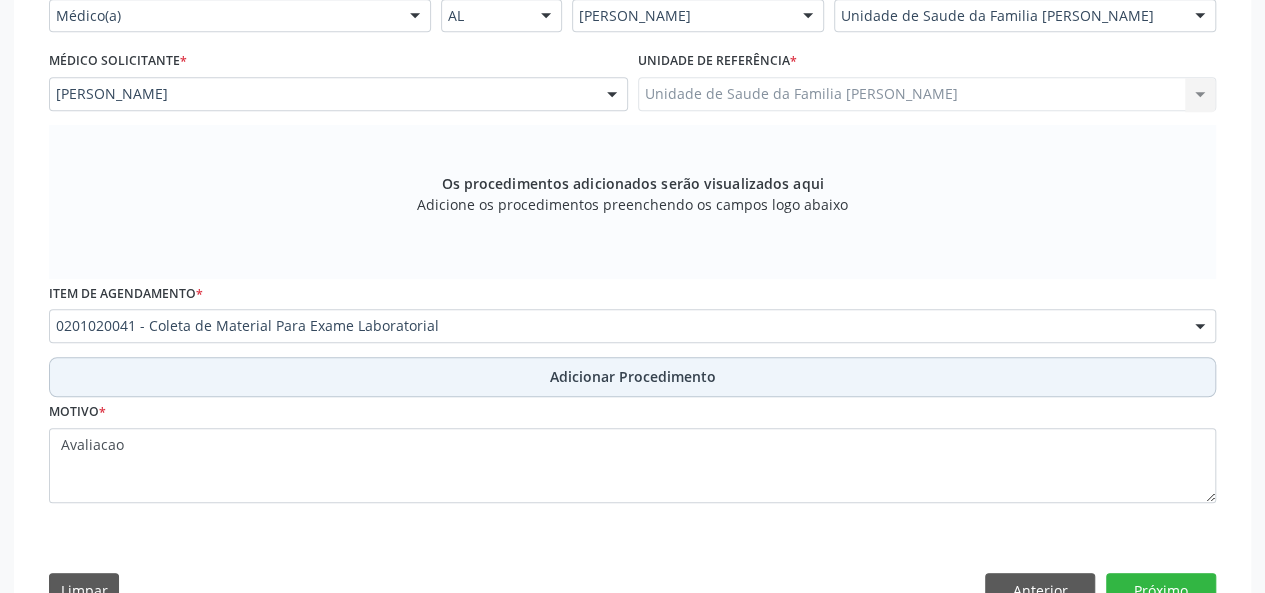 click on "Adicionar Procedimento" at bounding box center (633, 376) 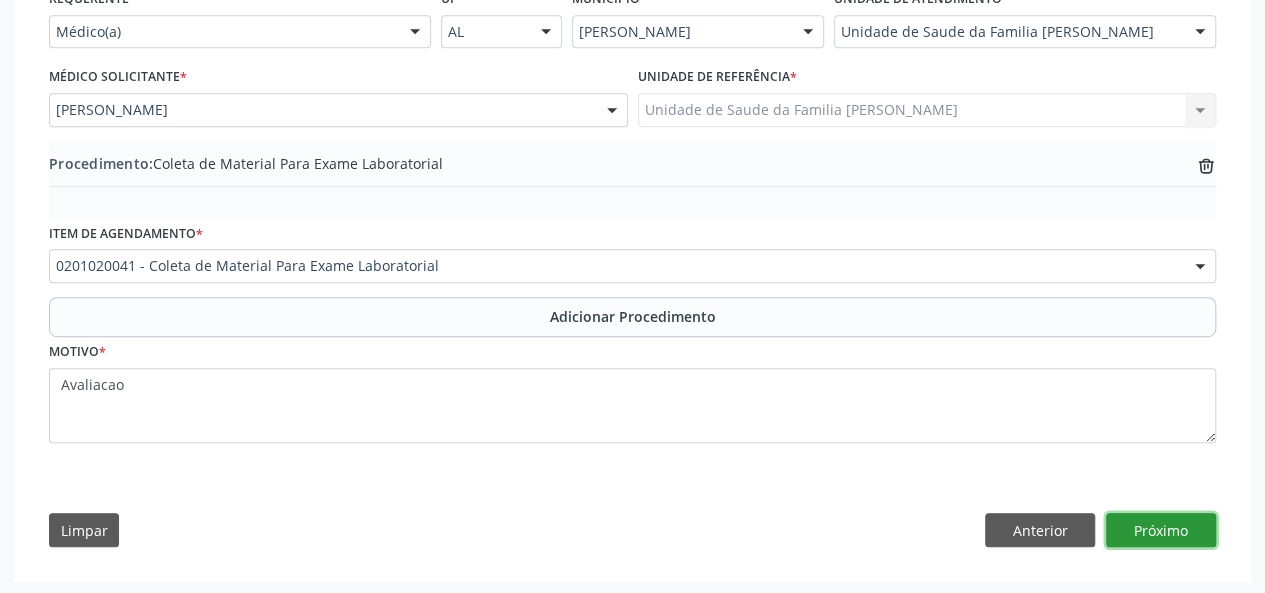 click on "Próximo" at bounding box center (1161, 530) 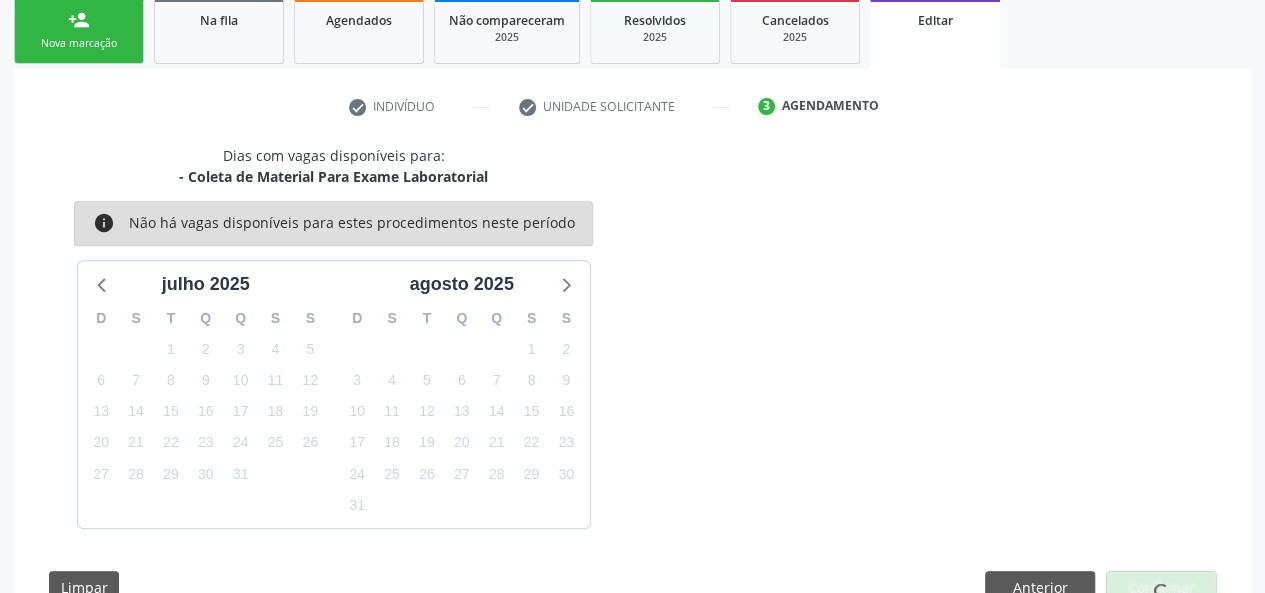 scroll, scrollTop: 388, scrollLeft: 0, axis: vertical 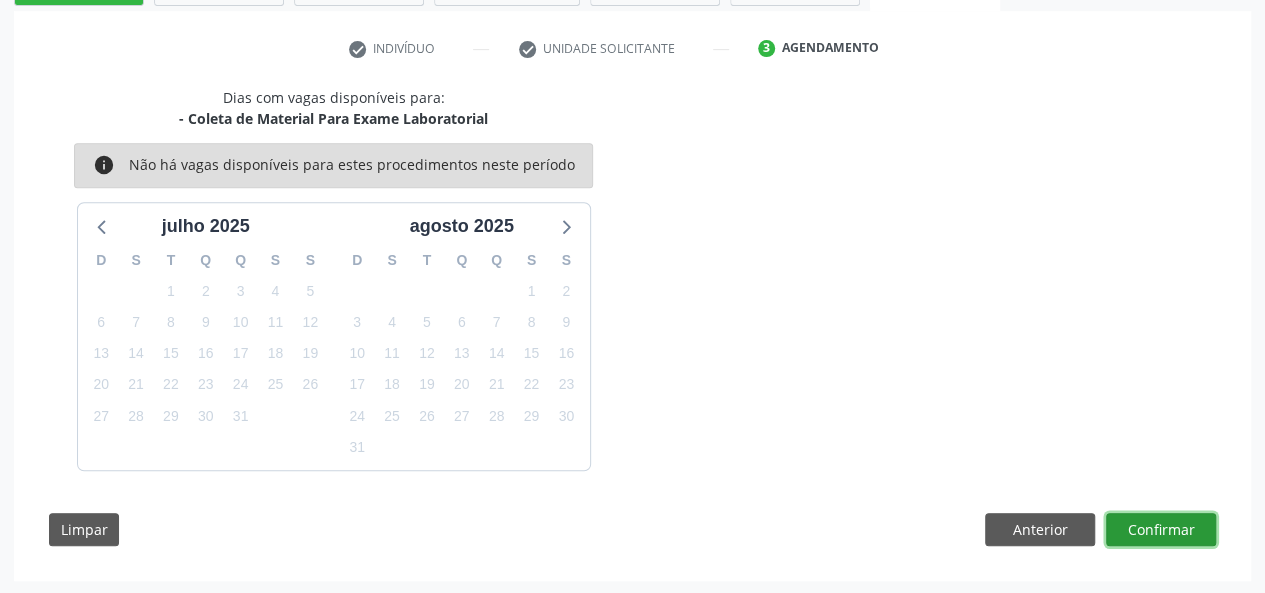 click on "Confirmar" at bounding box center (1161, 530) 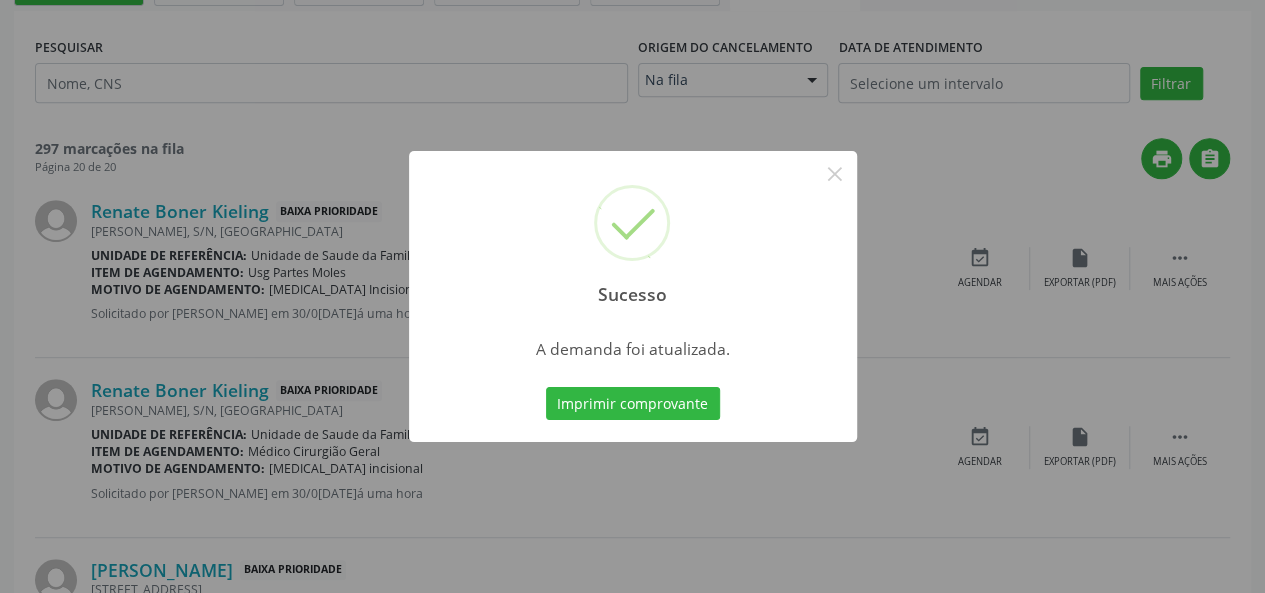 scroll, scrollTop: 0, scrollLeft: 0, axis: both 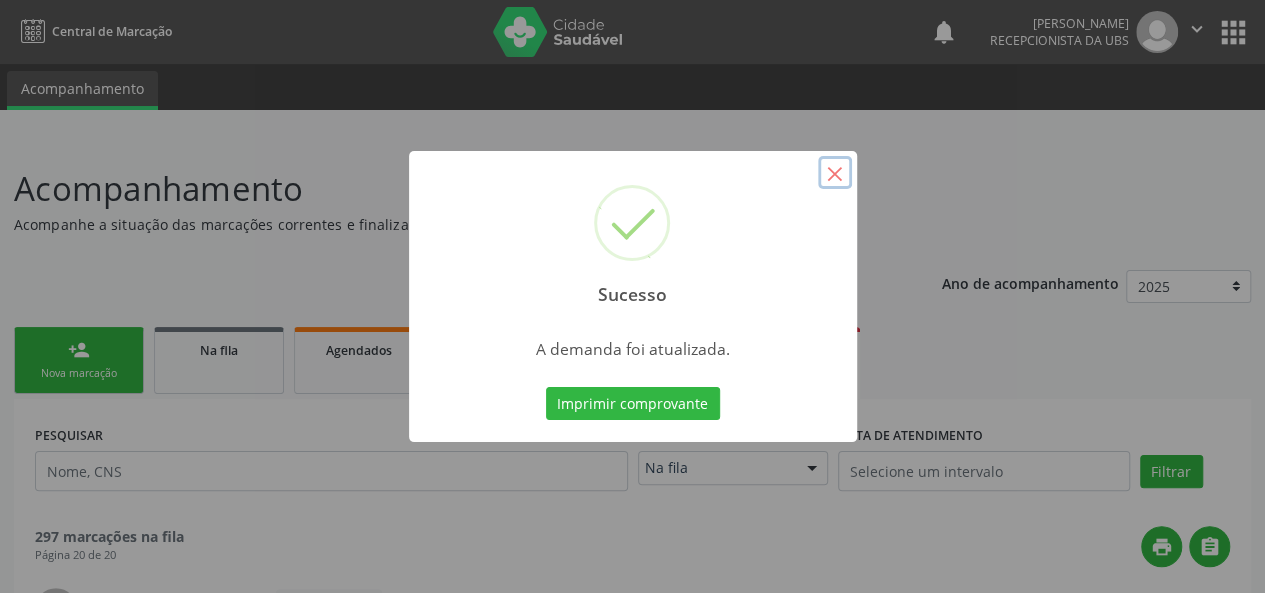 click on "×" at bounding box center (835, 173) 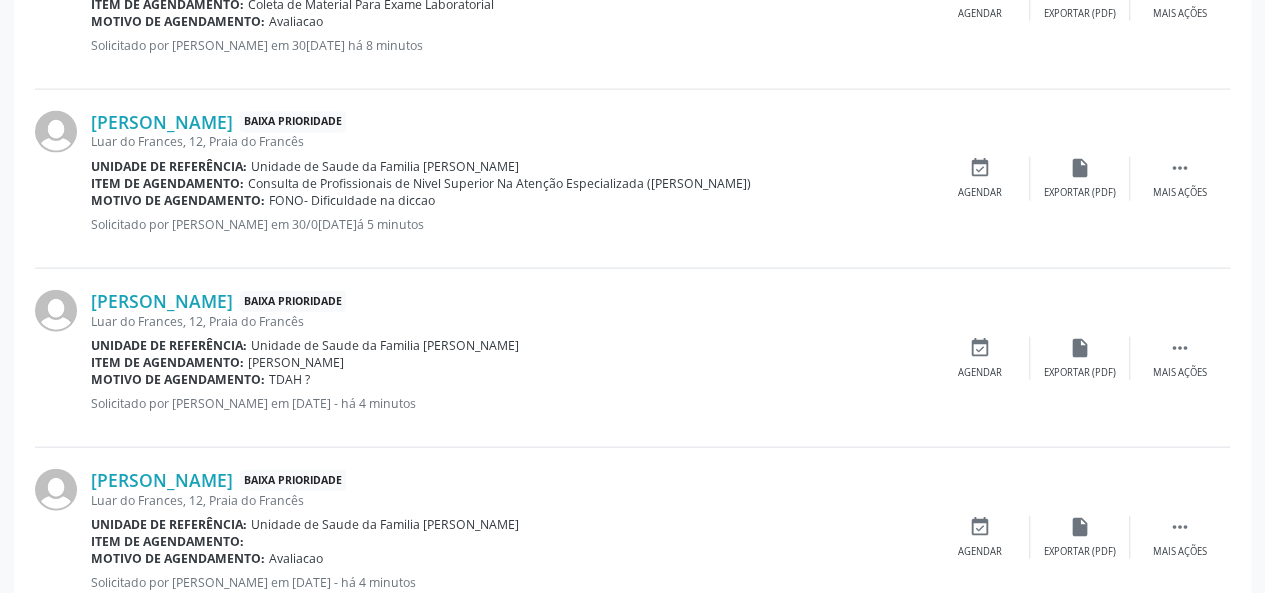 scroll, scrollTop: 2100, scrollLeft: 0, axis: vertical 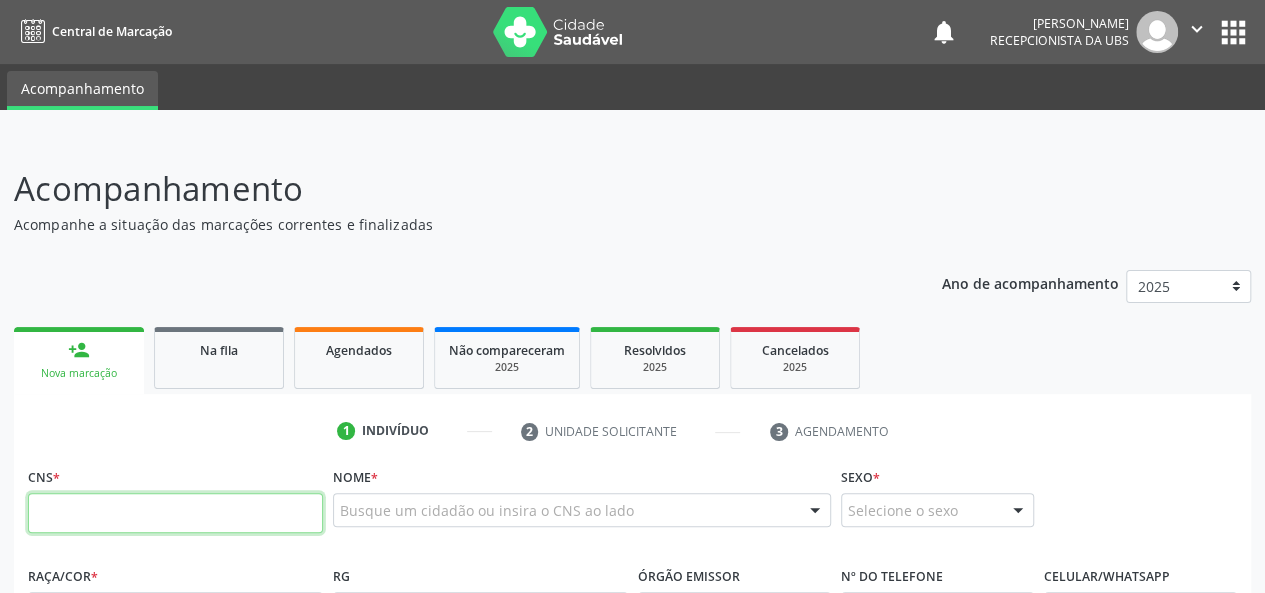 click at bounding box center [175, 513] 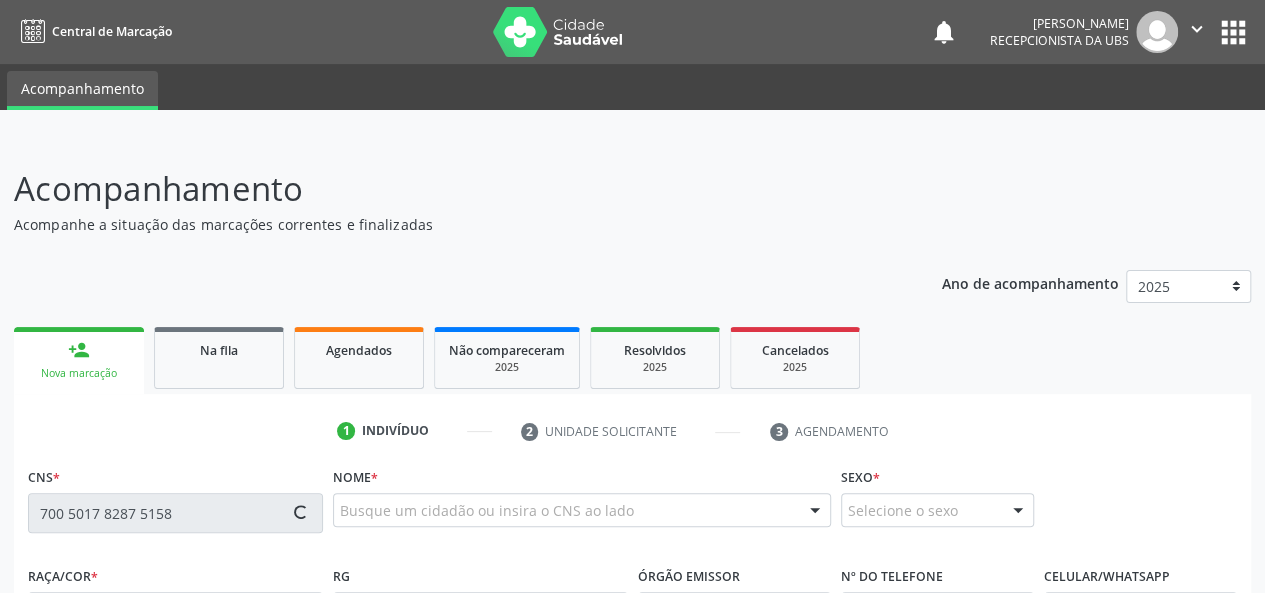 type on "700 5017 8287 5158" 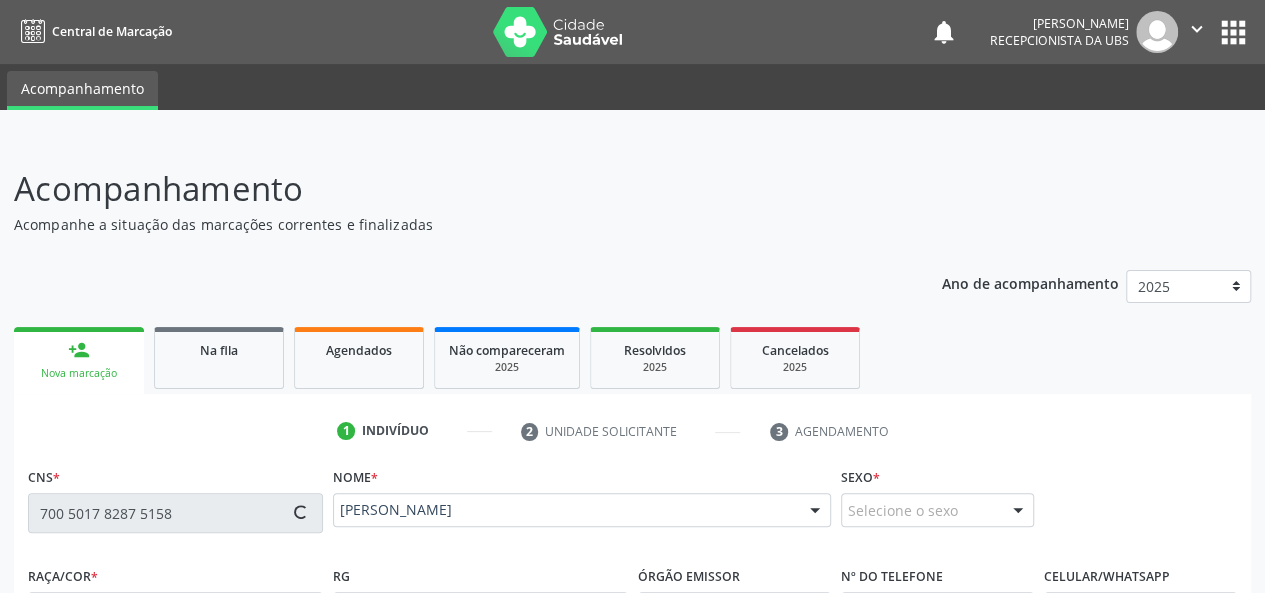 type on "[PHONE_NUMBER]" 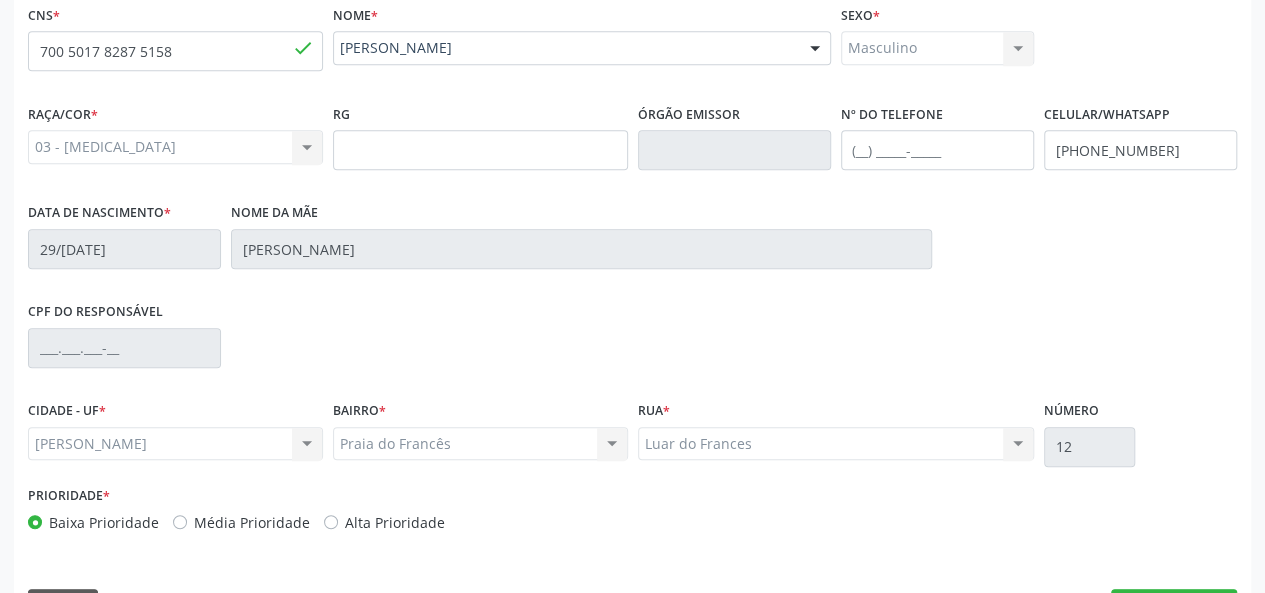 scroll, scrollTop: 518, scrollLeft: 0, axis: vertical 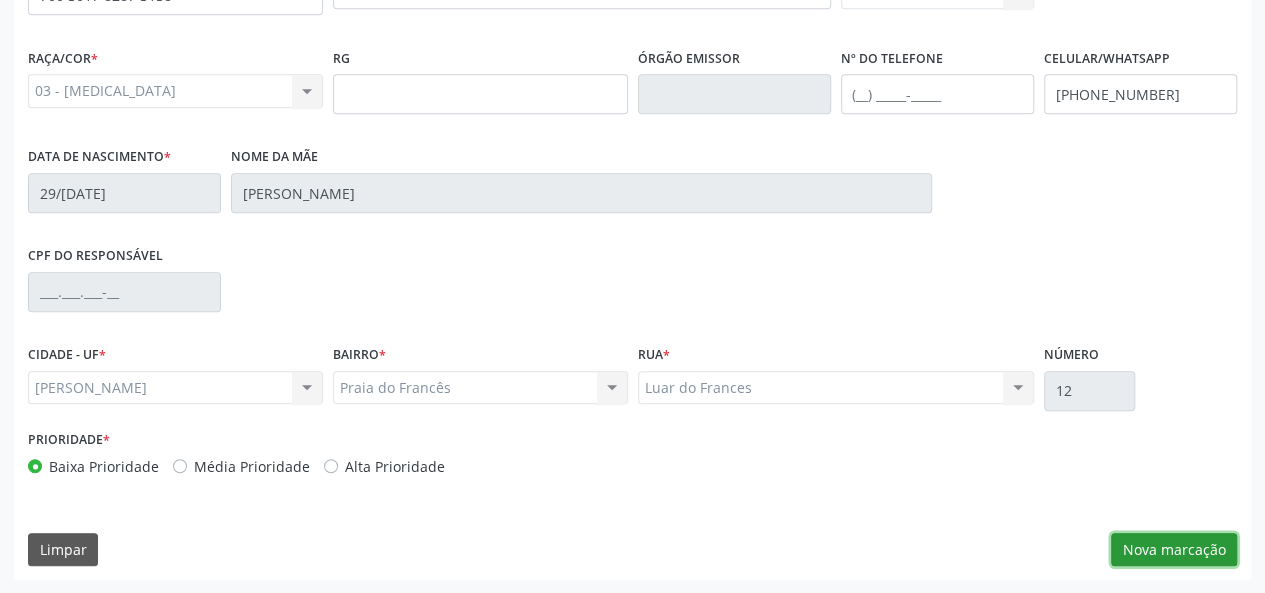 click on "Nova marcação" at bounding box center (1174, 550) 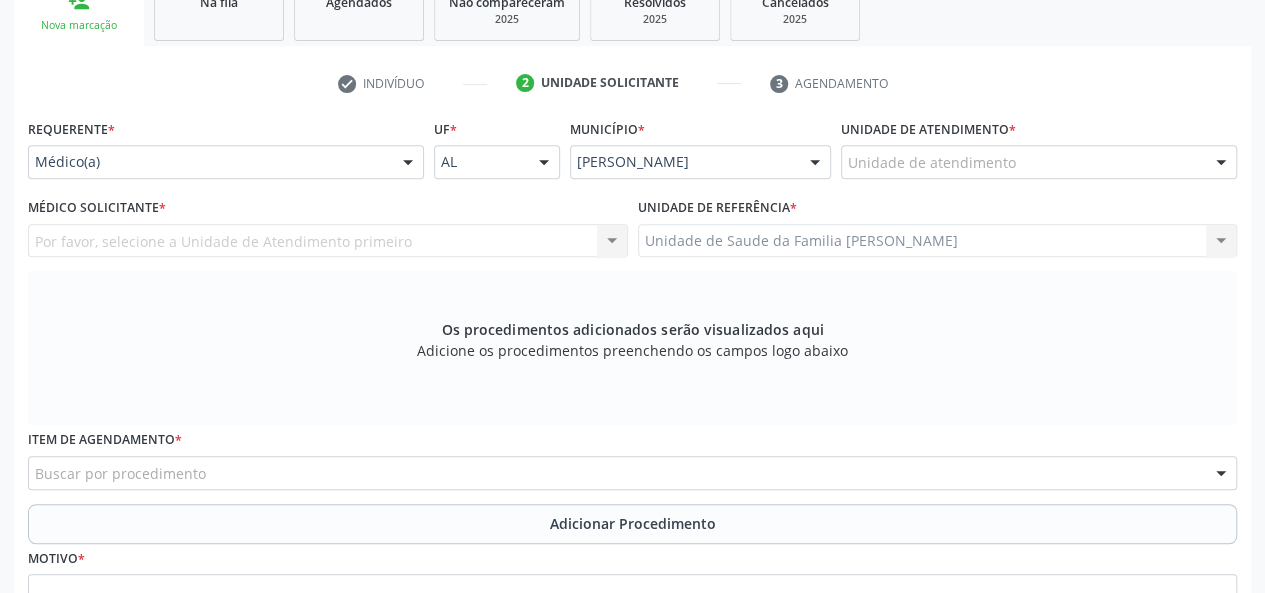 scroll, scrollTop: 218, scrollLeft: 0, axis: vertical 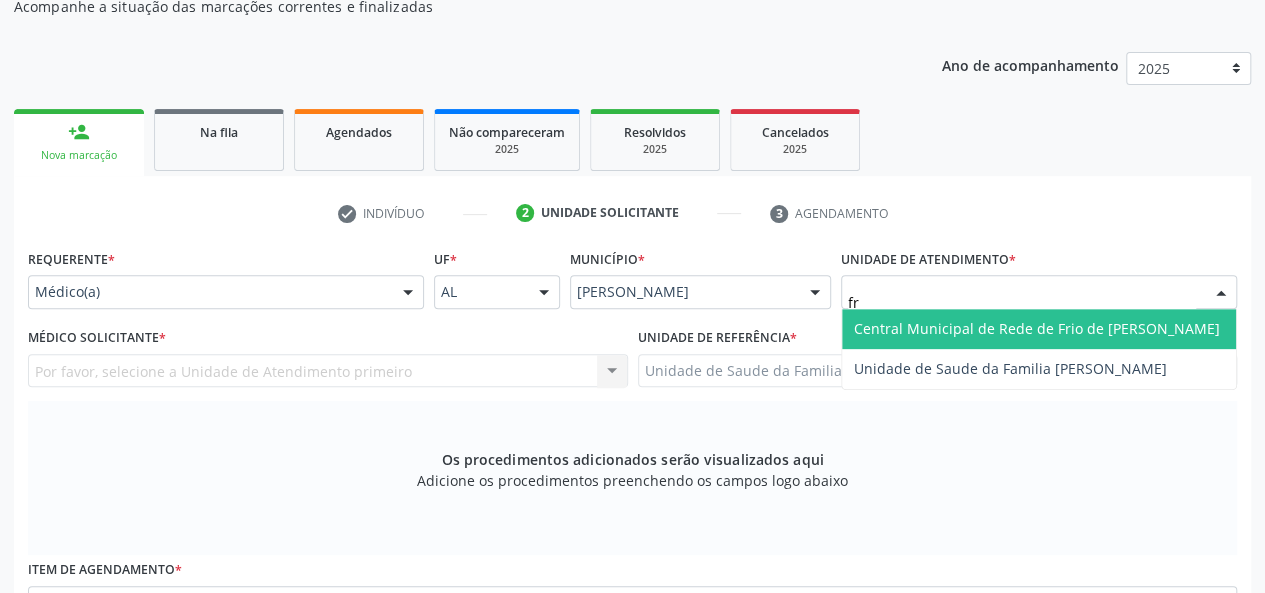 type on "fra" 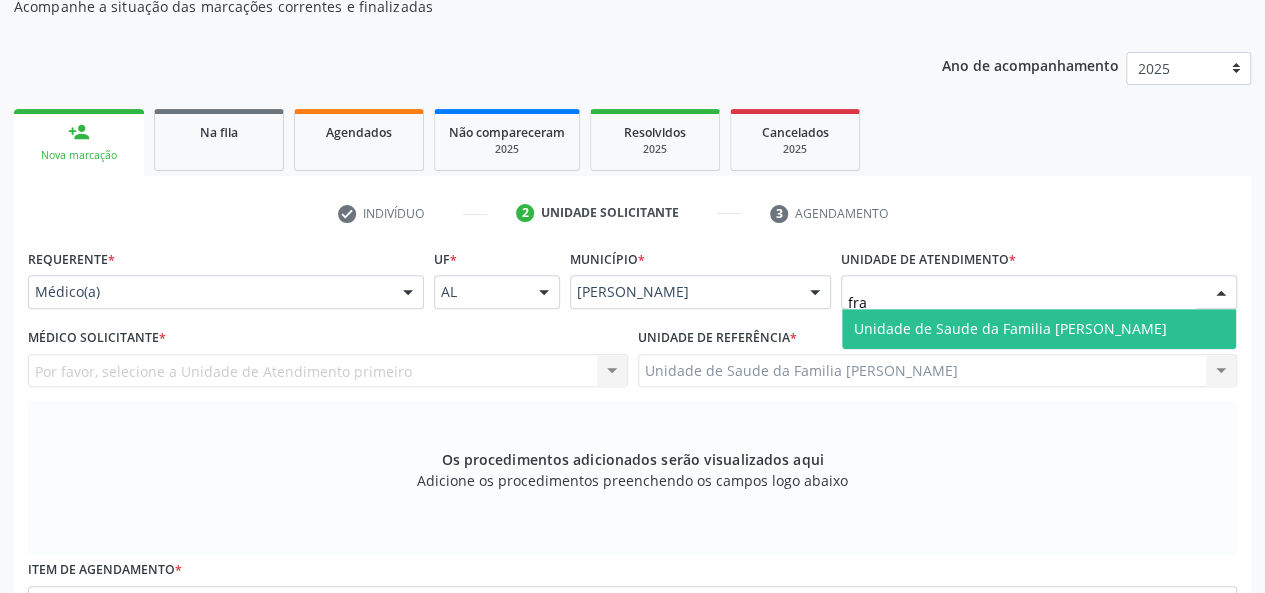 click on "Unidade de Saude da Familia [PERSON_NAME]" at bounding box center (1039, 329) 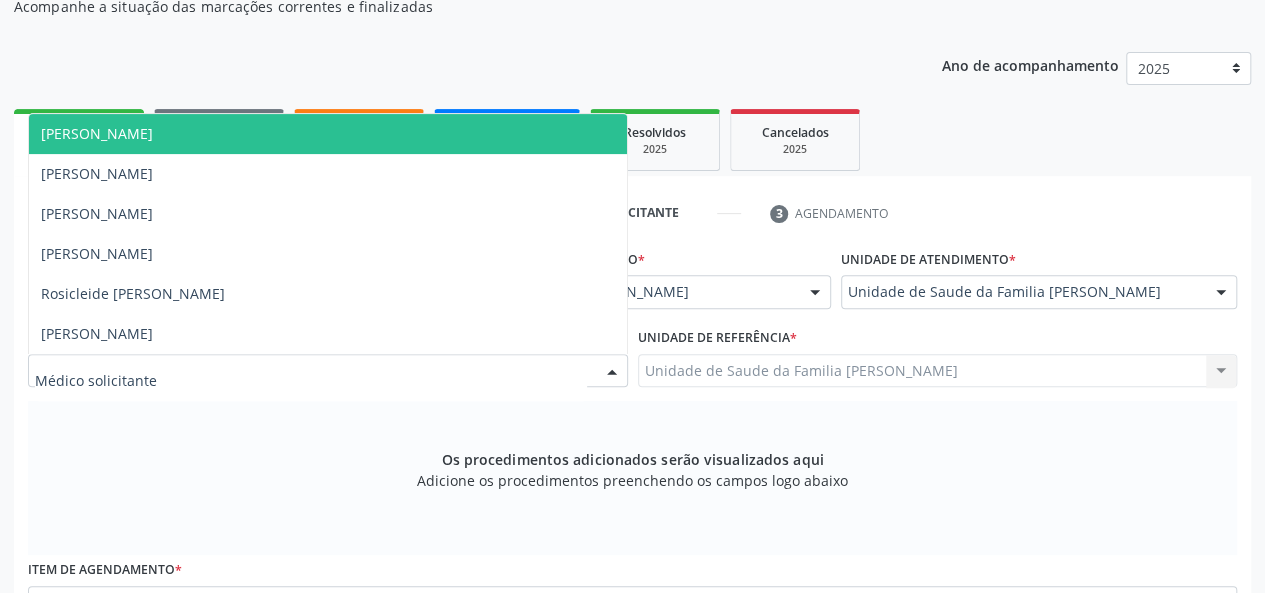 click on "[PERSON_NAME]" at bounding box center [97, 133] 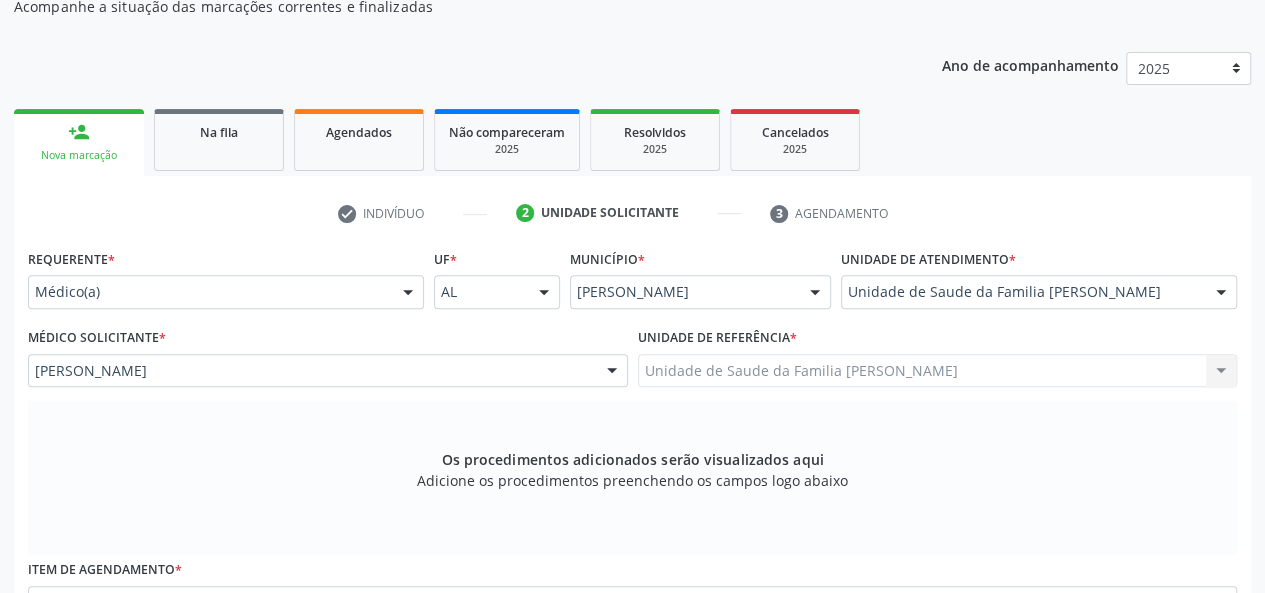 scroll, scrollTop: 534, scrollLeft: 0, axis: vertical 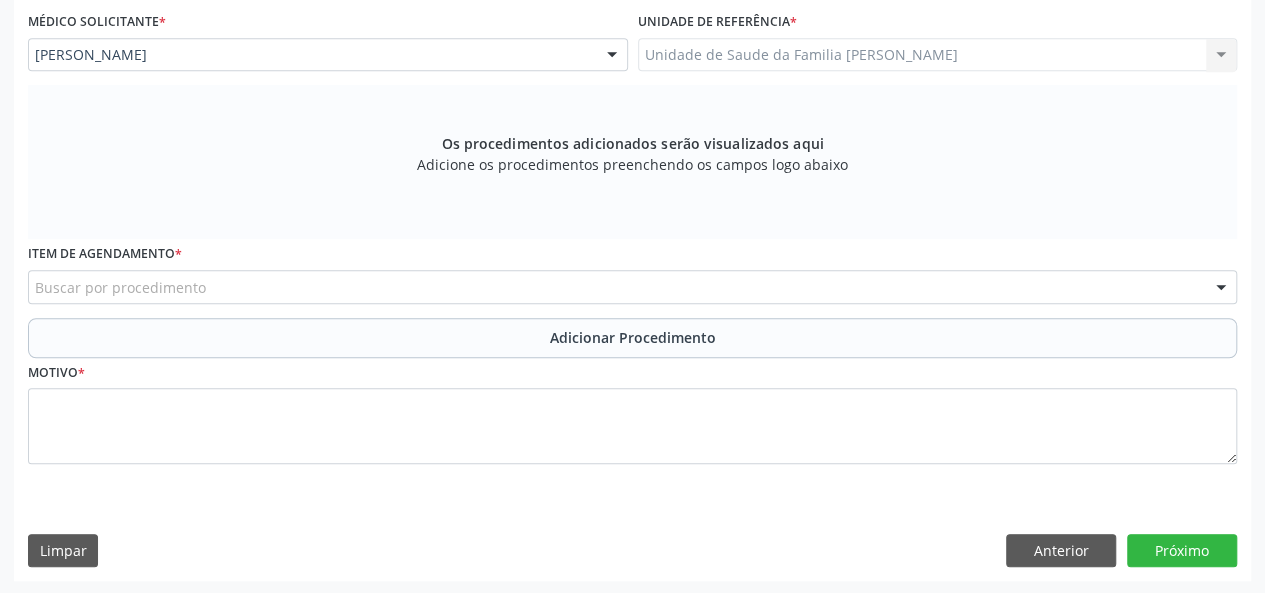 click on "Buscar por procedimento" at bounding box center (632, 287) 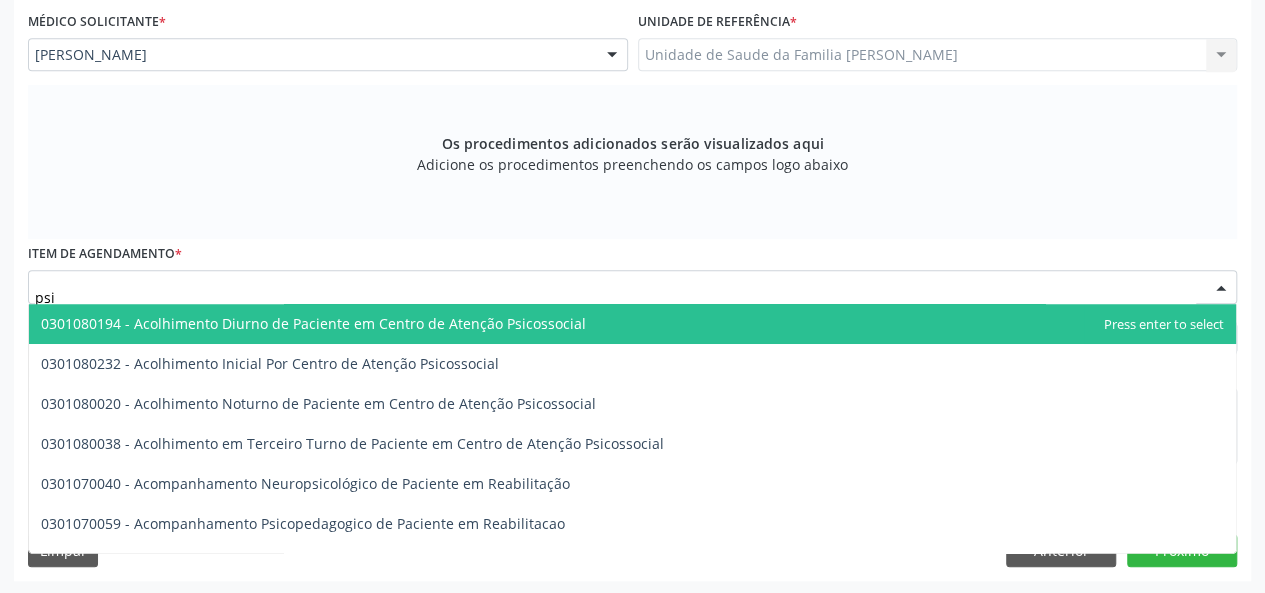 type on "psiq" 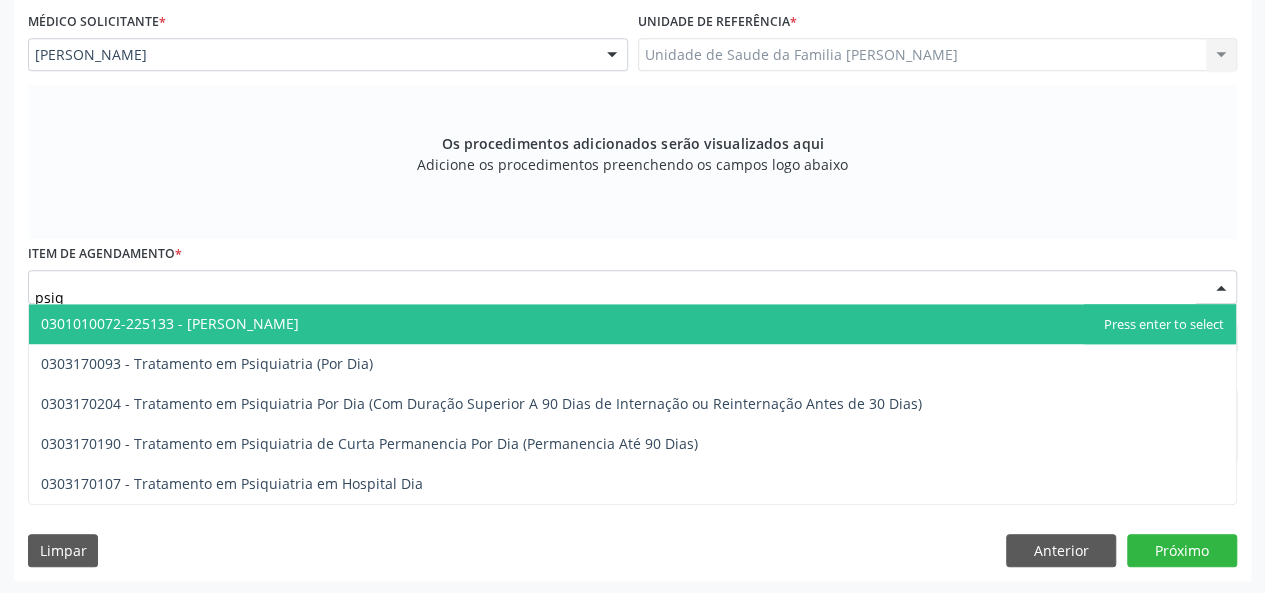 click on "0301010072-225133 - [PERSON_NAME]" at bounding box center [632, 324] 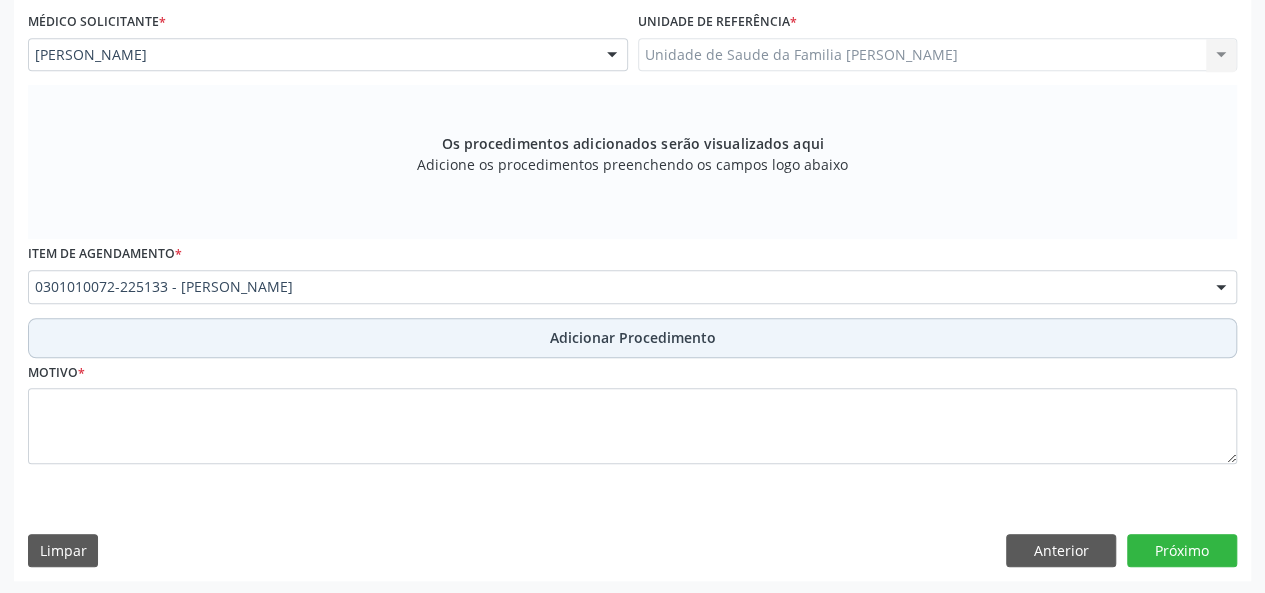 click on "Adicionar Procedimento" at bounding box center (632, 338) 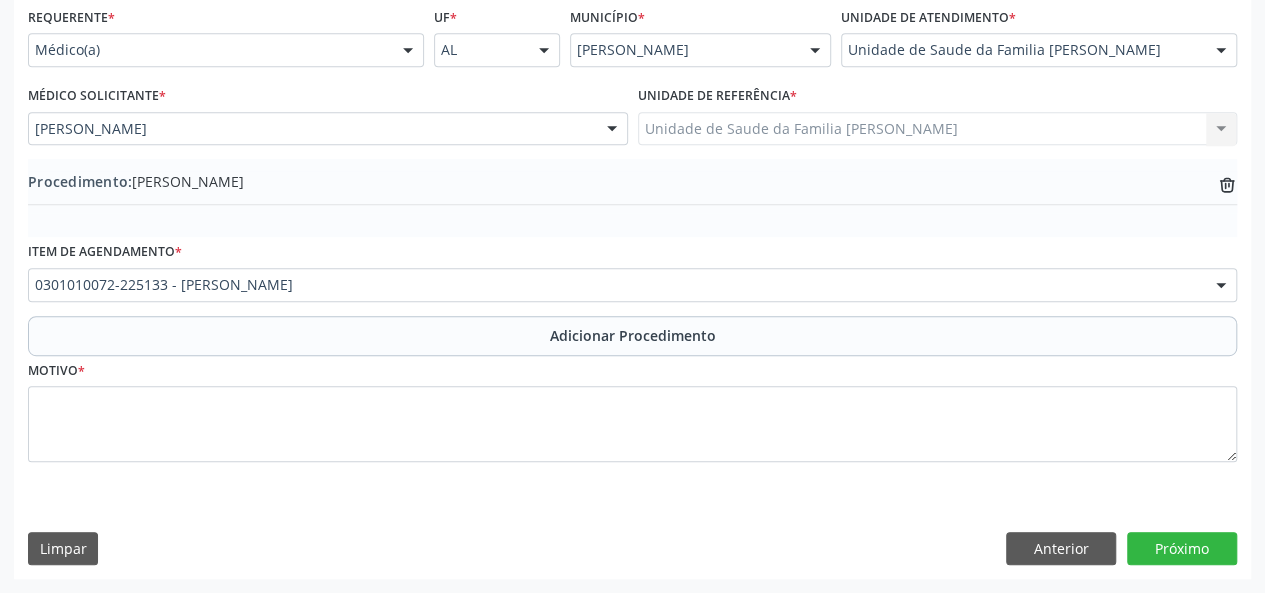 scroll, scrollTop: 458, scrollLeft: 0, axis: vertical 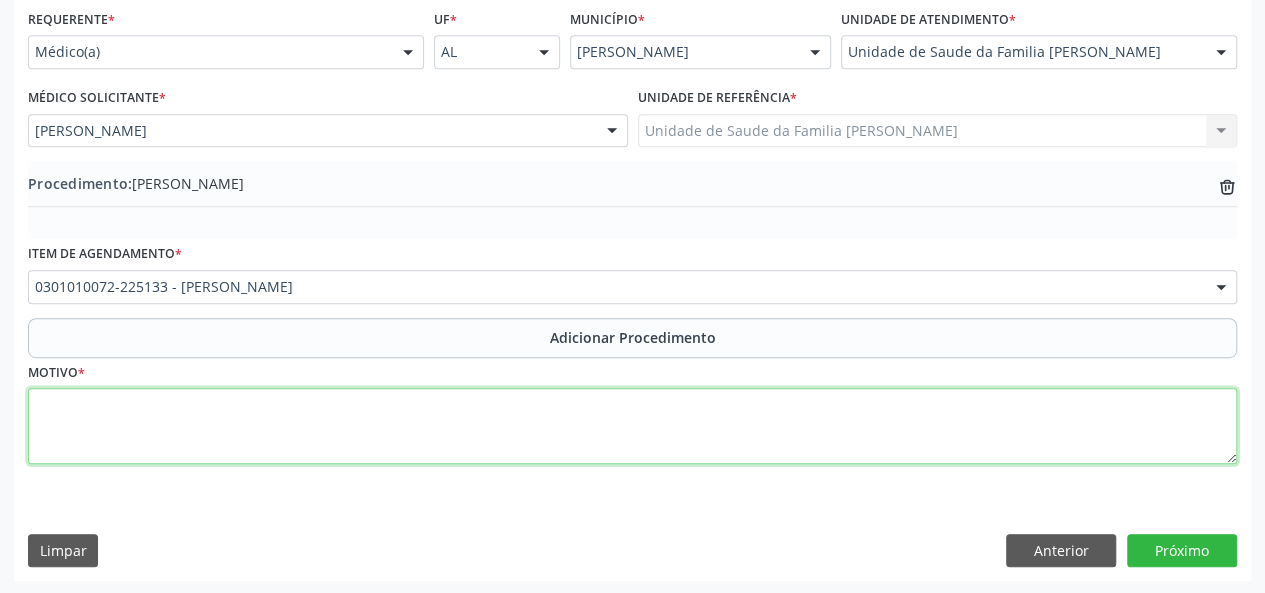 click at bounding box center [632, 426] 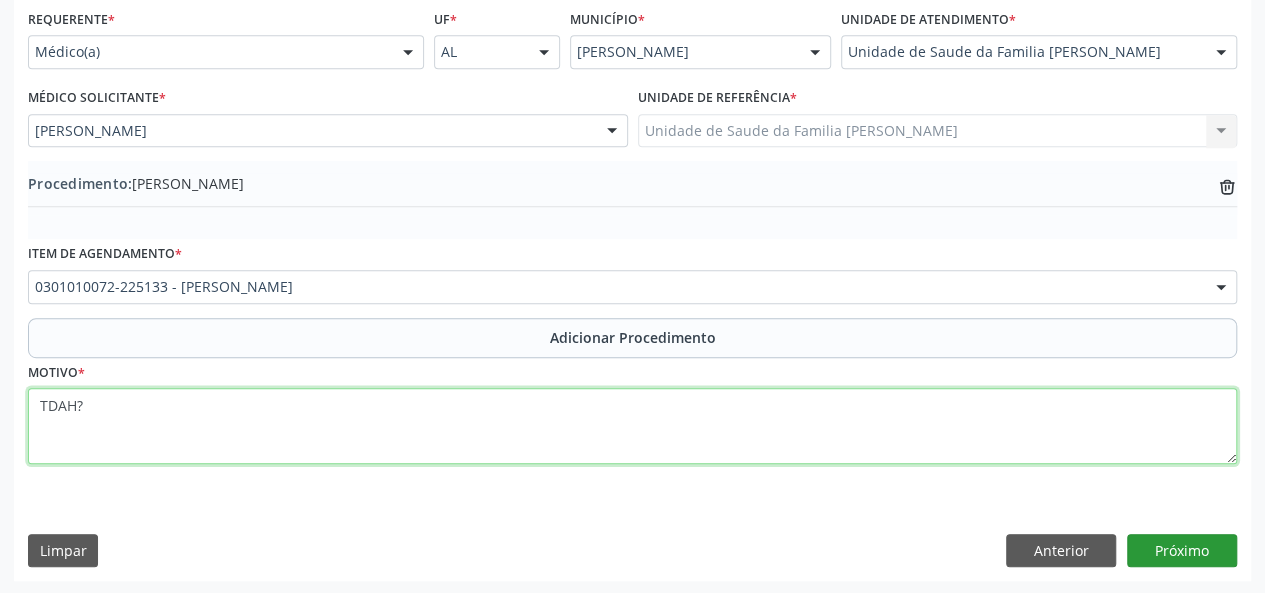 type on "TDAH?" 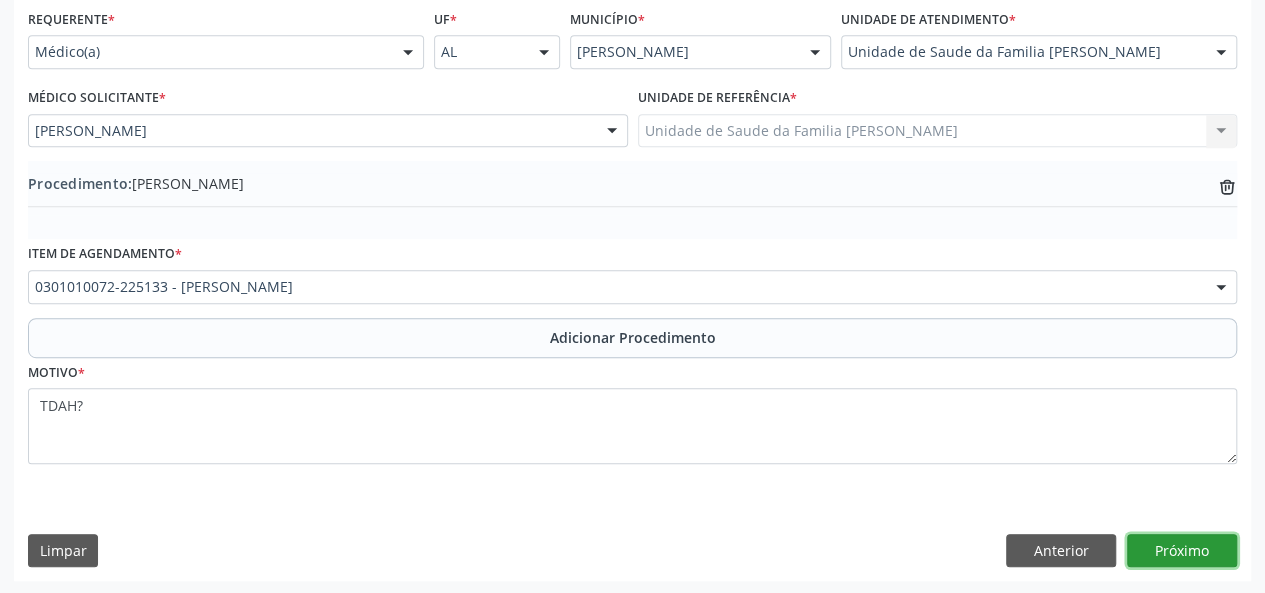 click on "Próximo" at bounding box center [1182, 551] 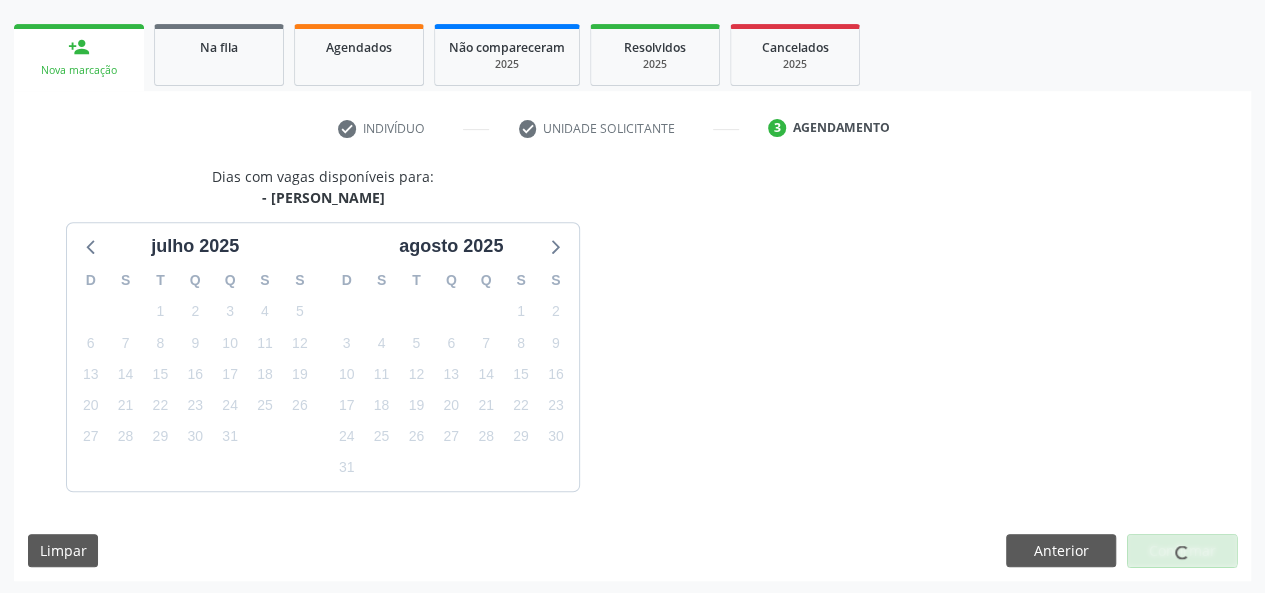 scroll, scrollTop: 362, scrollLeft: 0, axis: vertical 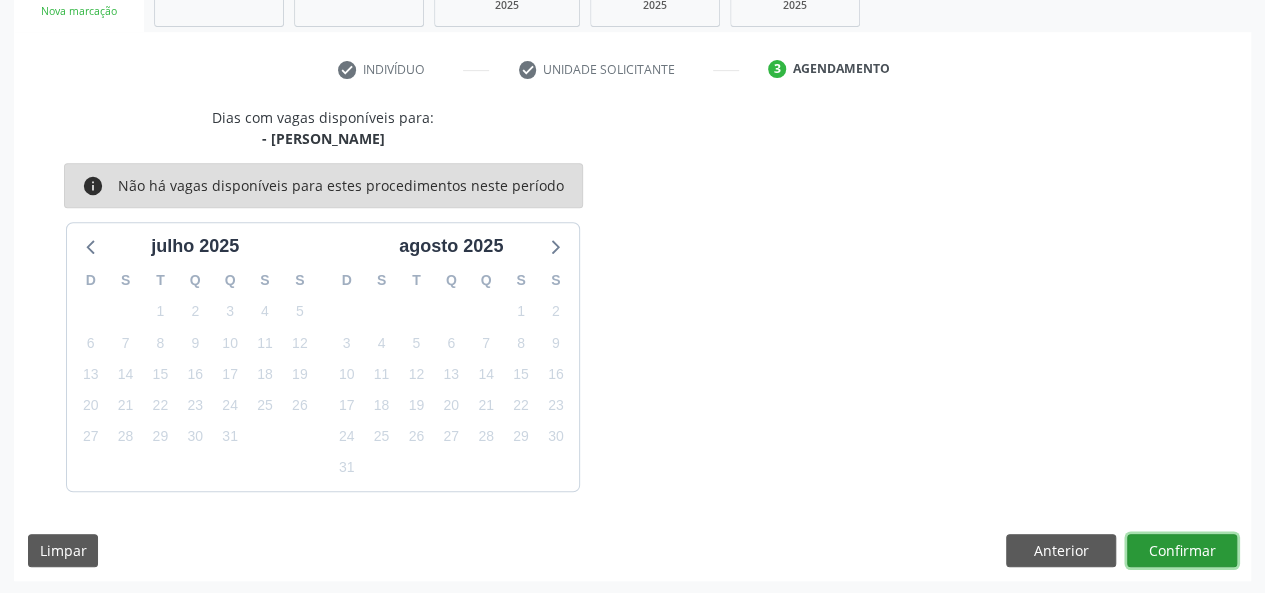 click on "Confirmar" at bounding box center (1182, 551) 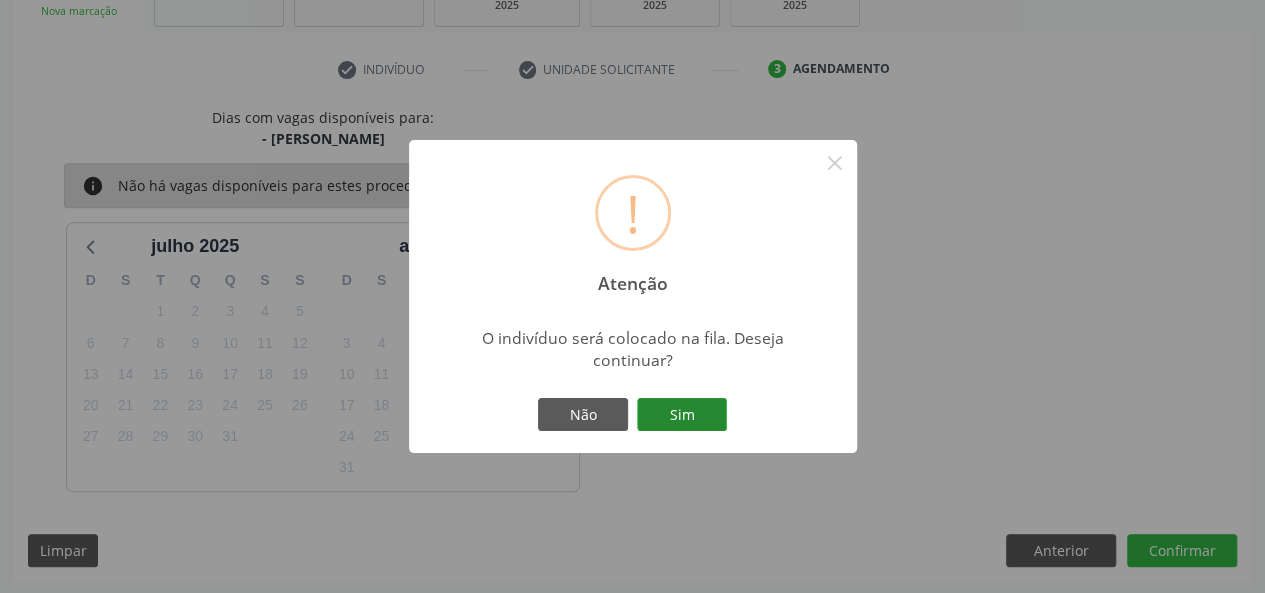click on "Sim" at bounding box center (682, 415) 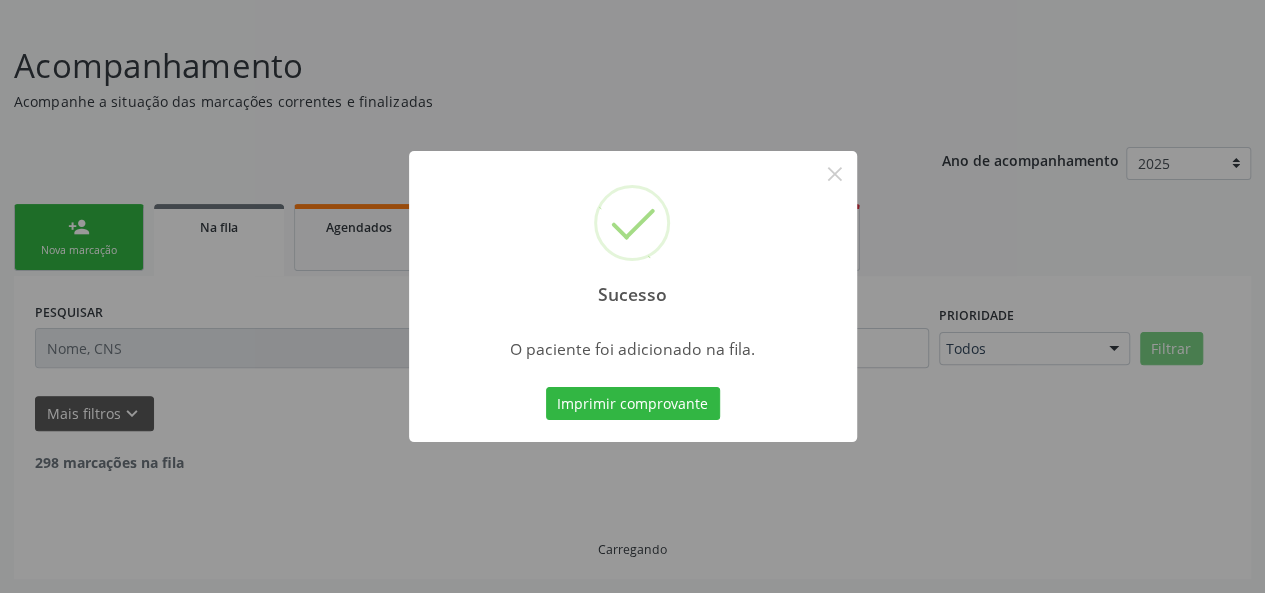 scroll, scrollTop: 100, scrollLeft: 0, axis: vertical 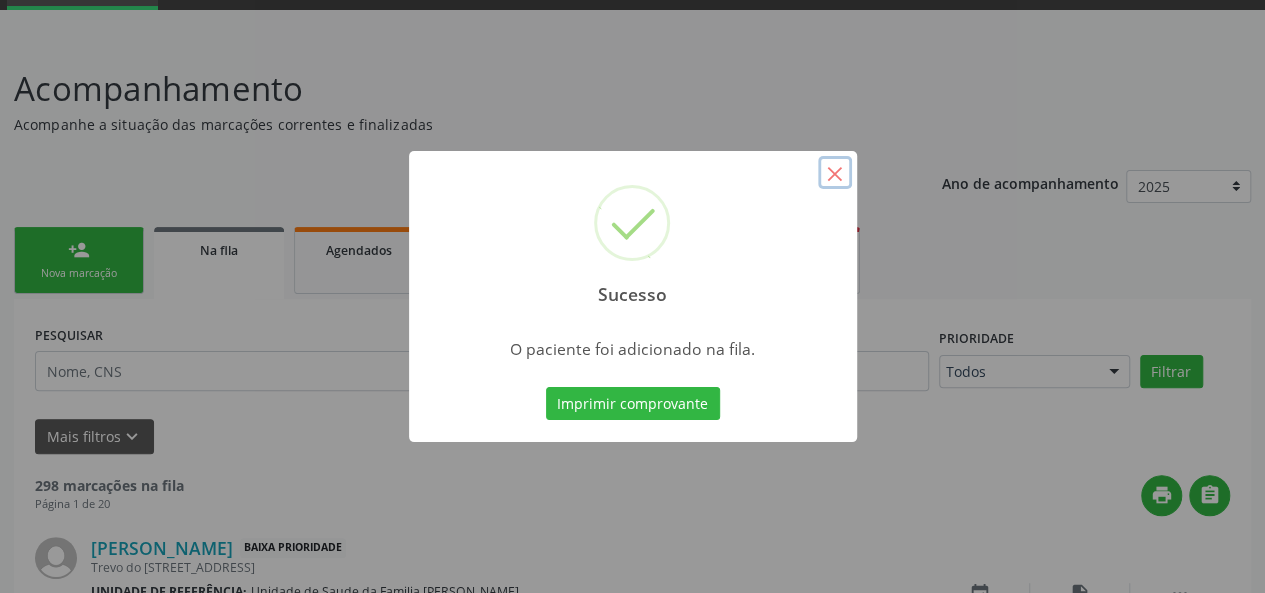 click on "×" at bounding box center (835, 173) 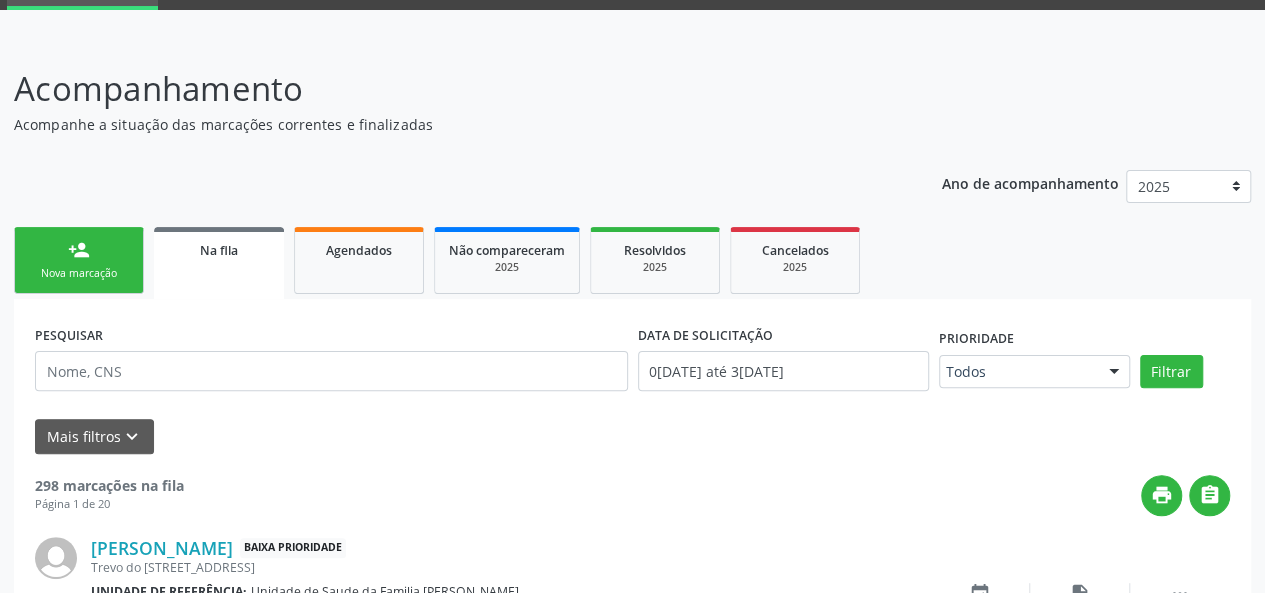 click on "person_add
Nova marcação" at bounding box center [79, 260] 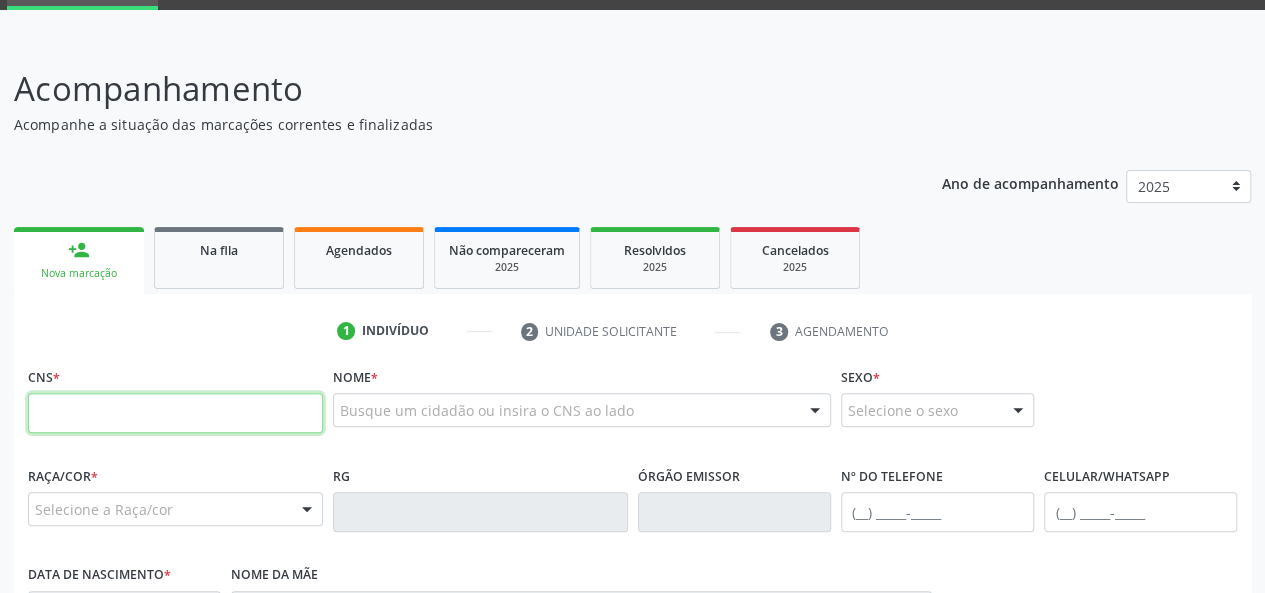 click at bounding box center (175, 413) 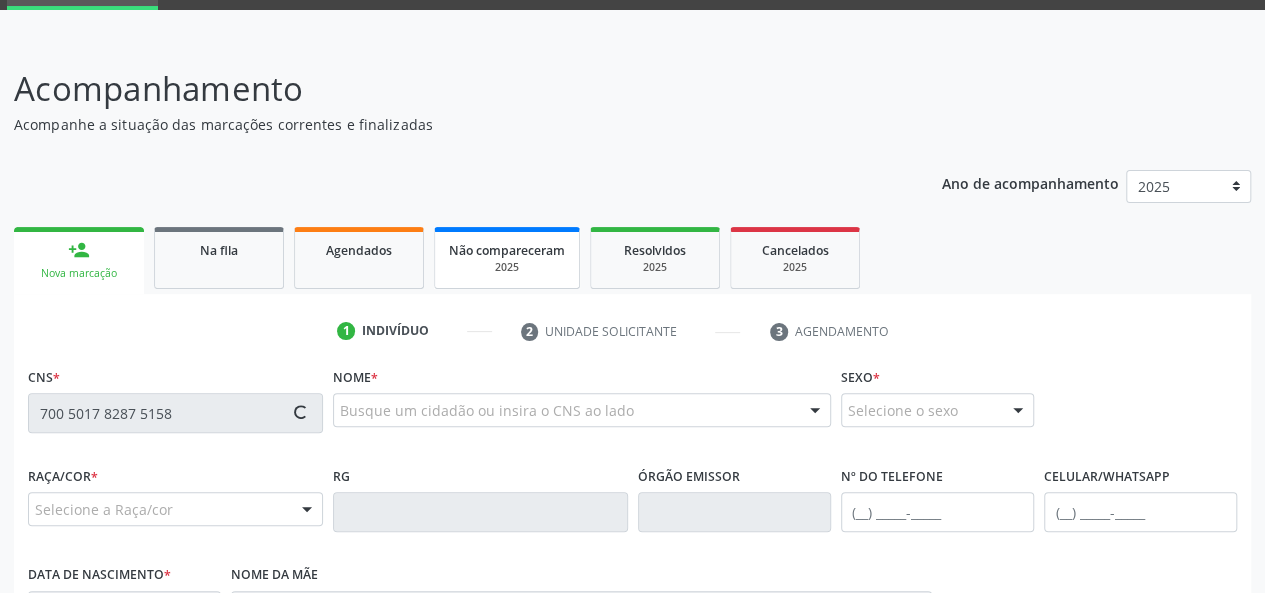 type on "700 5017 8287 5158" 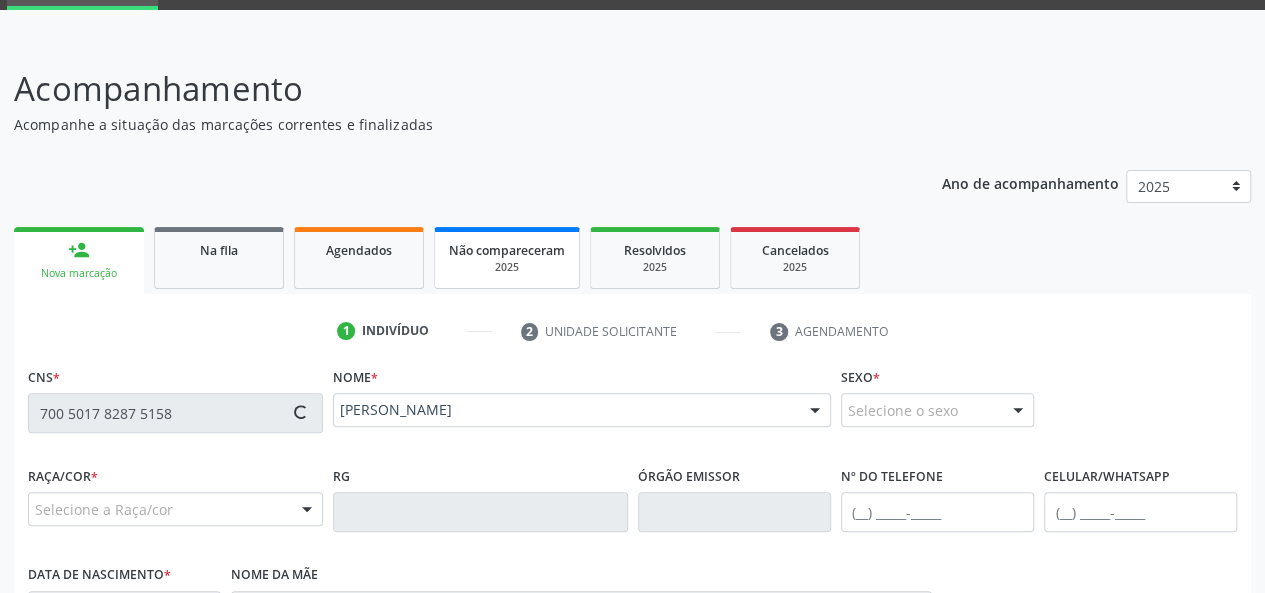 type on "[PHONE_NUMBER]" 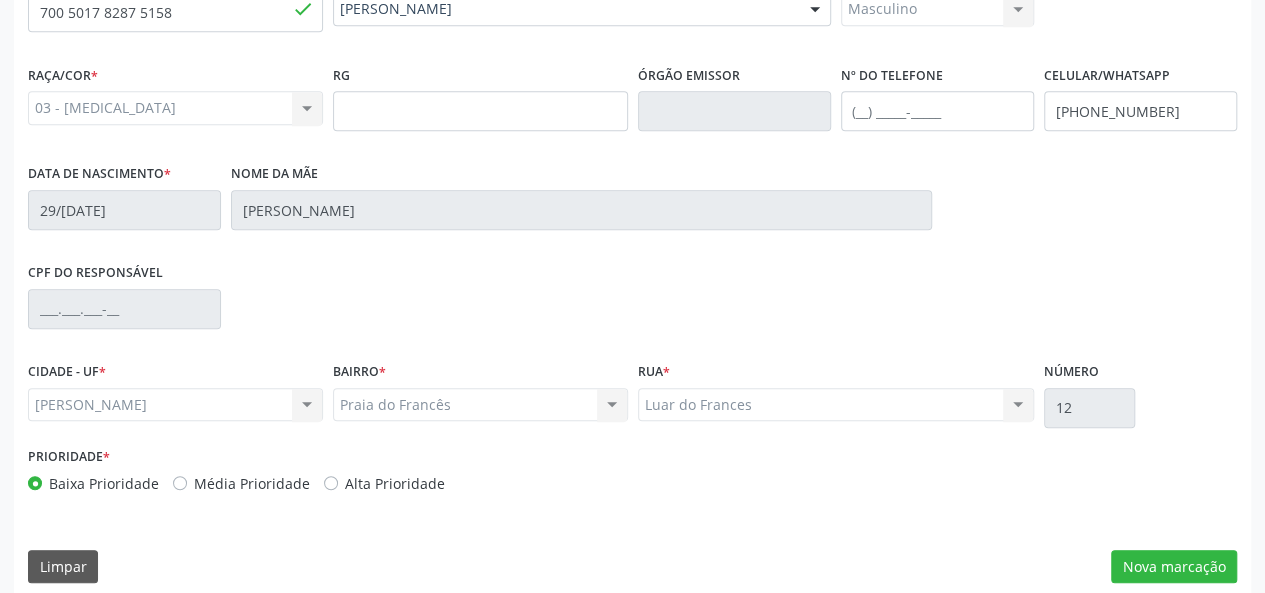 scroll, scrollTop: 518, scrollLeft: 0, axis: vertical 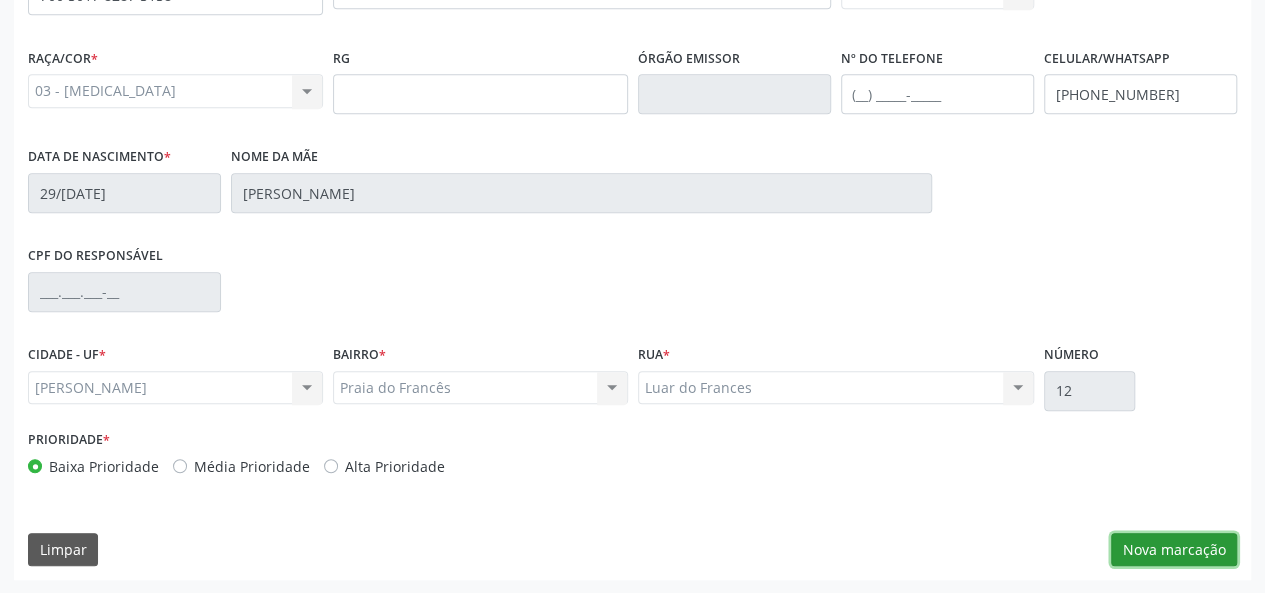 click on "Nova marcação" at bounding box center [1174, 550] 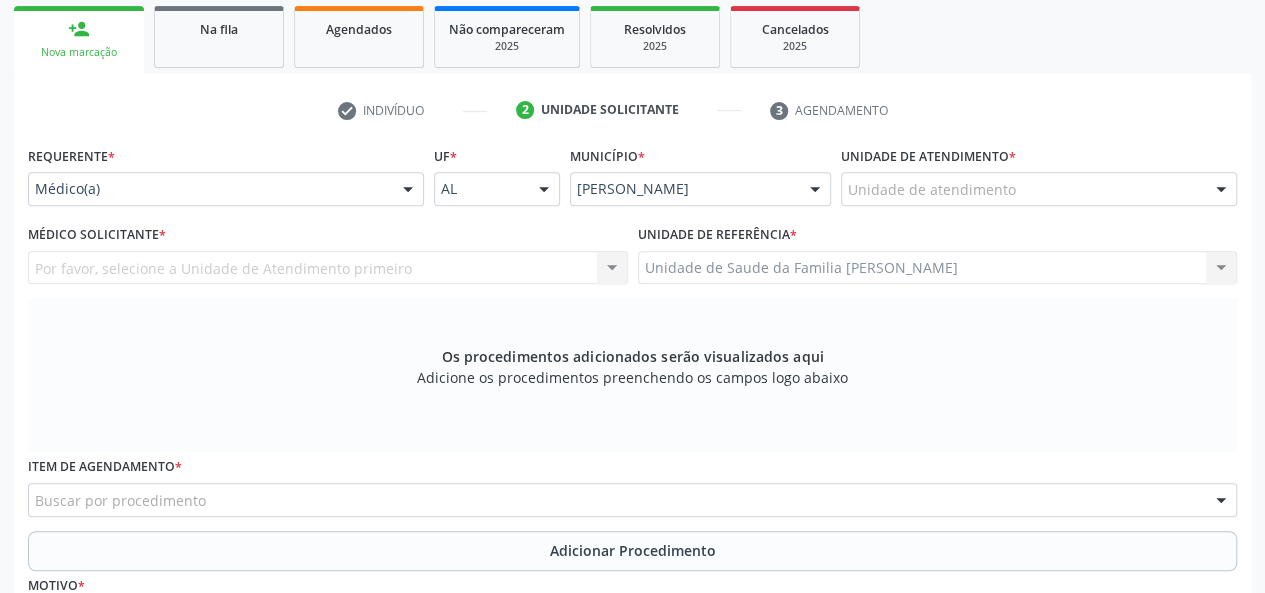 scroll, scrollTop: 318, scrollLeft: 0, axis: vertical 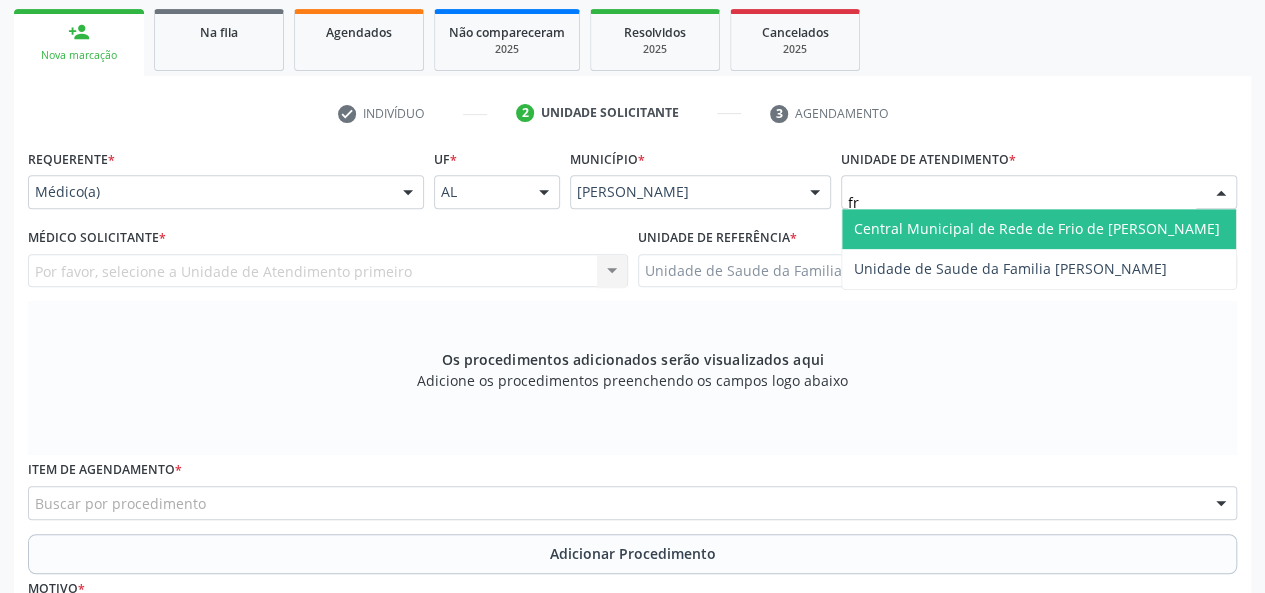 type on "fra" 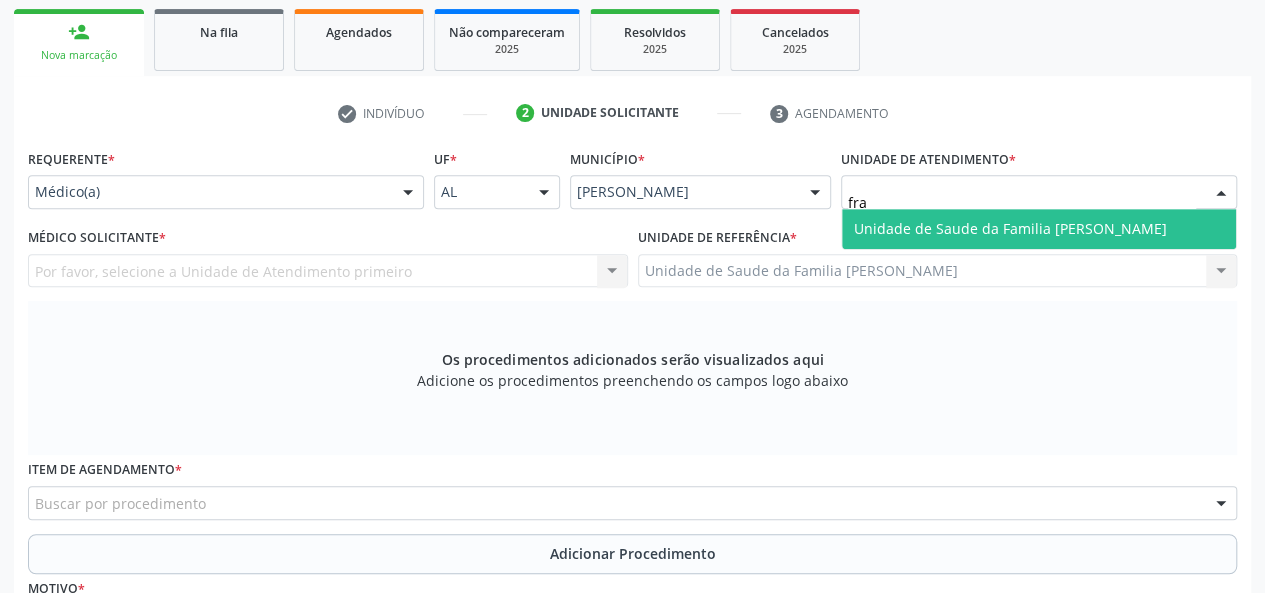click on "Unidade de Saude da Familia [PERSON_NAME]" at bounding box center [1010, 228] 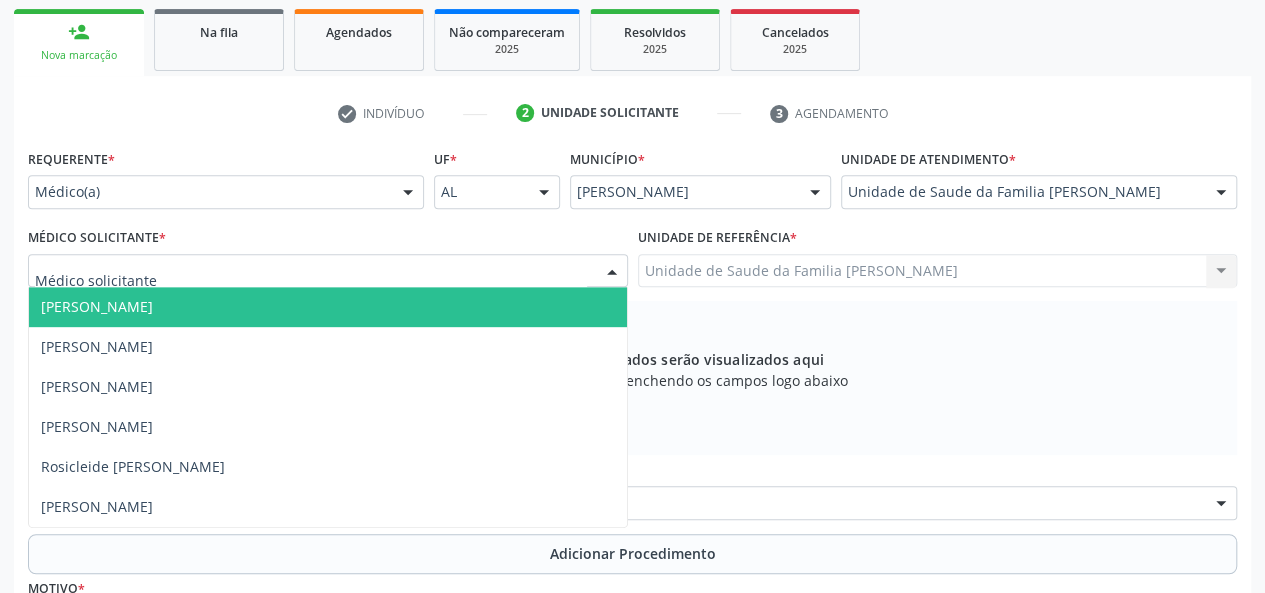 click on "[PERSON_NAME]" at bounding box center (97, 306) 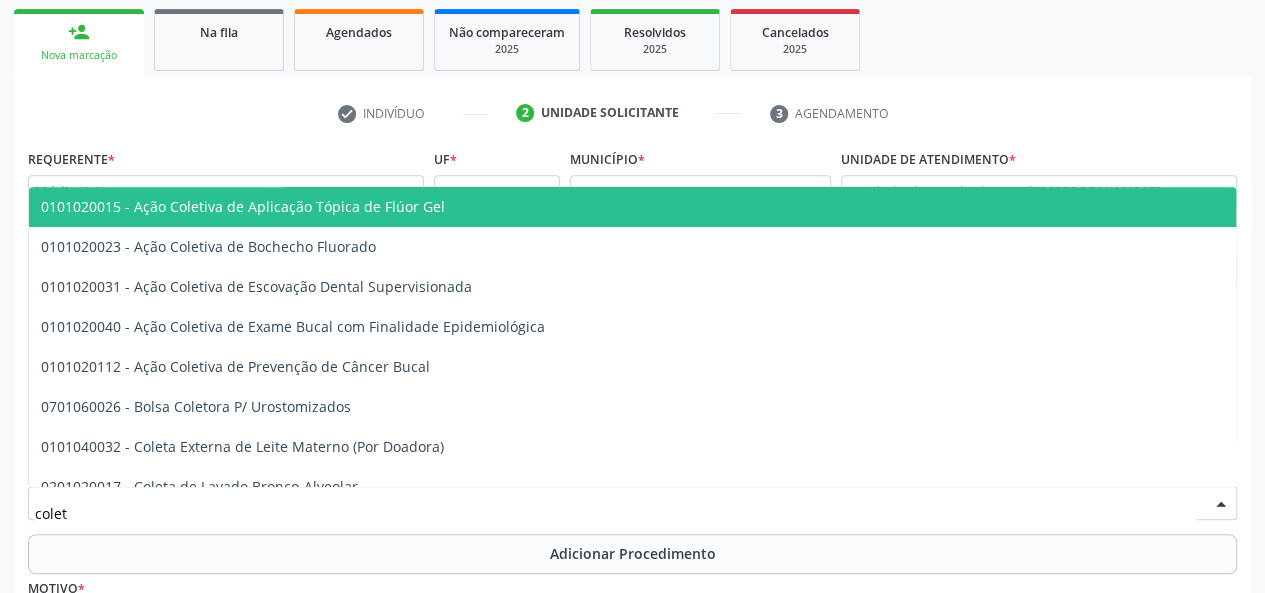 type on "coleta" 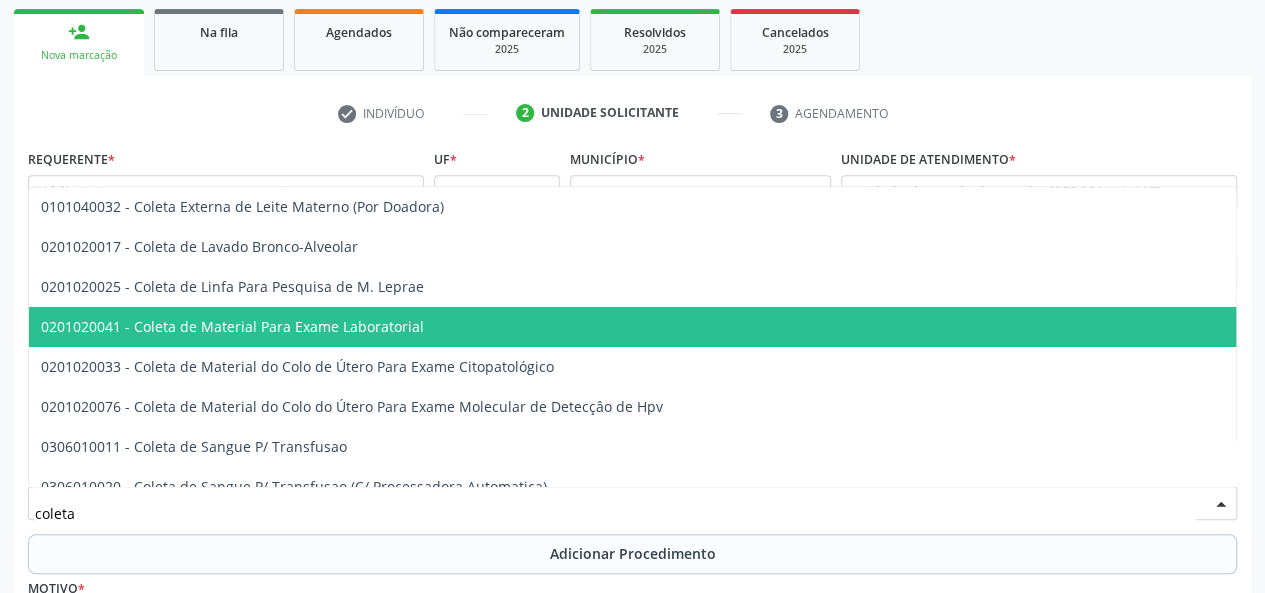 click on "0201020041 - Coleta de Material Para Exame Laboratorial" at bounding box center [750, 327] 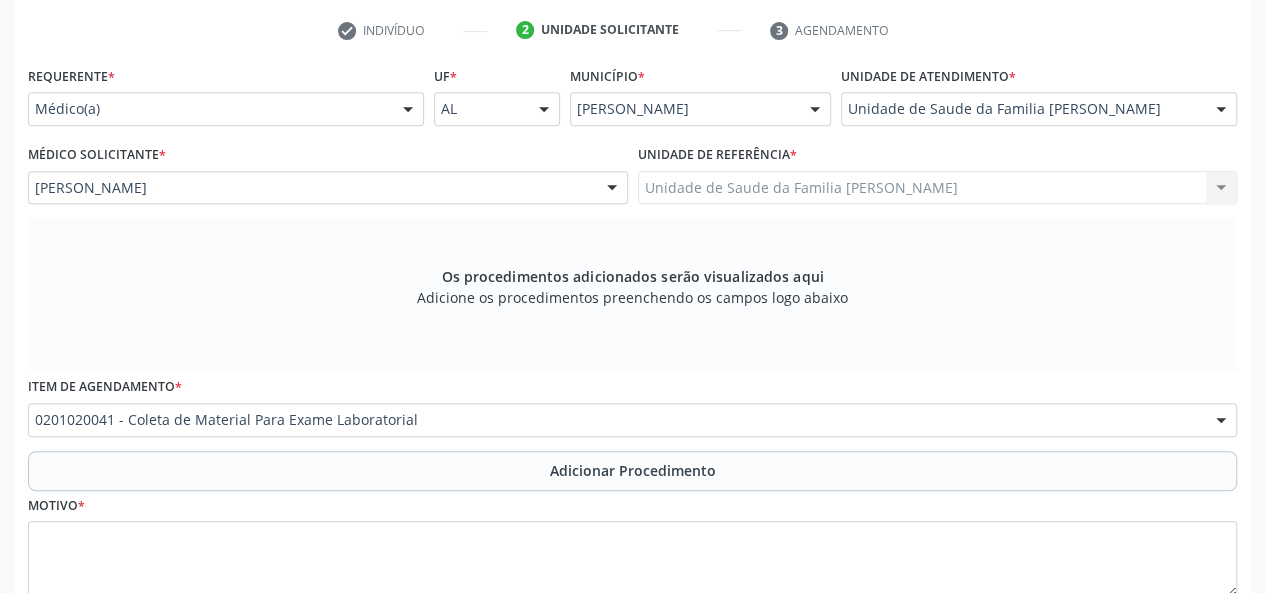 scroll, scrollTop: 518, scrollLeft: 0, axis: vertical 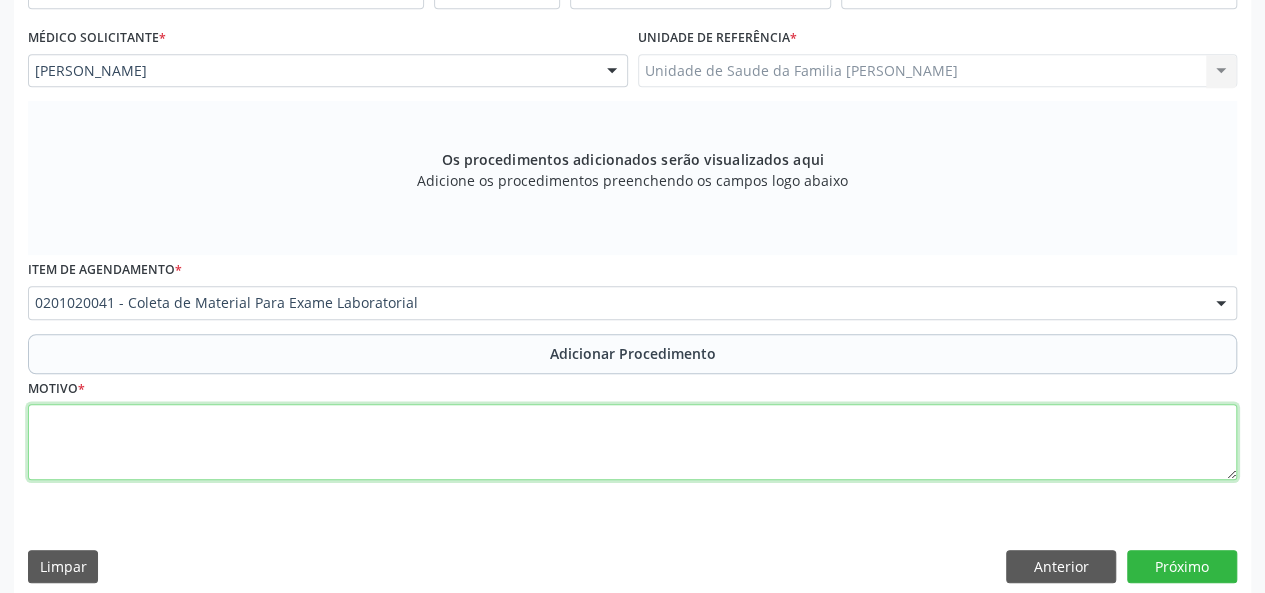 click at bounding box center (632, 442) 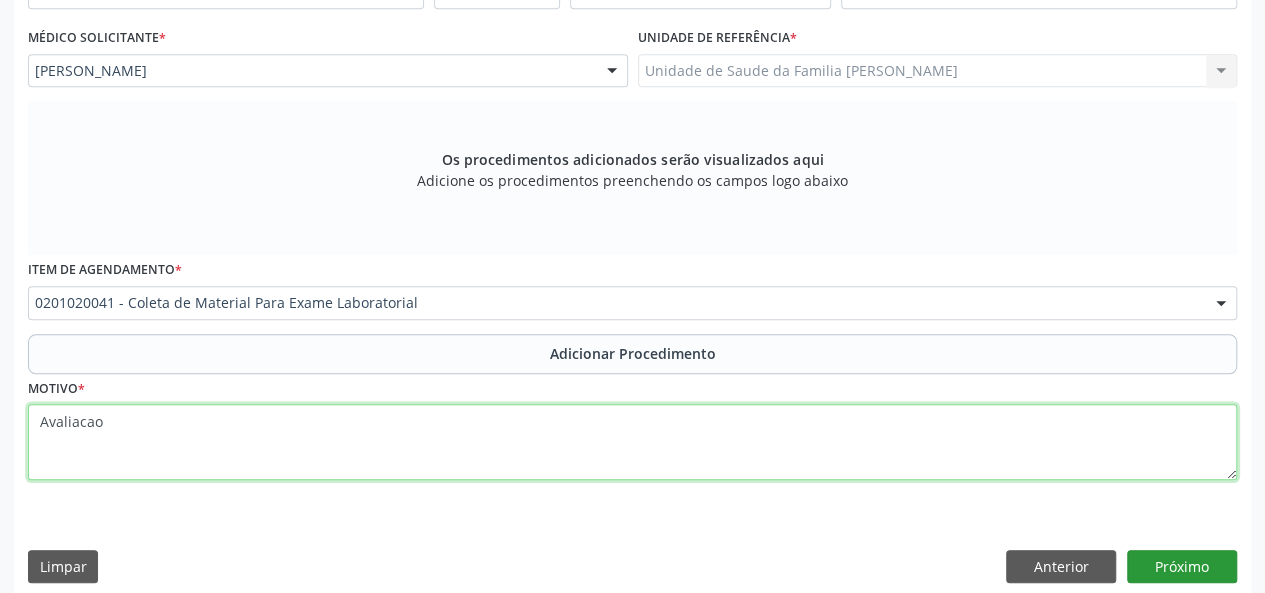 type on "Avaliacao" 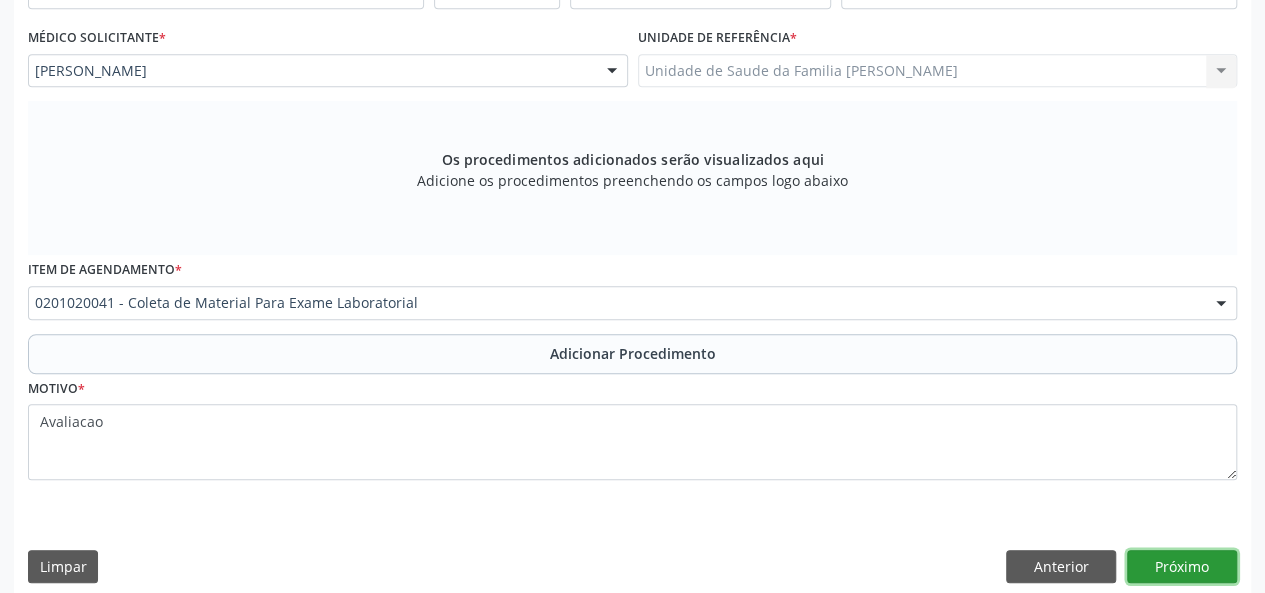 click on "Próximo" at bounding box center (1182, 567) 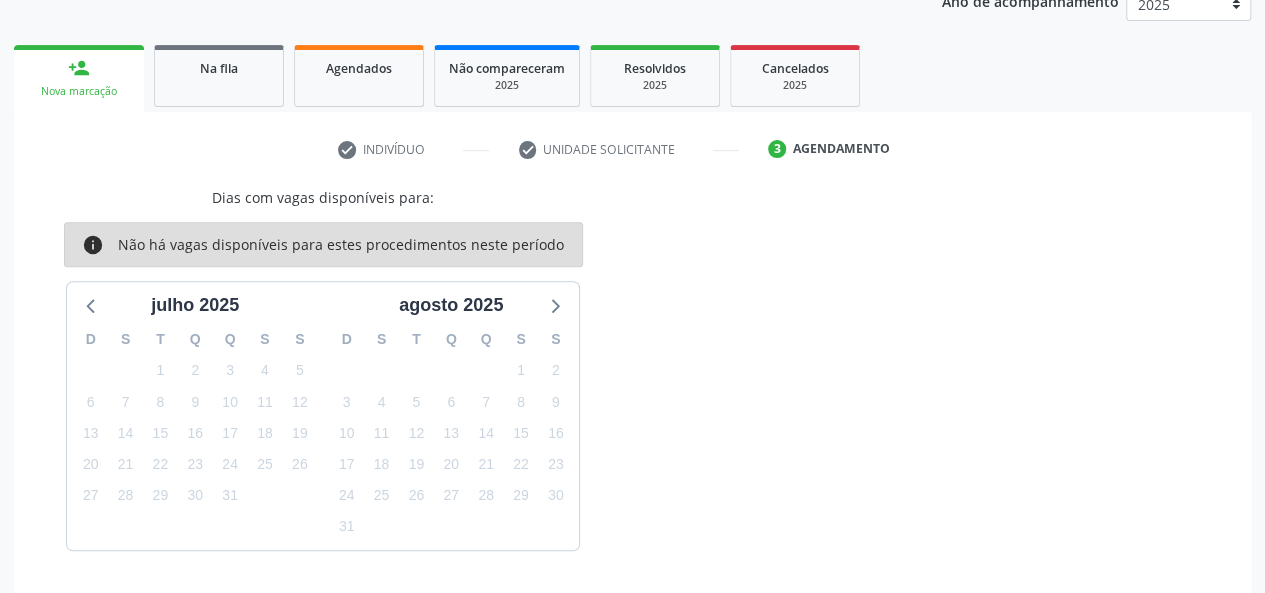 scroll, scrollTop: 340, scrollLeft: 0, axis: vertical 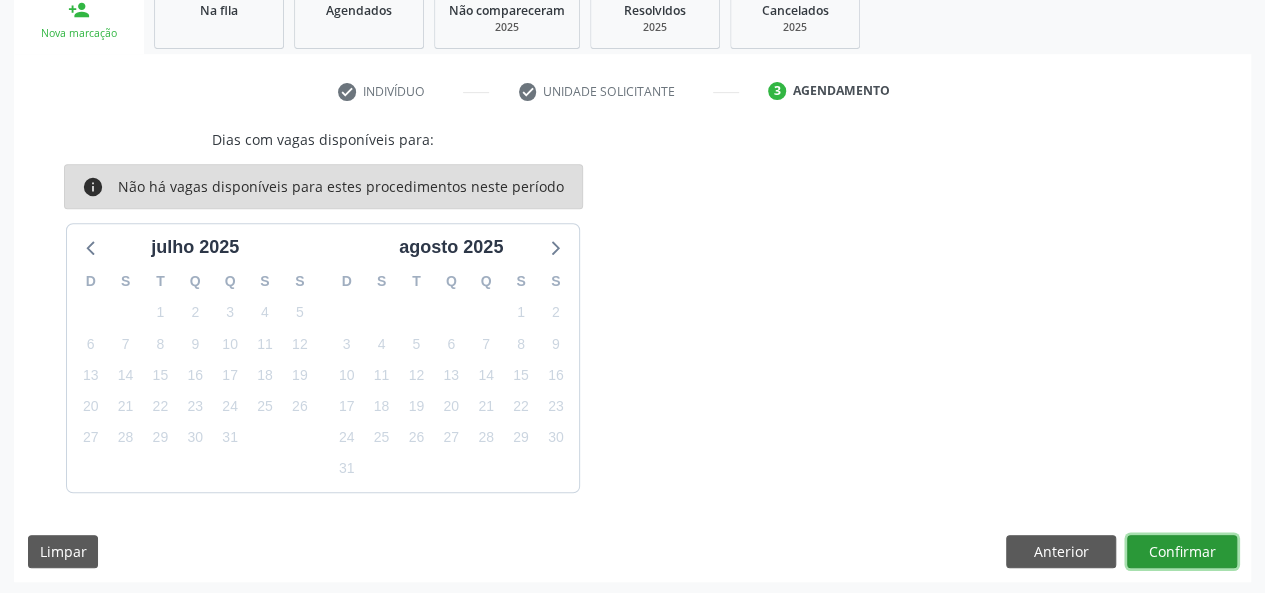 click on "Confirmar" at bounding box center [1182, 552] 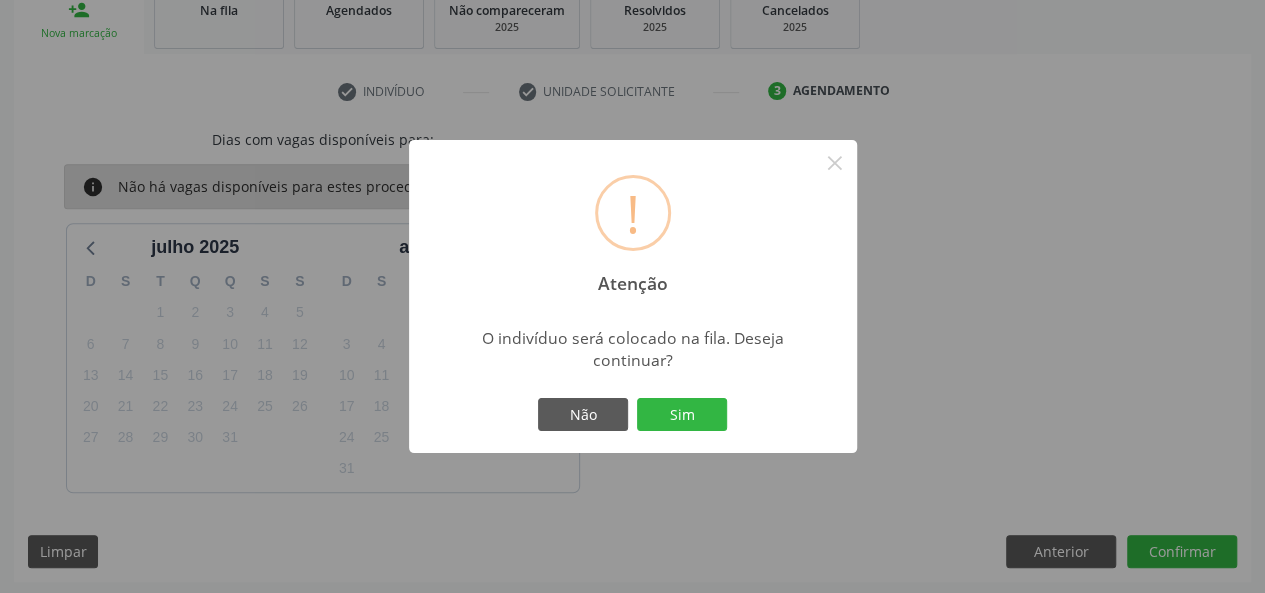 click on "Não Sim" at bounding box center (633, 415) 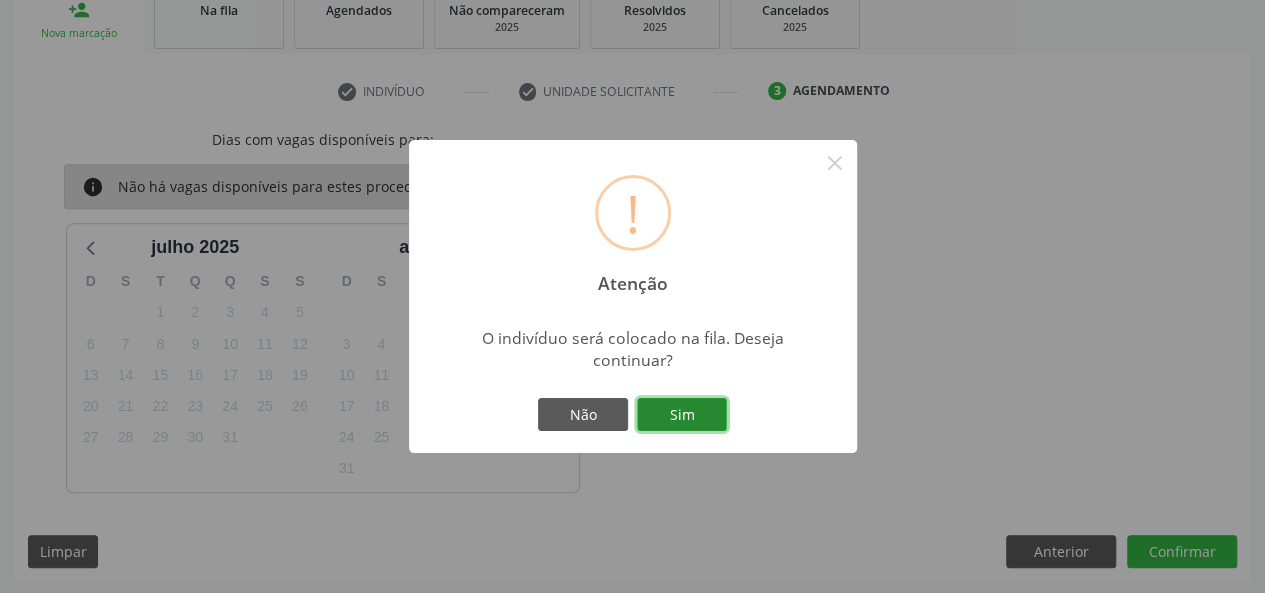 click on "Sim" at bounding box center (682, 415) 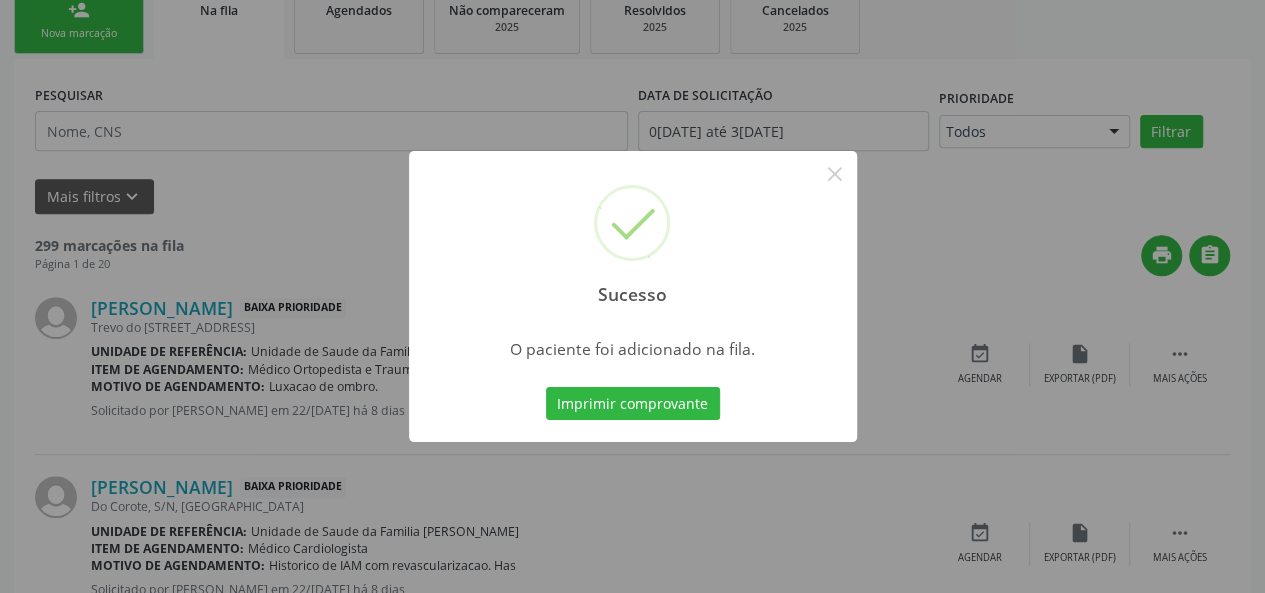 scroll, scrollTop: 100, scrollLeft: 0, axis: vertical 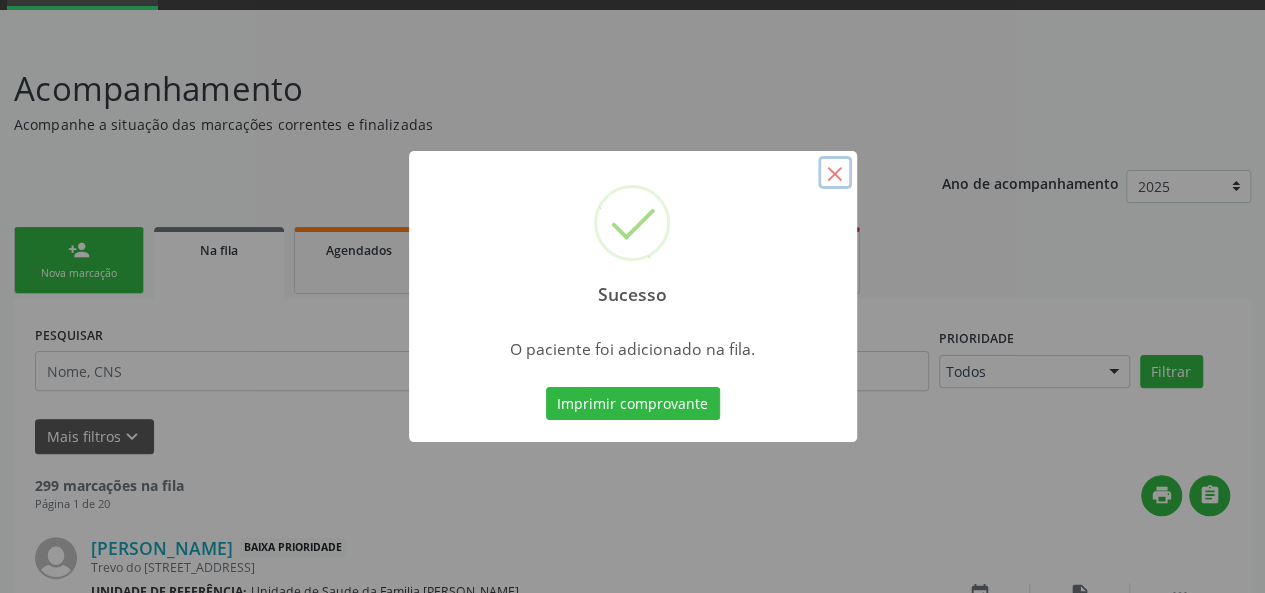 click on "×" at bounding box center [835, 173] 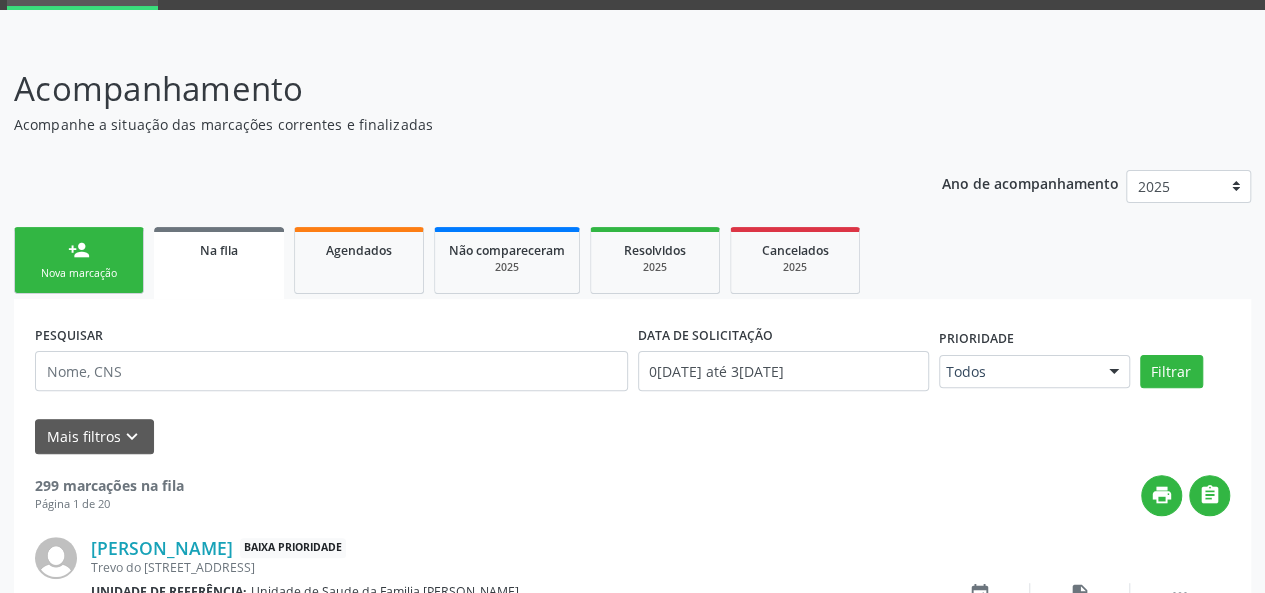 click on "person_add
Nova marcação" at bounding box center [79, 260] 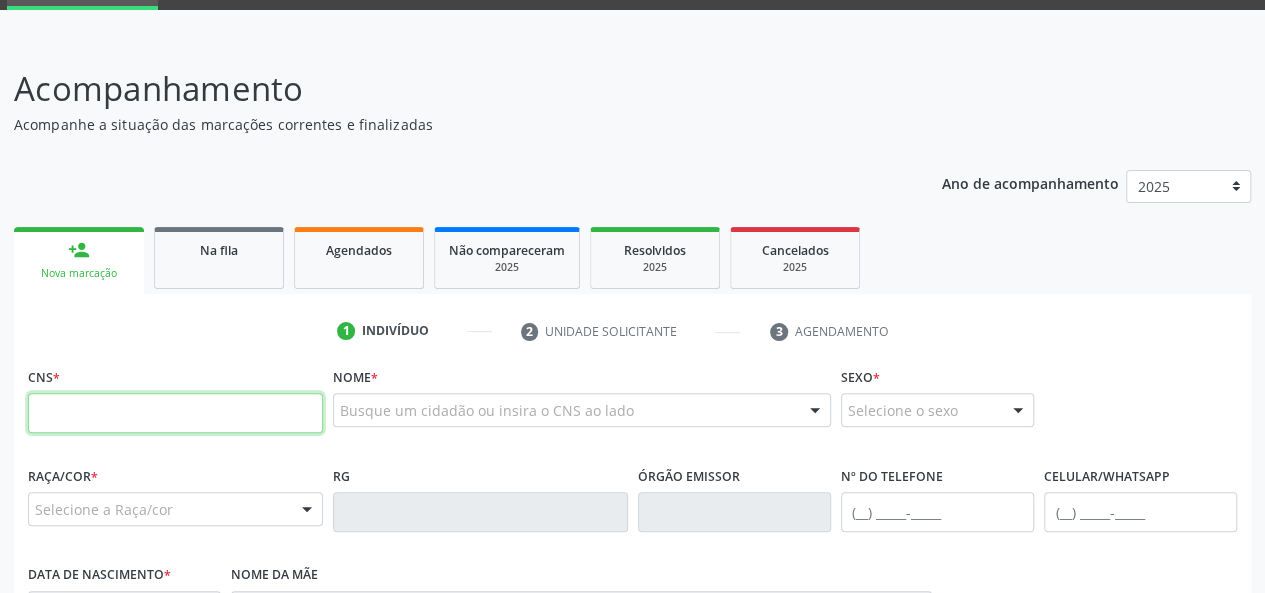 paste on "700 5017 8287 5158" 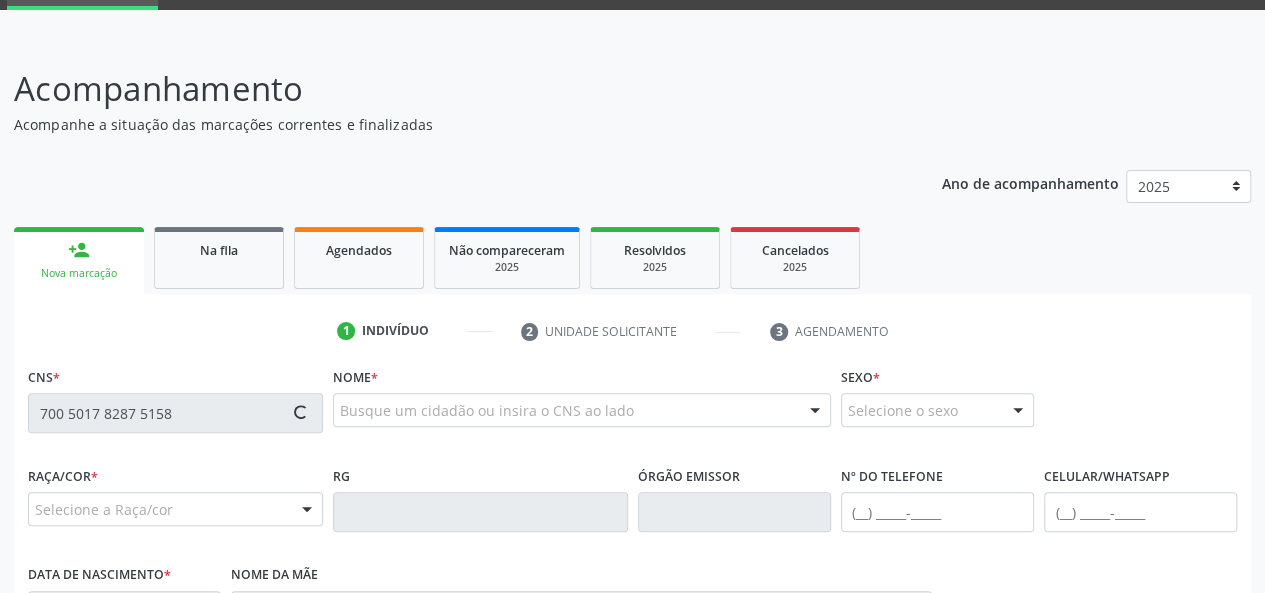 type on "700 5017 8287 5158" 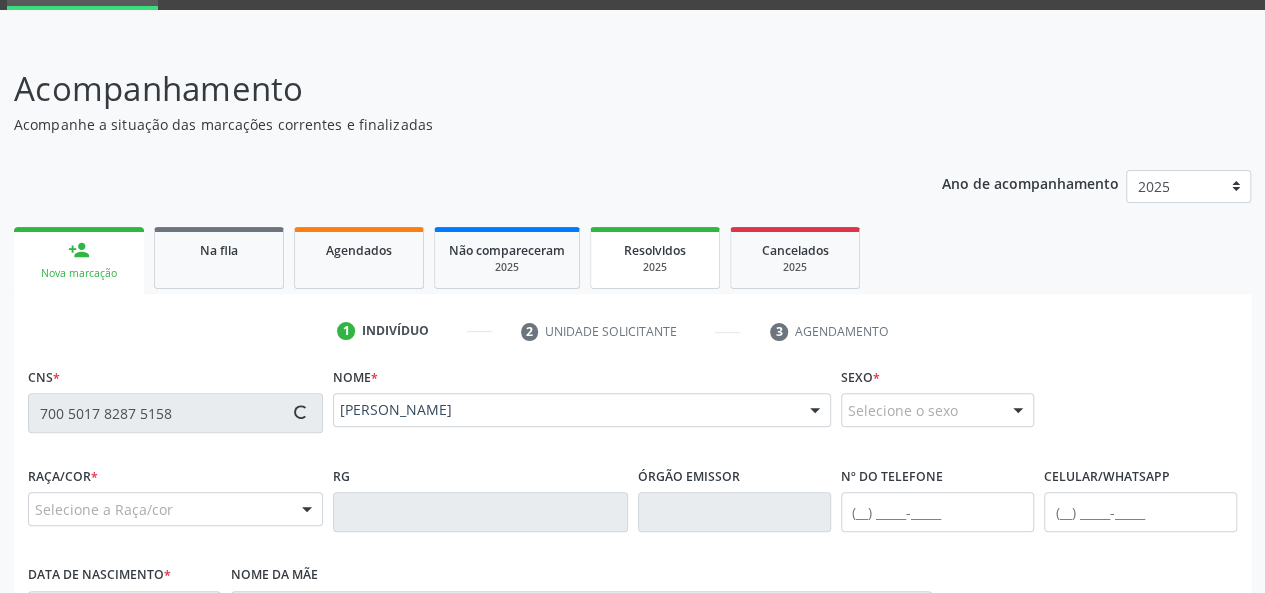 type on "[PHONE_NUMBER]" 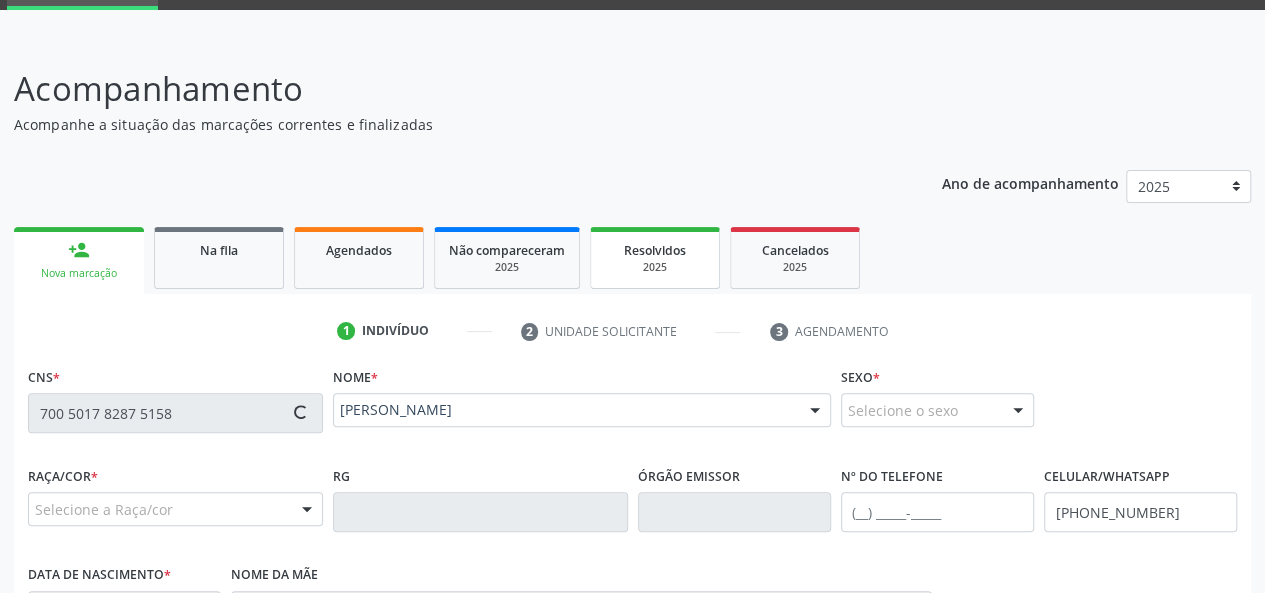 type on "12" 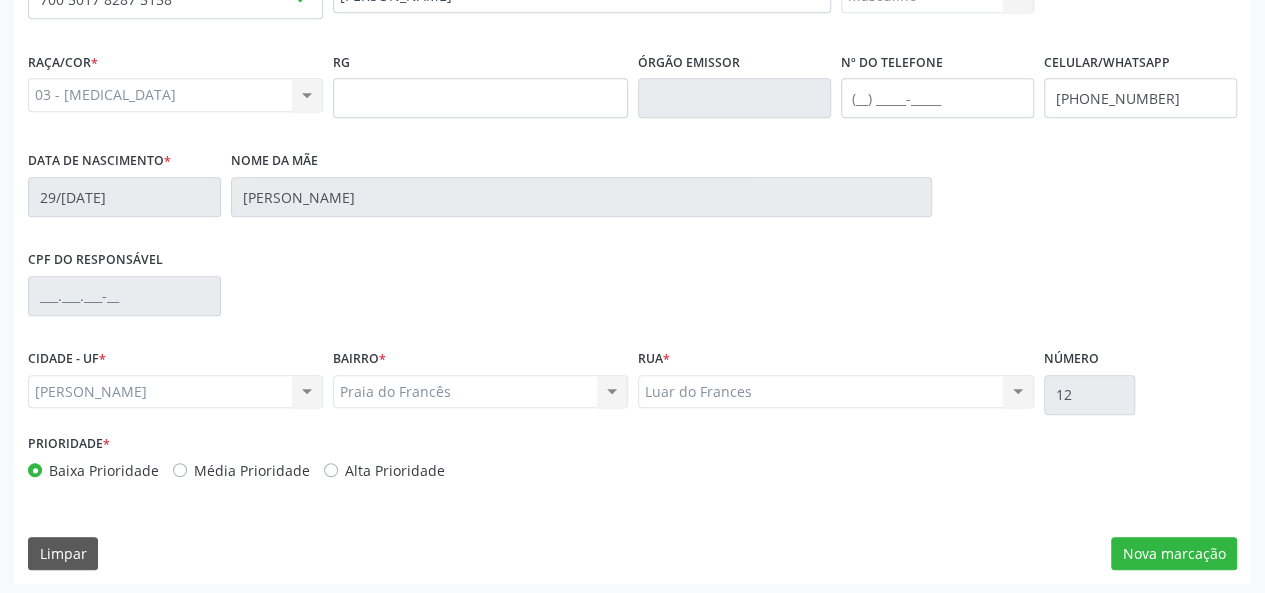 scroll, scrollTop: 518, scrollLeft: 0, axis: vertical 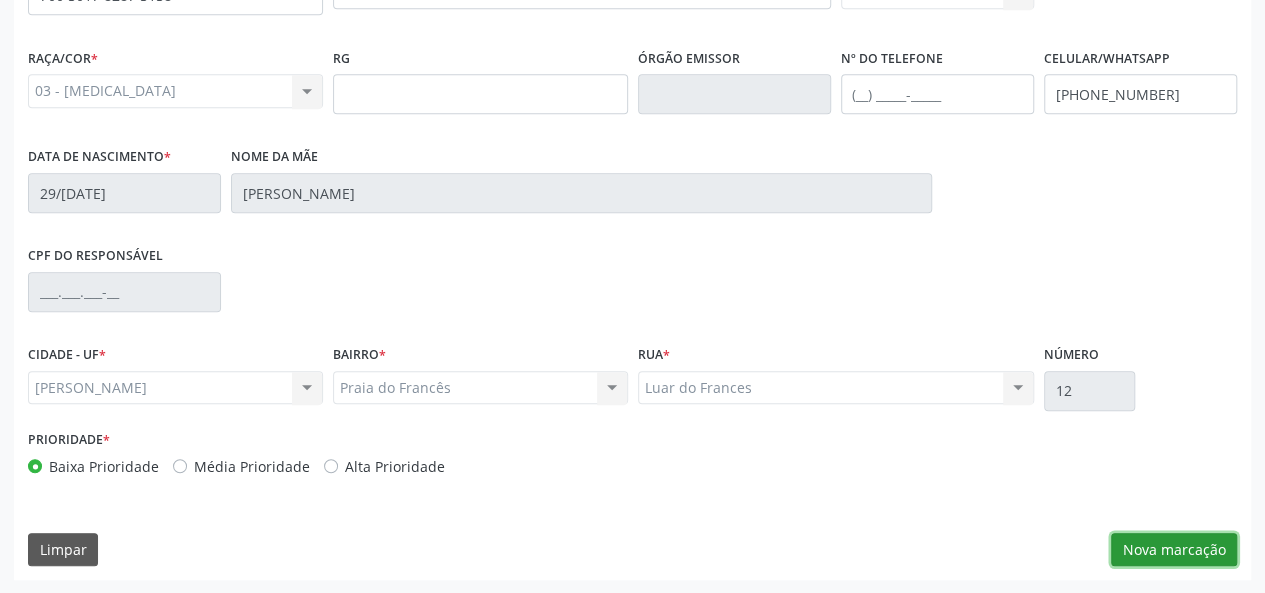 click on "Nova marcação" at bounding box center [1174, 550] 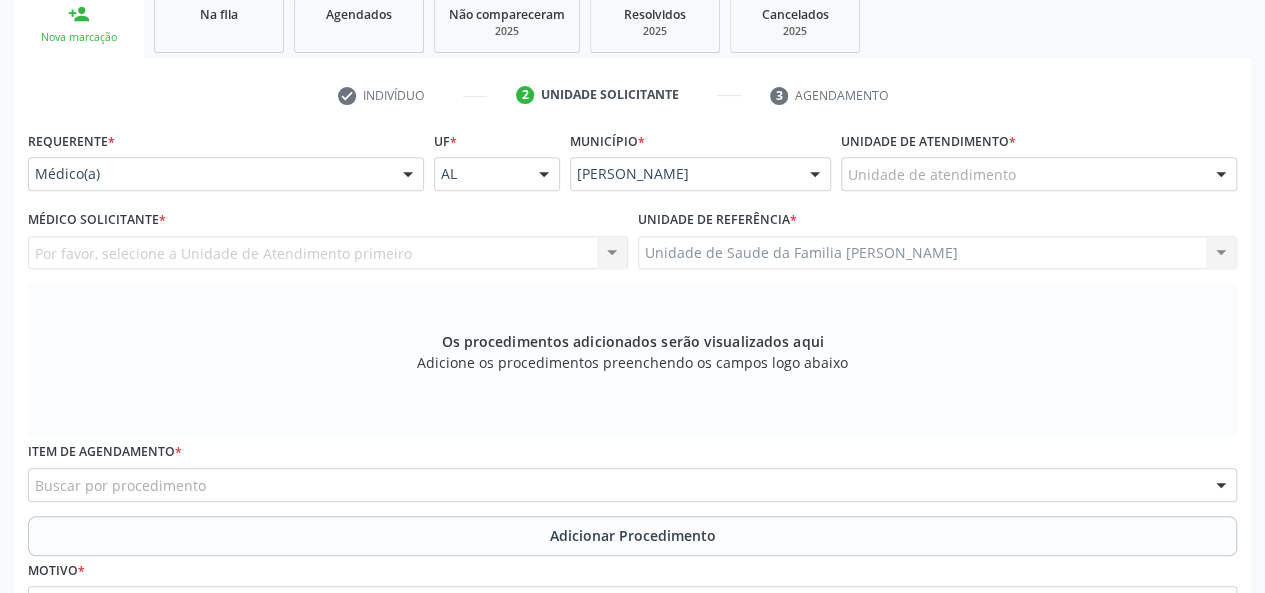scroll, scrollTop: 318, scrollLeft: 0, axis: vertical 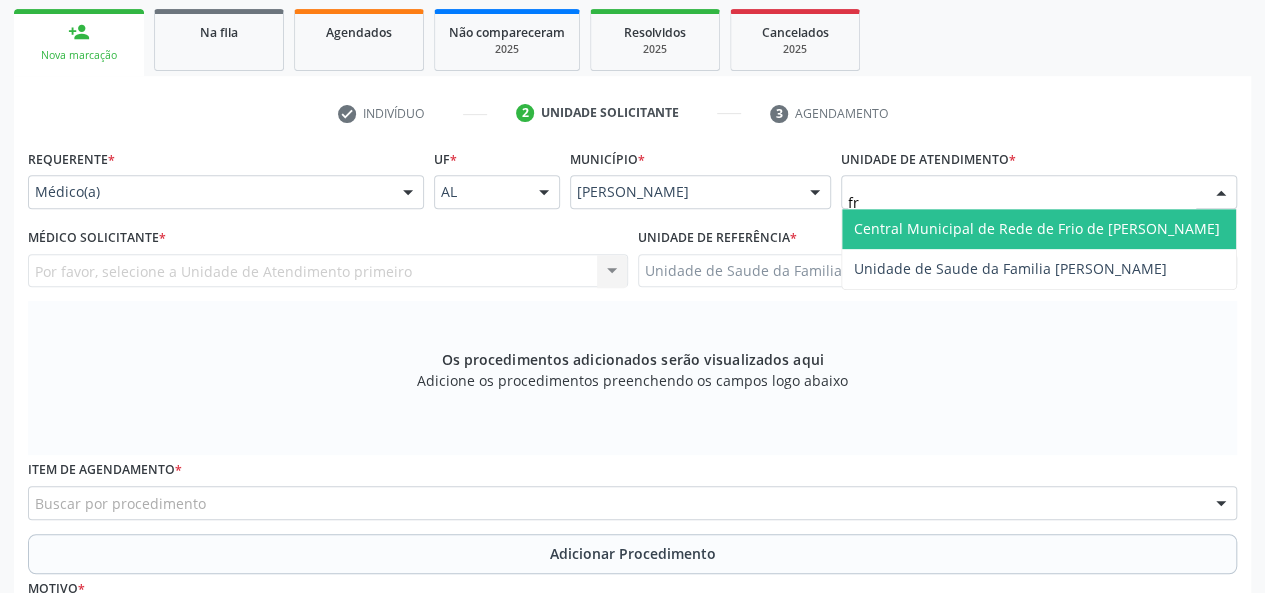 type on "fra" 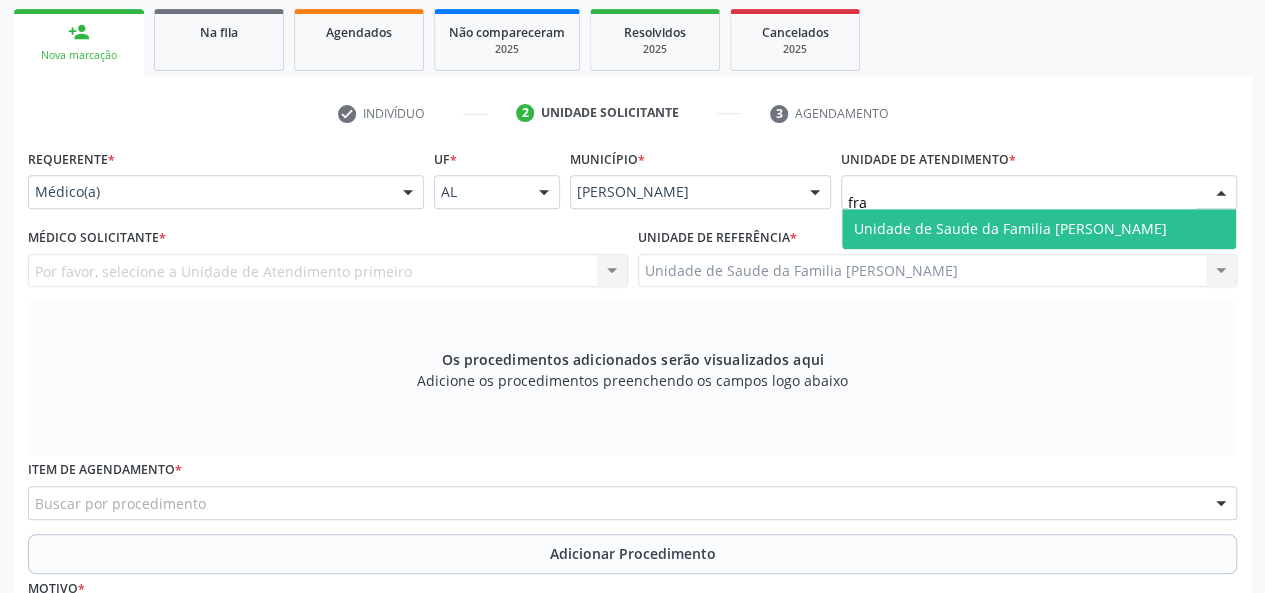 click on "Unidade de Saude da Familia [PERSON_NAME]" at bounding box center (1010, 228) 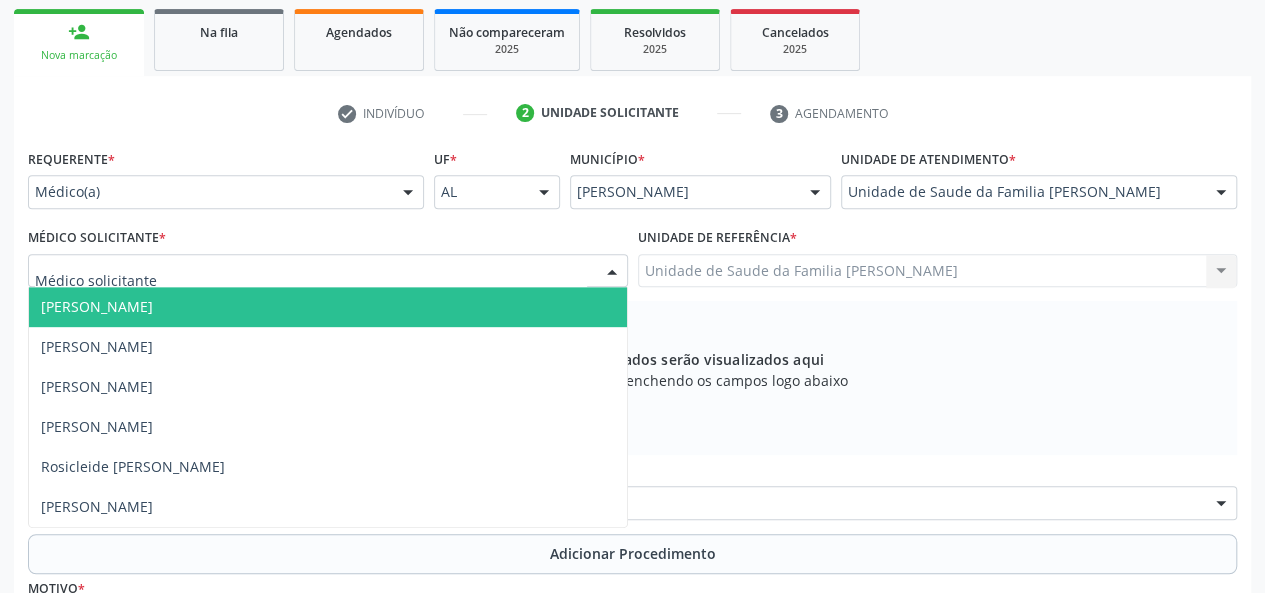 click at bounding box center [328, 271] 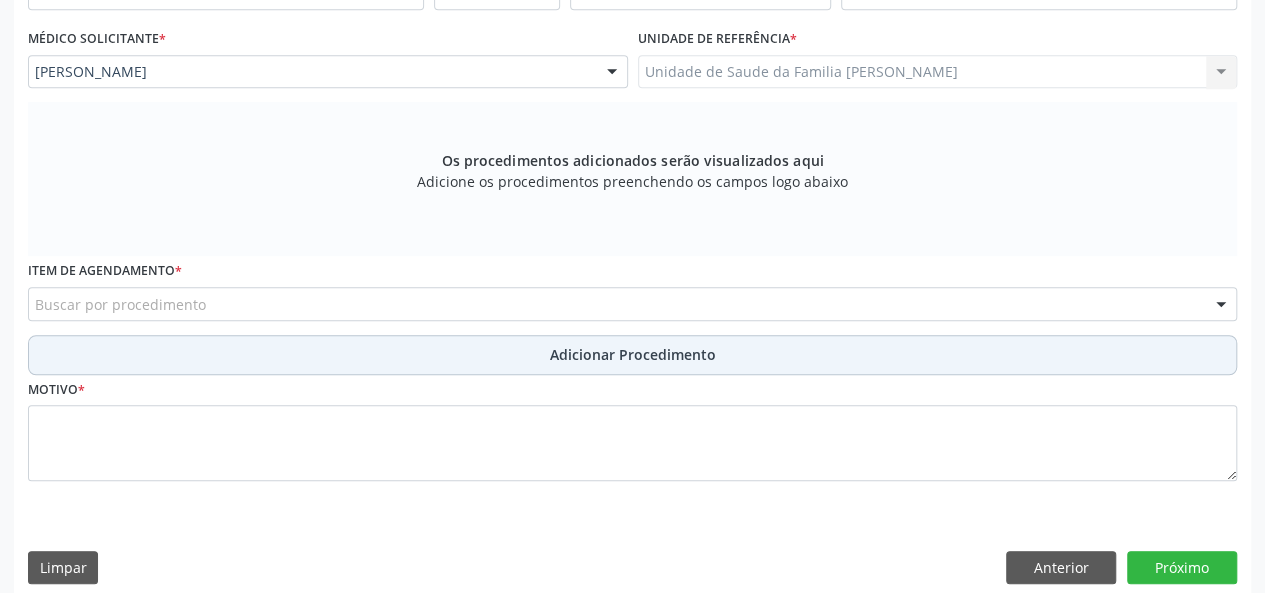 scroll, scrollTop: 518, scrollLeft: 0, axis: vertical 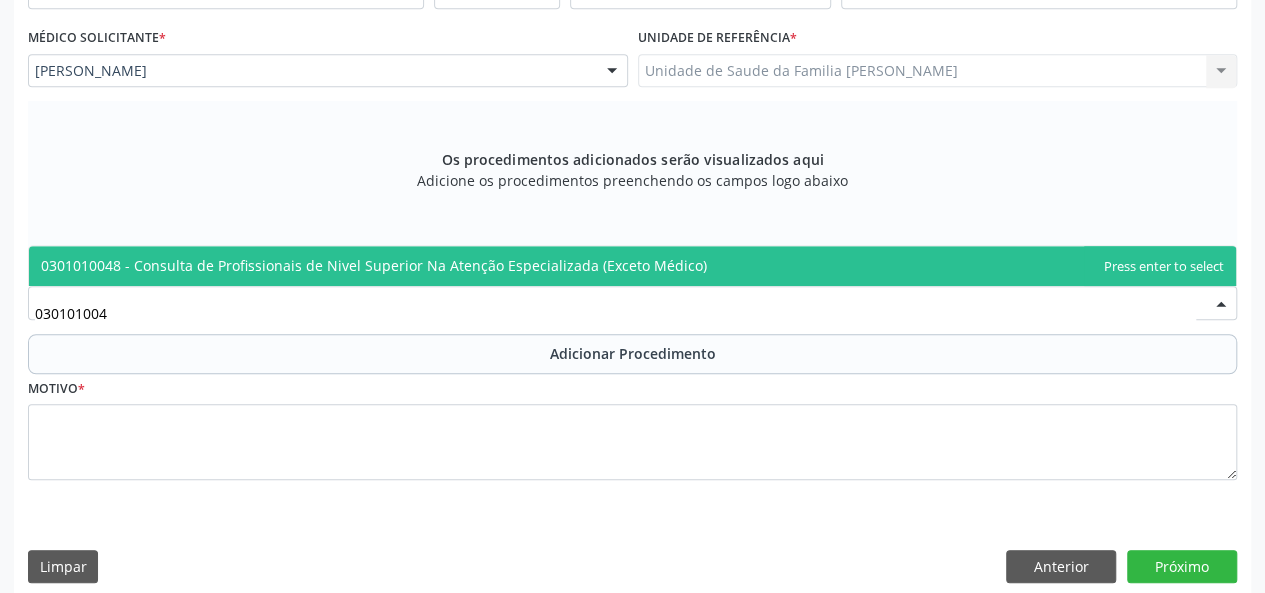 type on "0301010048" 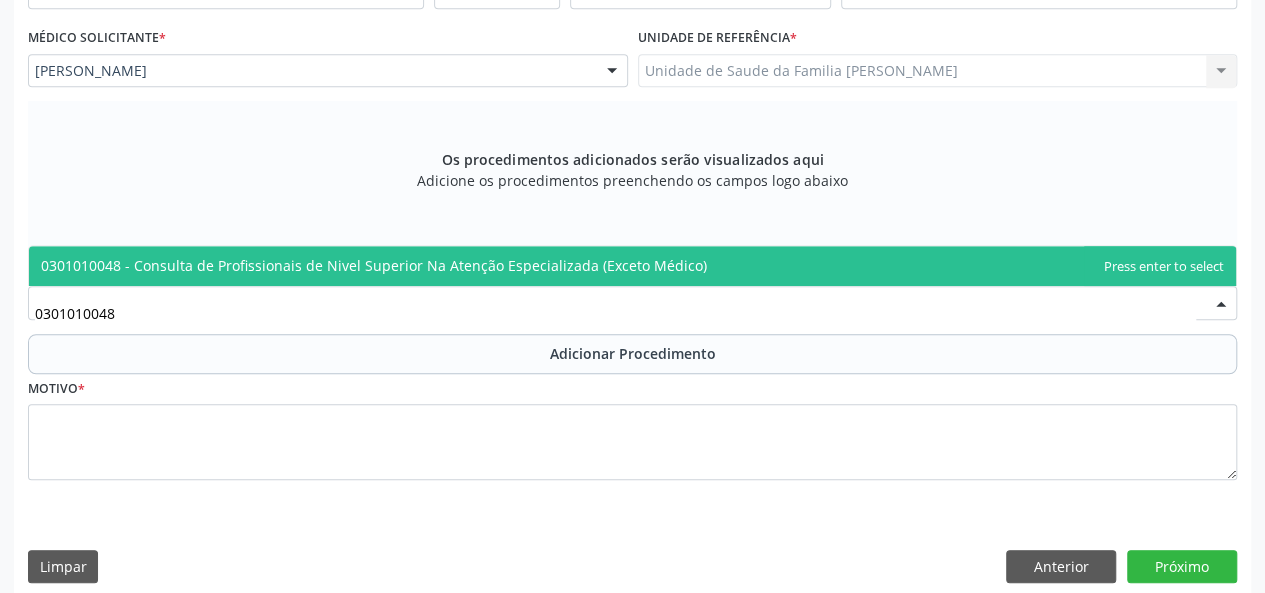 click on "0301010048 - Consulta de Profissionais de Nivel Superior Na Atenção Especializada (Exceto Médico)" at bounding box center (632, 266) 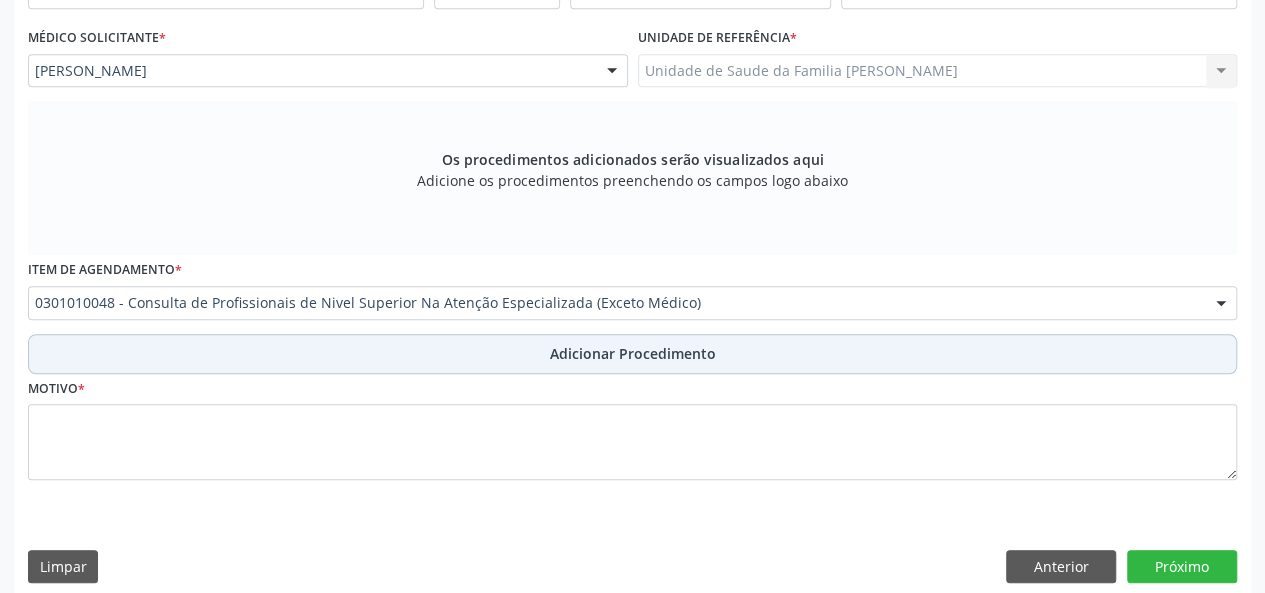 click on "Adicionar Procedimento" at bounding box center [633, 353] 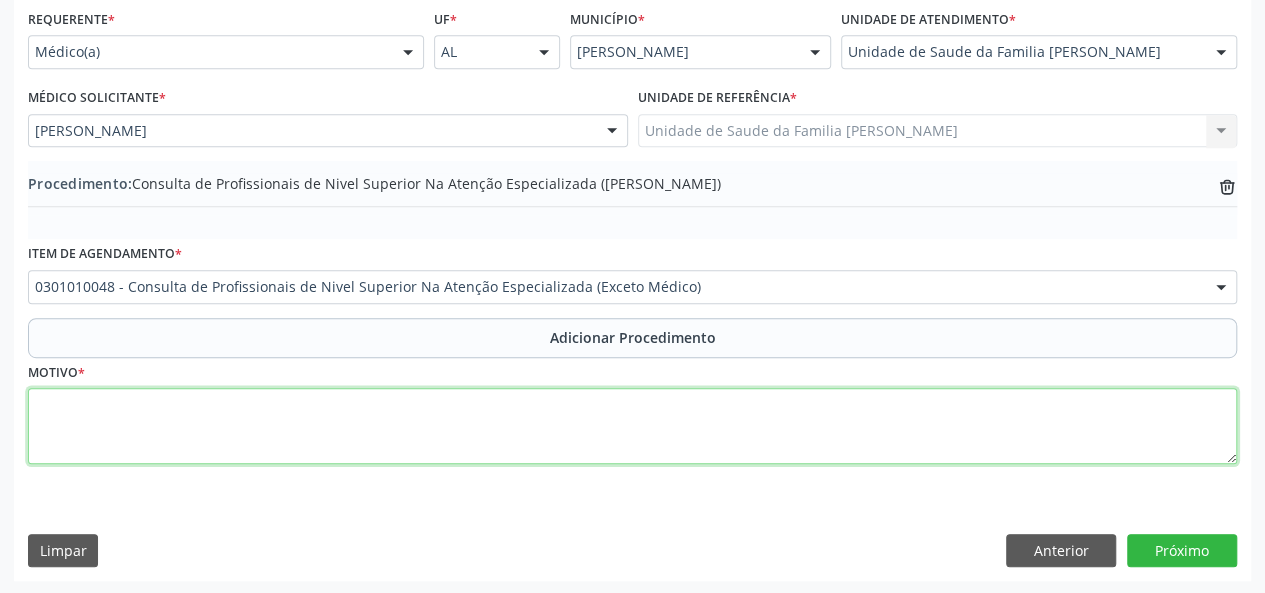 click at bounding box center [632, 426] 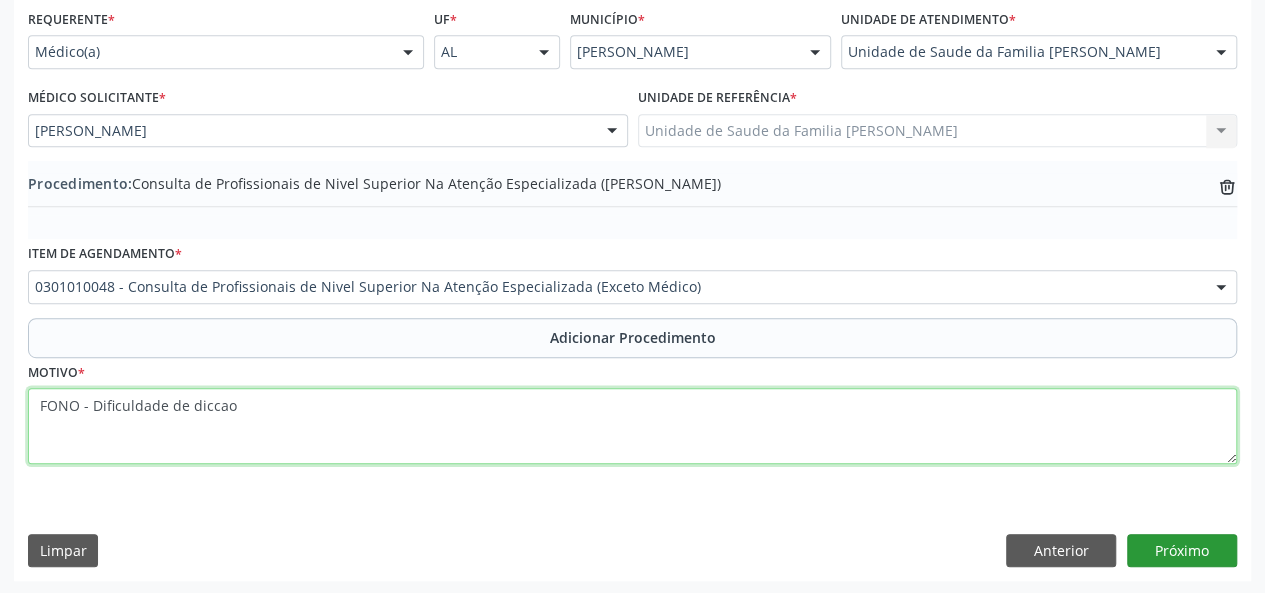 type on "FONO - Dificuldade de diccao" 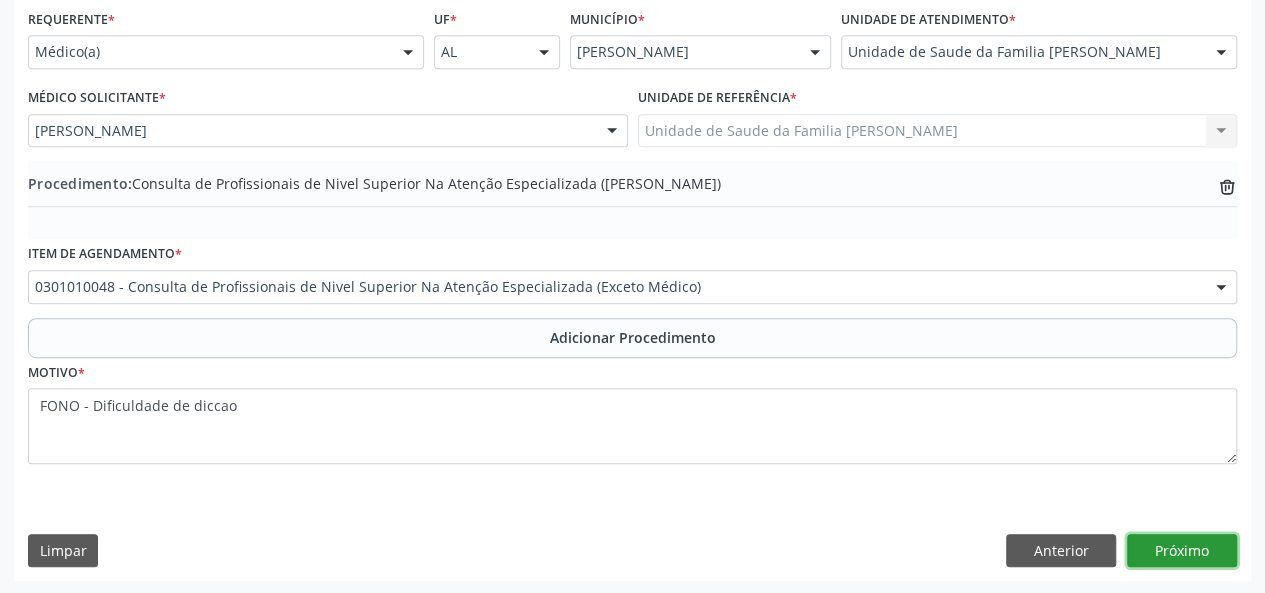 click on "Próximo" at bounding box center (1182, 551) 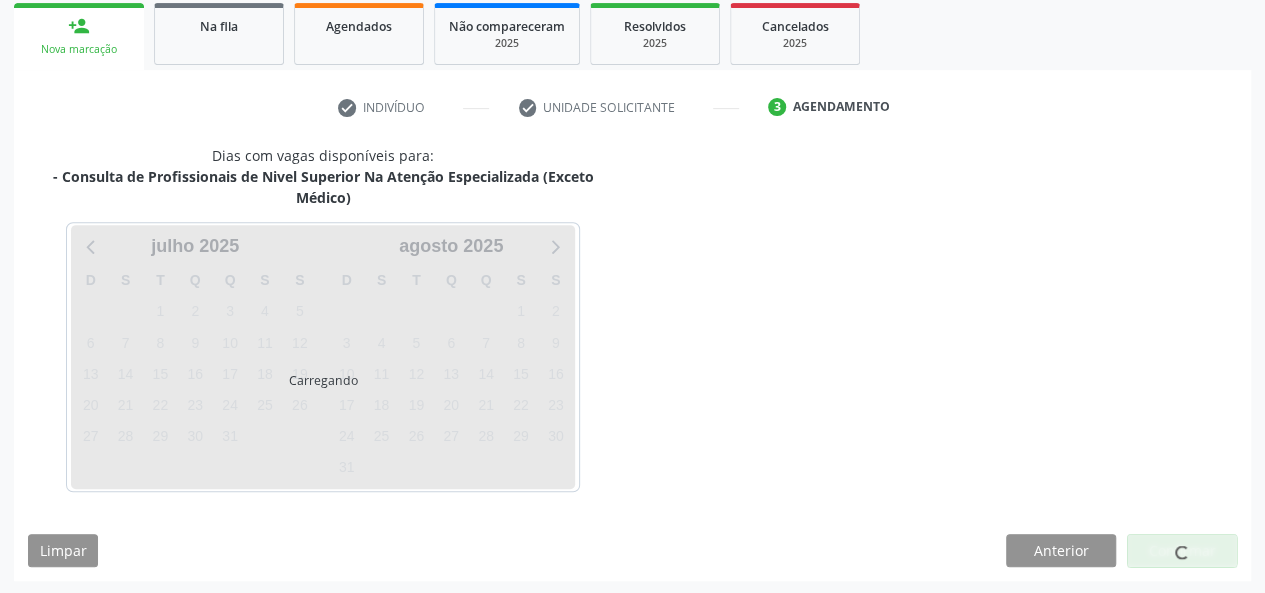 scroll, scrollTop: 382, scrollLeft: 0, axis: vertical 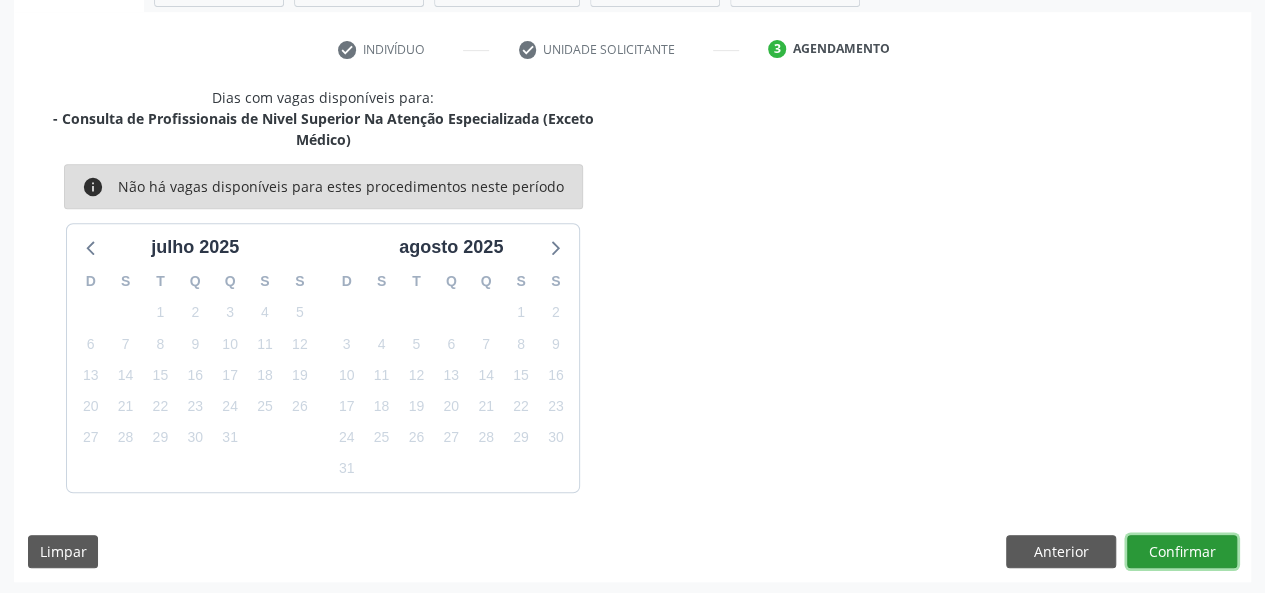 click on "Confirmar" at bounding box center [1182, 552] 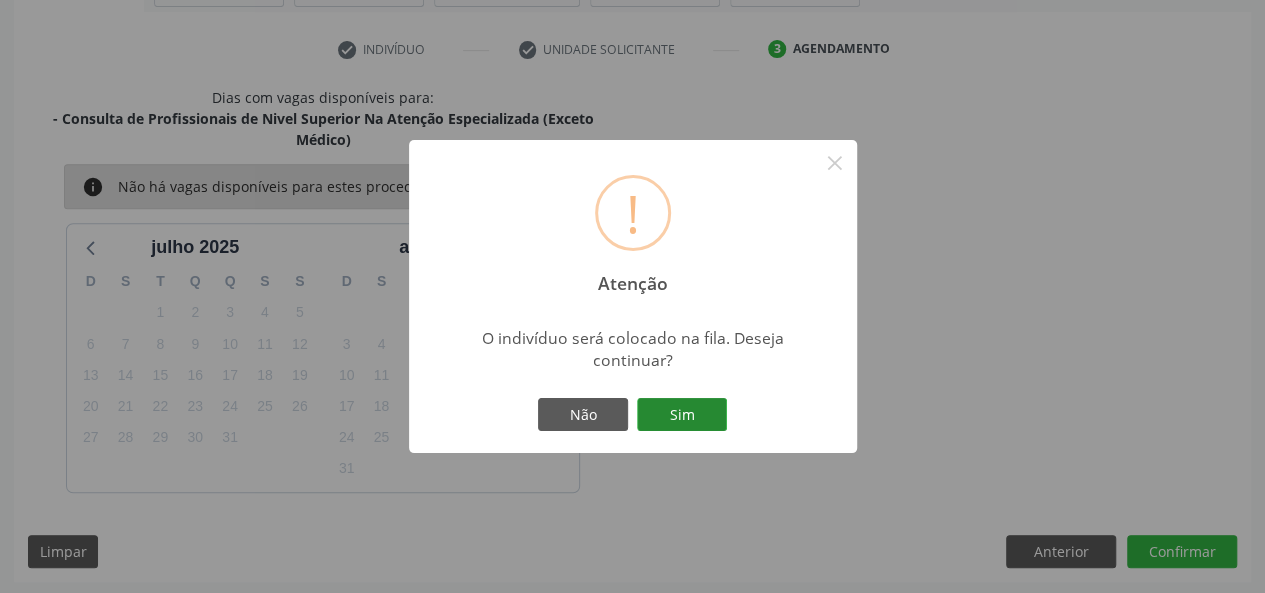 click on "Sim" at bounding box center [682, 415] 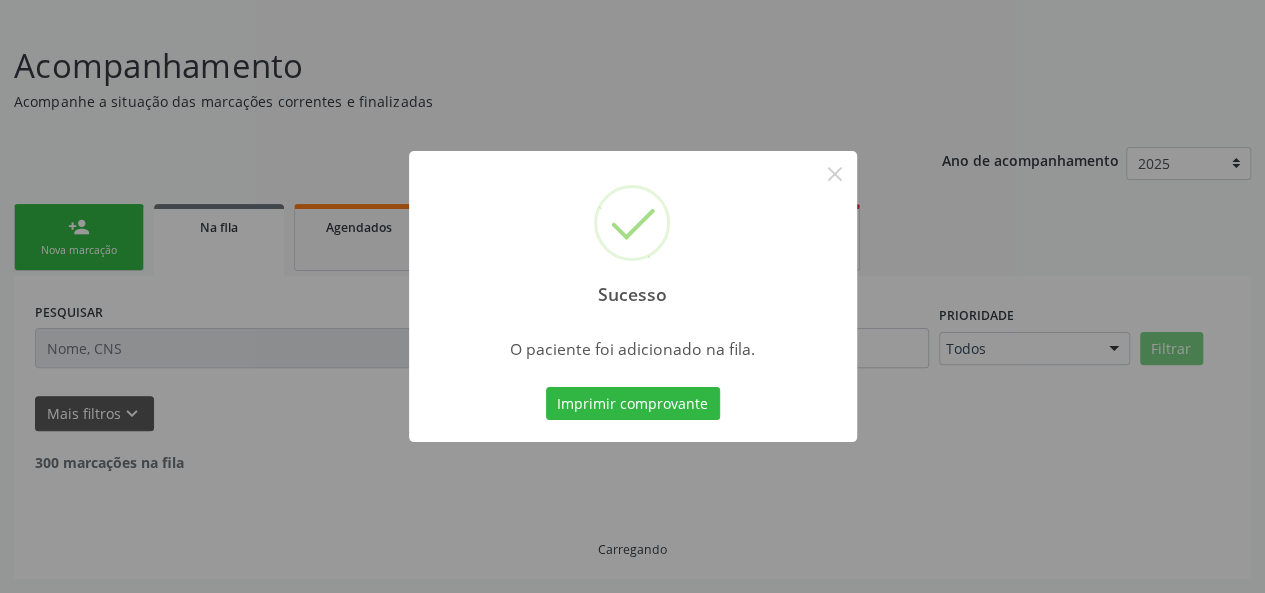 scroll, scrollTop: 100, scrollLeft: 0, axis: vertical 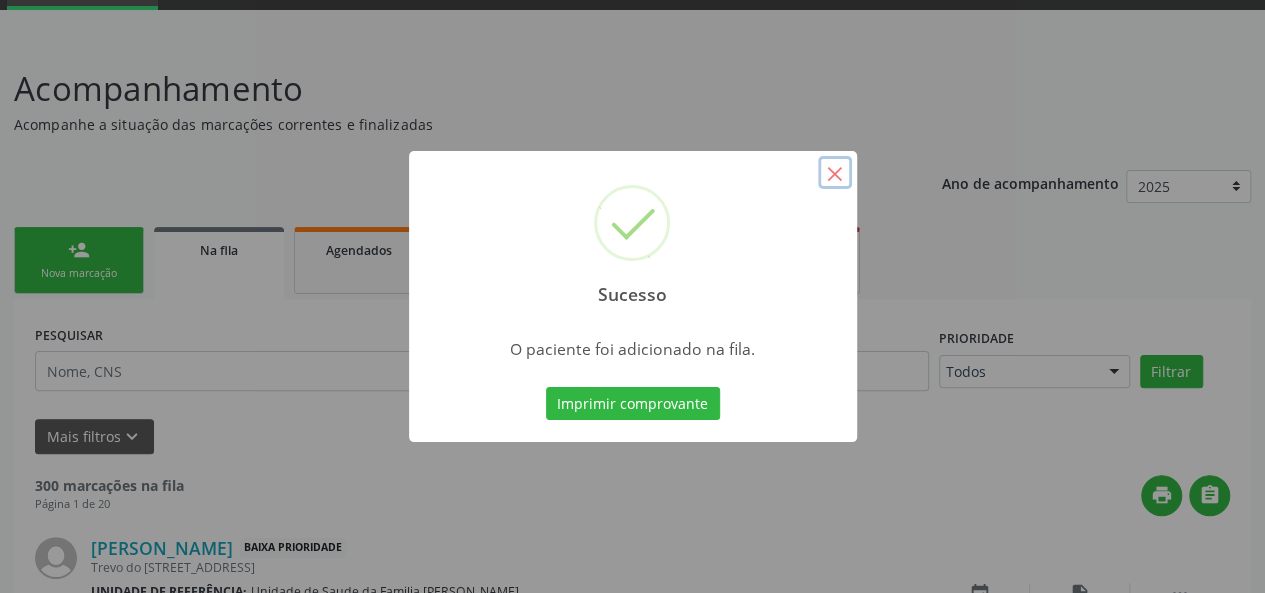 click on "×" at bounding box center [835, 173] 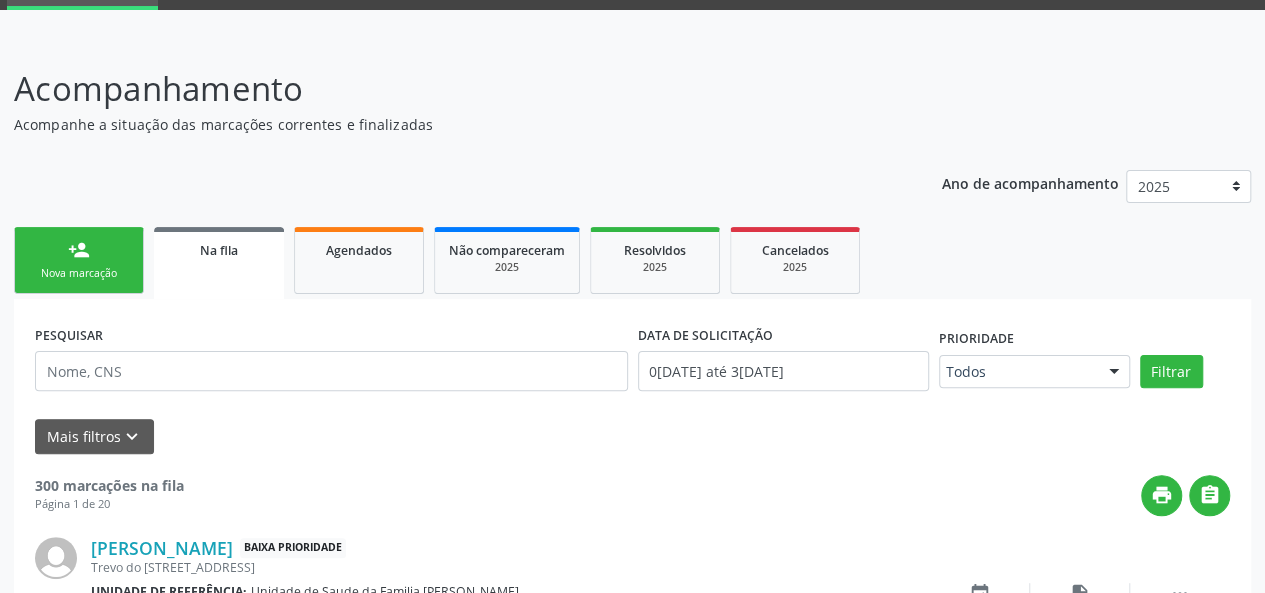 click on "person_add
Nova marcação" at bounding box center (79, 260) 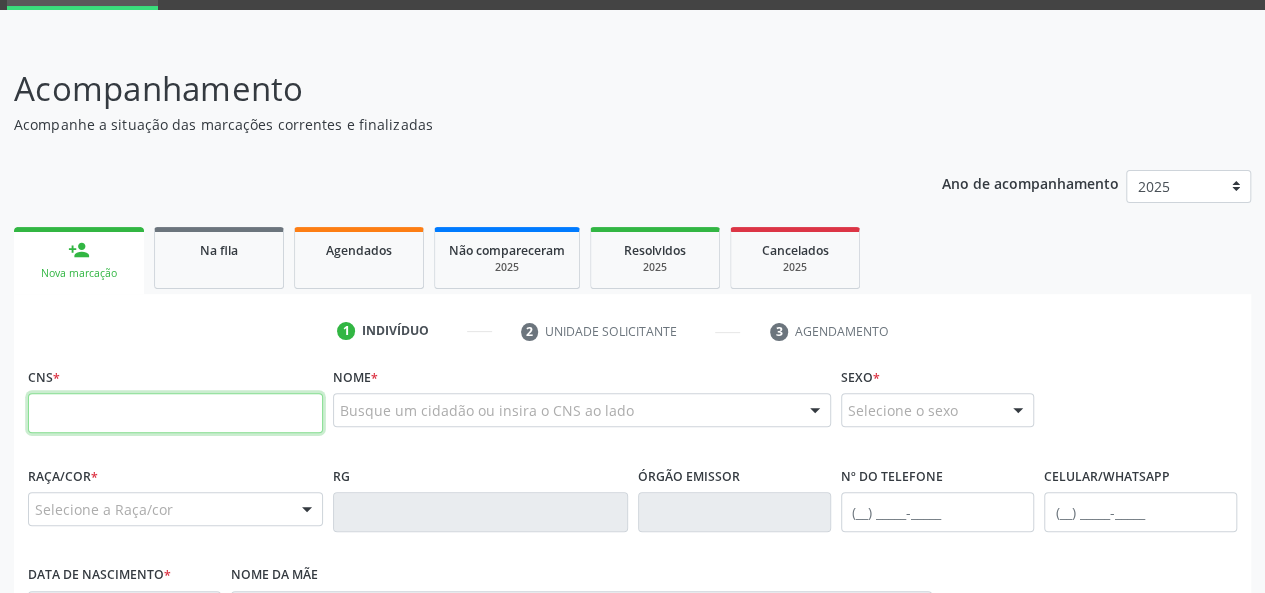 paste on "708 4062 7730 7564" 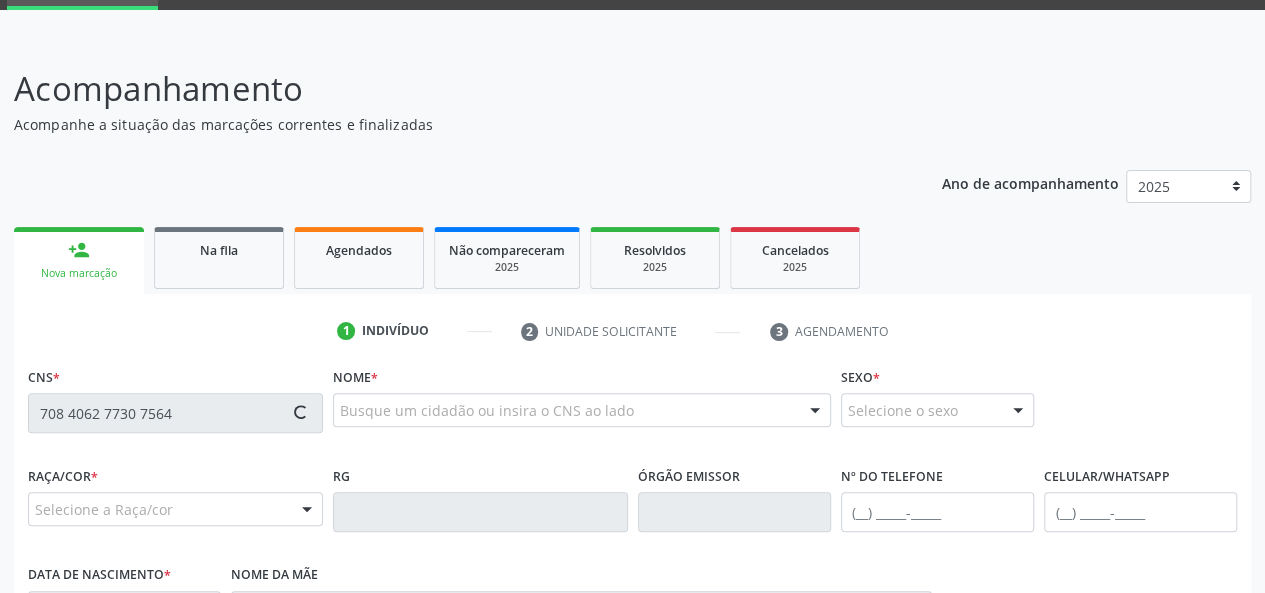 type on "708 4062 7730 7564" 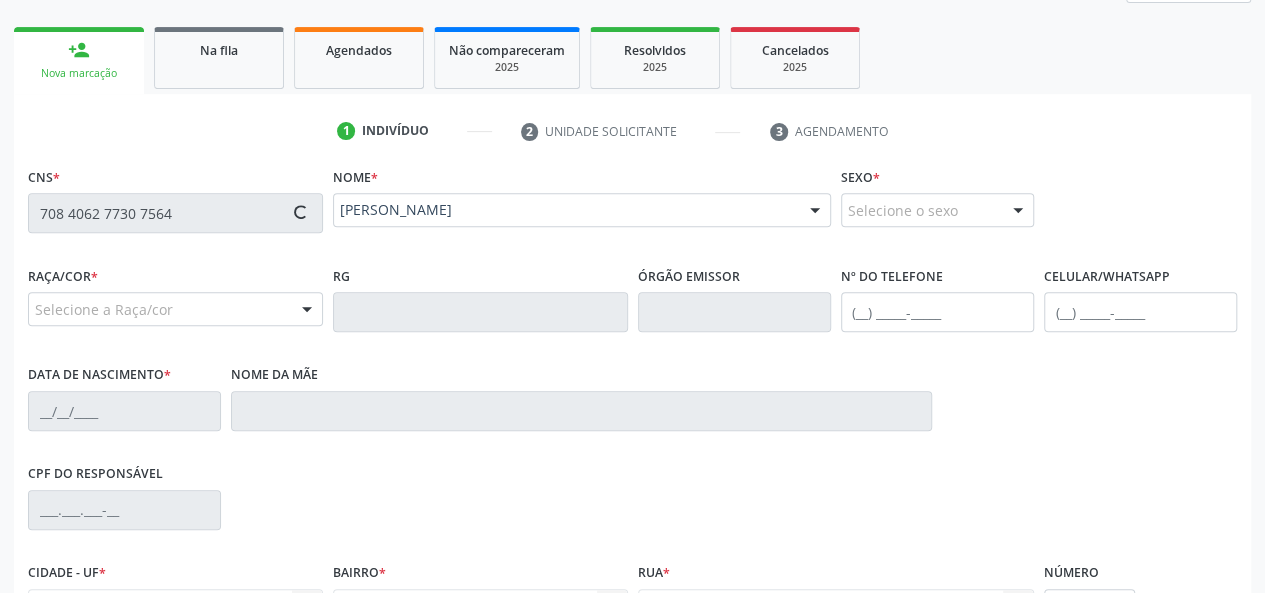 scroll, scrollTop: 500, scrollLeft: 0, axis: vertical 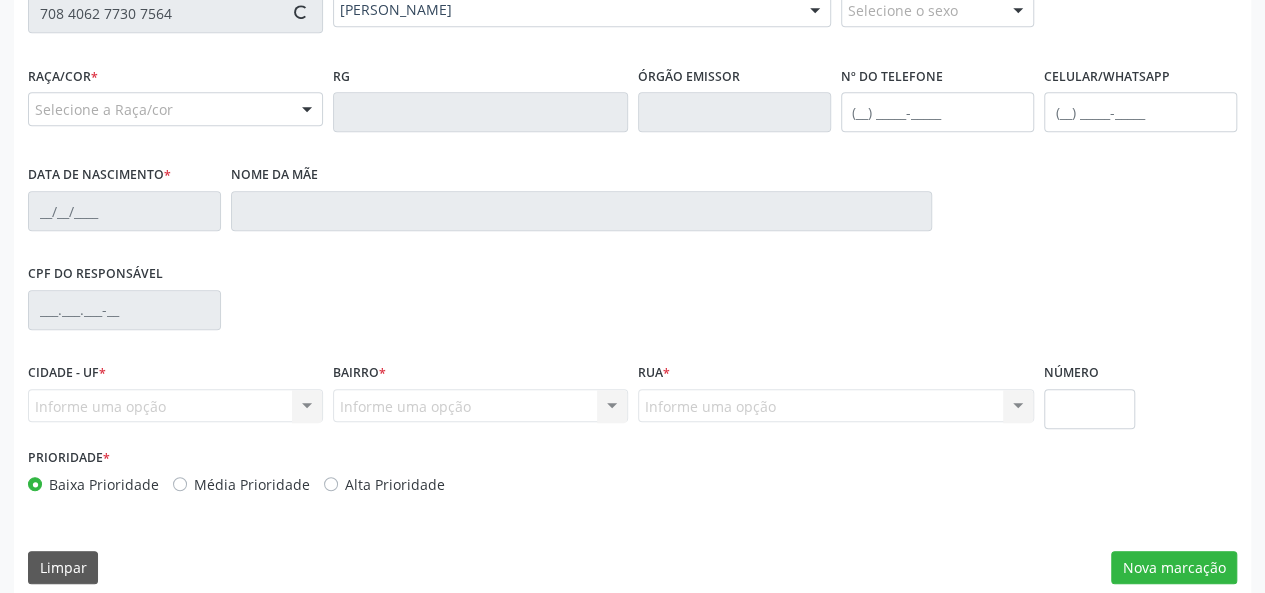 type on "[PHONE_NUMBER]" 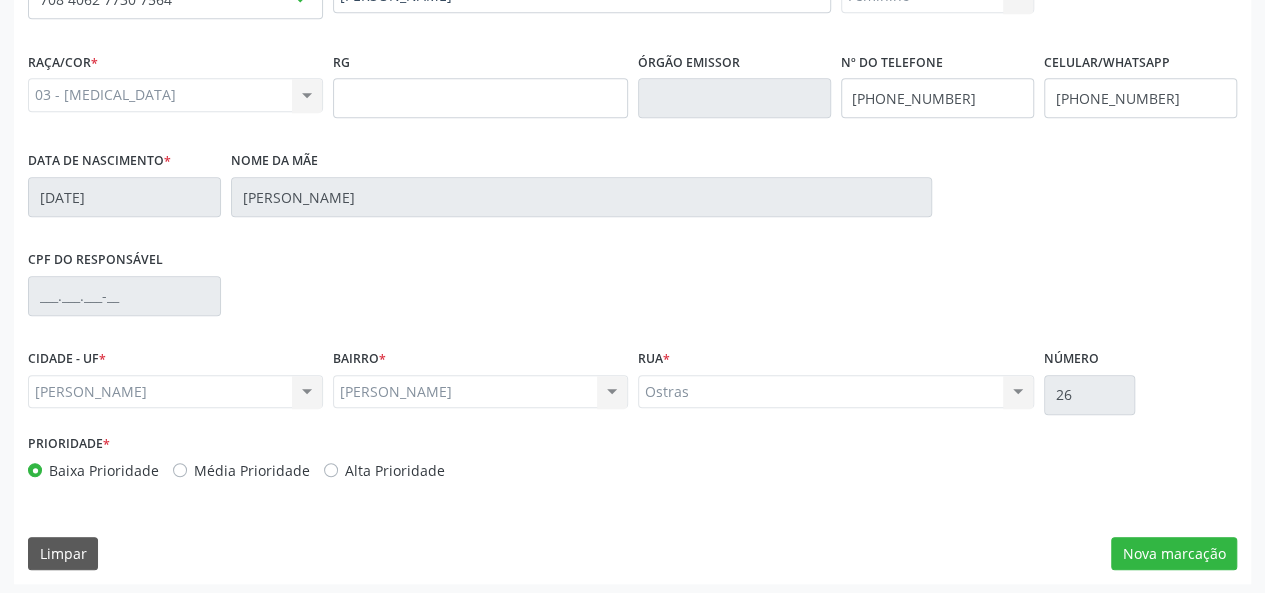 scroll, scrollTop: 518, scrollLeft: 0, axis: vertical 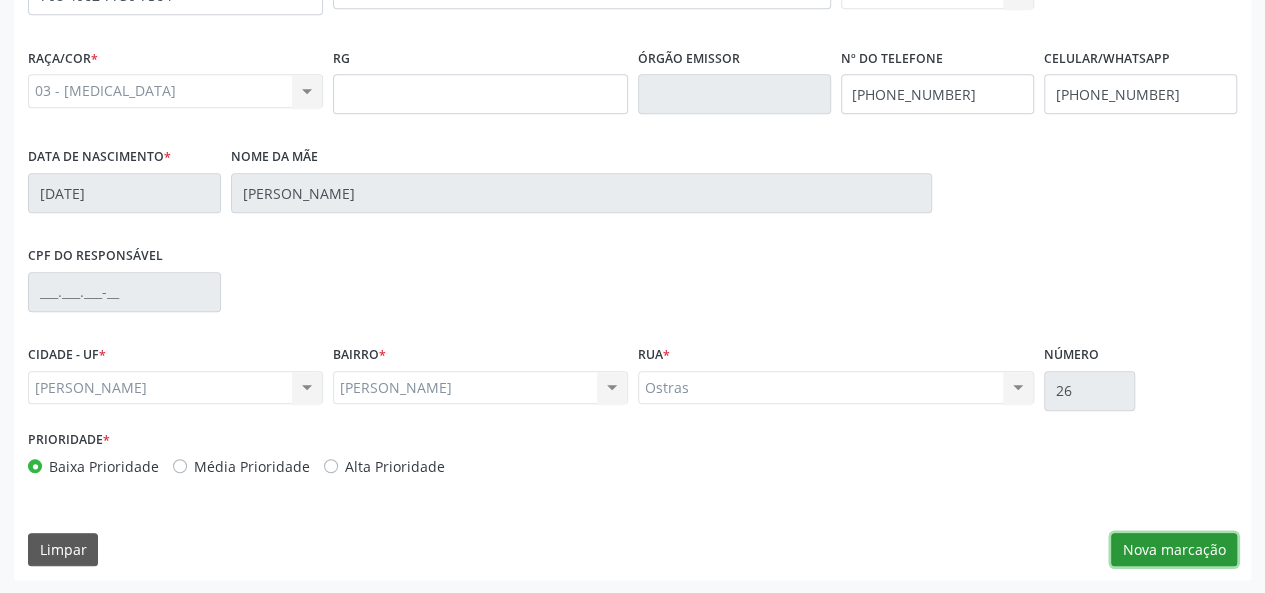 click on "Nova marcação" at bounding box center (1174, 550) 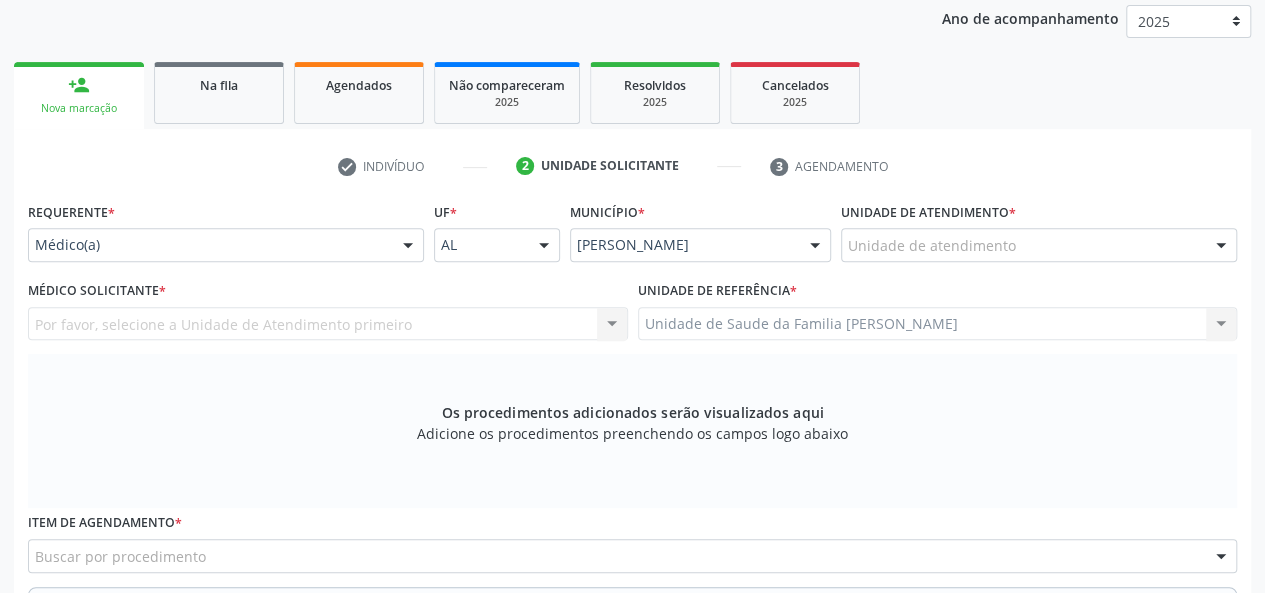 scroll, scrollTop: 218, scrollLeft: 0, axis: vertical 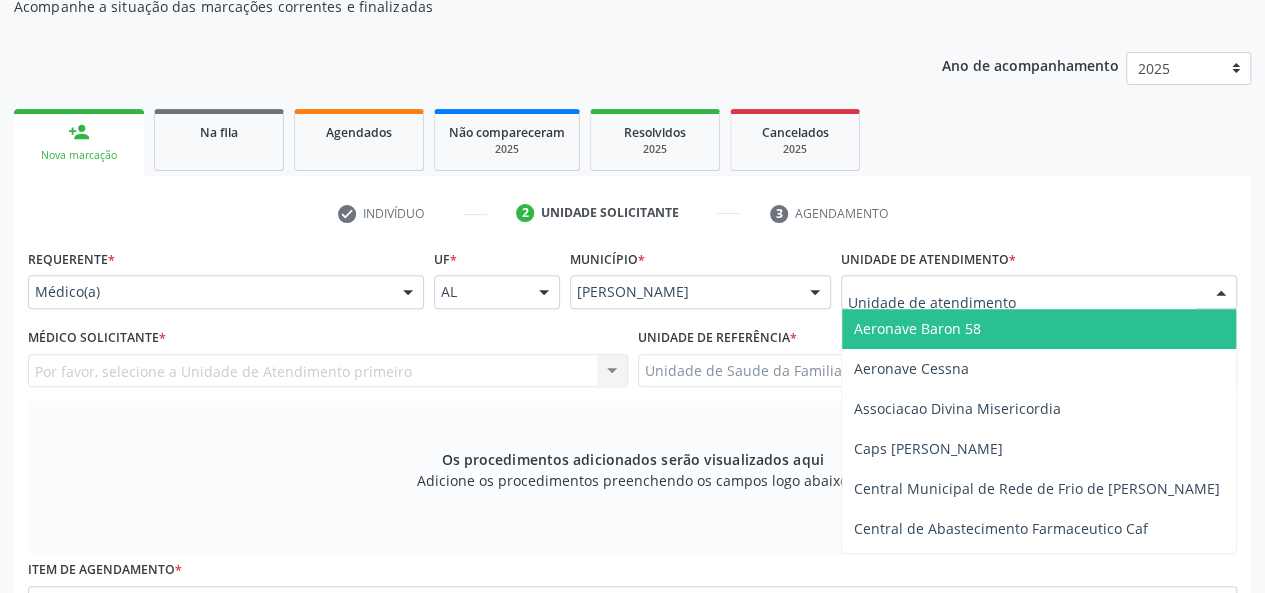 click at bounding box center (1039, 292) 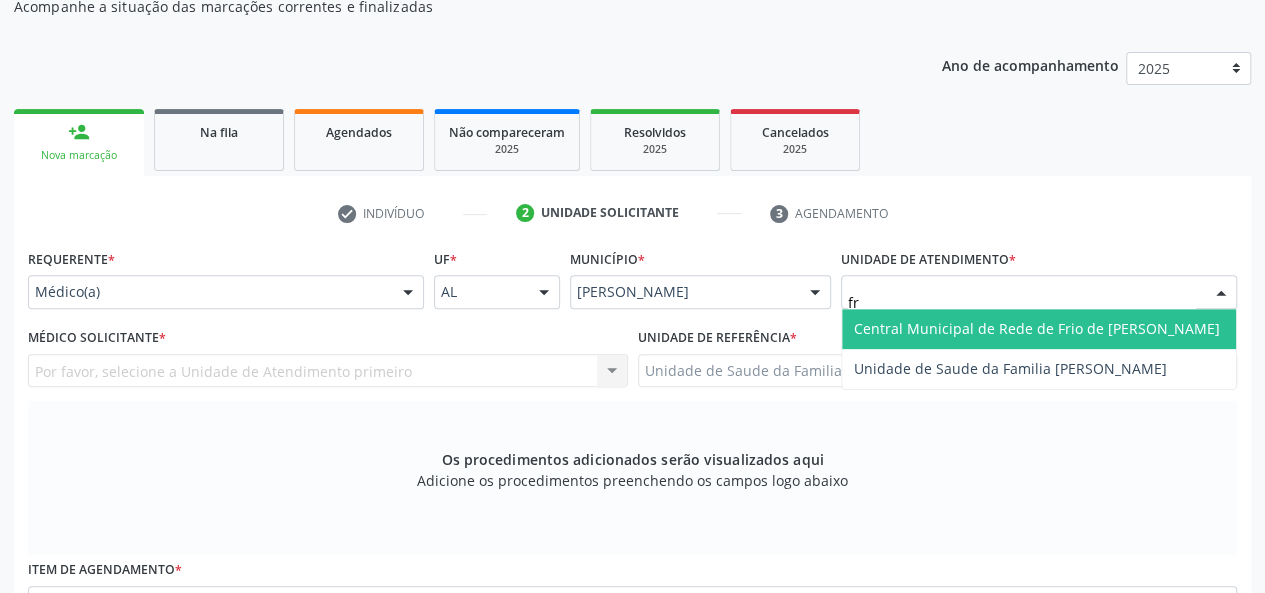 type on "fra" 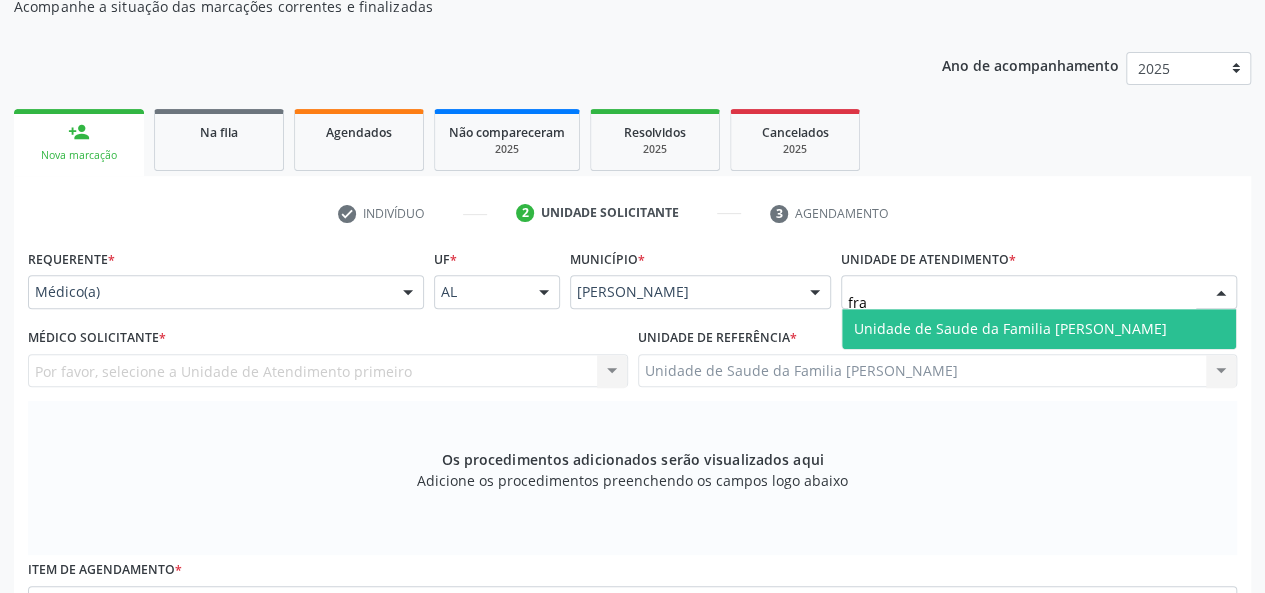 click on "Unidade de Saude da Familia [PERSON_NAME]" at bounding box center [1010, 328] 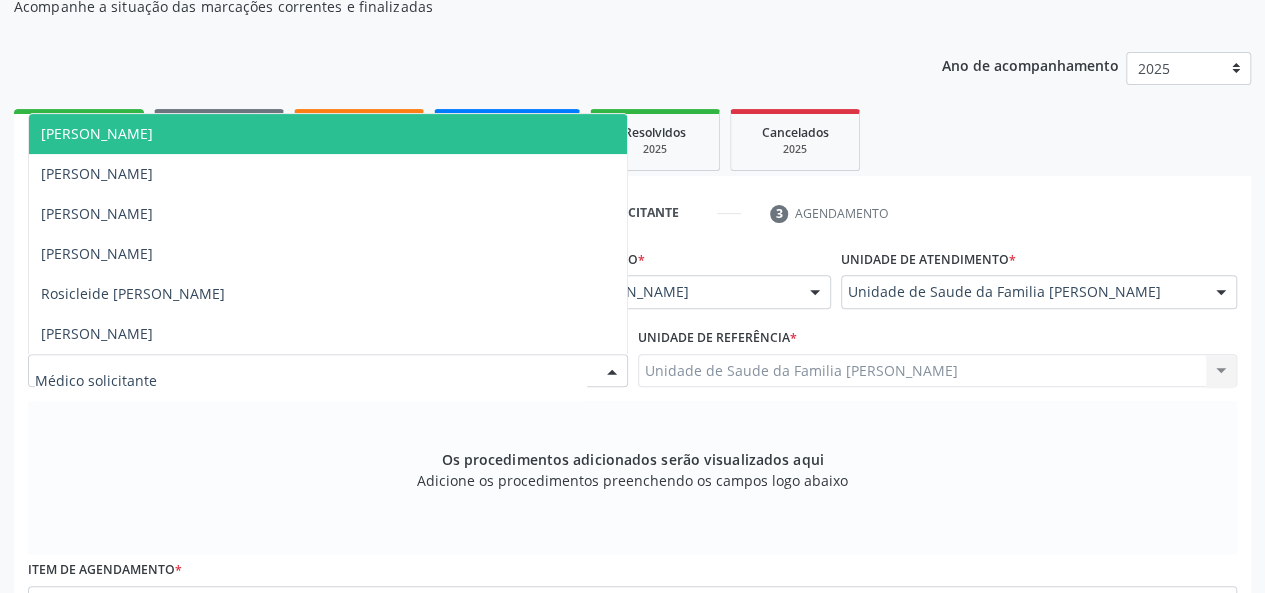 click on "[PERSON_NAME]" at bounding box center (97, 133) 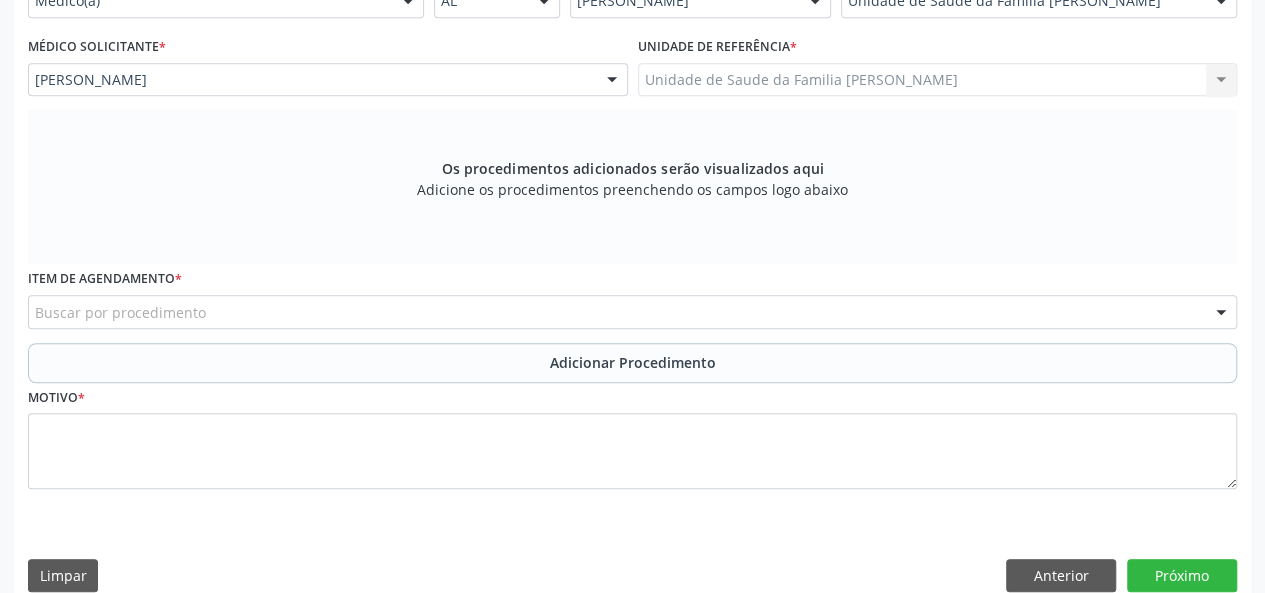 scroll, scrollTop: 518, scrollLeft: 0, axis: vertical 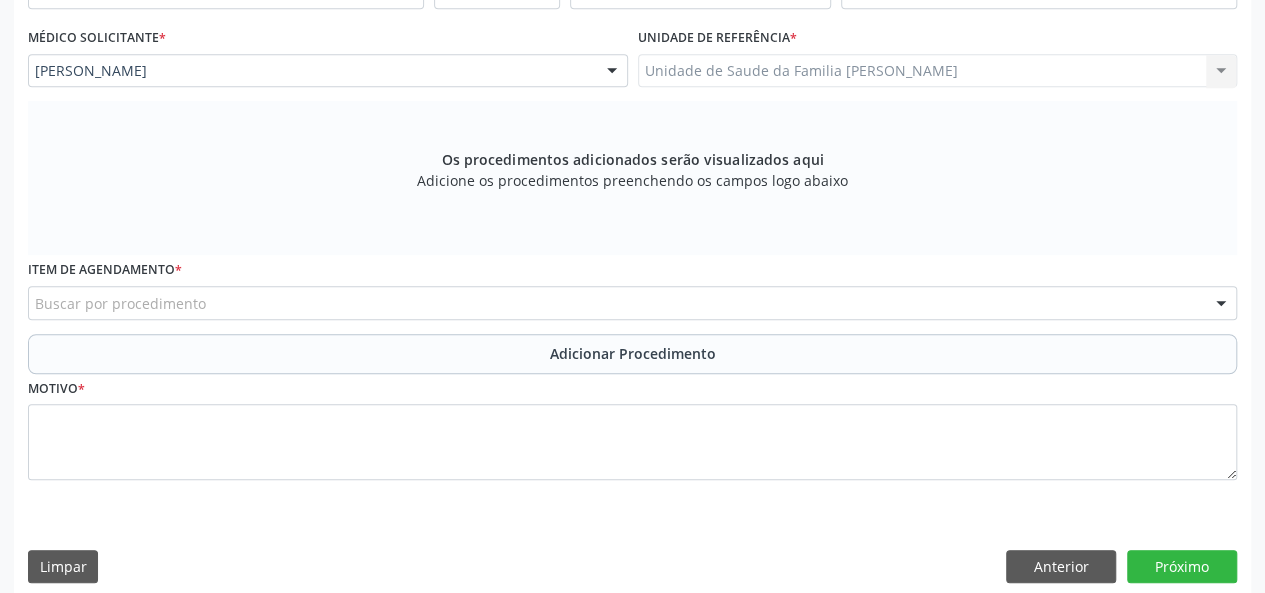 click on "Buscar por procedimento" at bounding box center [632, 303] 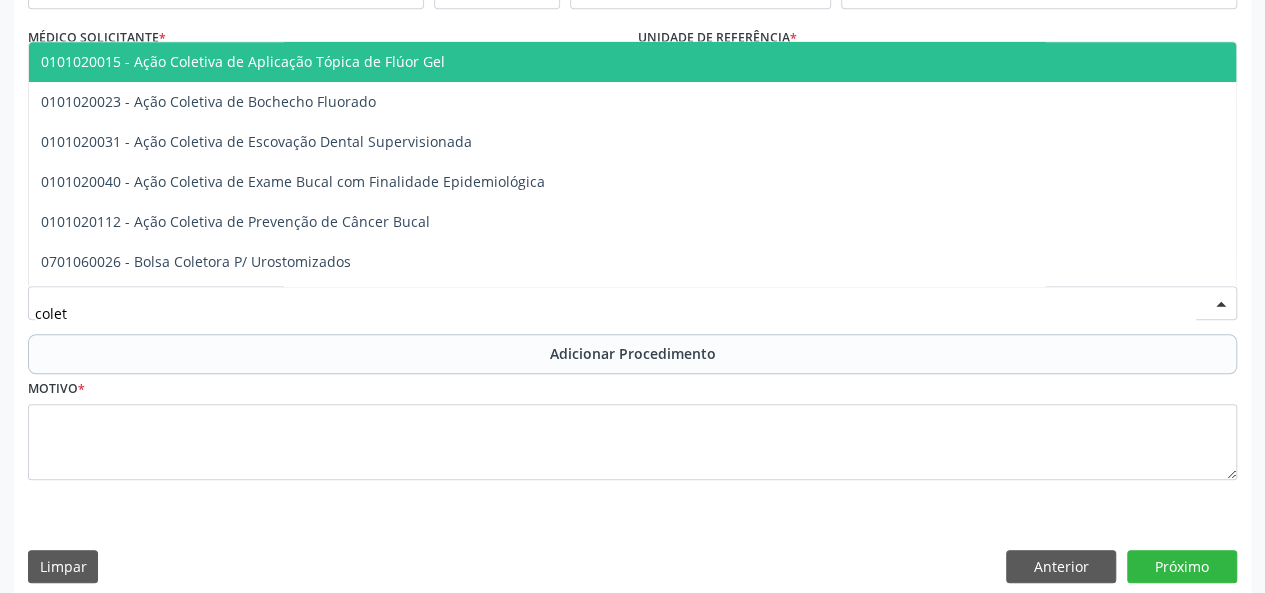 type on "coleta" 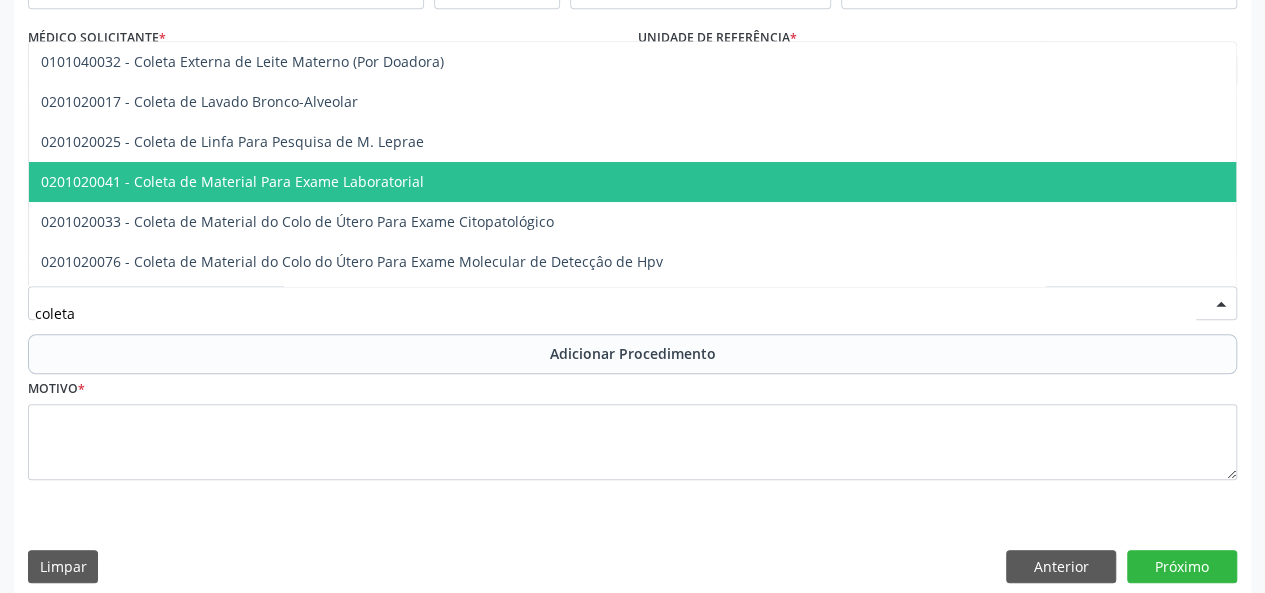 click on "0201020041 - Coleta de Material Para Exame Laboratorial" at bounding box center [232, 181] 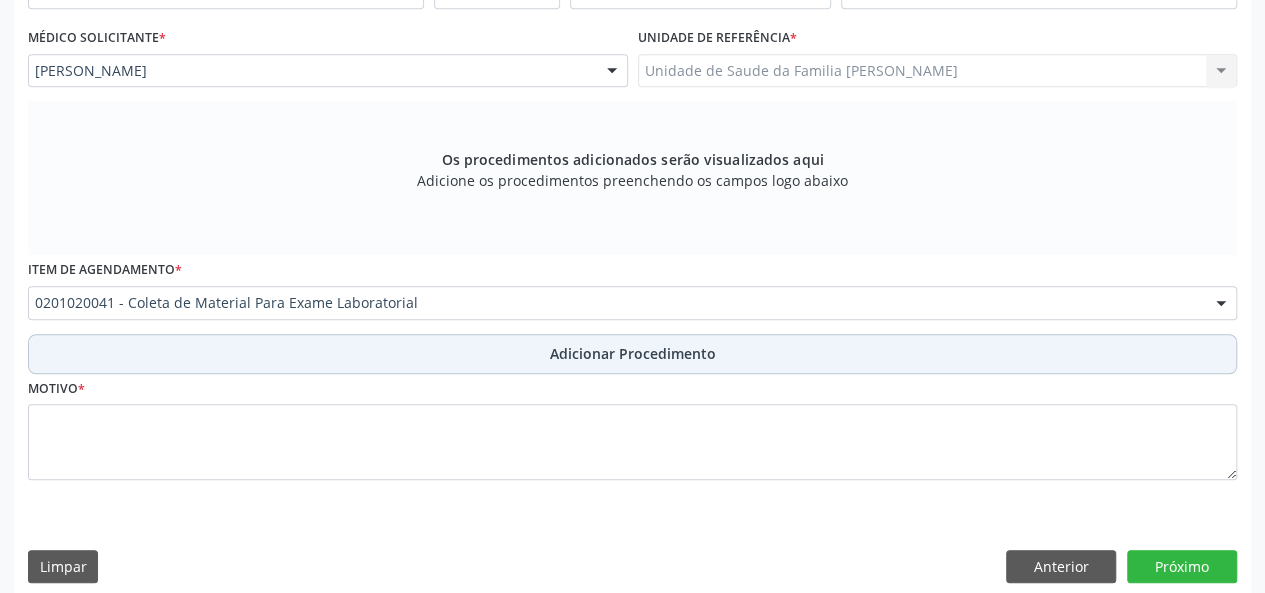 click on "Adicionar Procedimento" at bounding box center (633, 353) 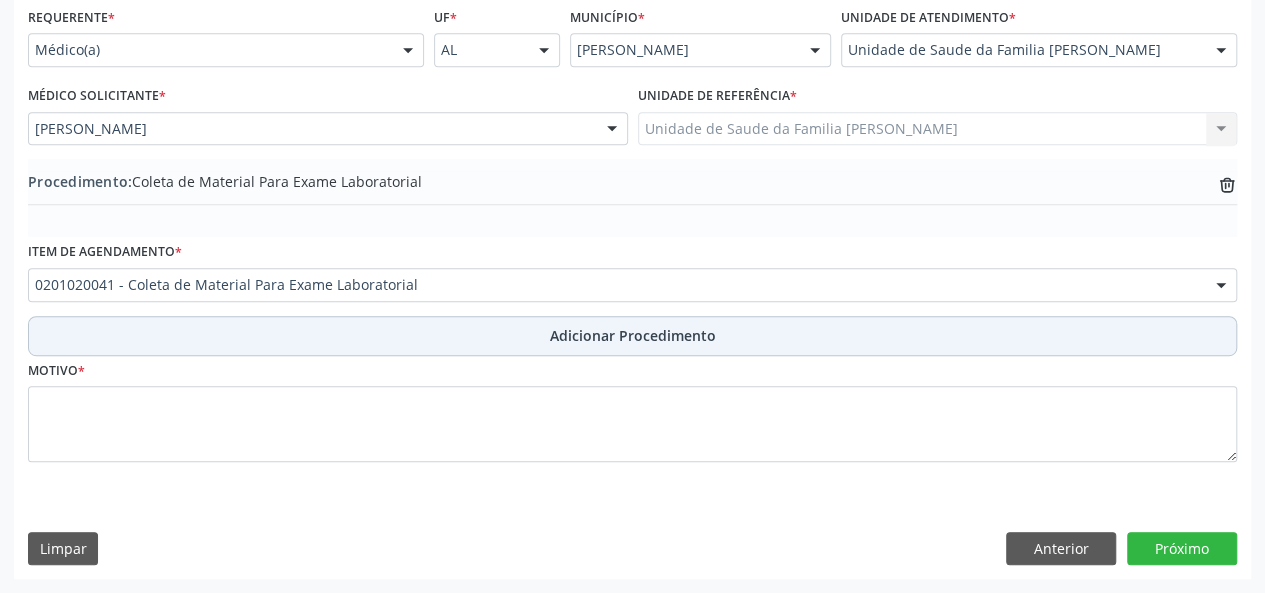 scroll, scrollTop: 458, scrollLeft: 0, axis: vertical 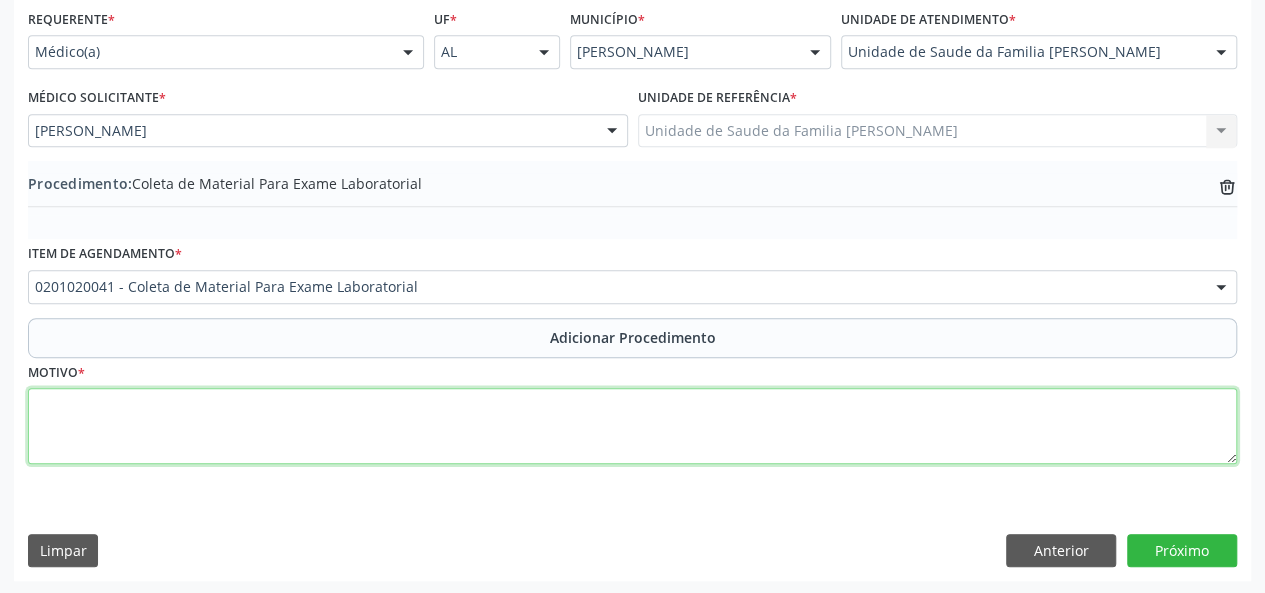 click at bounding box center [632, 426] 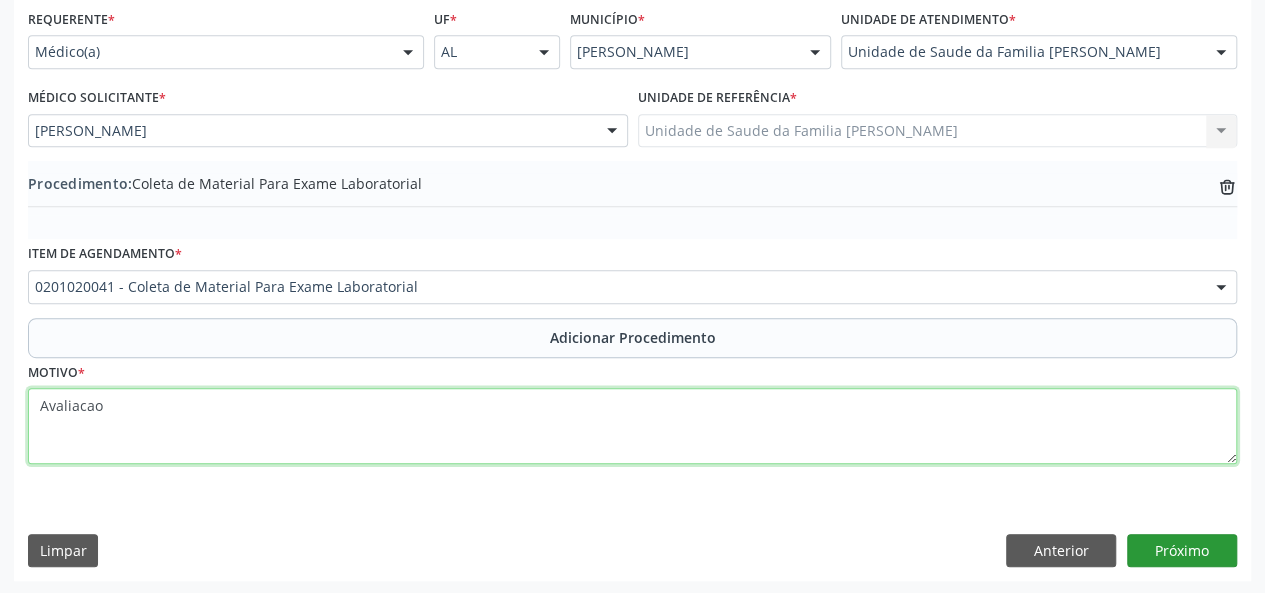 type on "Avaliacao" 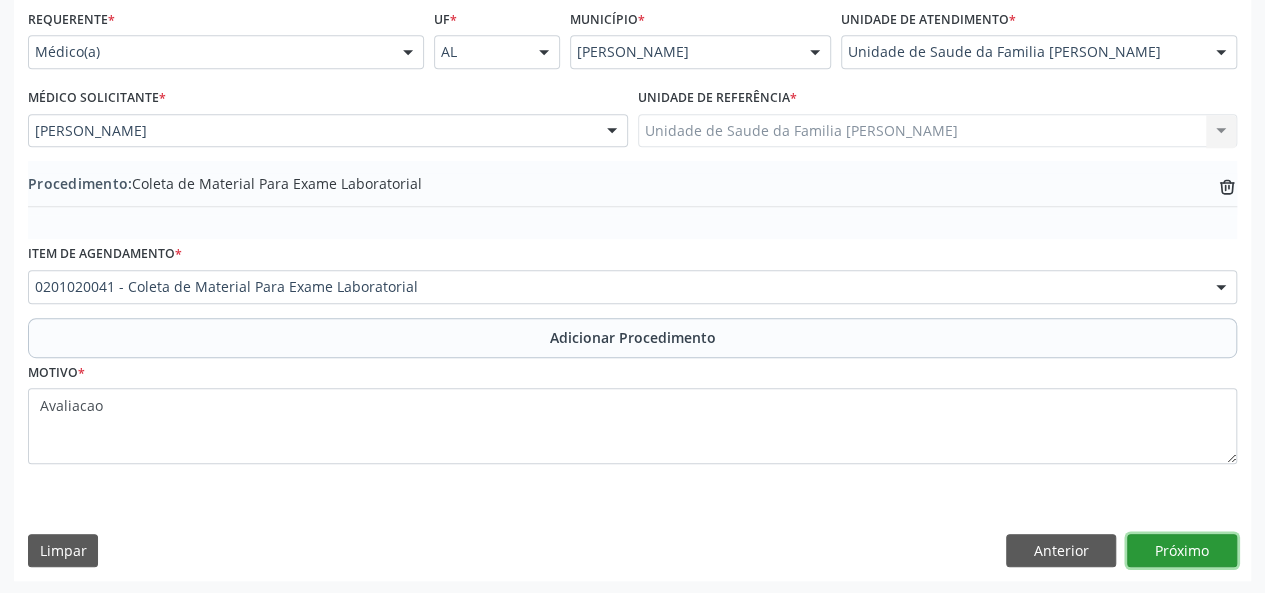 click on "Próximo" at bounding box center [1182, 551] 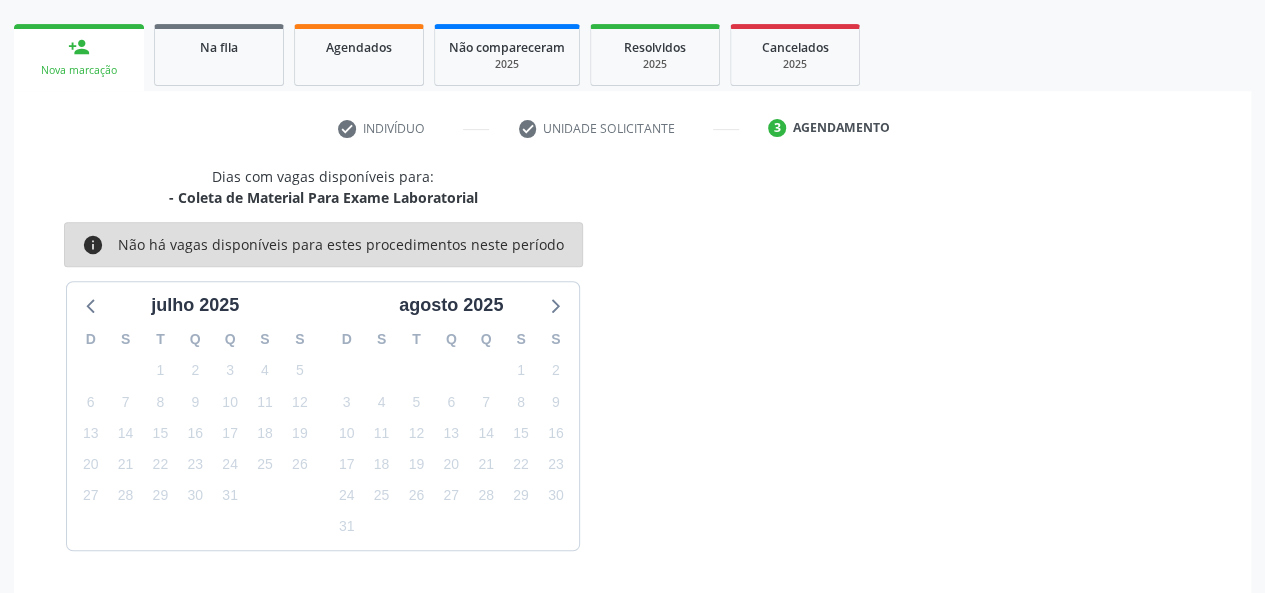 scroll, scrollTop: 362, scrollLeft: 0, axis: vertical 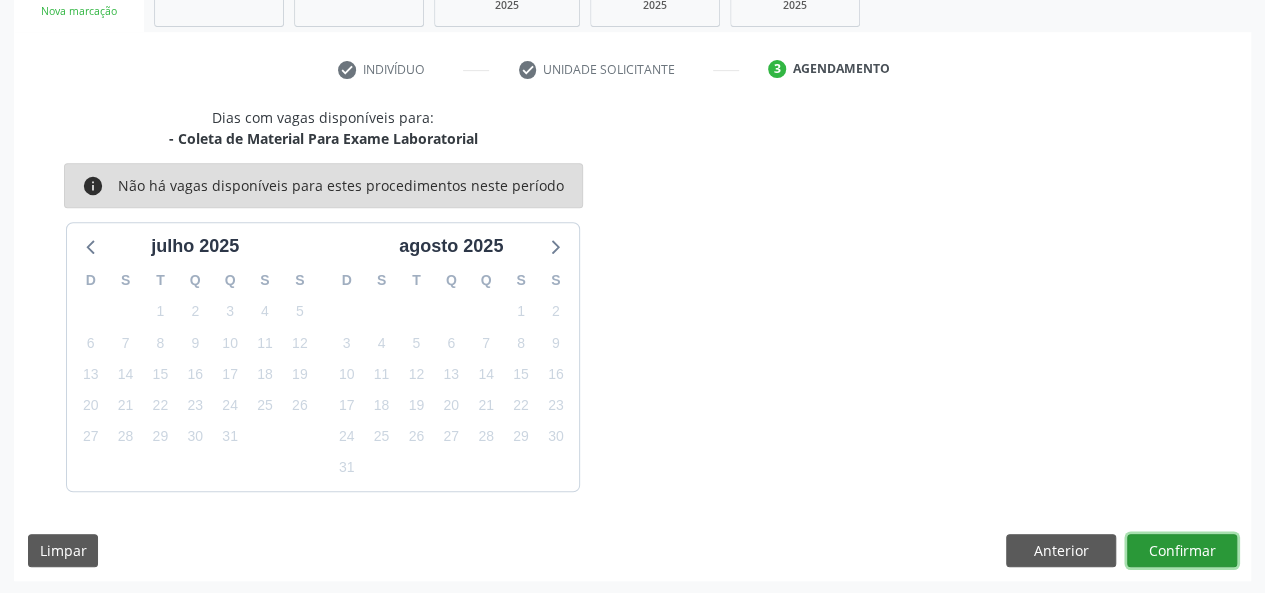 click on "Confirmar" at bounding box center [1182, 551] 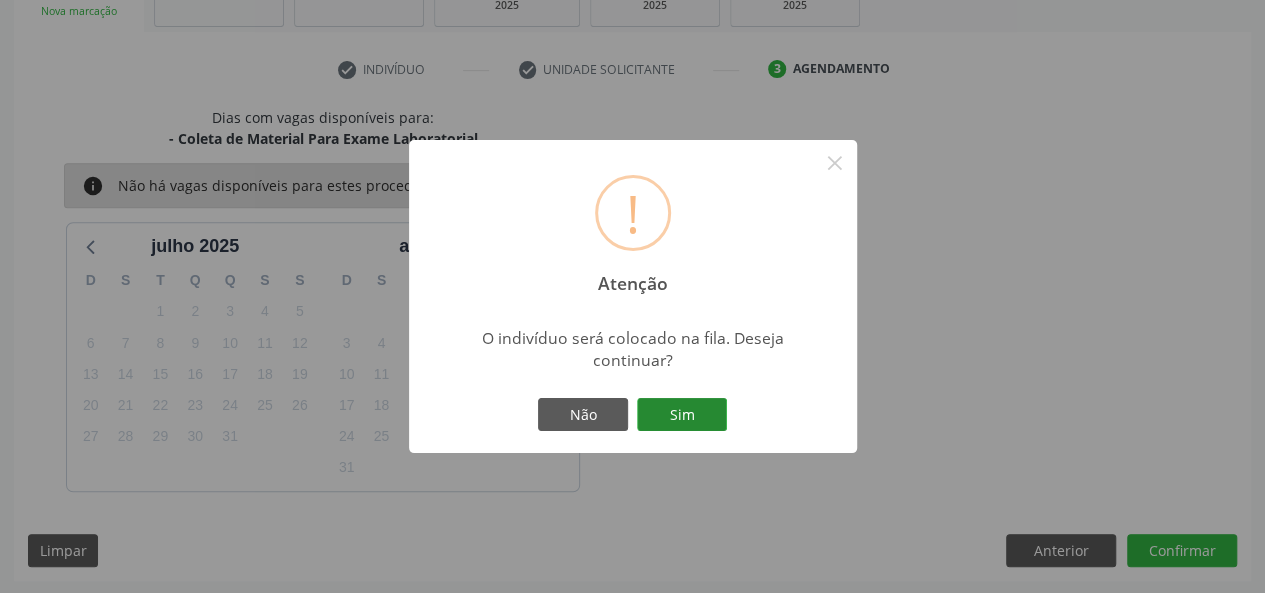 click on "Sim" at bounding box center [682, 415] 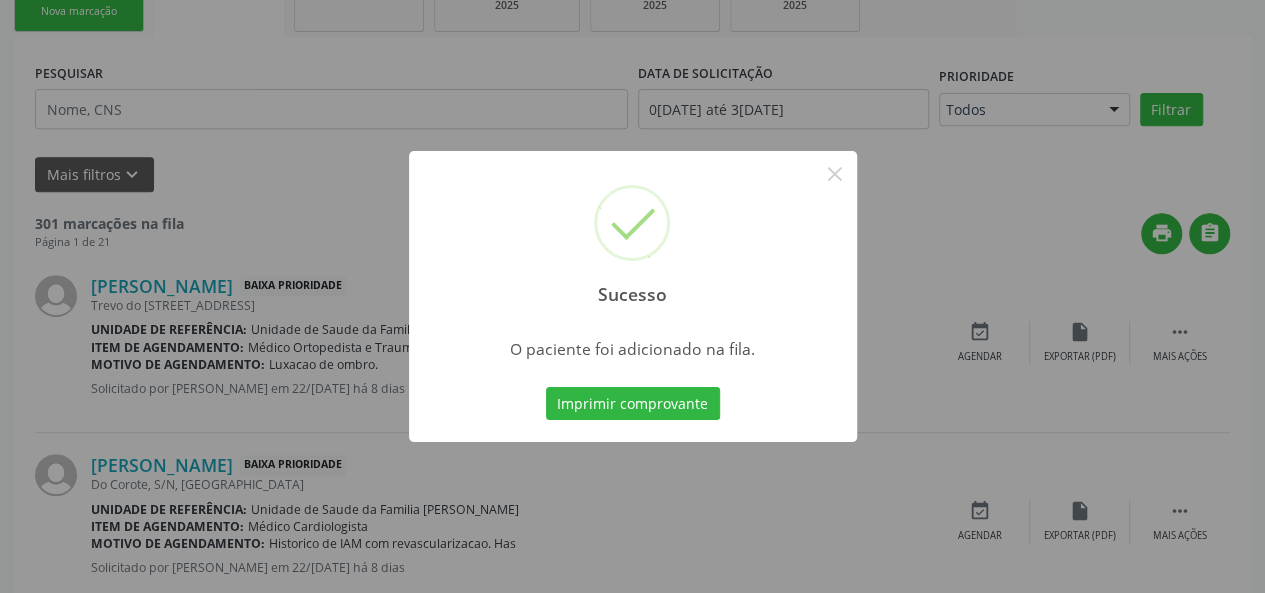 scroll, scrollTop: 100, scrollLeft: 0, axis: vertical 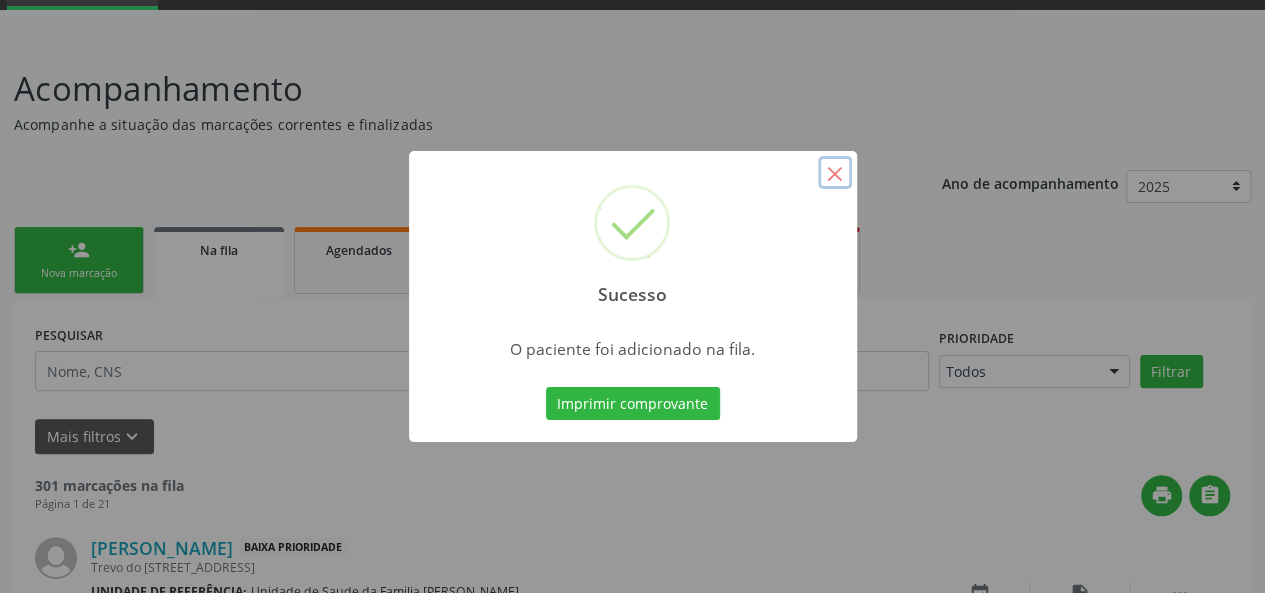 click on "×" at bounding box center (835, 173) 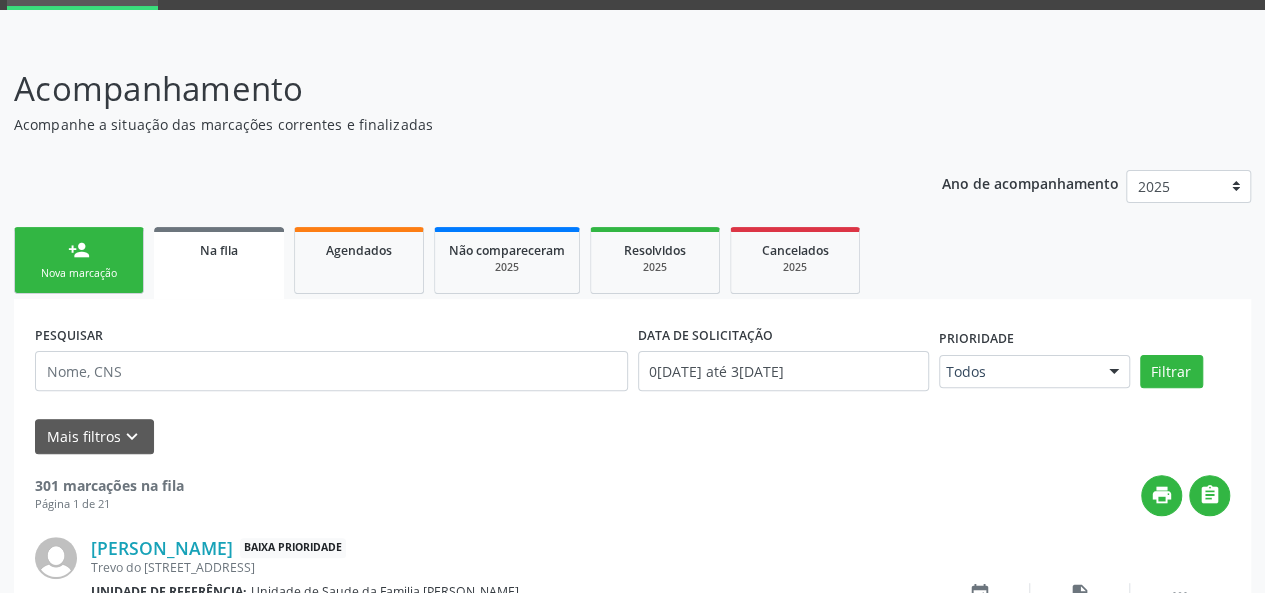 click on "person_add
Nova marcação" at bounding box center (79, 260) 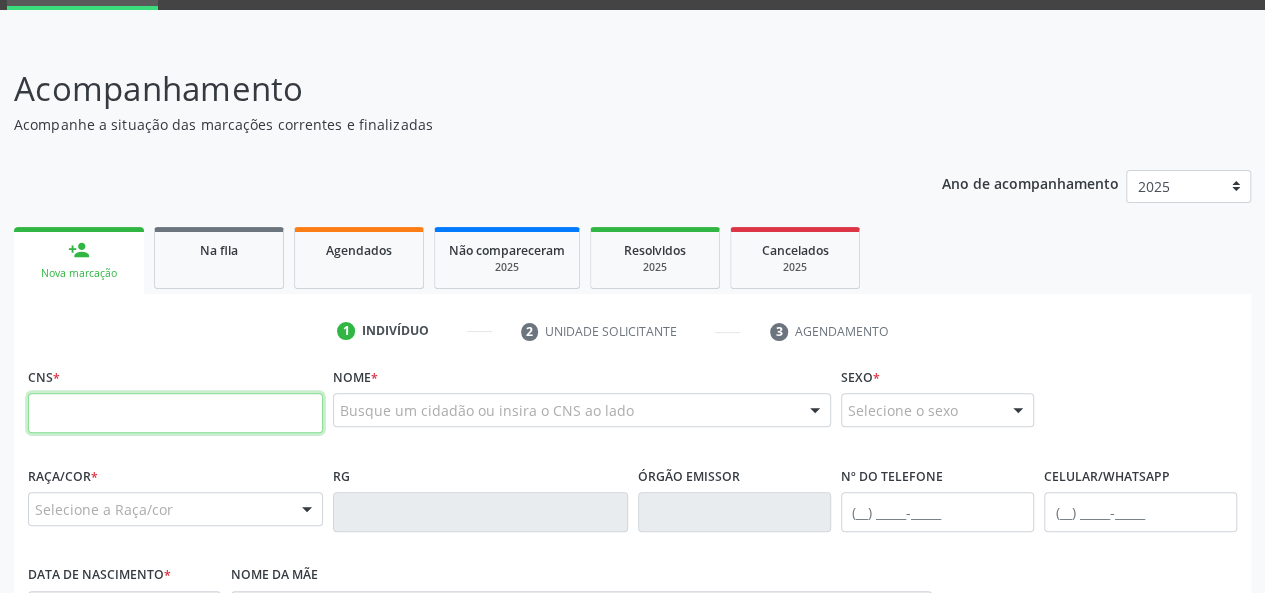 paste on "708 4062 7730 7564" 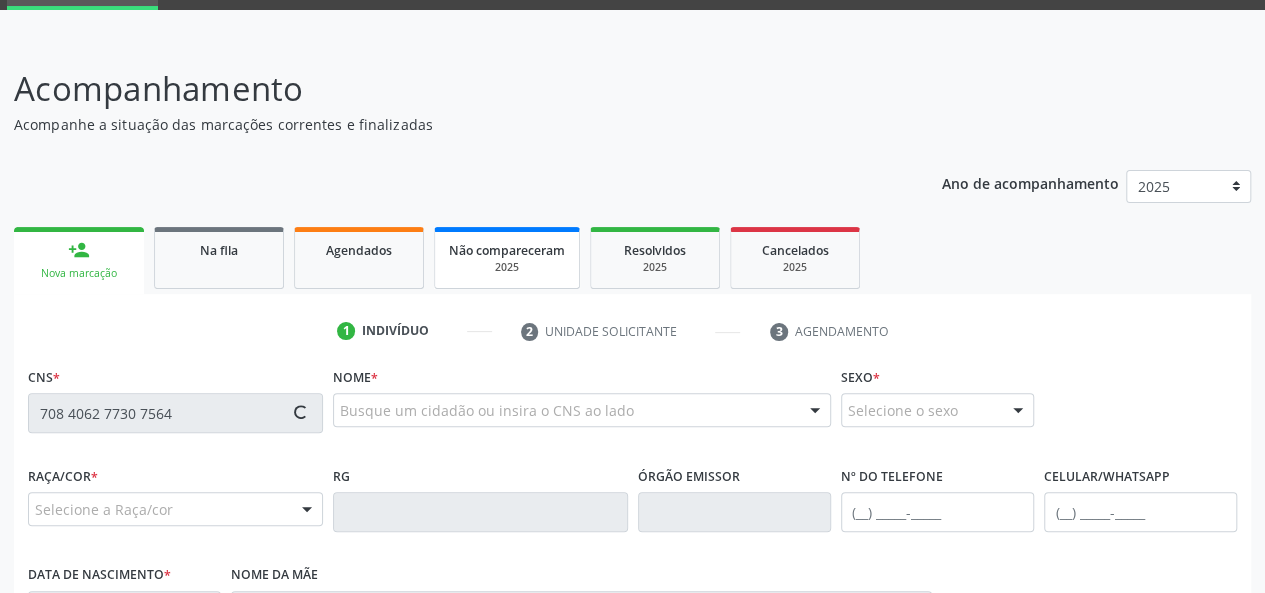type on "708 4062 7730 7564" 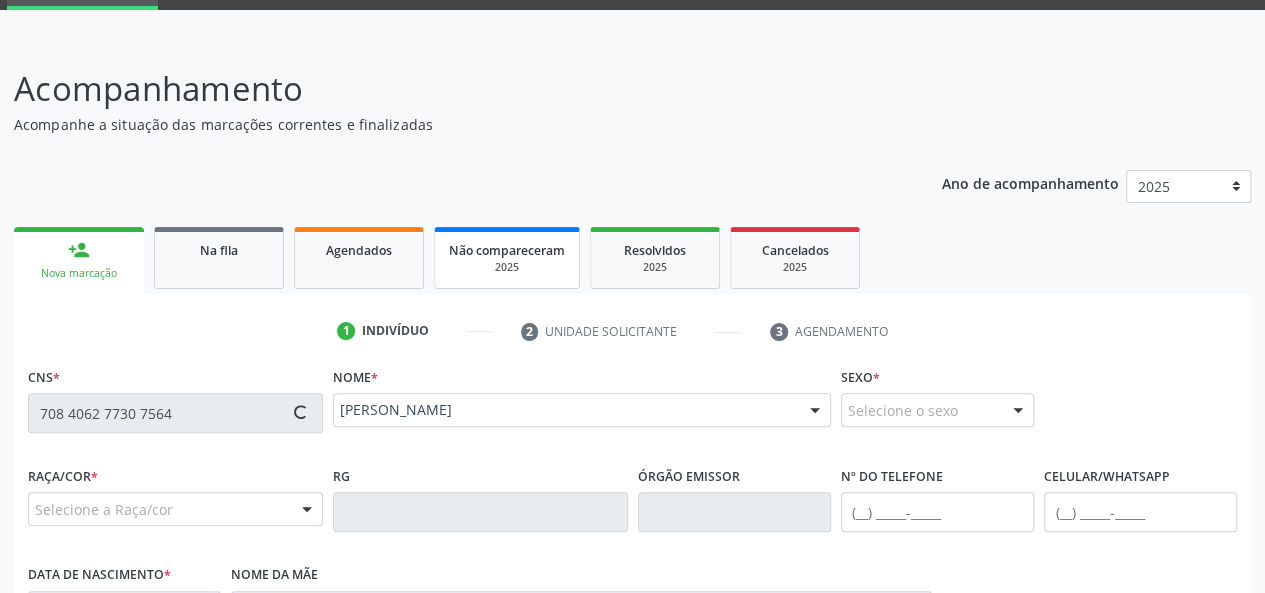 type on "[PHONE_NUMBER]" 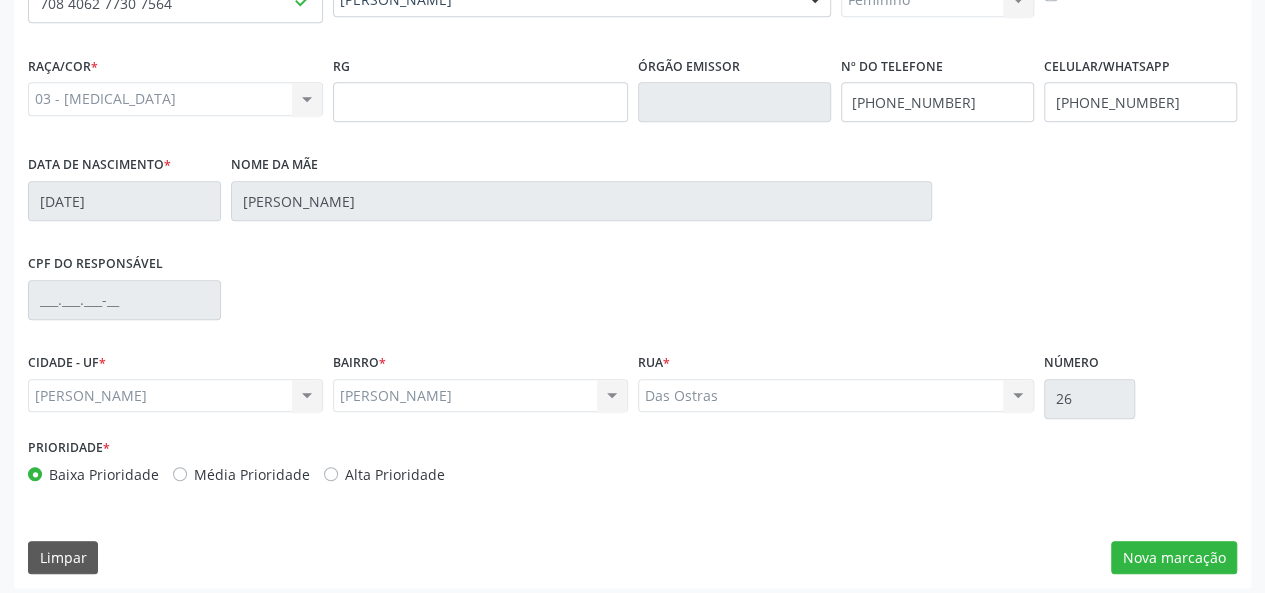 scroll, scrollTop: 518, scrollLeft: 0, axis: vertical 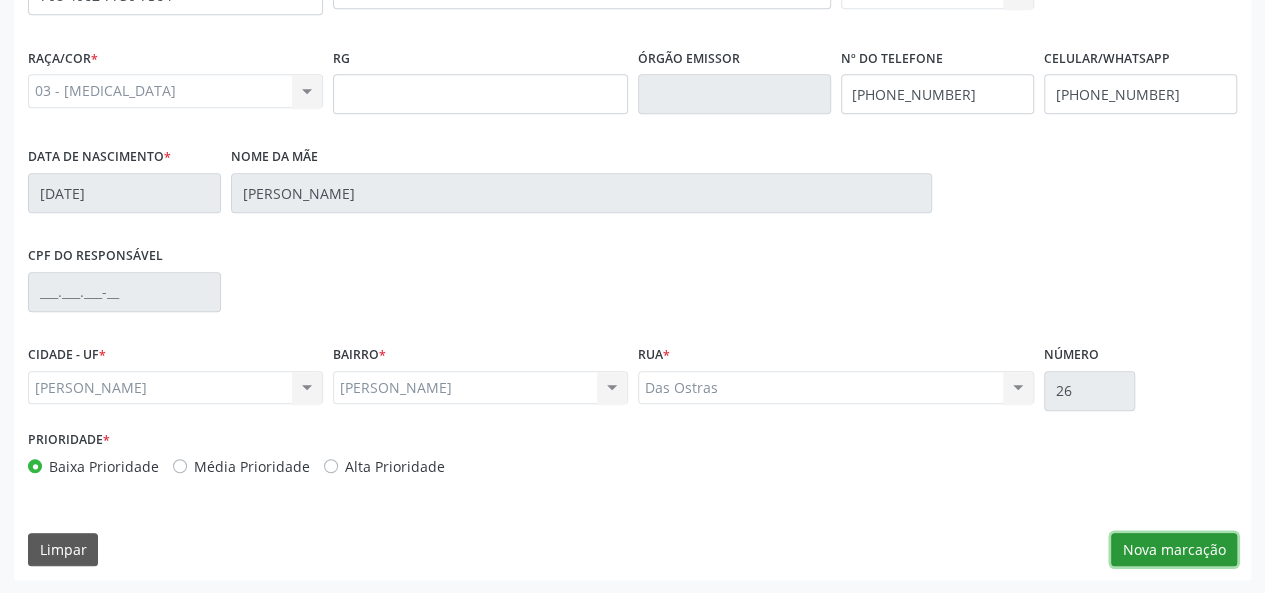 click on "Nova marcação" at bounding box center [1174, 550] 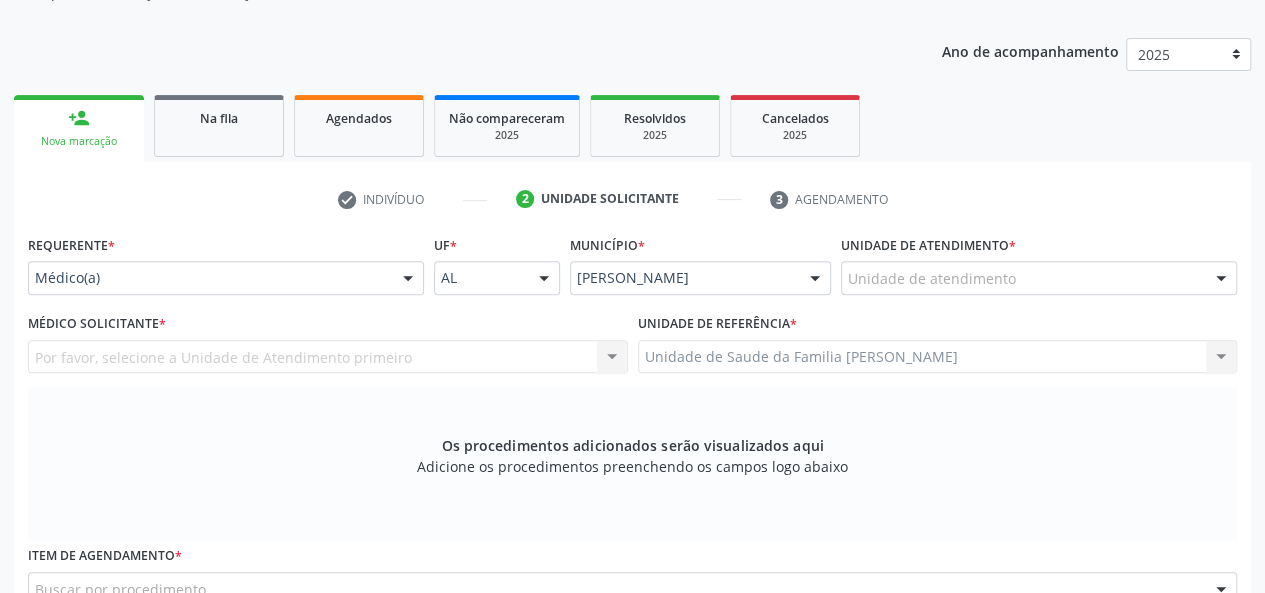 scroll, scrollTop: 218, scrollLeft: 0, axis: vertical 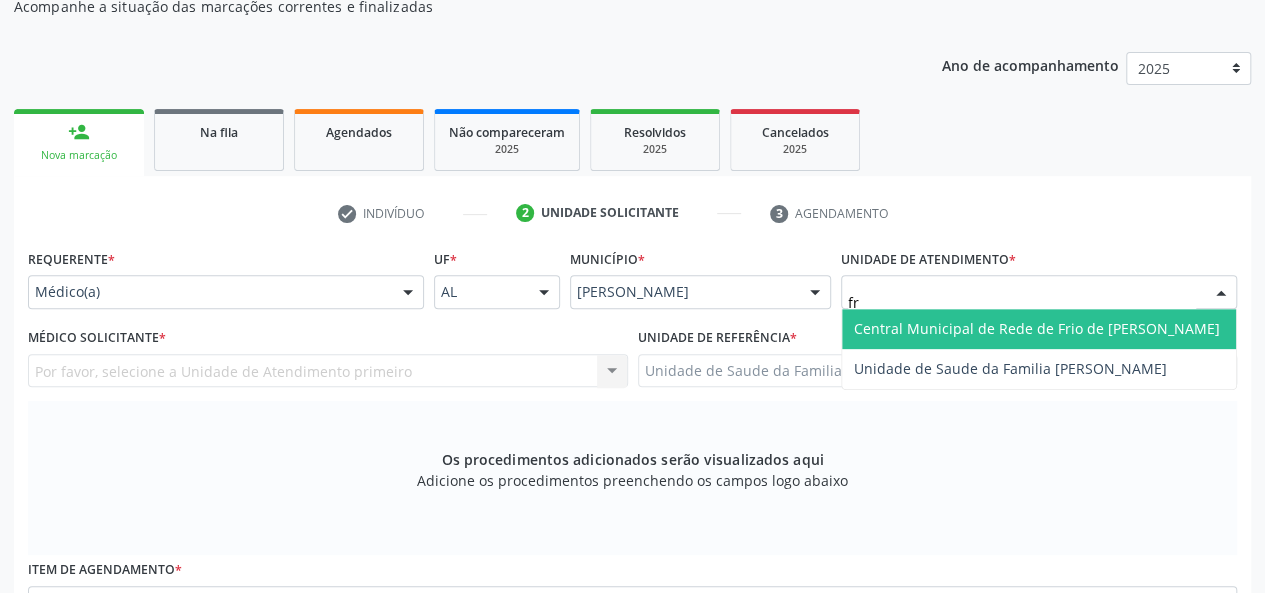 type on "fra" 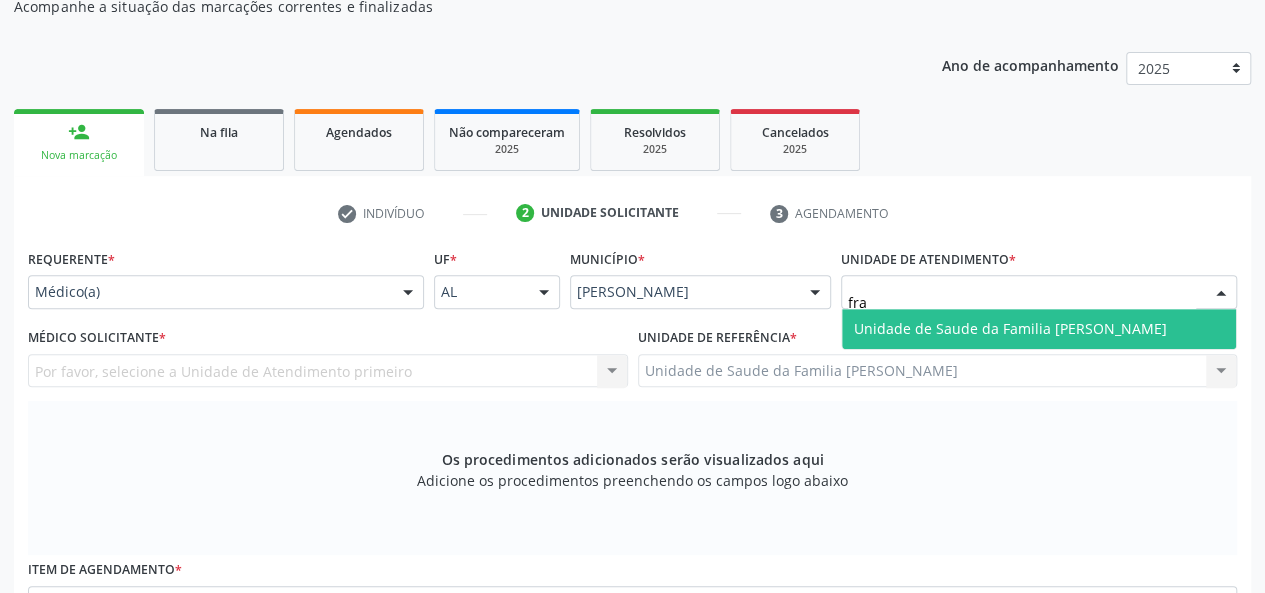click on "Unidade de Saude da Familia [PERSON_NAME]" at bounding box center (1010, 328) 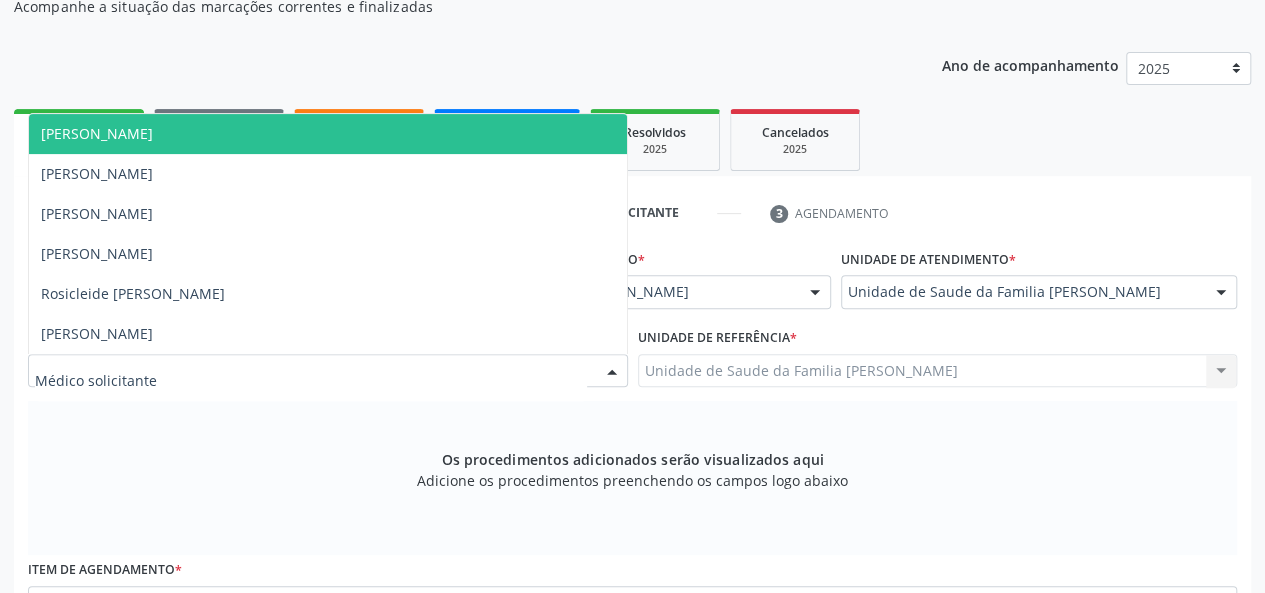 click on "[PERSON_NAME]" at bounding box center [97, 133] 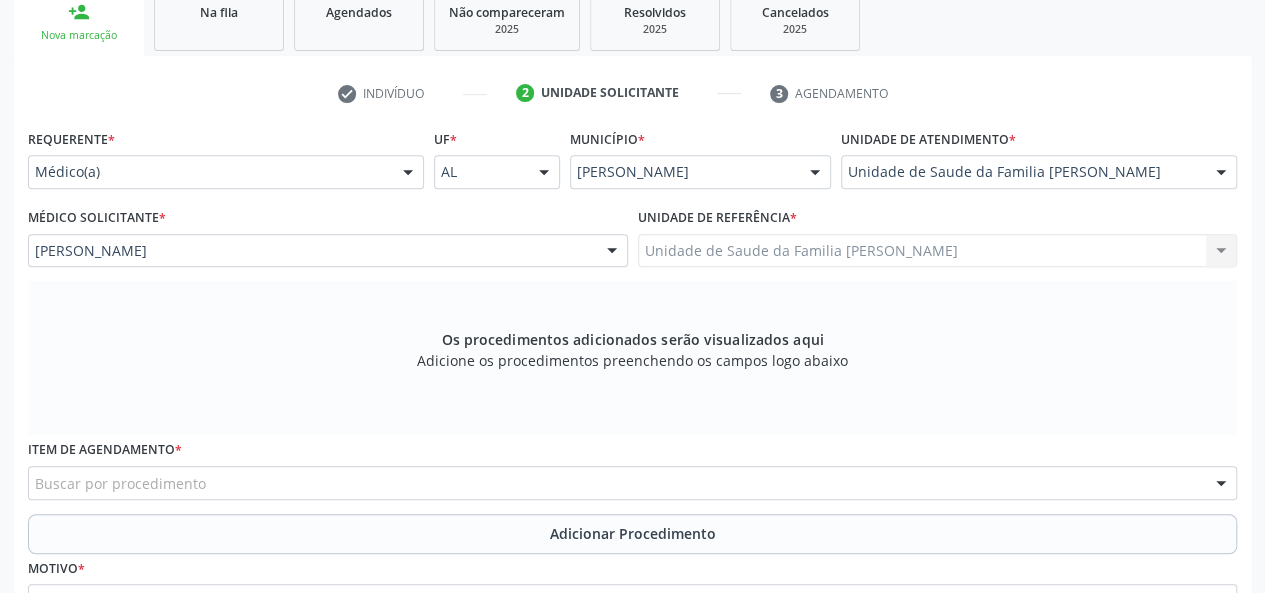 scroll, scrollTop: 518, scrollLeft: 0, axis: vertical 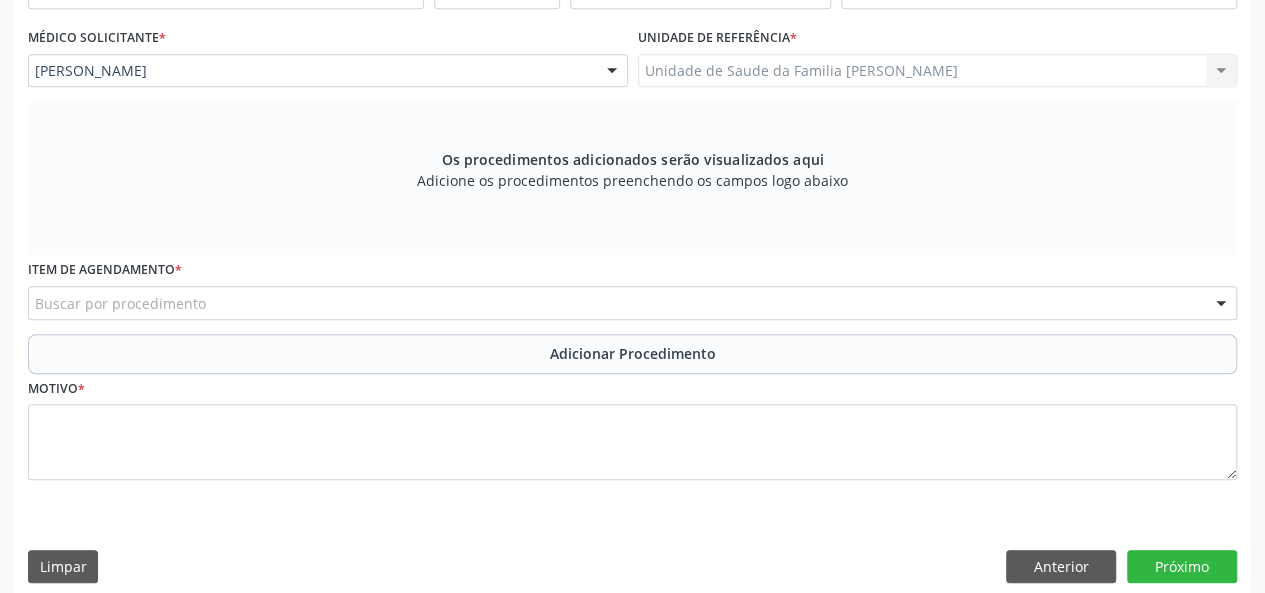 click on "Buscar por procedimento" at bounding box center (632, 303) 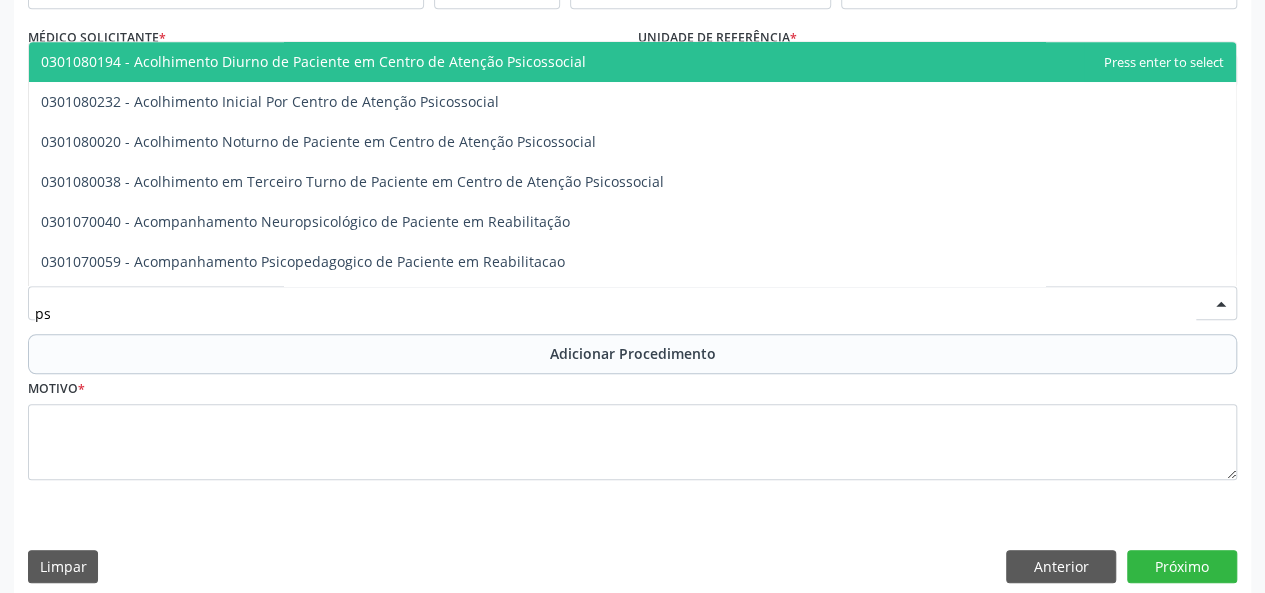 type on "p" 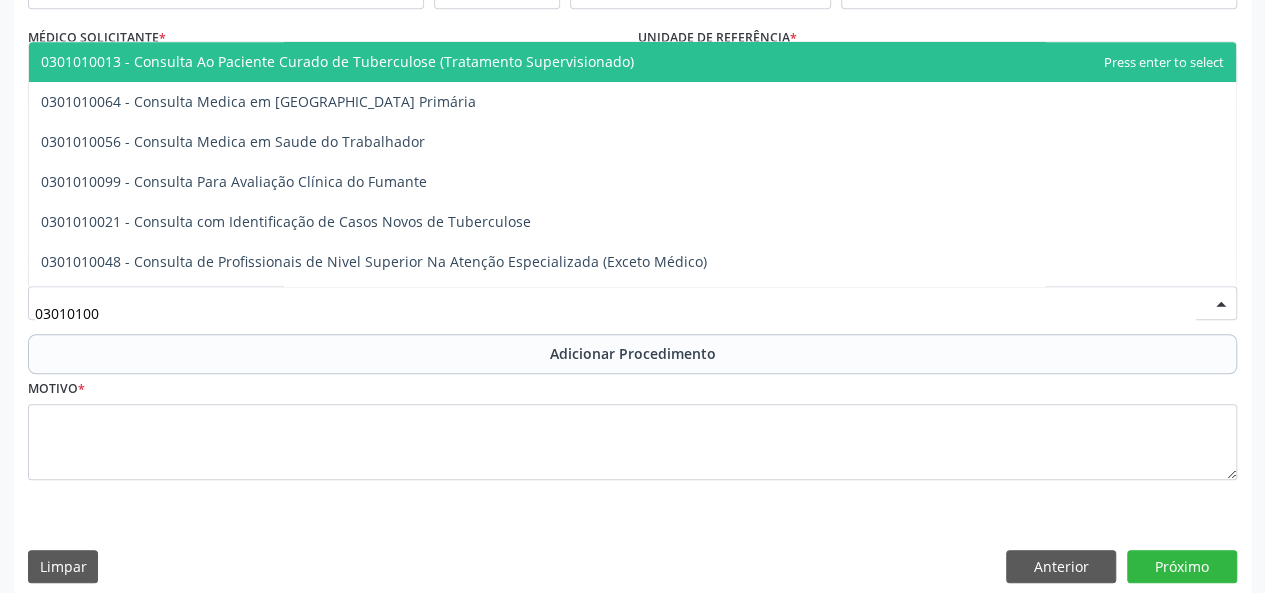 type on "030101004" 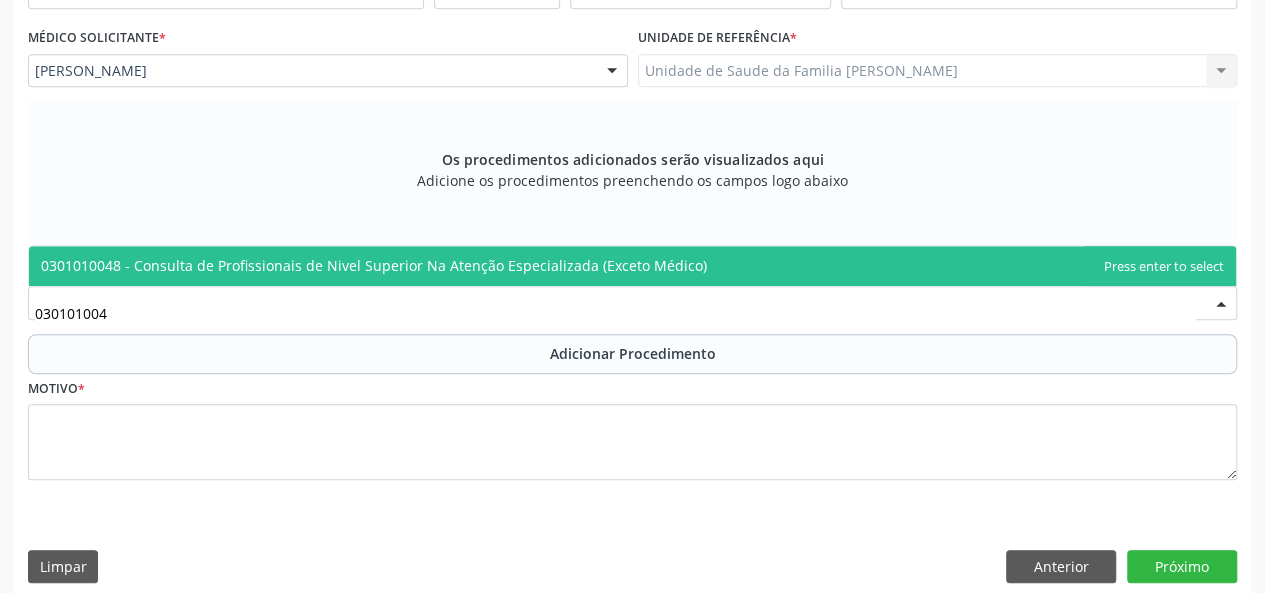 click on "0301010048 - Consulta de Profissionais de Nivel Superior Na Atenção Especializada (Exceto Médico)" at bounding box center [374, 265] 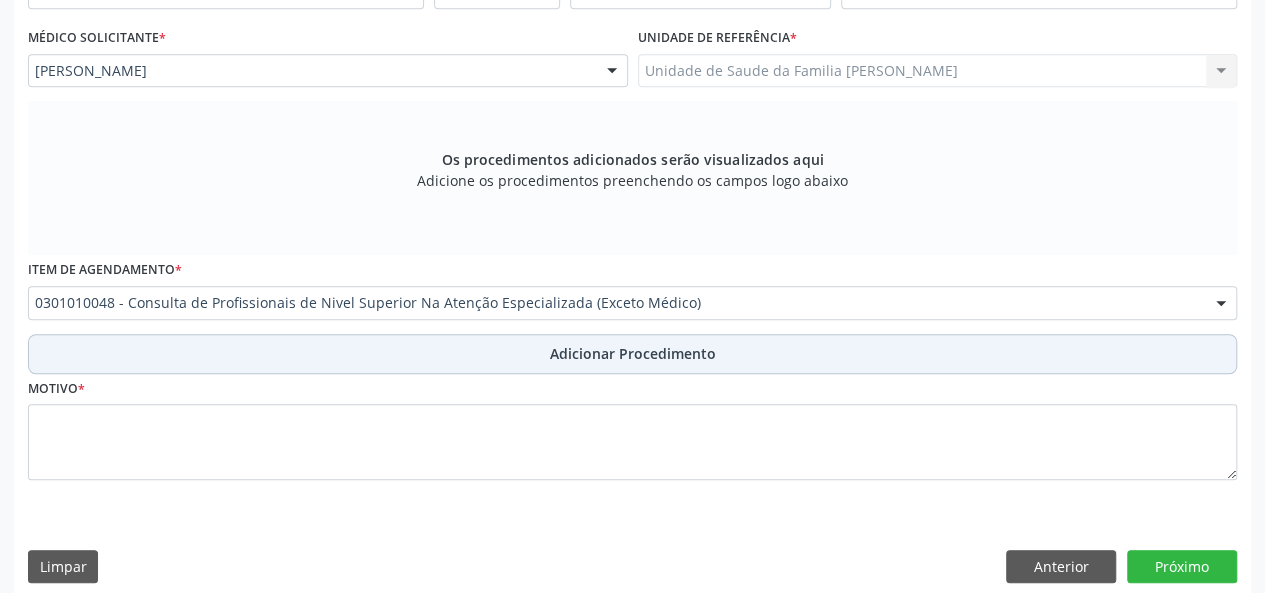 click on "Adicionar Procedimento" at bounding box center [633, 353] 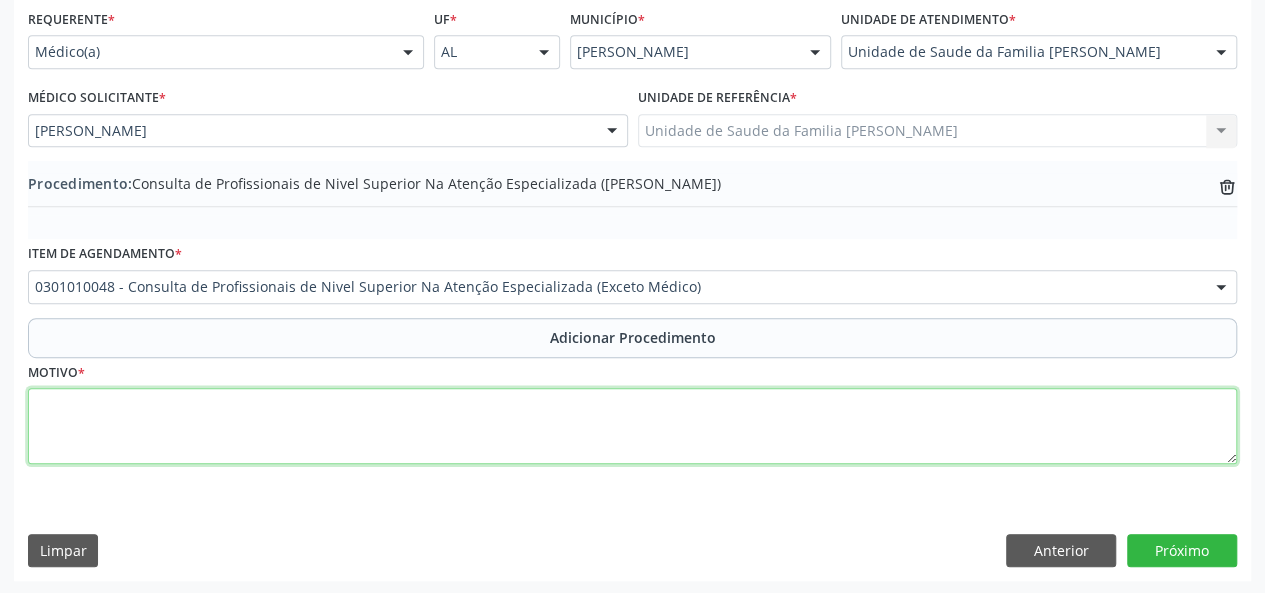 click at bounding box center [632, 426] 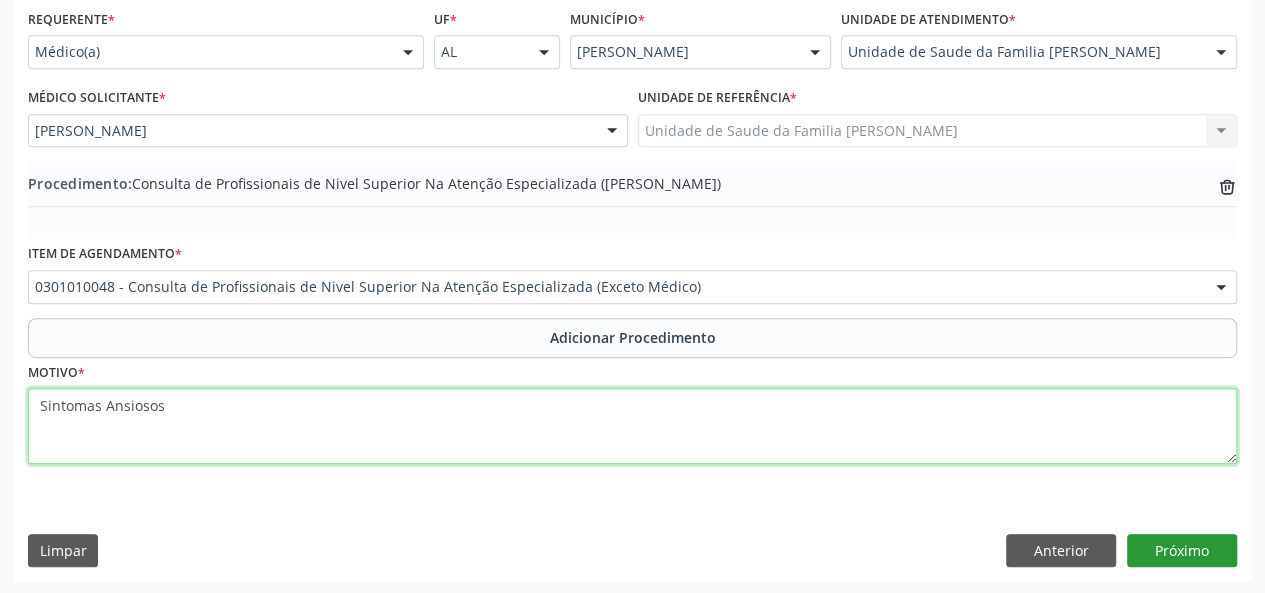 type on "Sintomas Ansiosos" 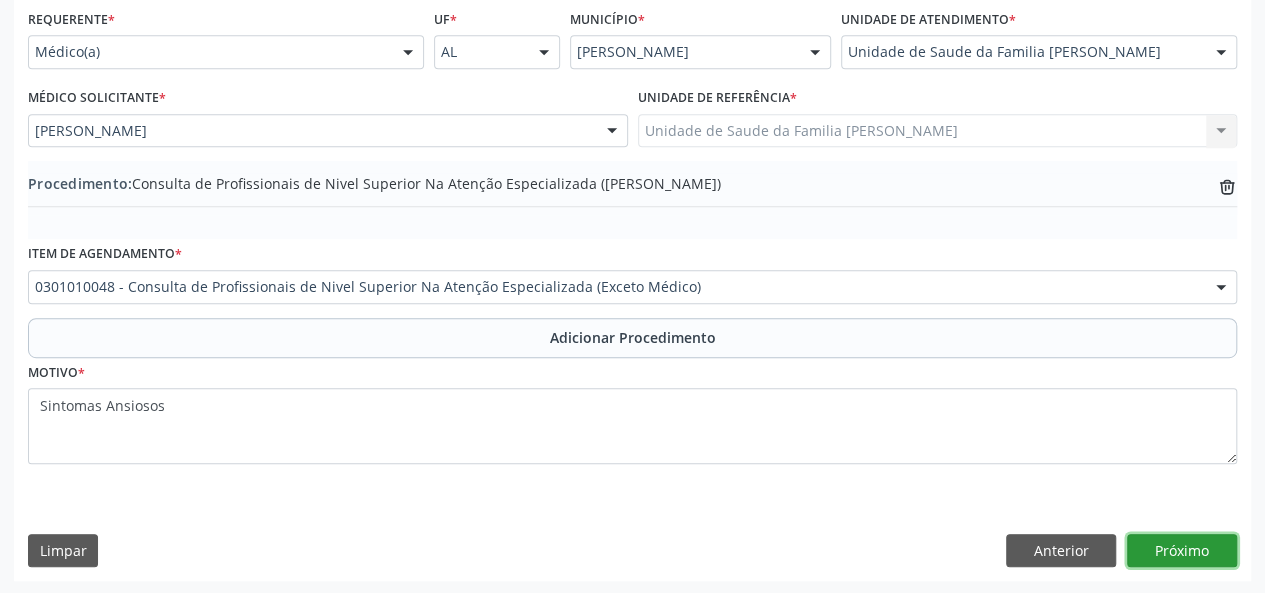 click on "Próximo" at bounding box center [1182, 551] 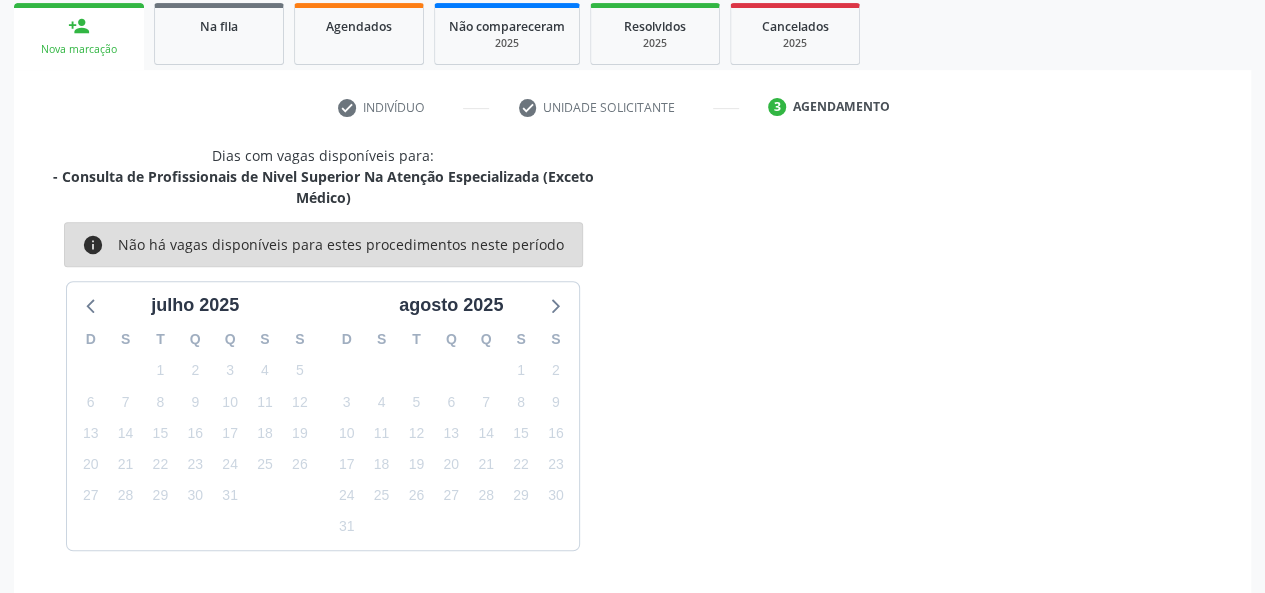 scroll, scrollTop: 382, scrollLeft: 0, axis: vertical 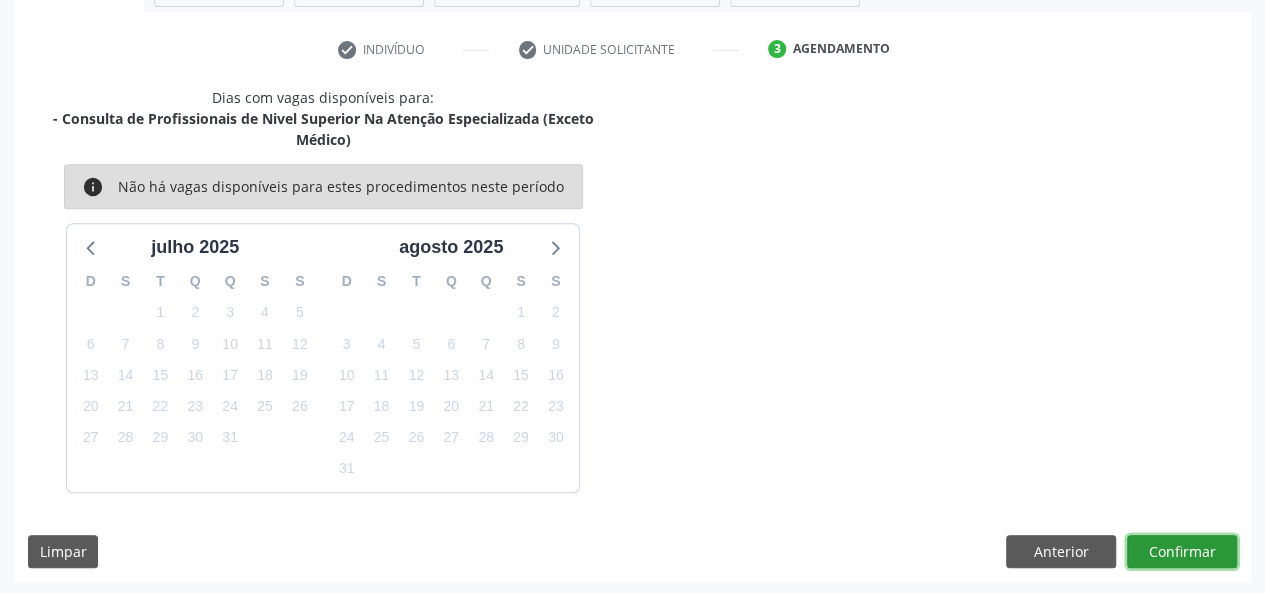 click on "Confirmar" at bounding box center (1182, 552) 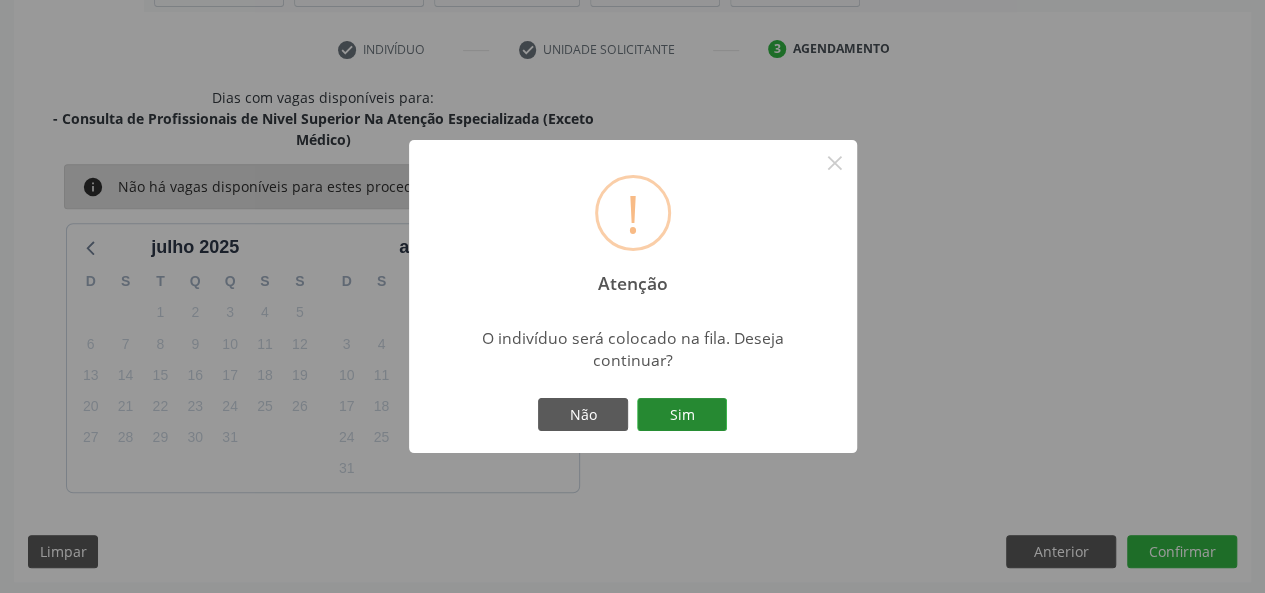 click on "Sim" at bounding box center (682, 415) 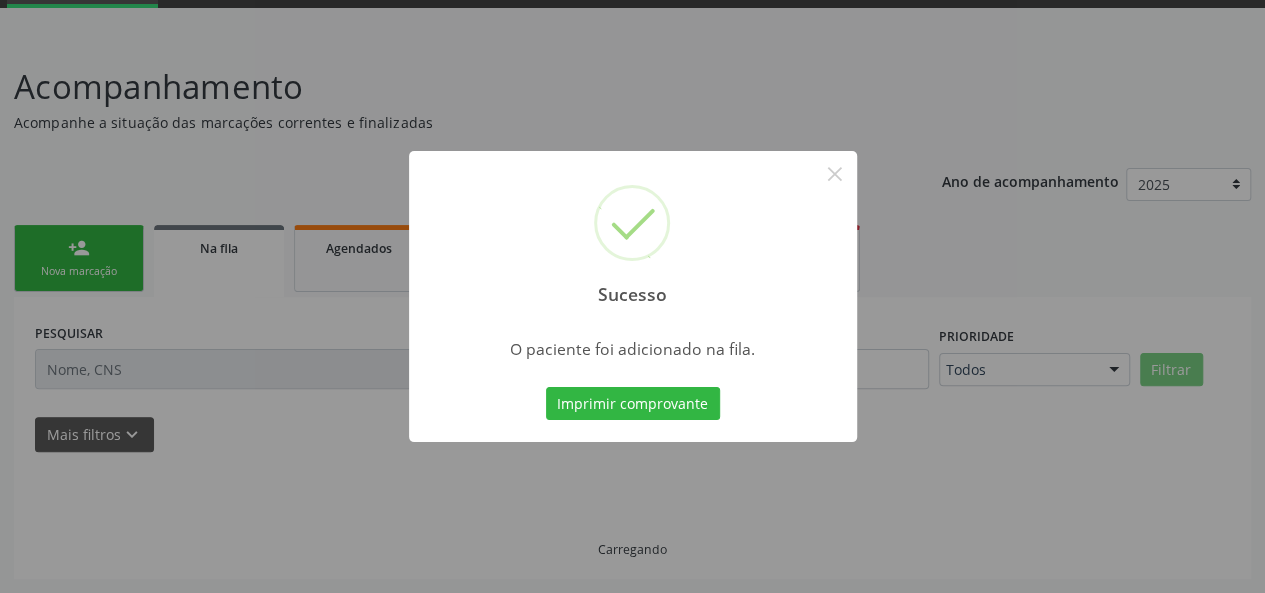 scroll, scrollTop: 100, scrollLeft: 0, axis: vertical 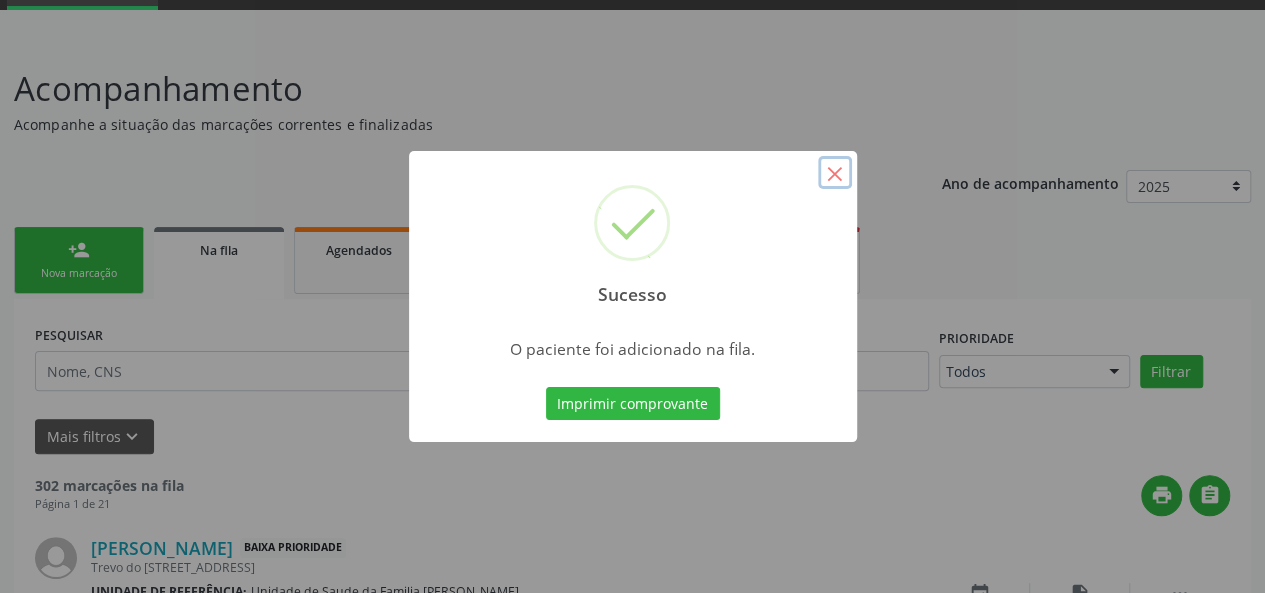 click on "×" at bounding box center (835, 173) 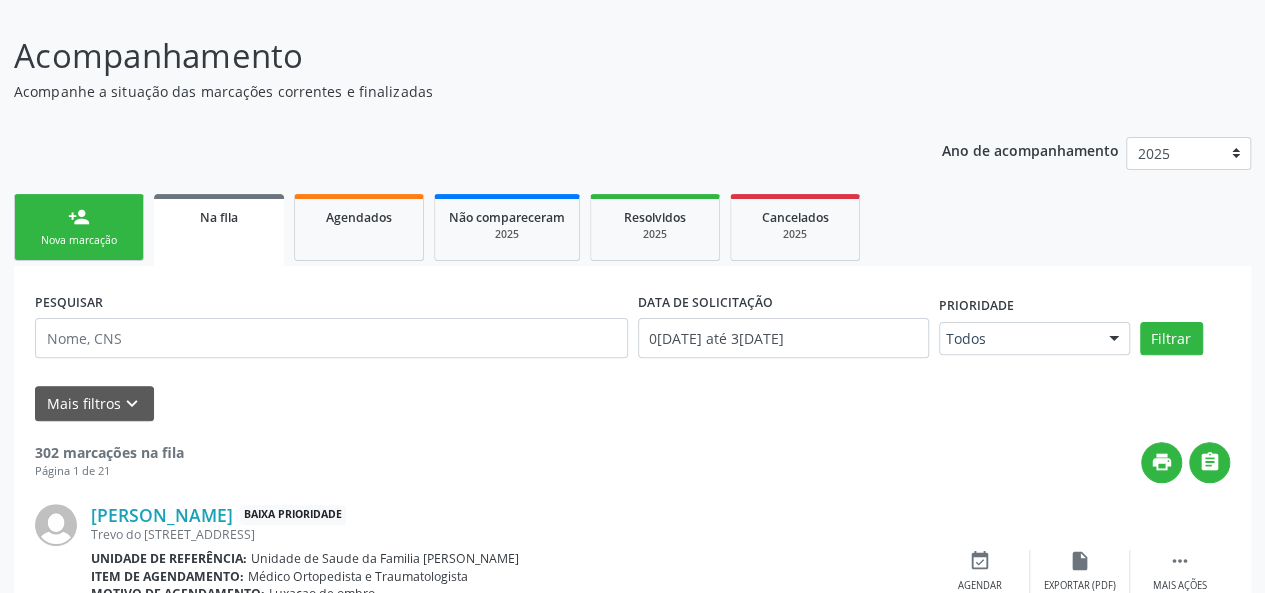 scroll, scrollTop: 129, scrollLeft: 0, axis: vertical 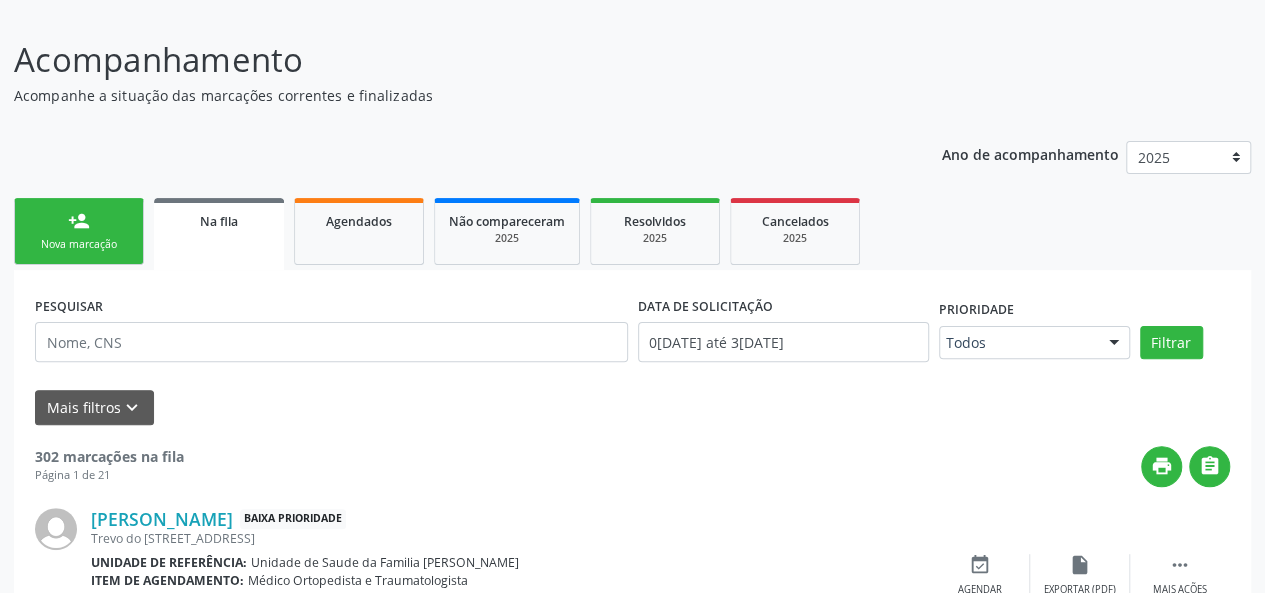 click on "person_add" at bounding box center (79, 221) 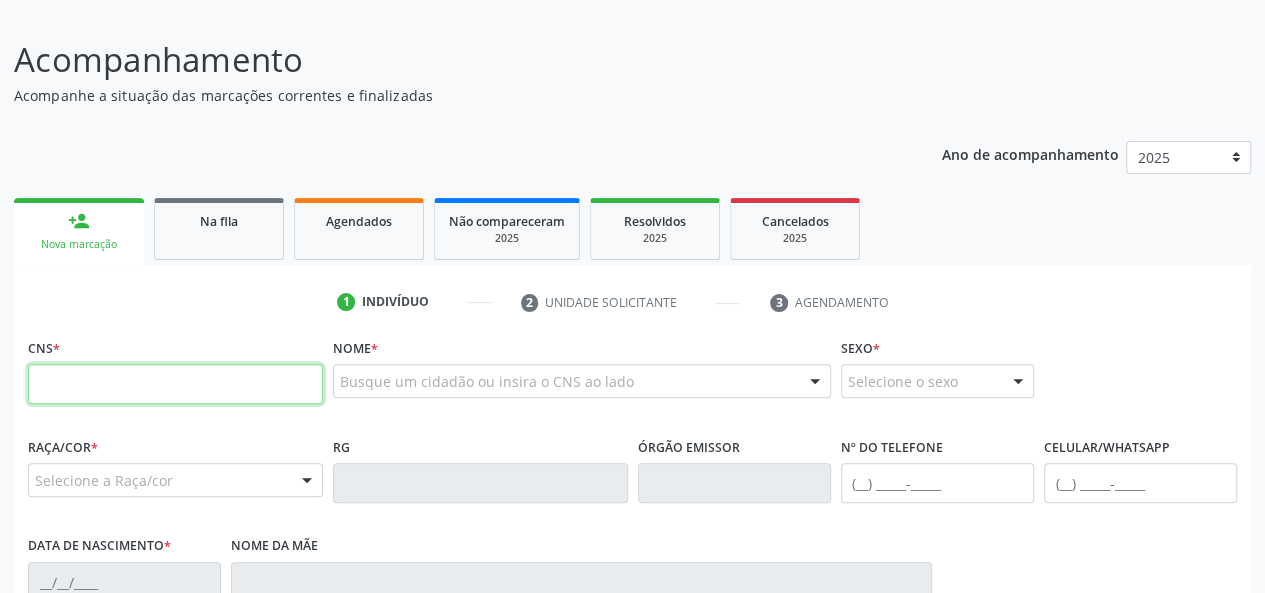paste on "709 8090 7307 5190" 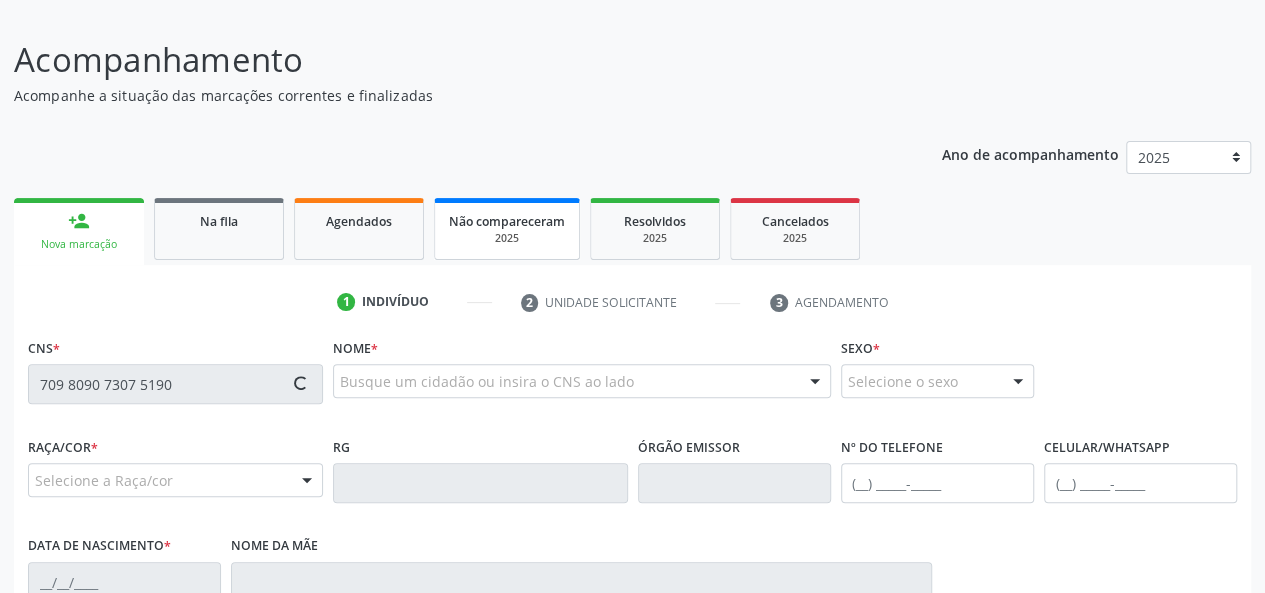 type on "709 8090 7307 5190" 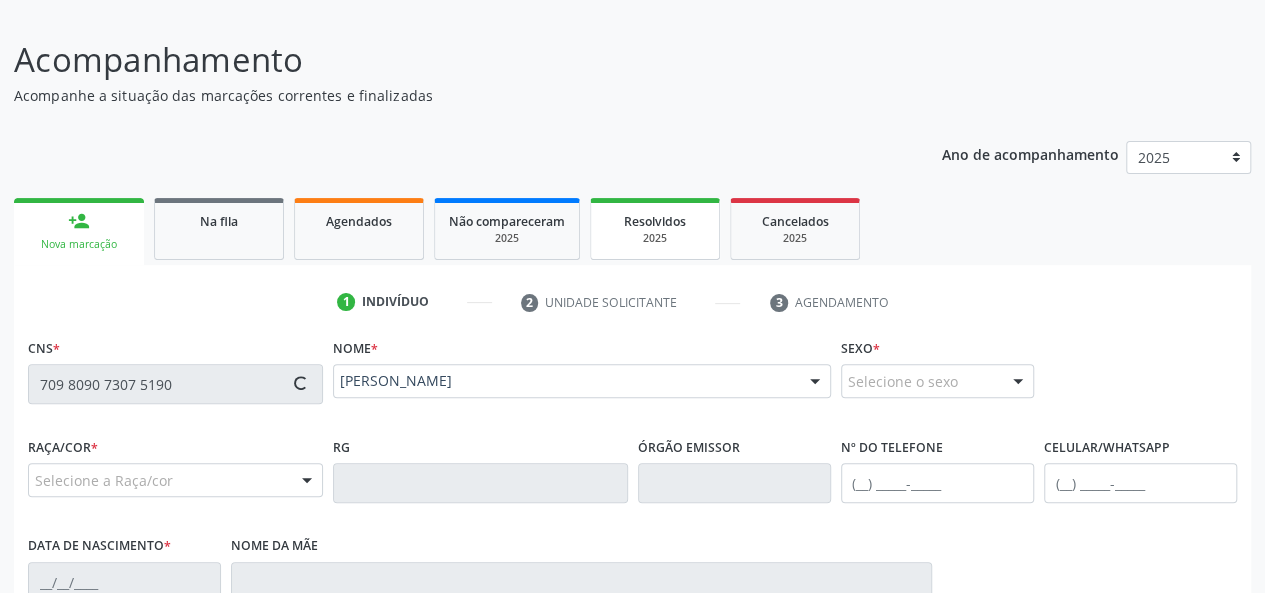 type on "[PHONE_NUMBER]" 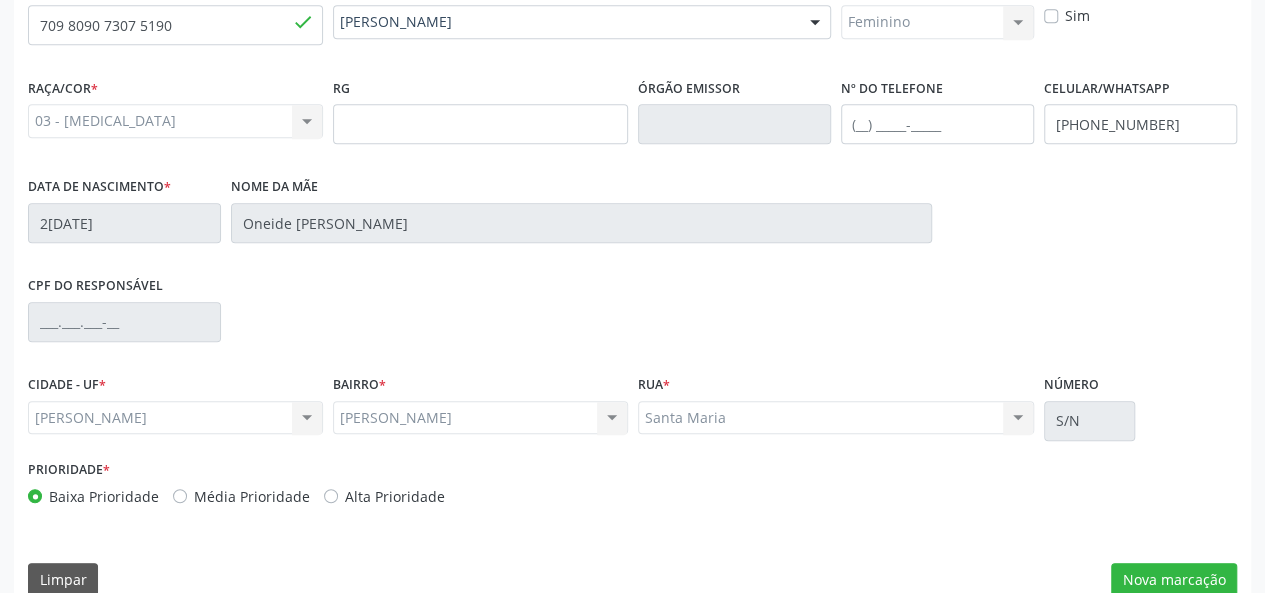 scroll, scrollTop: 518, scrollLeft: 0, axis: vertical 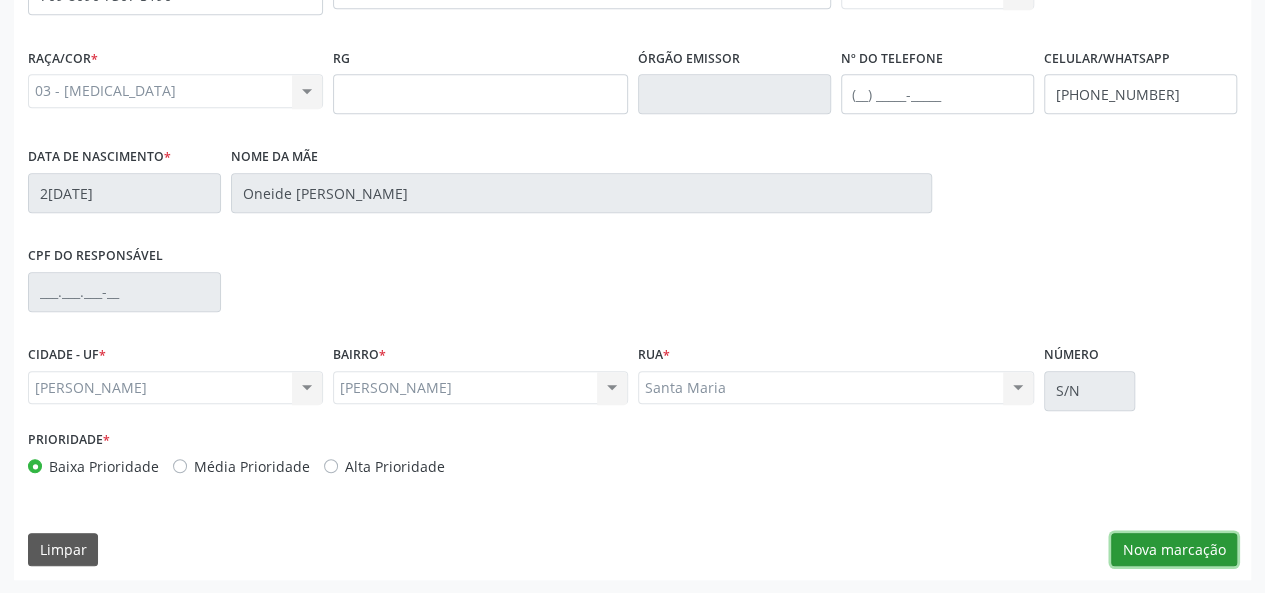 click on "Nova marcação" at bounding box center [1174, 550] 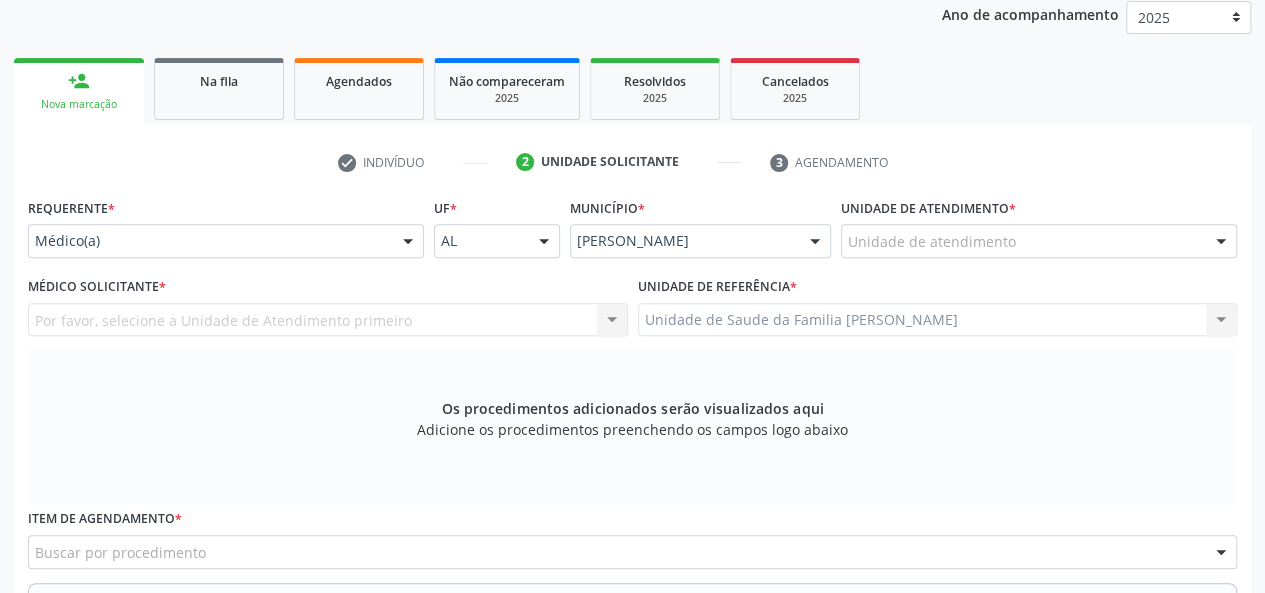 scroll, scrollTop: 300, scrollLeft: 0, axis: vertical 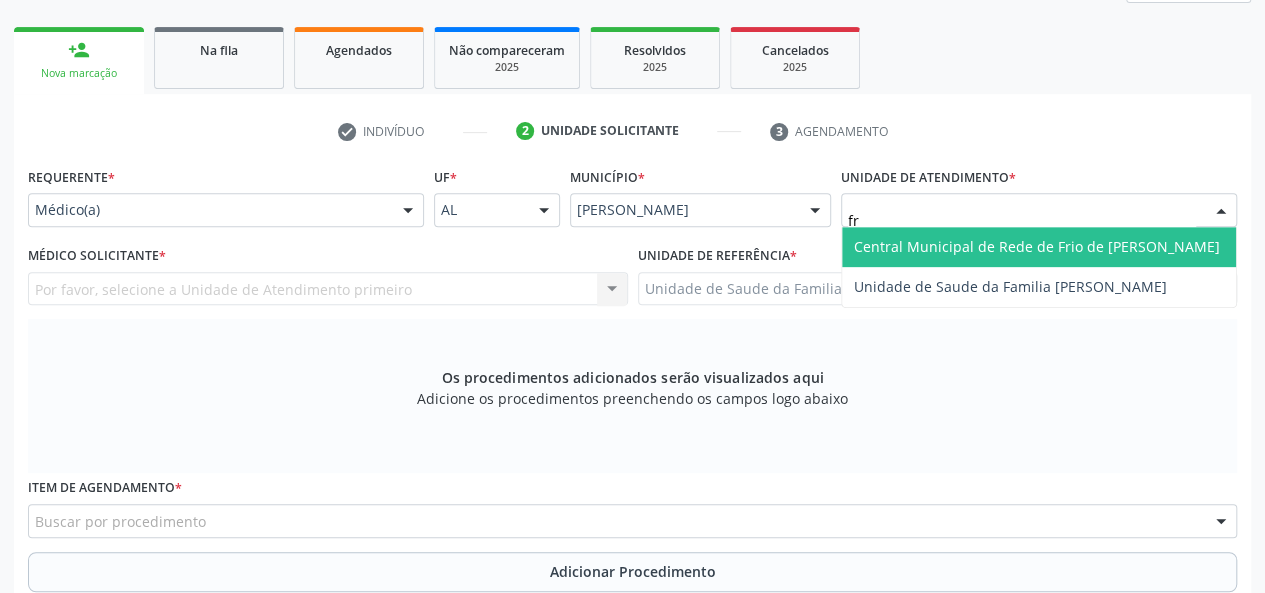 type on "fra" 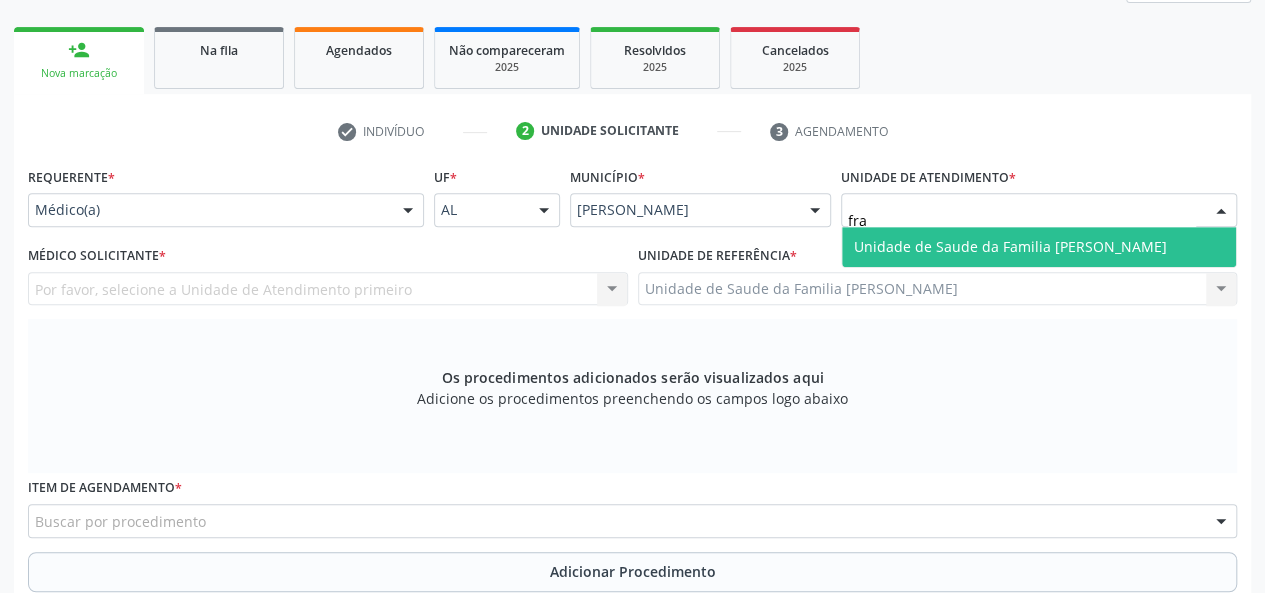 click on "Unidade de Saude da Familia [PERSON_NAME]" at bounding box center [1010, 246] 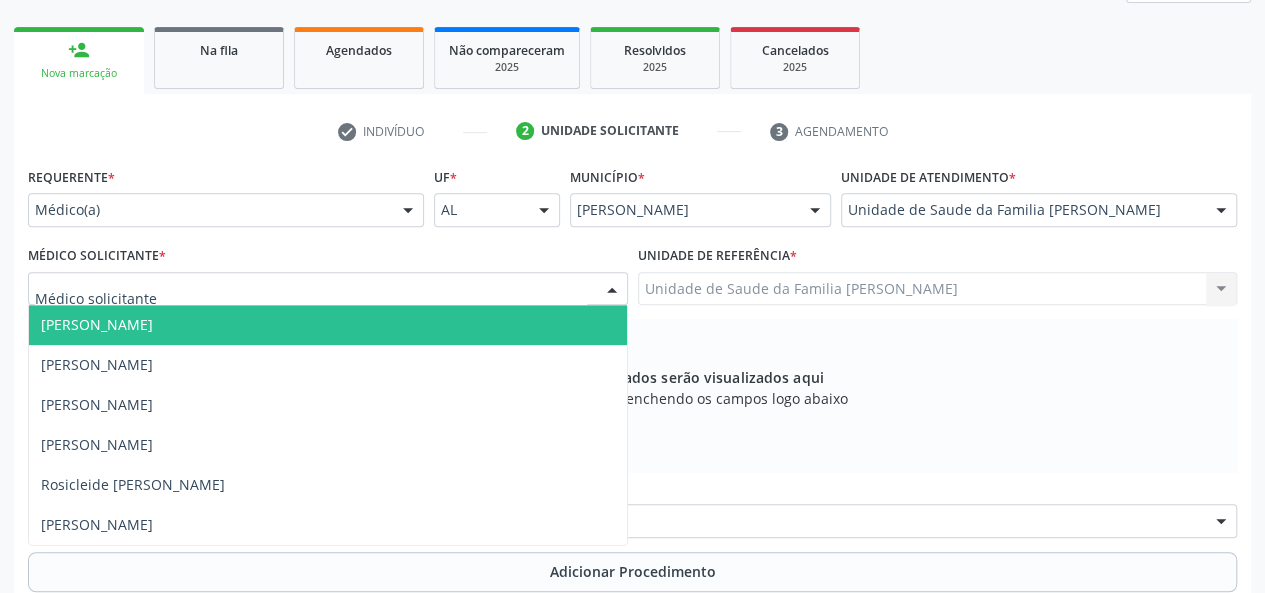 click at bounding box center (328, 289) 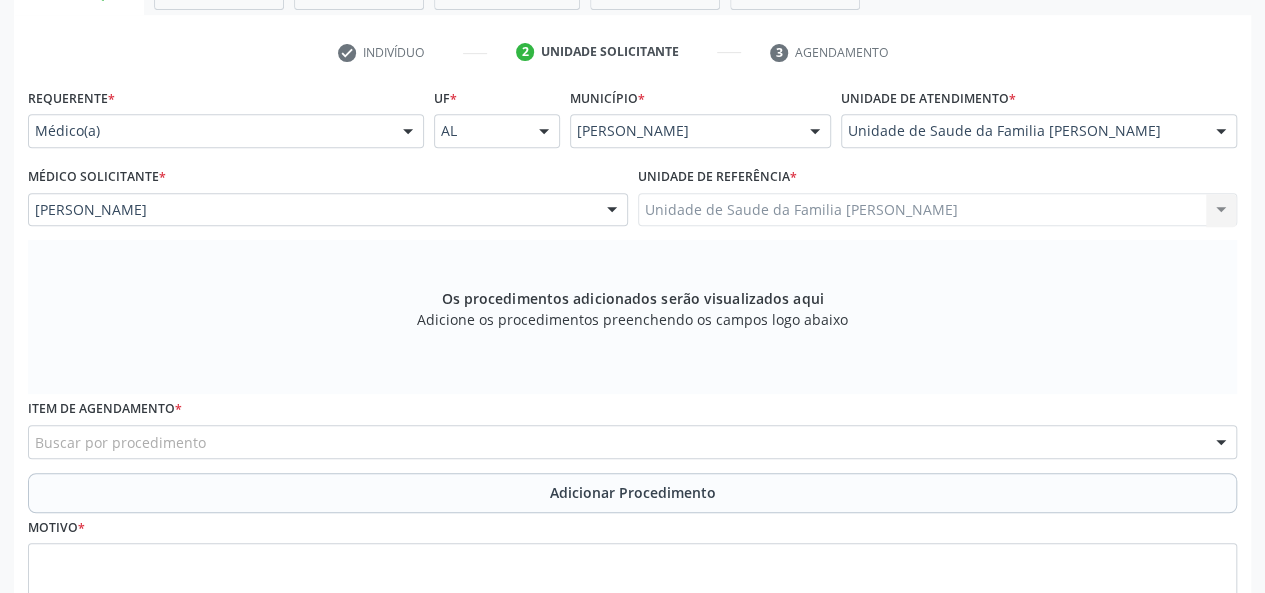 scroll, scrollTop: 500, scrollLeft: 0, axis: vertical 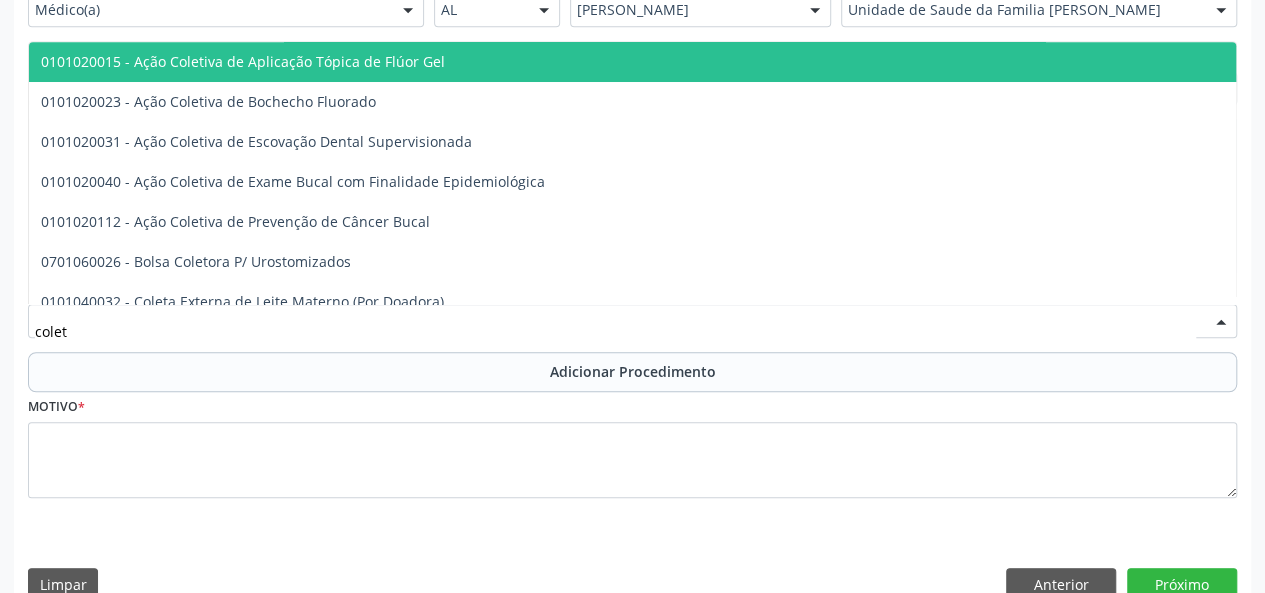 type on "coleta" 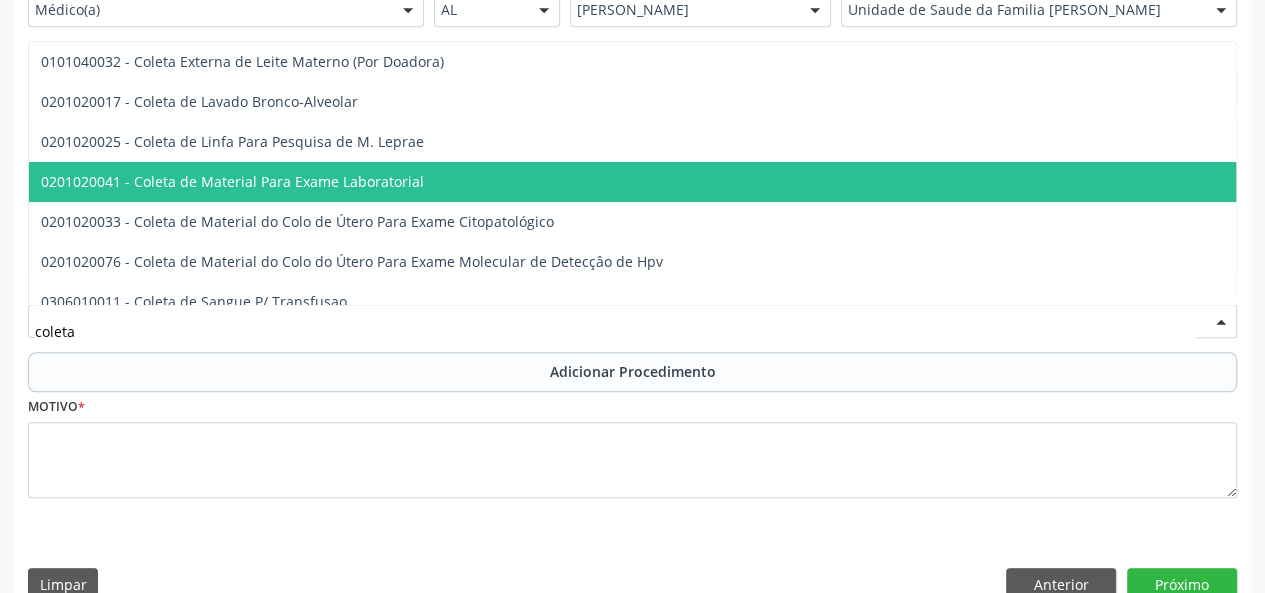 click on "0201020041 - Coleta de Material Para Exame Laboratorial" at bounding box center (750, 182) 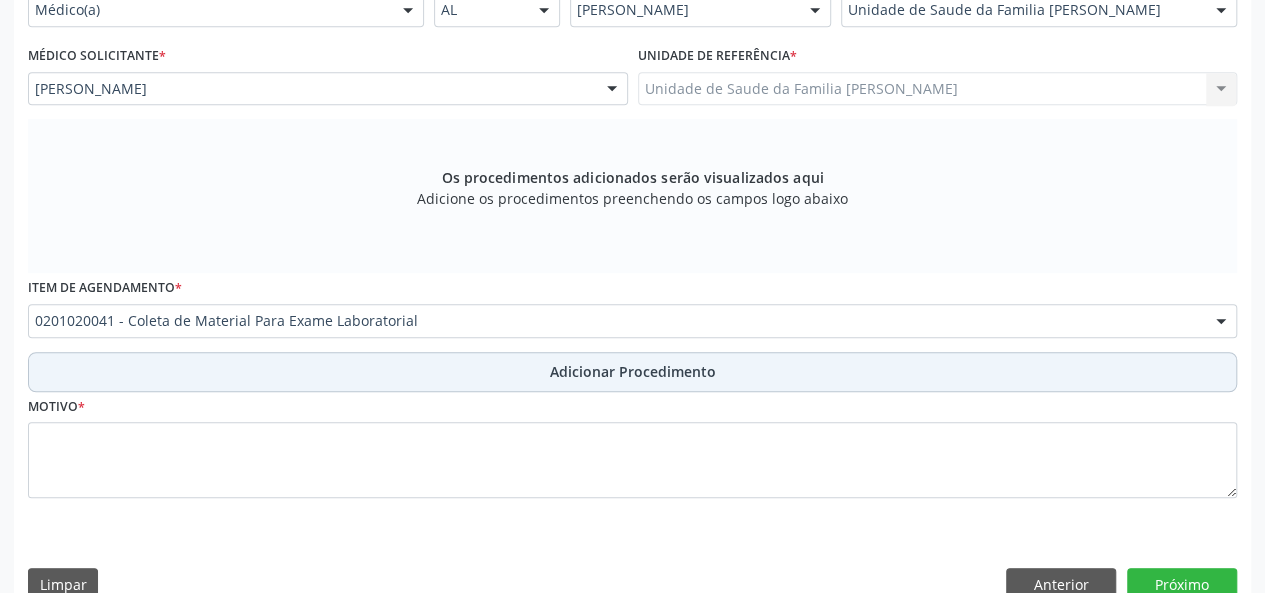 click on "Adicionar Procedimento" at bounding box center (633, 371) 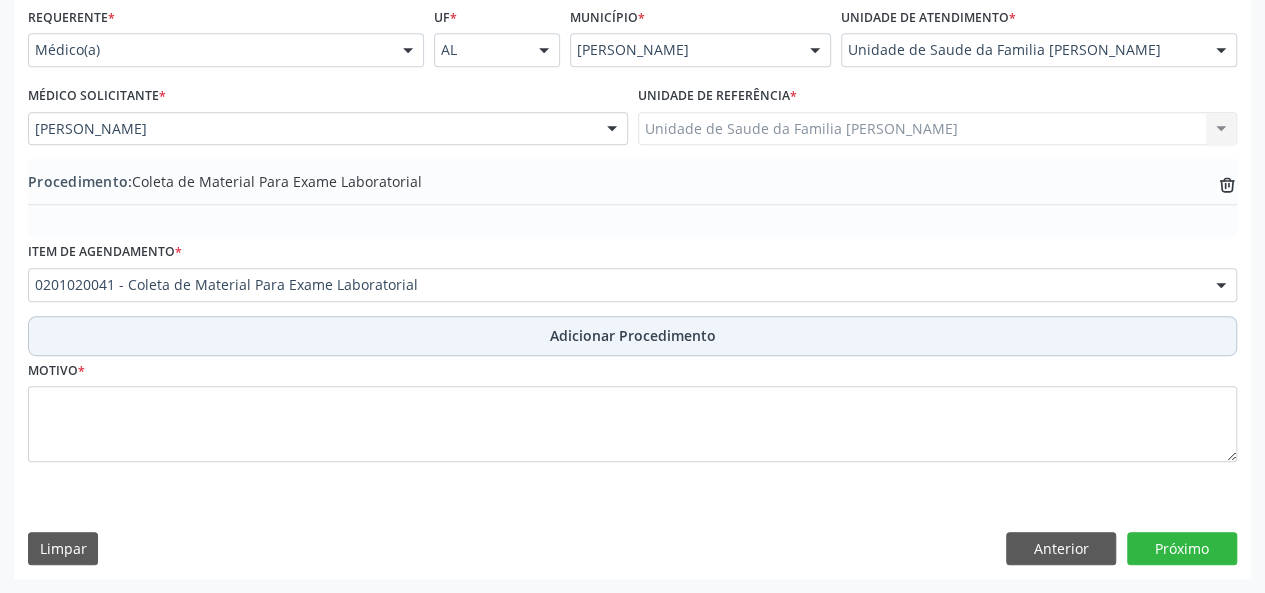 scroll, scrollTop: 458, scrollLeft: 0, axis: vertical 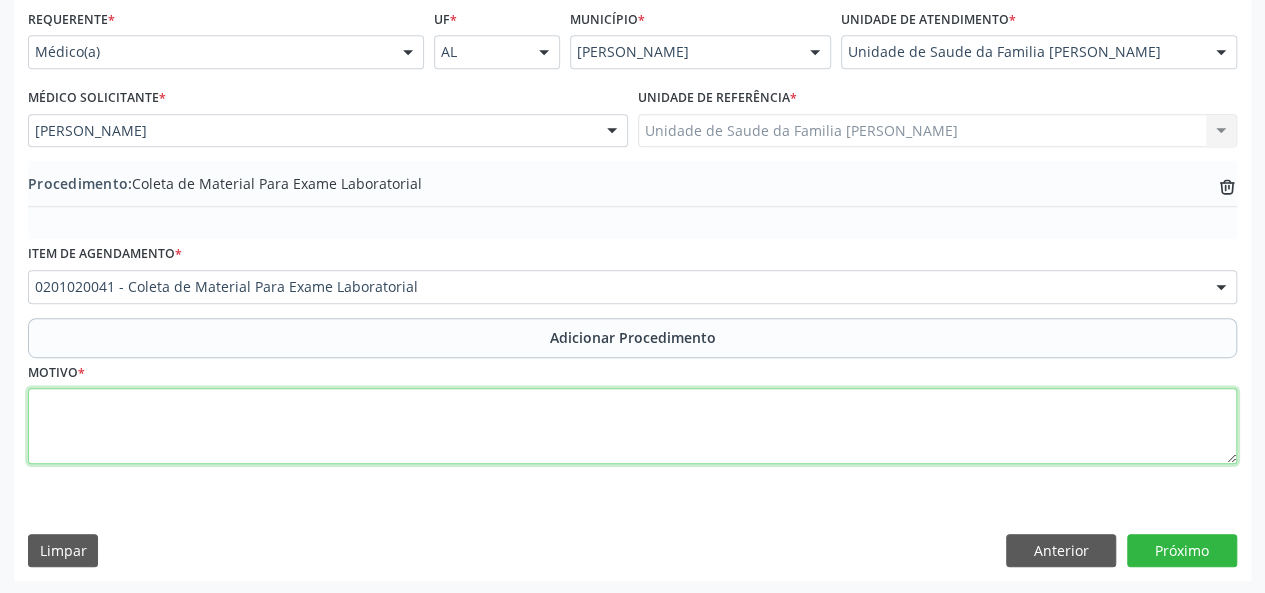 click at bounding box center [632, 426] 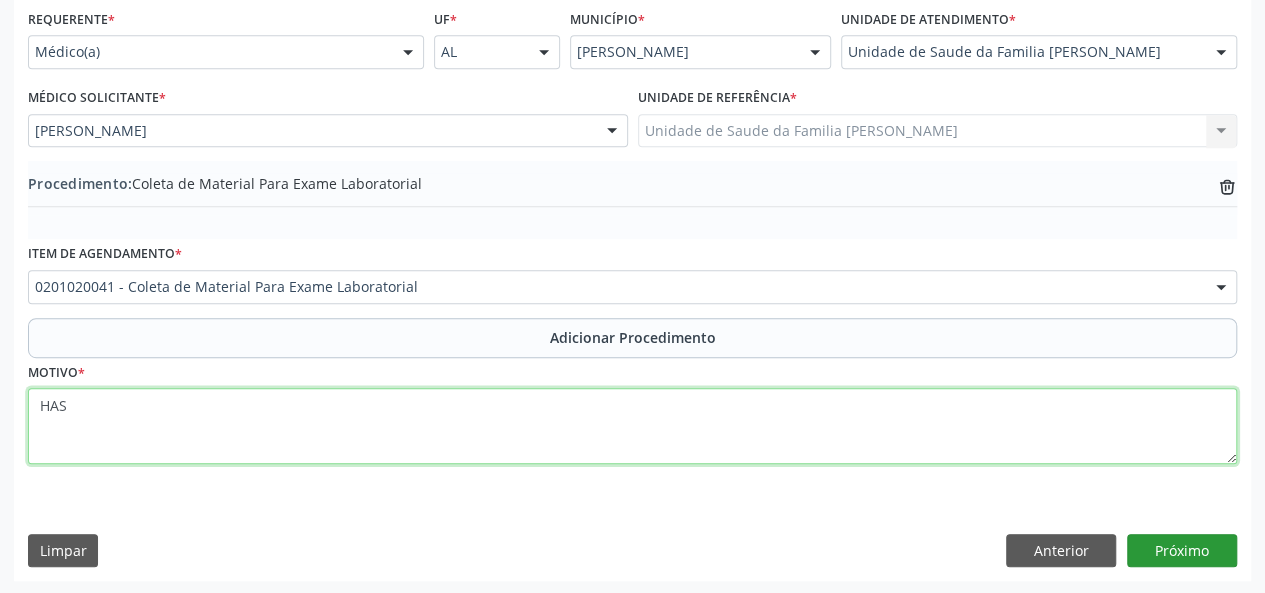type on "HAS" 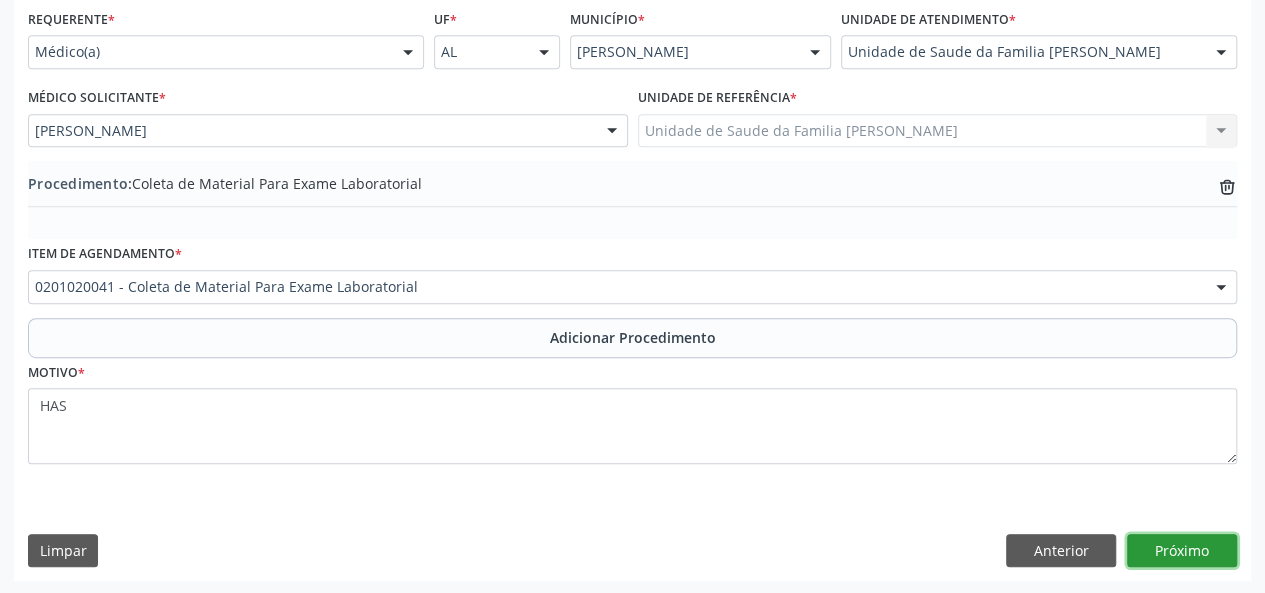 click on "Próximo" at bounding box center (1182, 551) 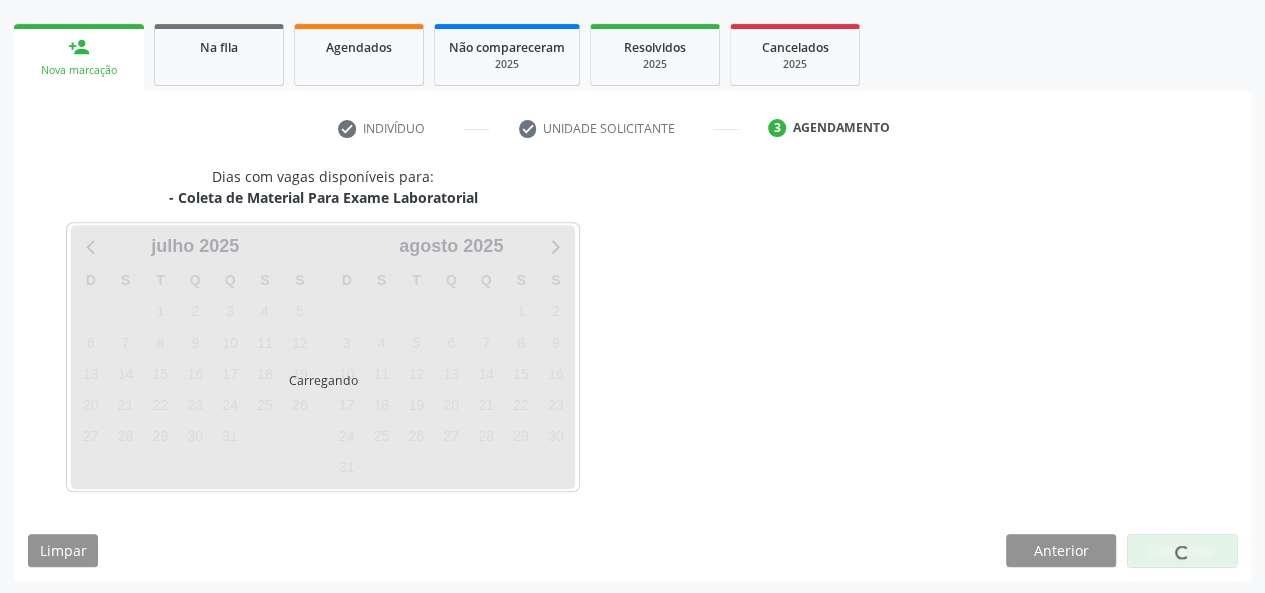 scroll, scrollTop: 362, scrollLeft: 0, axis: vertical 